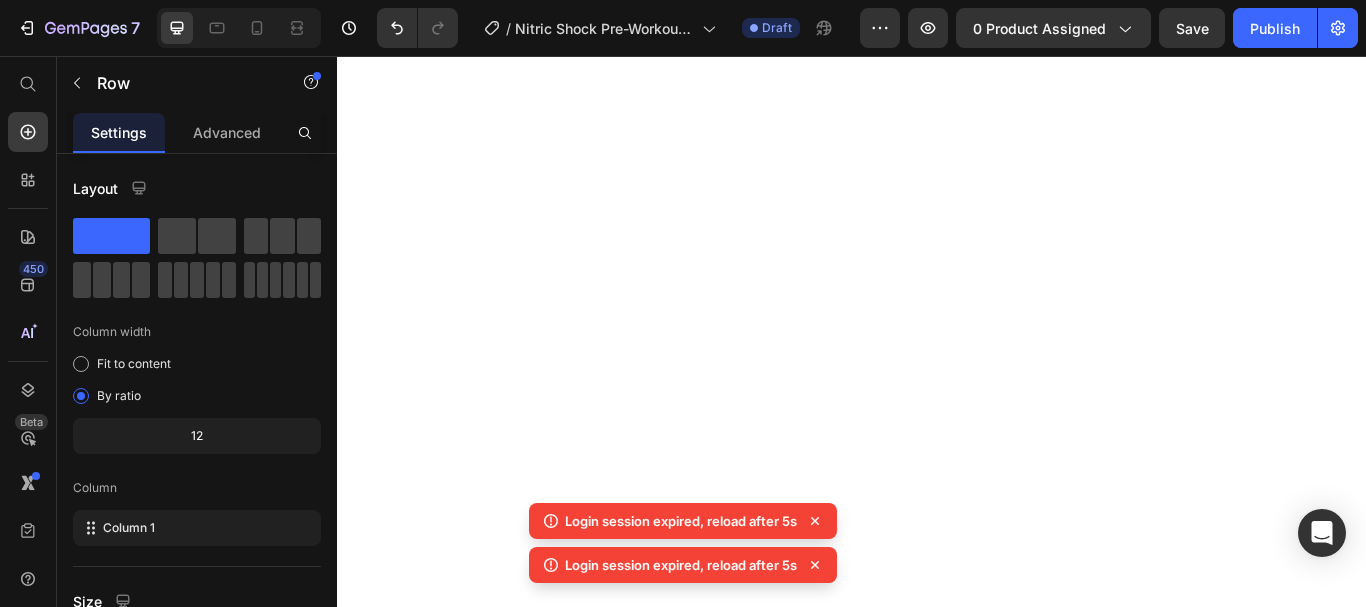 scroll, scrollTop: 0, scrollLeft: 0, axis: both 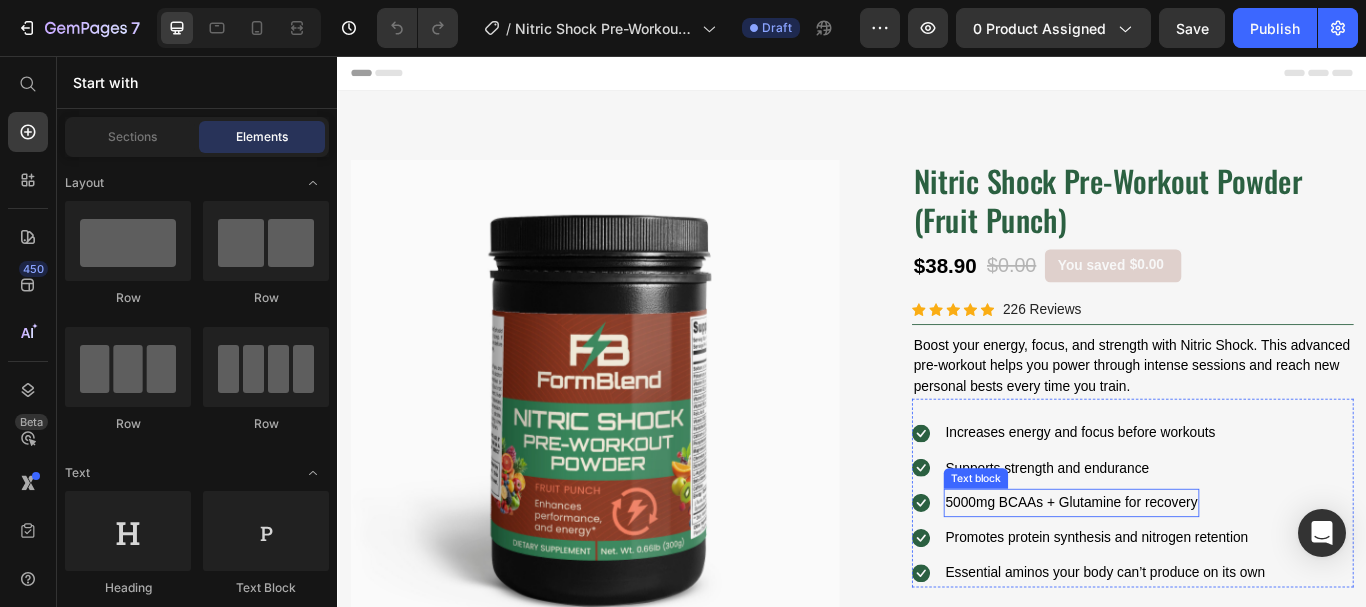 click on "5000mg BCAAs + Glutamine for recovery" at bounding box center [1193, 577] 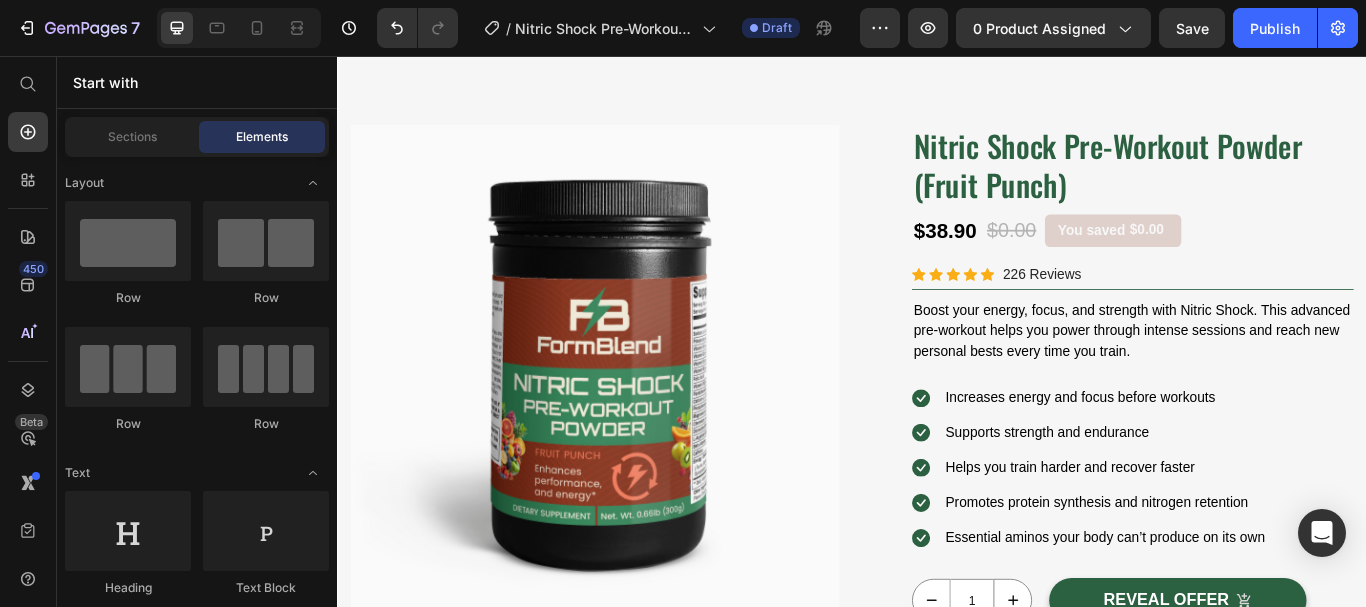 scroll, scrollTop: 122, scrollLeft: 0, axis: vertical 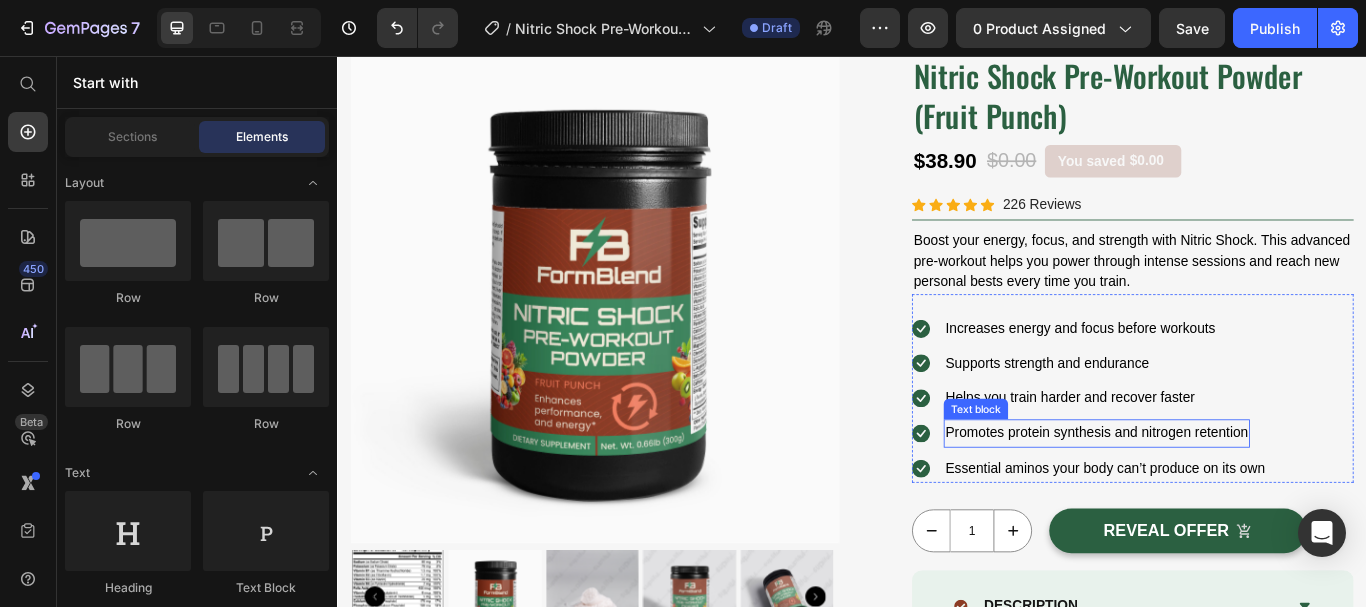 click on "Promotes protein synthesis and nitrogen retention" at bounding box center (1222, 496) 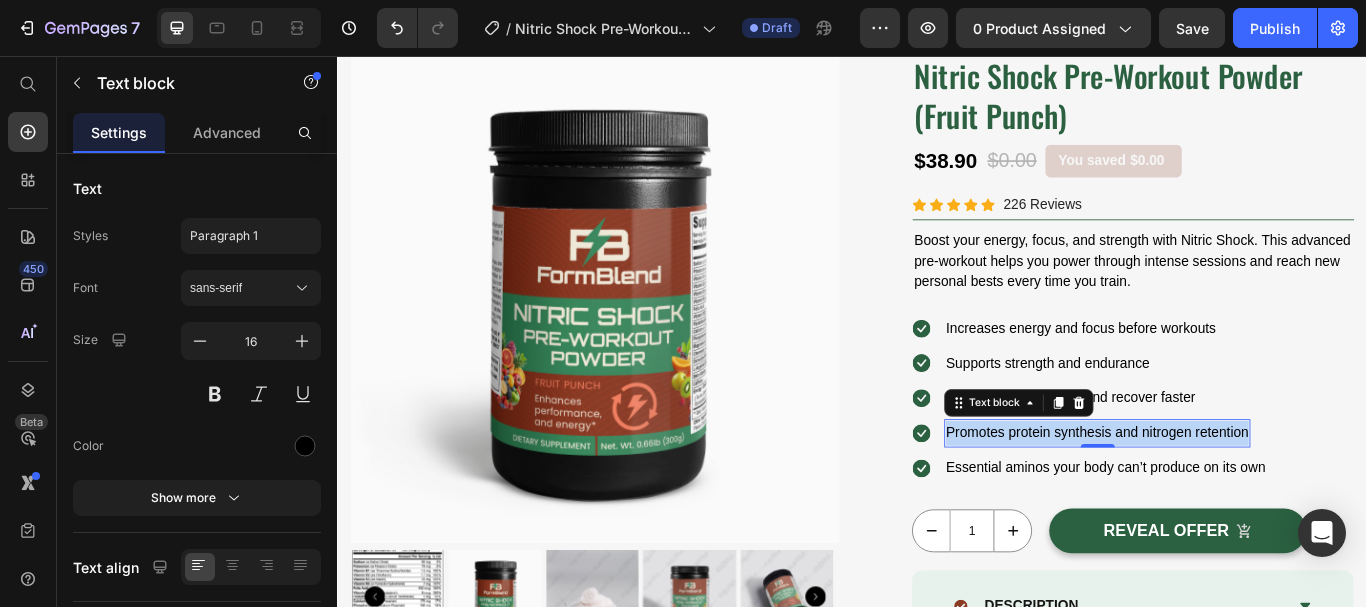 click on "Promotes protein synthesis and nitrogen retention" at bounding box center [1222, 496] 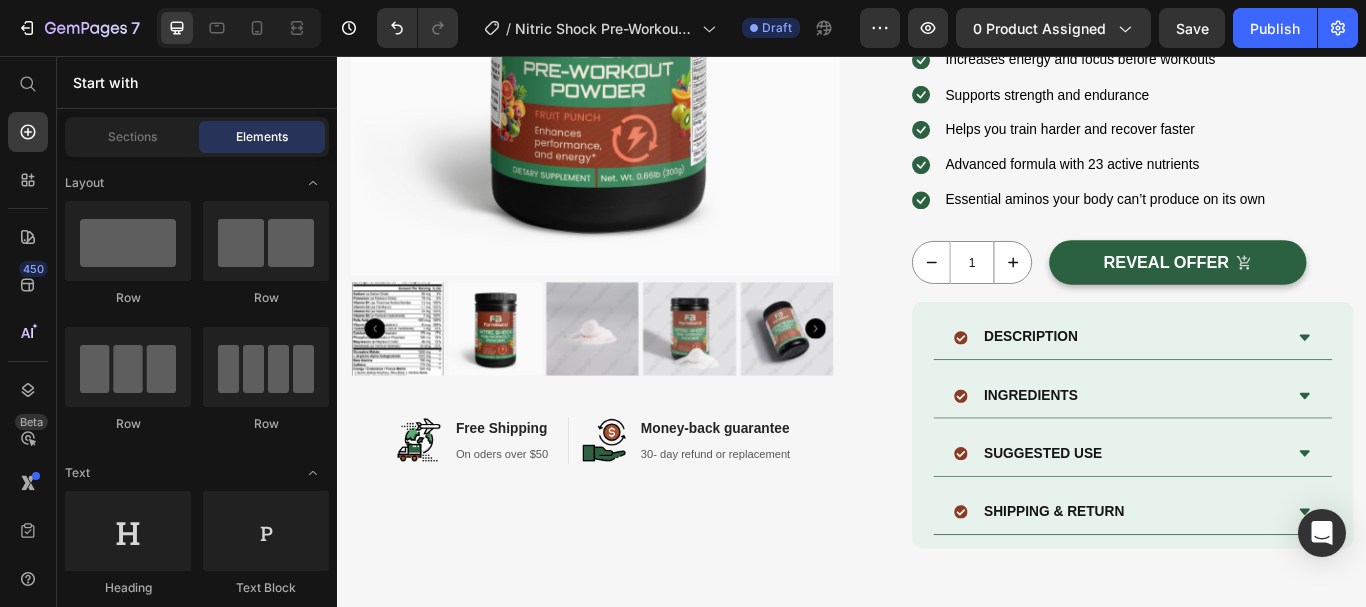 scroll, scrollTop: 544, scrollLeft: 0, axis: vertical 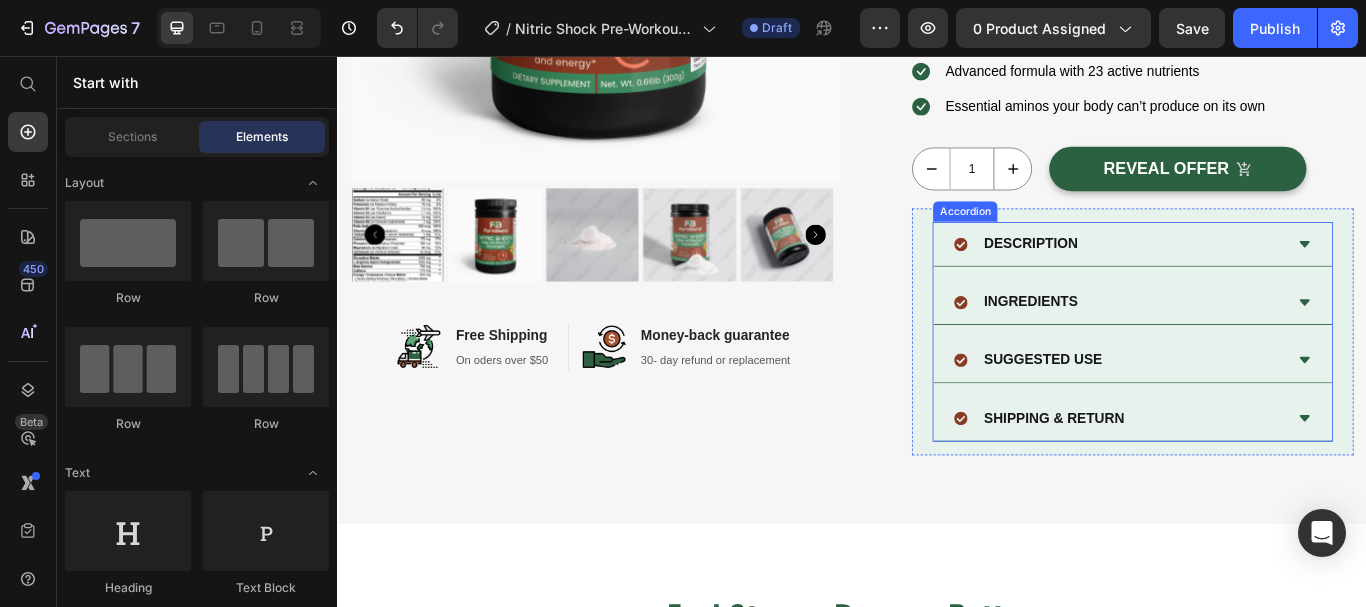 click on "DESCRIPTION" at bounding box center (1248, 275) 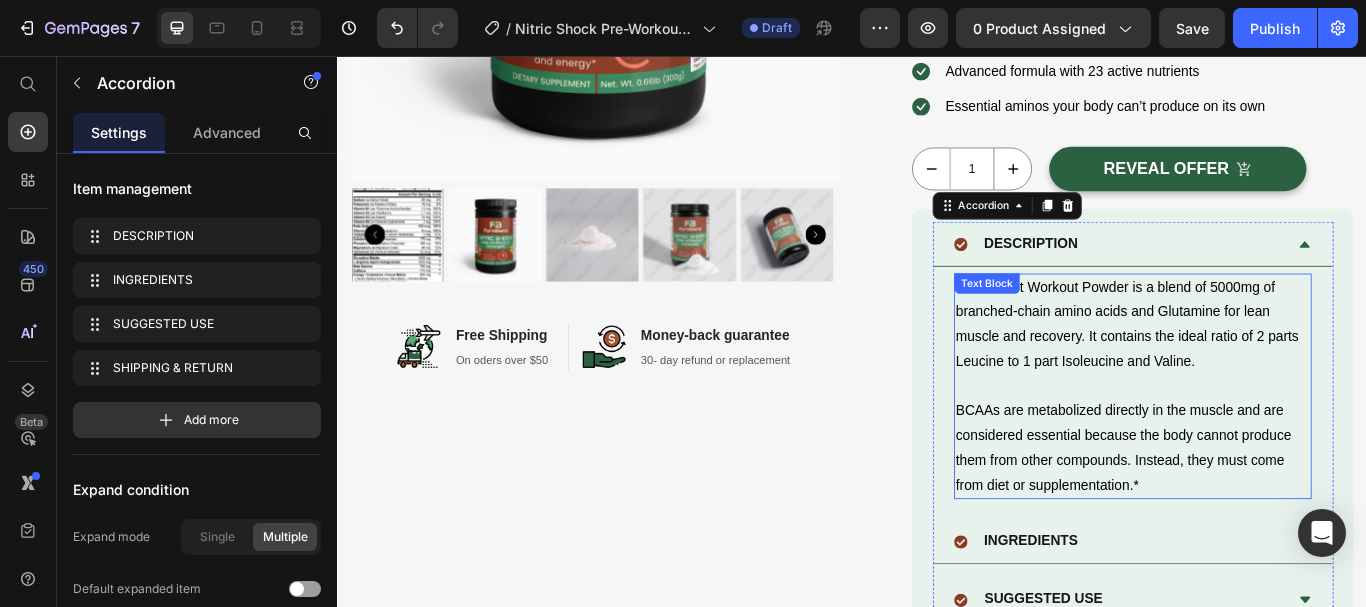 click on "BCAA Post Workout Powder is a blend of 5000mg of branched-chain amino acids and Glutamine for lean muscle and recovery. It contains the ideal ratio of 2 parts Leucine to 1 part Isoleucine and Valine. These amino acids increase protein synthesis and nitrogen retention, both essential to building lean muscle." at bounding box center [1264, 369] 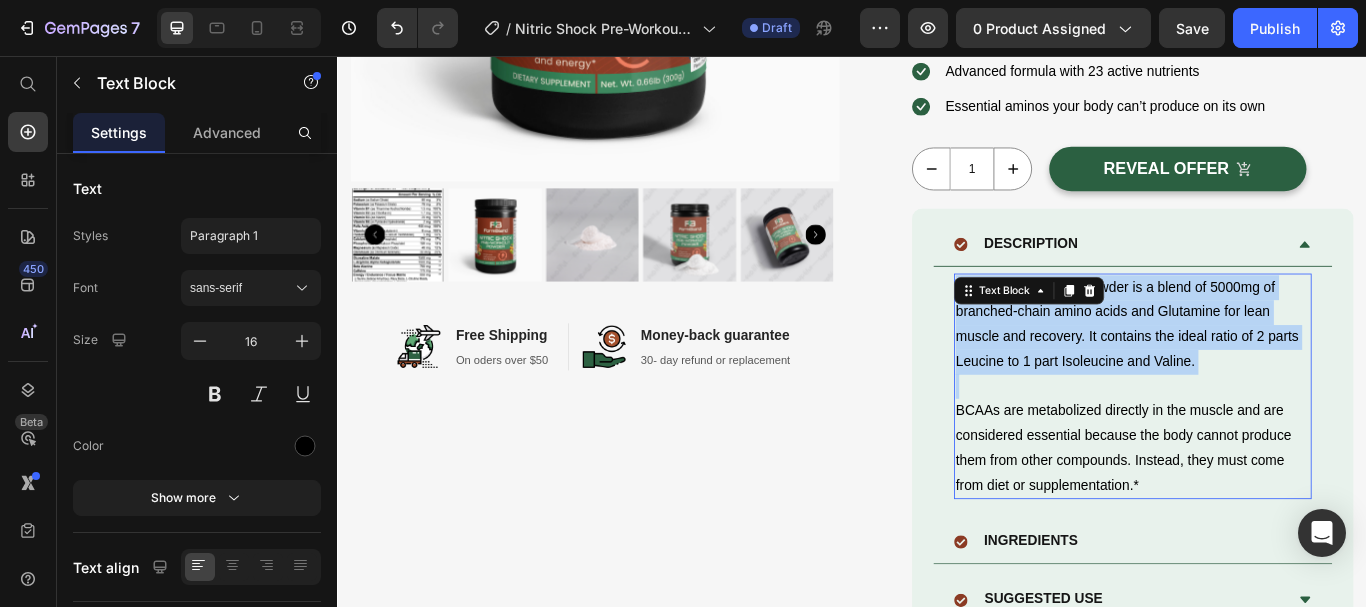 click on "BCAA Post Workout Powder is a blend of 5000mg of branched-chain amino acids and Glutamine for lean muscle and recovery. It contains the ideal ratio of 2 parts Leucine to 1 part Isoleucine and Valine. These amino acids increase protein synthesis and nitrogen retention, both essential to building lean muscle." at bounding box center (1264, 369) 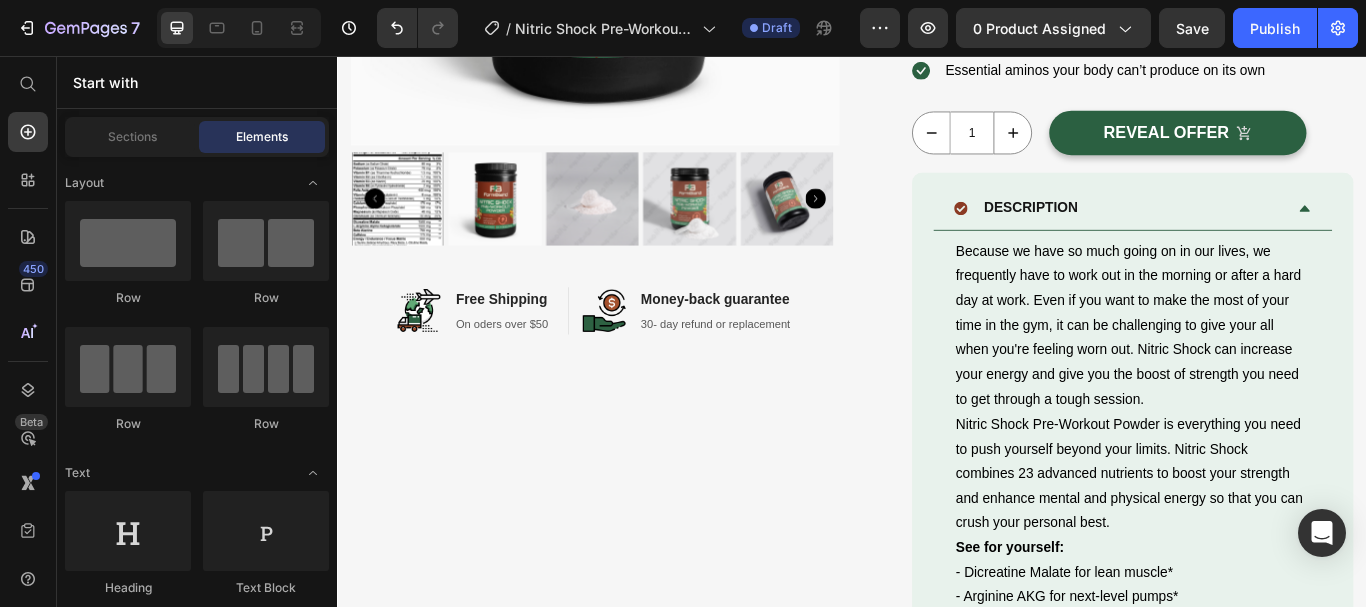 scroll, scrollTop: 482, scrollLeft: 0, axis: vertical 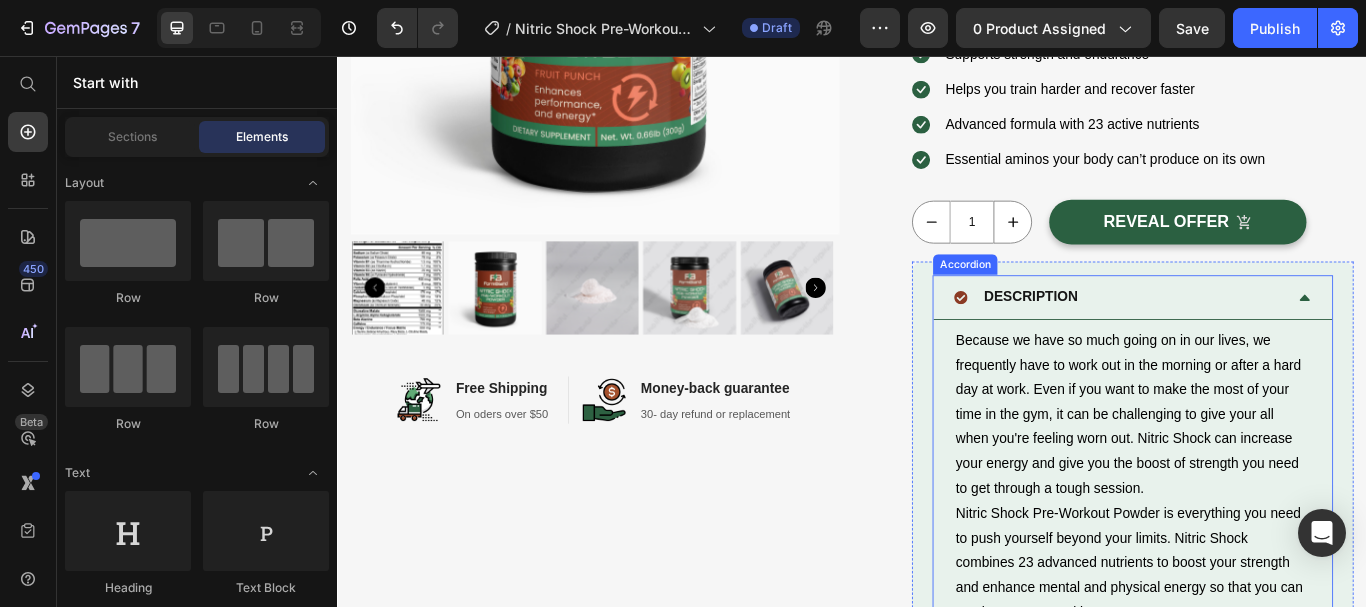 click 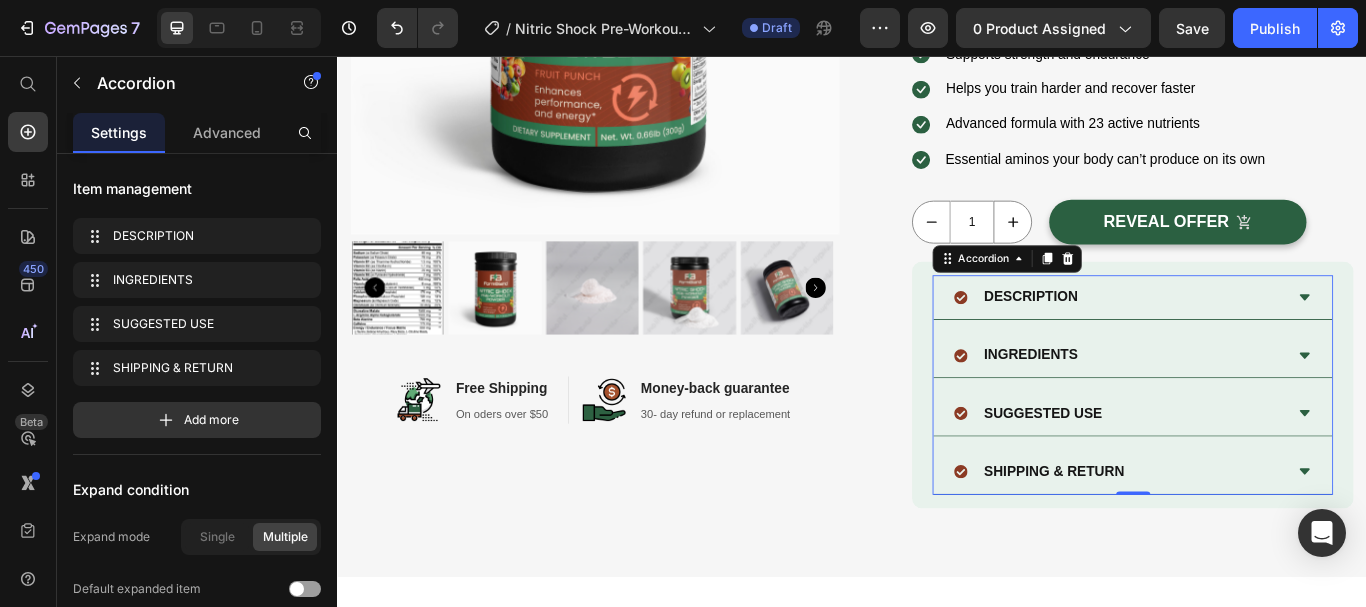 click on "INGREDIENTS" at bounding box center (1248, 405) 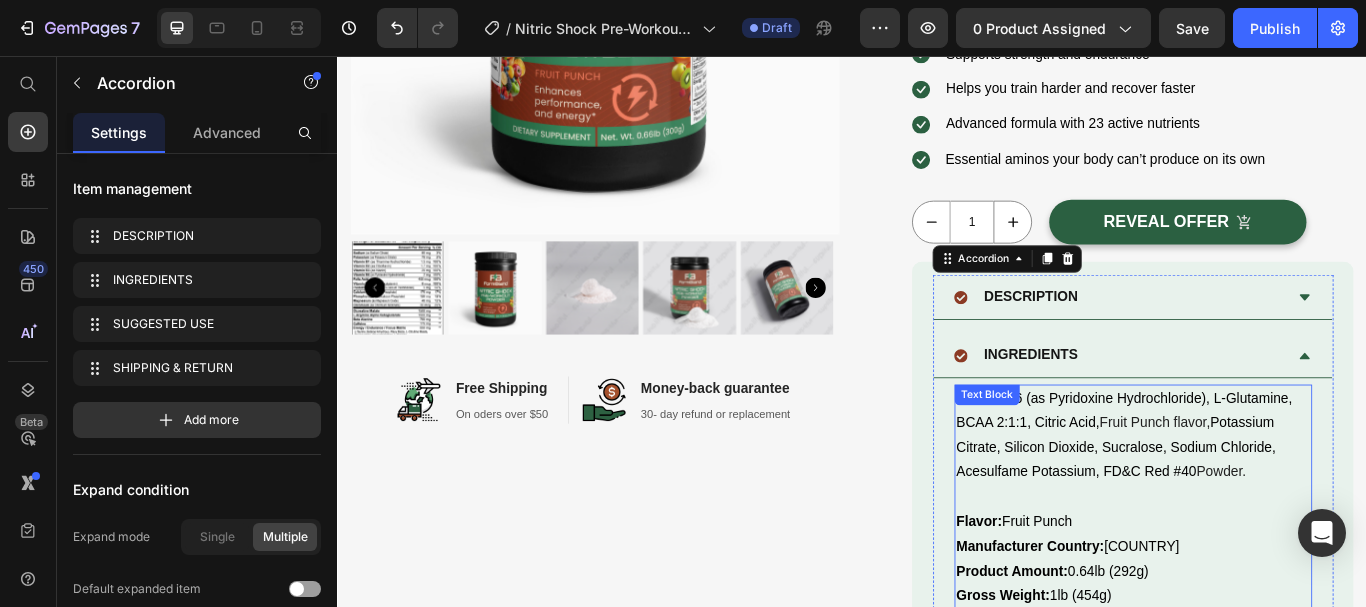 click on "Vitamin B6 (as Pyridoxine Hydrochloride), L-Glutamine, BCAA 2:1:1, Citric Acid,  Fruit Punch flavor,  Potassium Citrate, Silicon Dioxide, Sucralose, Sodium Chloride, Acesulfame Potassium, FD&C Red #40  Powder." at bounding box center (1264, 499) 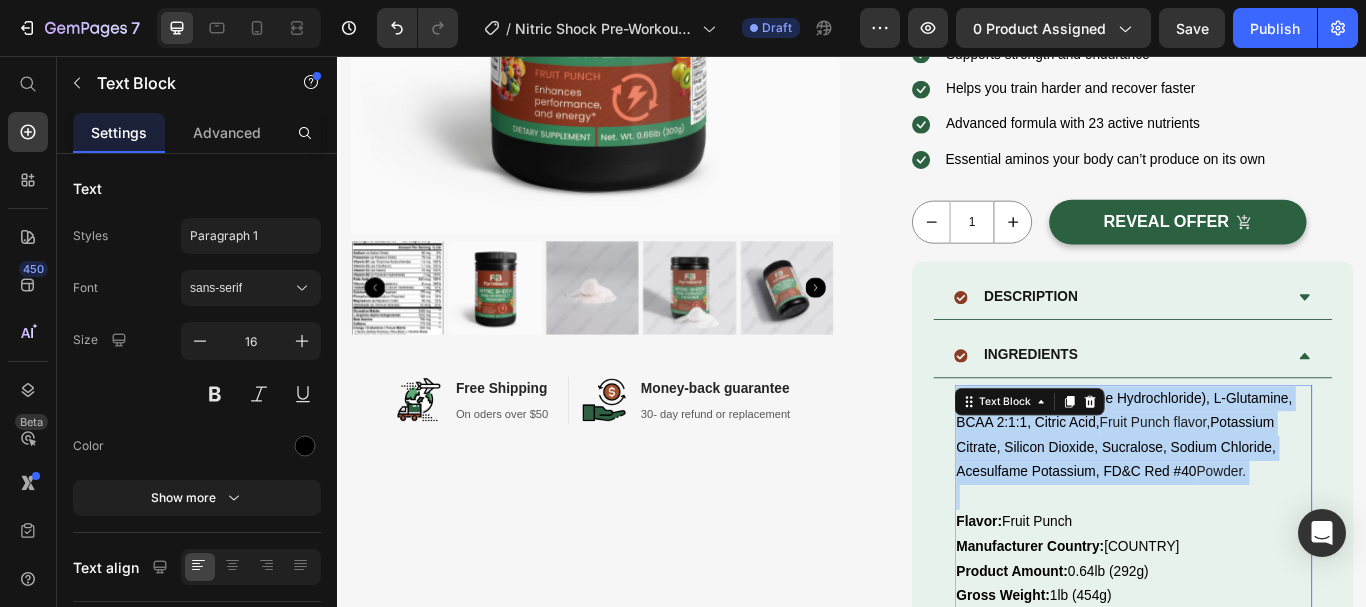 click on "Vitamin B6 (as Pyridoxine Hydrochloride), L-Glutamine, BCAA 2:1:1, Citric Acid,  Fruit Punch flavor,  Potassium Citrate, Silicon Dioxide, Sucralose, Sodium Chloride, Acesulfame Potassium, FD&C Red #40  Powder." at bounding box center [1264, 499] 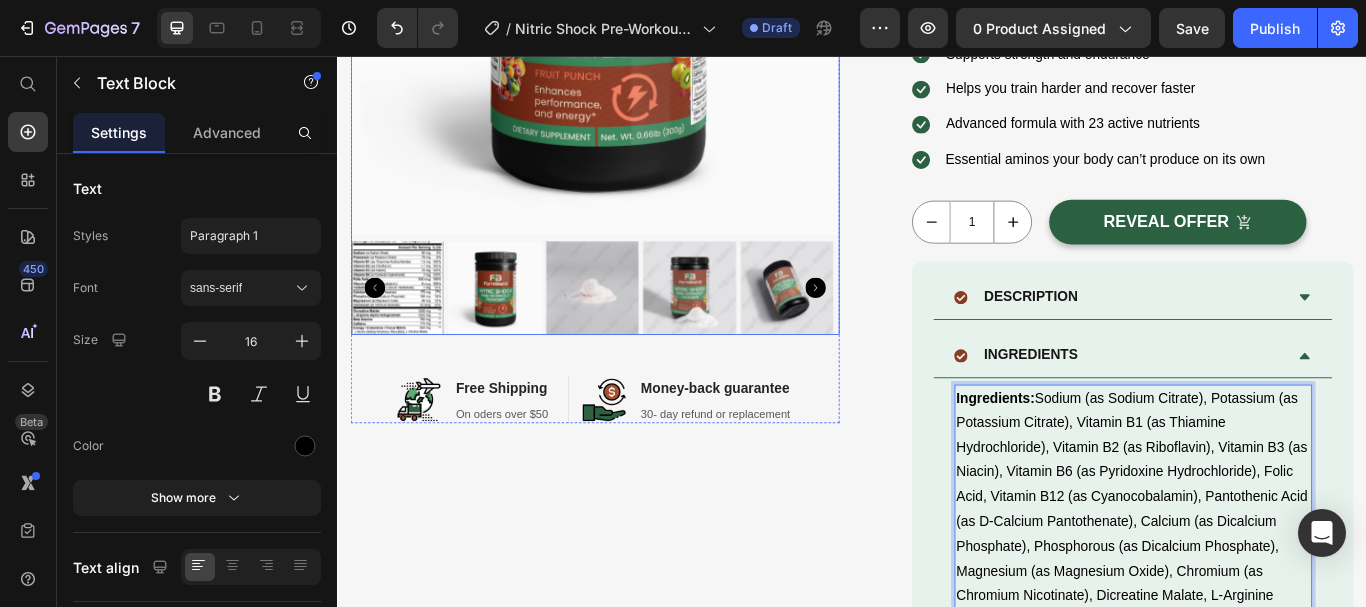 scroll, scrollTop: 785, scrollLeft: 0, axis: vertical 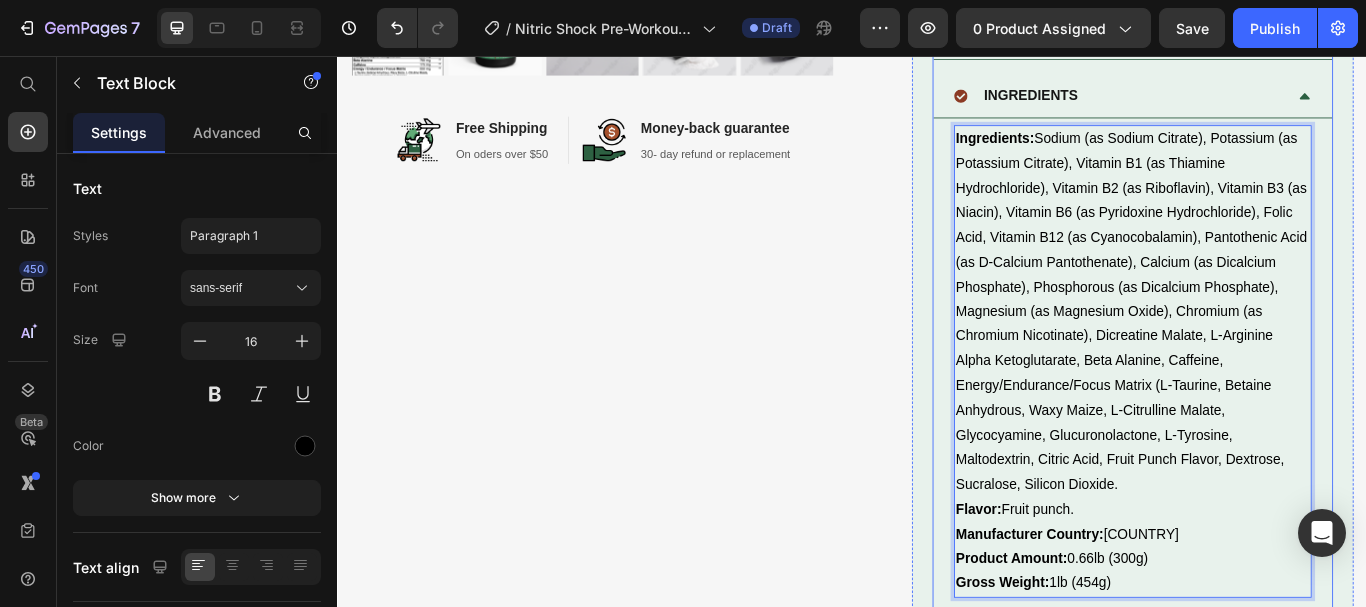 click on "INGREDIENTS" at bounding box center (1248, 102) 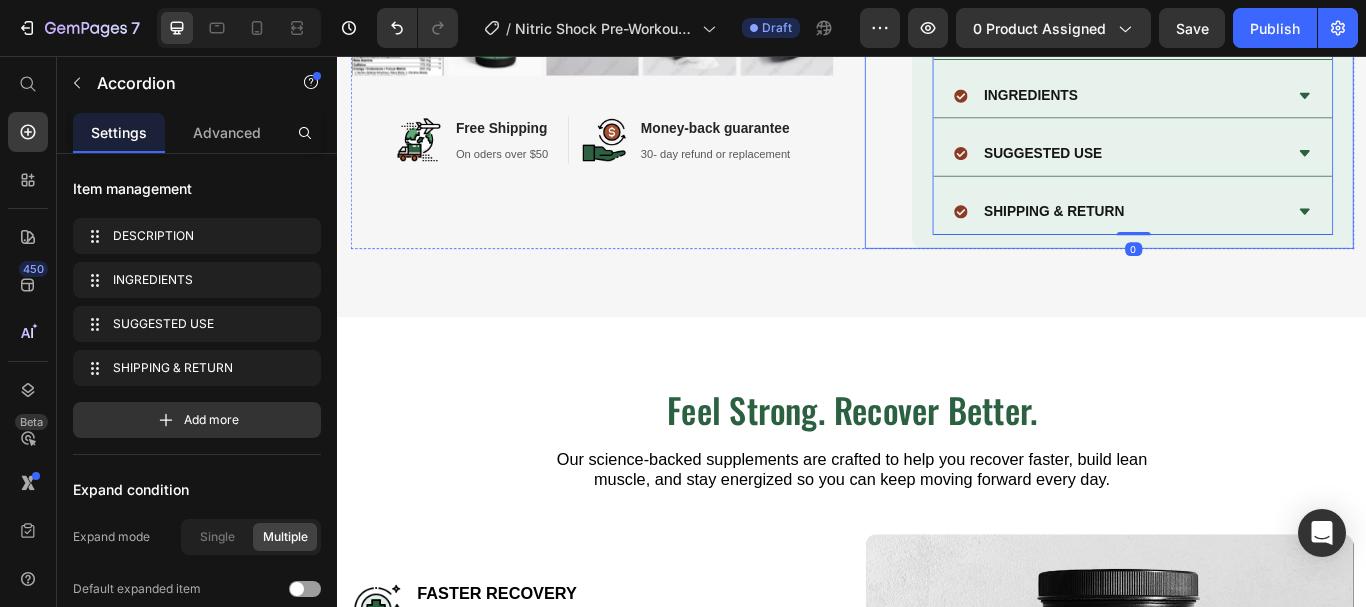 scroll, scrollTop: 0, scrollLeft: 0, axis: both 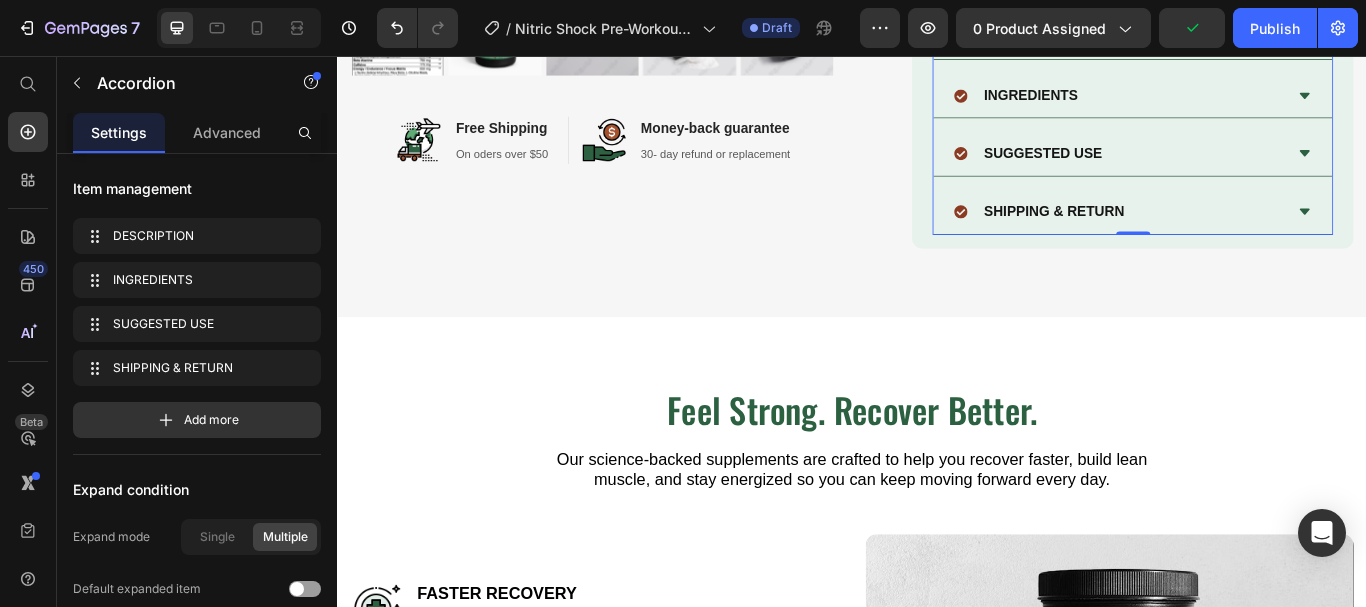click on "SUGGESTED USE" at bounding box center [1248, 170] 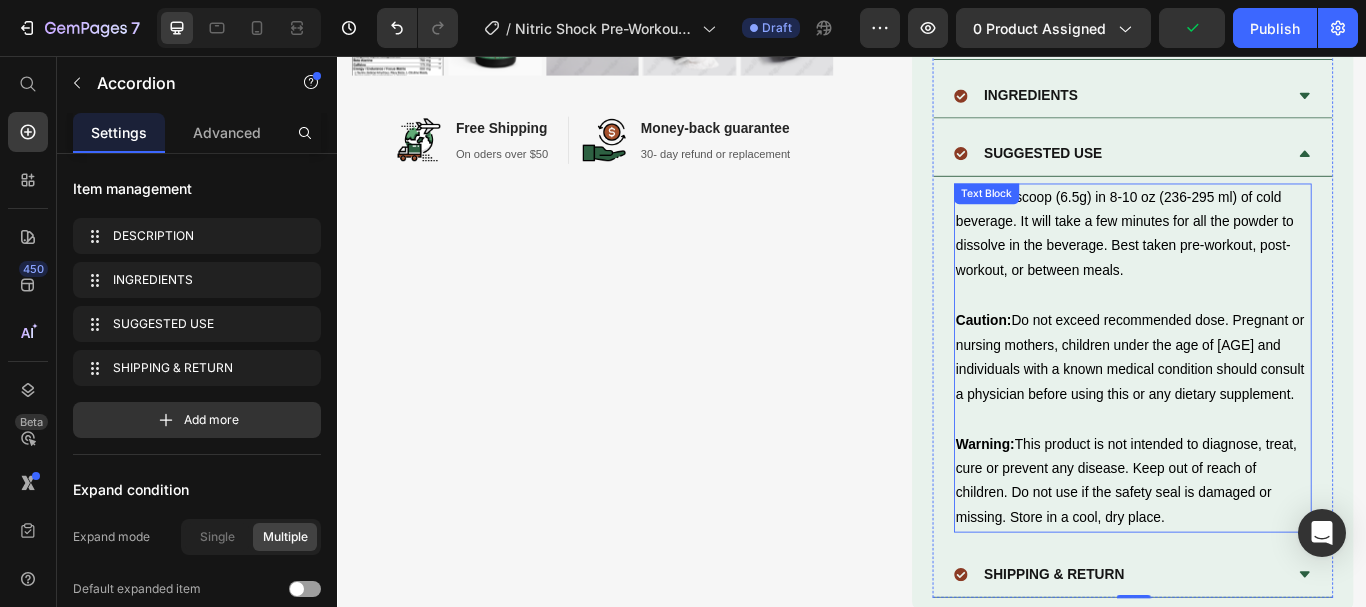 click on "Mix 1.2 a scoop (6.5g) in 8-10 oz (236-295 ml) of cold beverage. It will take a few minutes for all the powder to dissolve in the beverage. Best taken pre-workout, post-workout, or between meals." at bounding box center (1264, 264) 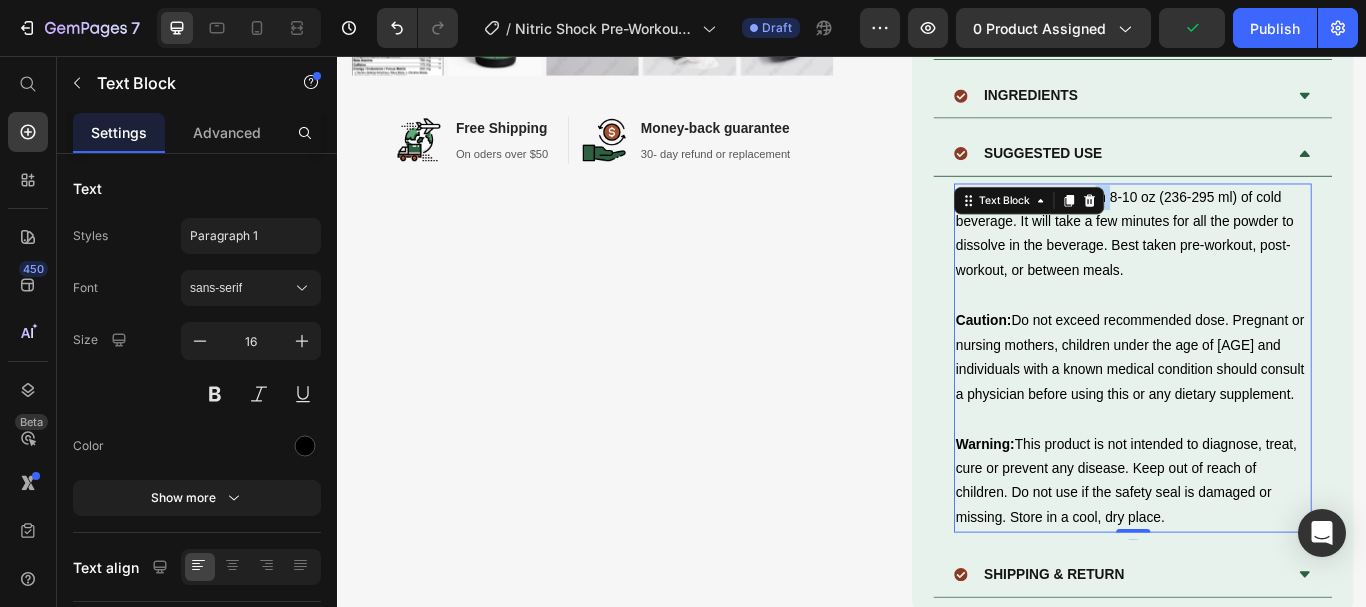 click at bounding box center [1214, 225] 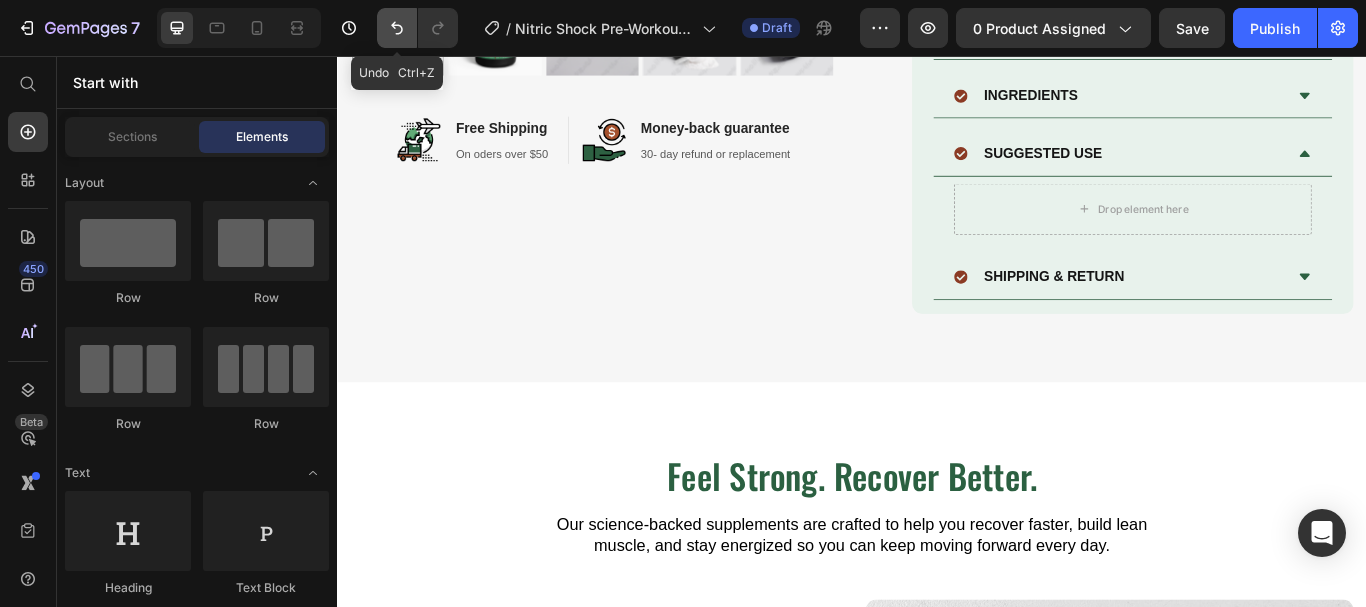 click 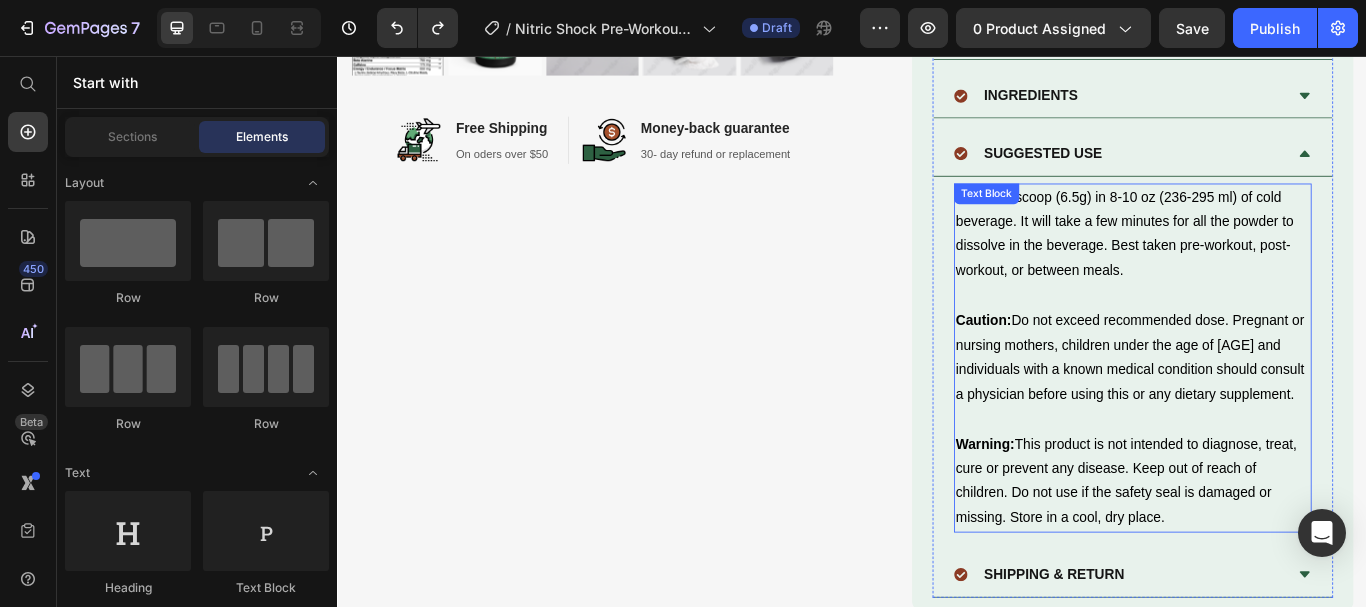 click on "Caution:  Do not exceed recommended dose. Pregnant or nursing mothers, children under the age of 18, and individuals with a known medical condition should consult a physician before using this or any dietary supplement." at bounding box center [1264, 408] 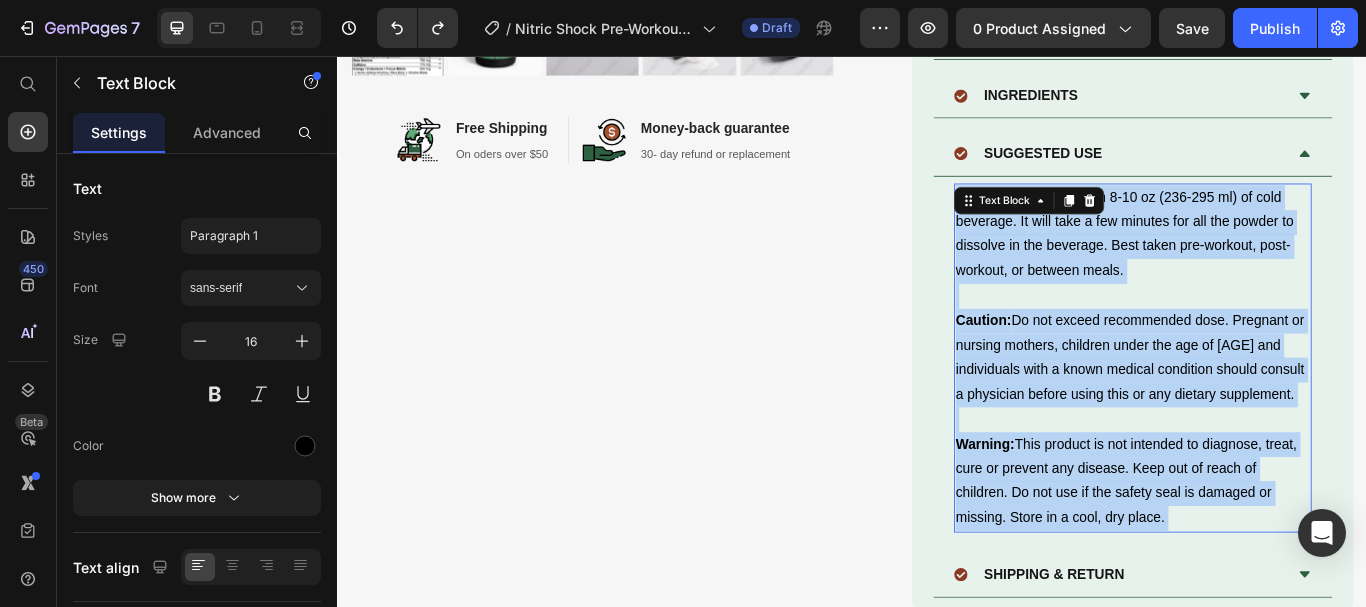 click on "Caution:  Do not exceed recommended dose. Pregnant or nursing mothers, children under the age of 18, and individuals with a known medical condition should consult a physician before using this or any dietary supplement." at bounding box center (1264, 408) 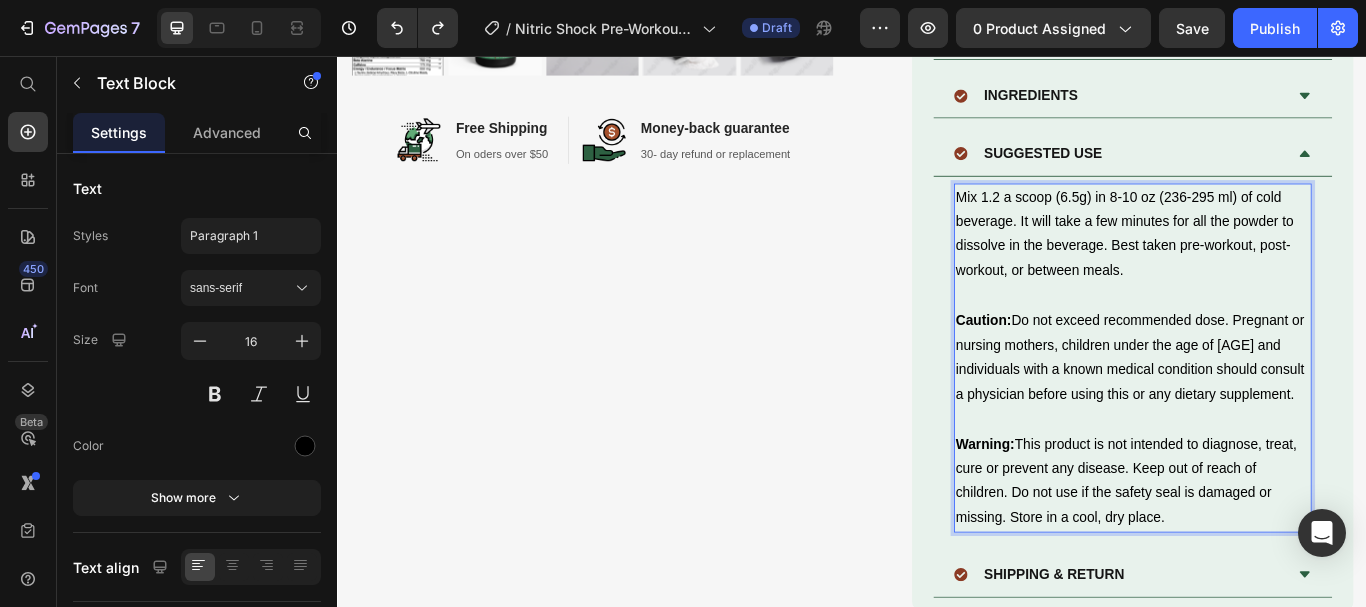 scroll, scrollTop: 74, scrollLeft: 0, axis: vertical 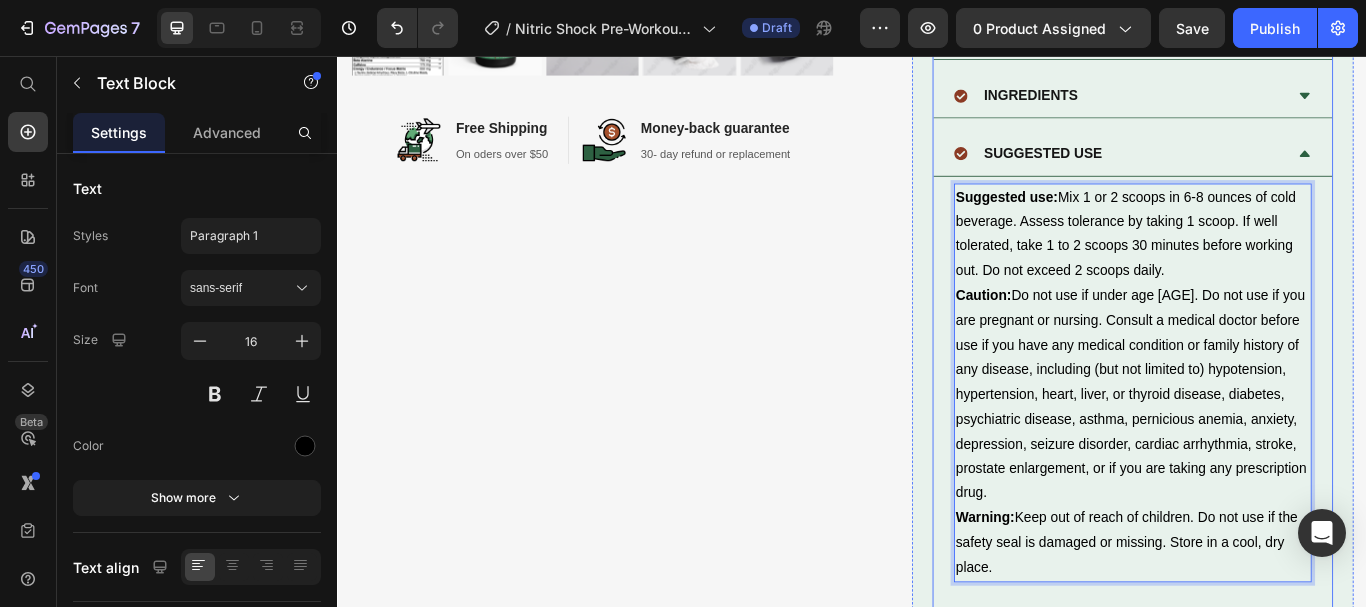 drag, startPoint x: 1297, startPoint y: 171, endPoint x: 1215, endPoint y: 171, distance: 82 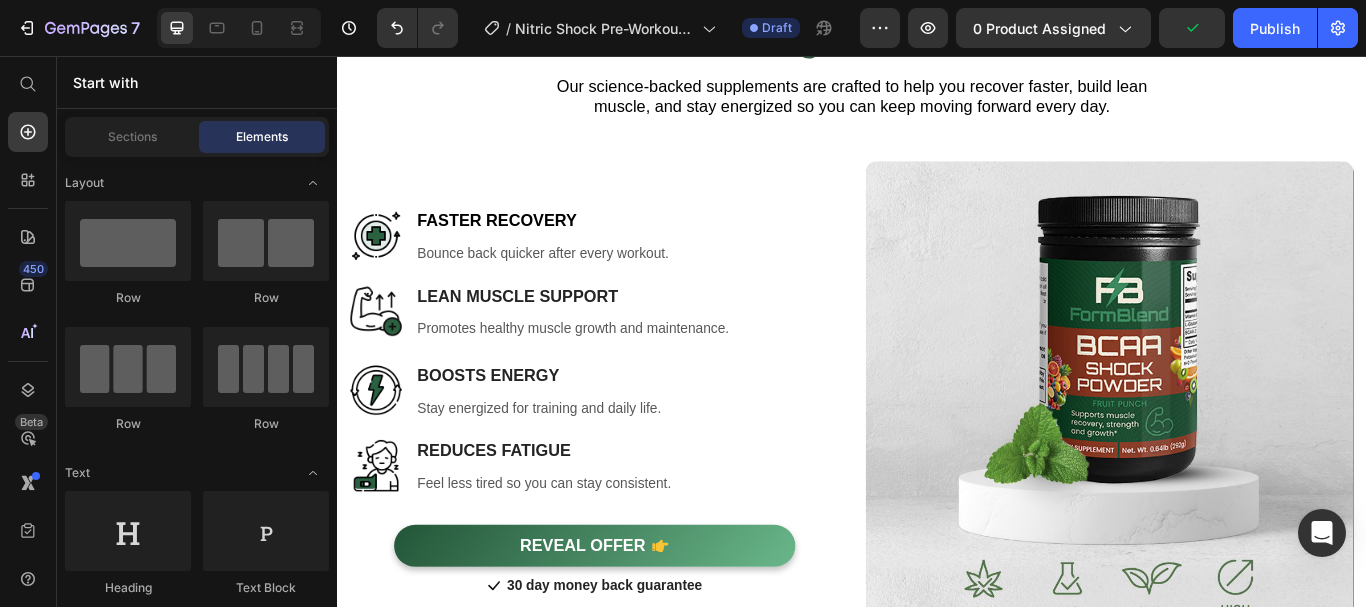 scroll, scrollTop: 1288, scrollLeft: 0, axis: vertical 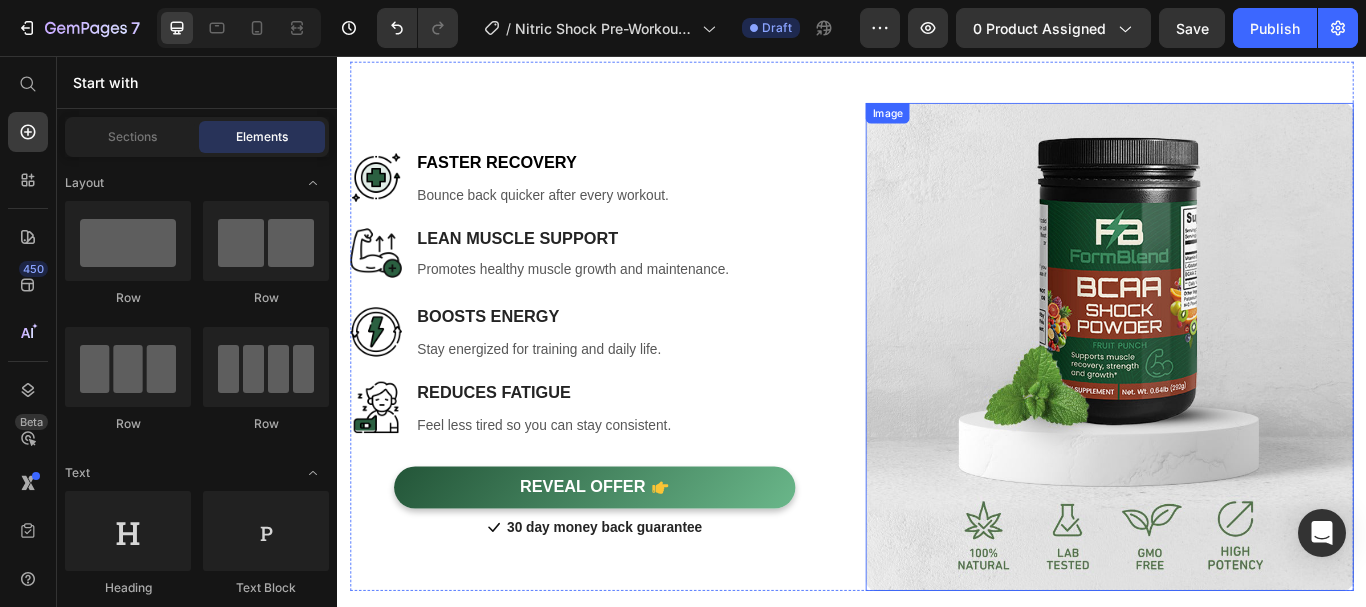 click at bounding box center (1237, 395) 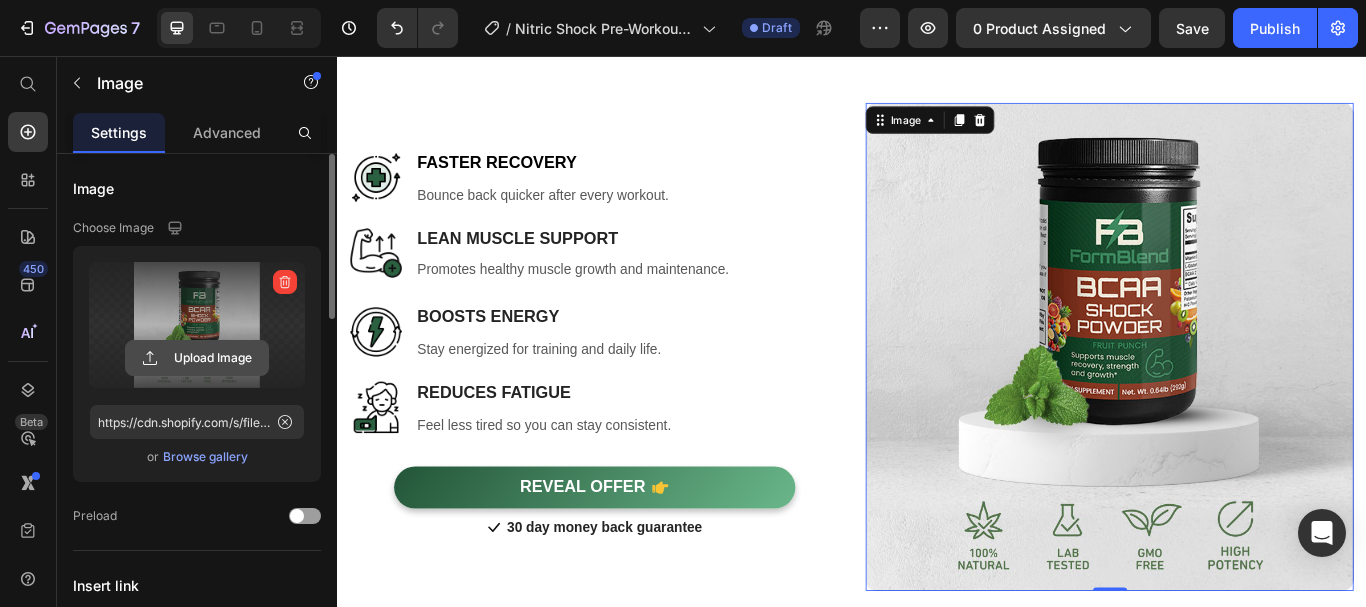 click 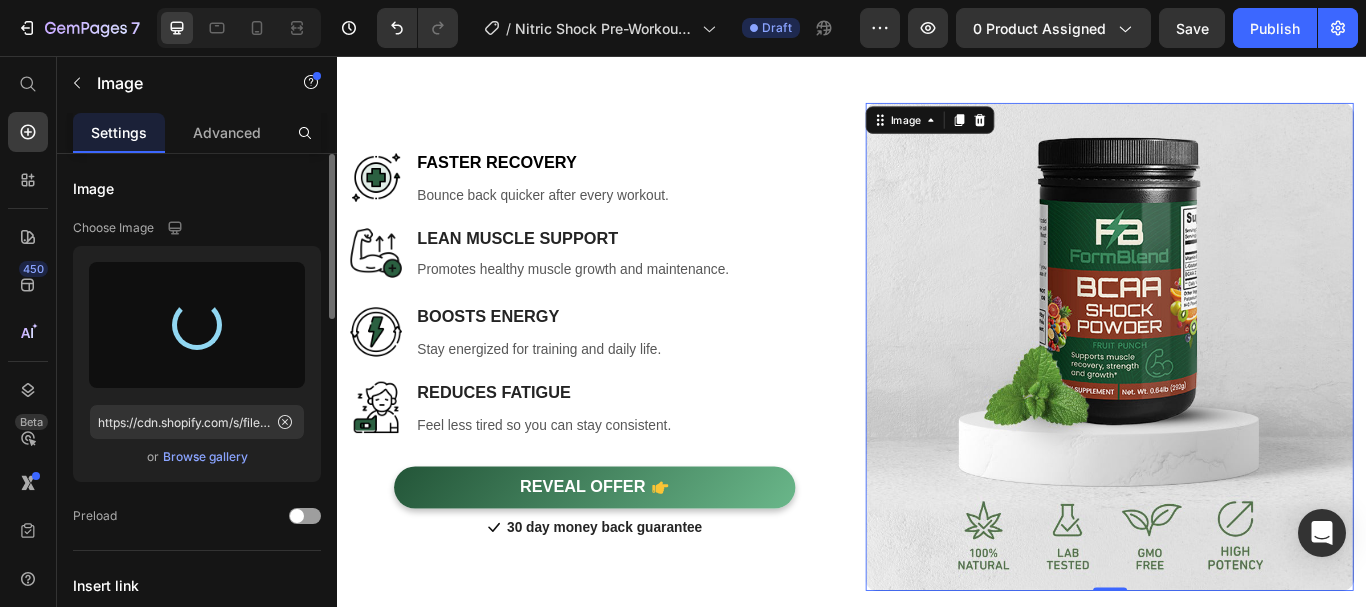 type on "https://cdn.shopify.com/s/files/1/0615/8181/9975/files/gempages_574911106628191076-b032aa92-1e70-4755-bd20-5518034a3740.jpg" 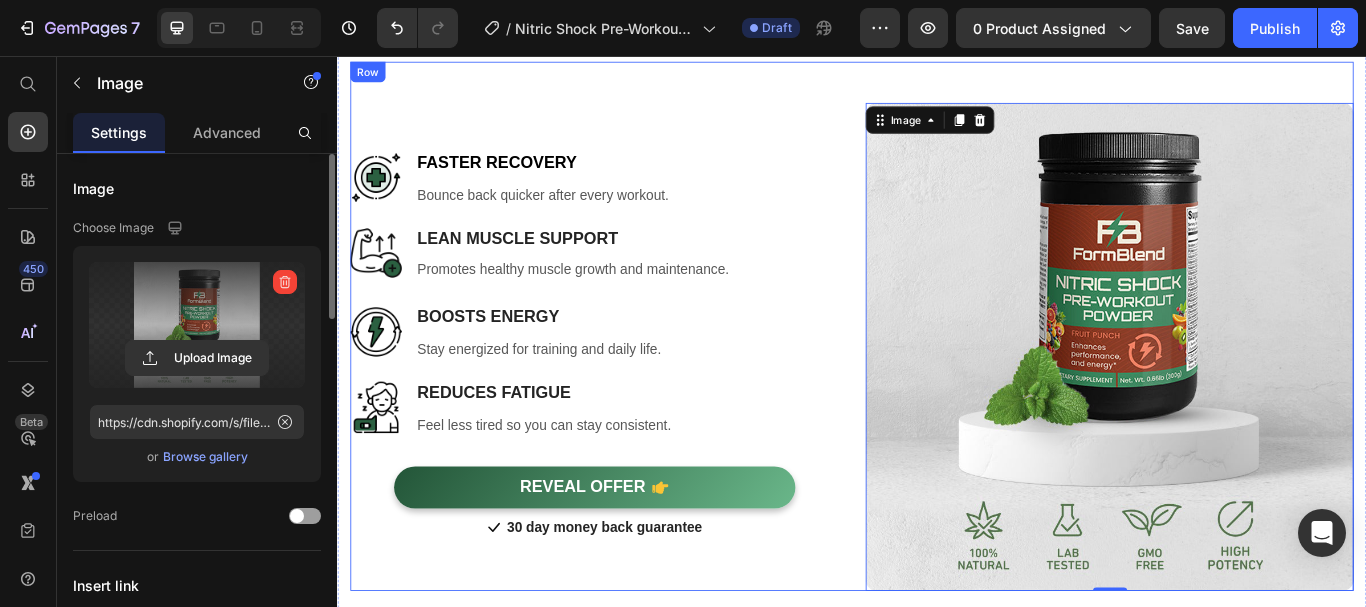 click on "Image Faster Recovery Heading Bounce back quicker after every workout. Text block Row Image Lean Muscle Support Heading Promotes healthy muscle growth and maintenance. Text block Row Image Boosts Energy Heading Stay energized for training and daily life. Text block Row Image  Reduces Fatigue Heading Feel less tired so you can stay consistent. Text block Row  	   REVEAL OFFER Button                Icon 30 day money back guarantee Text block Icon List Row" at bounding box center [636, 395] 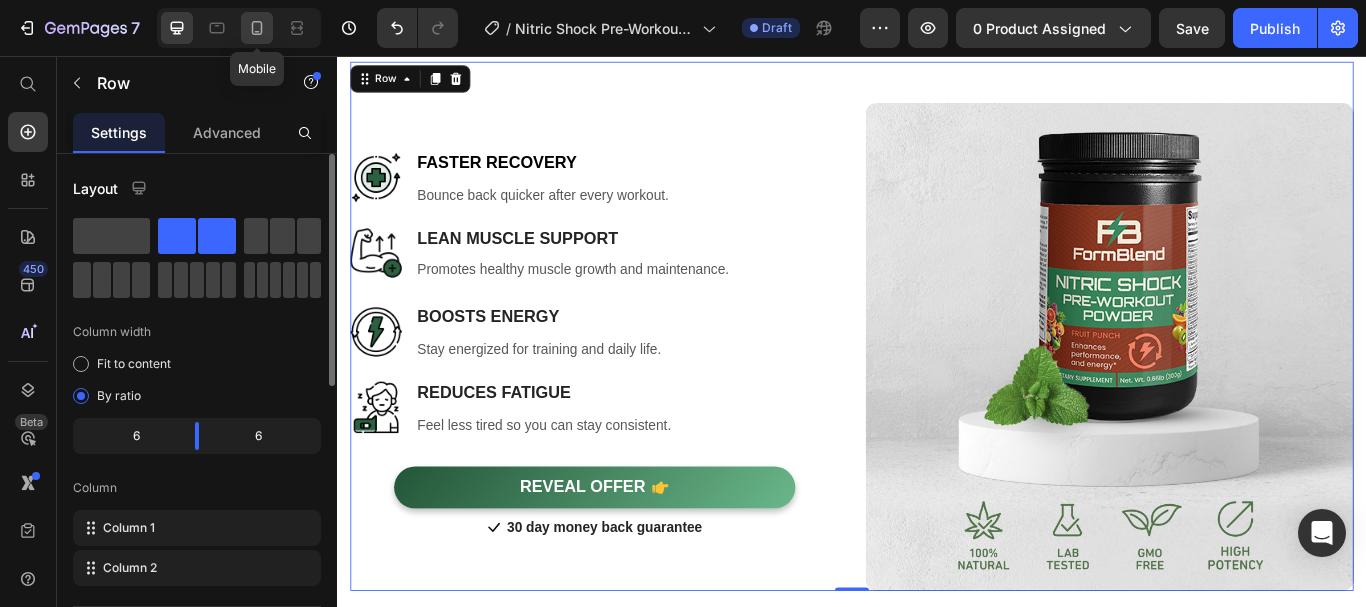 click 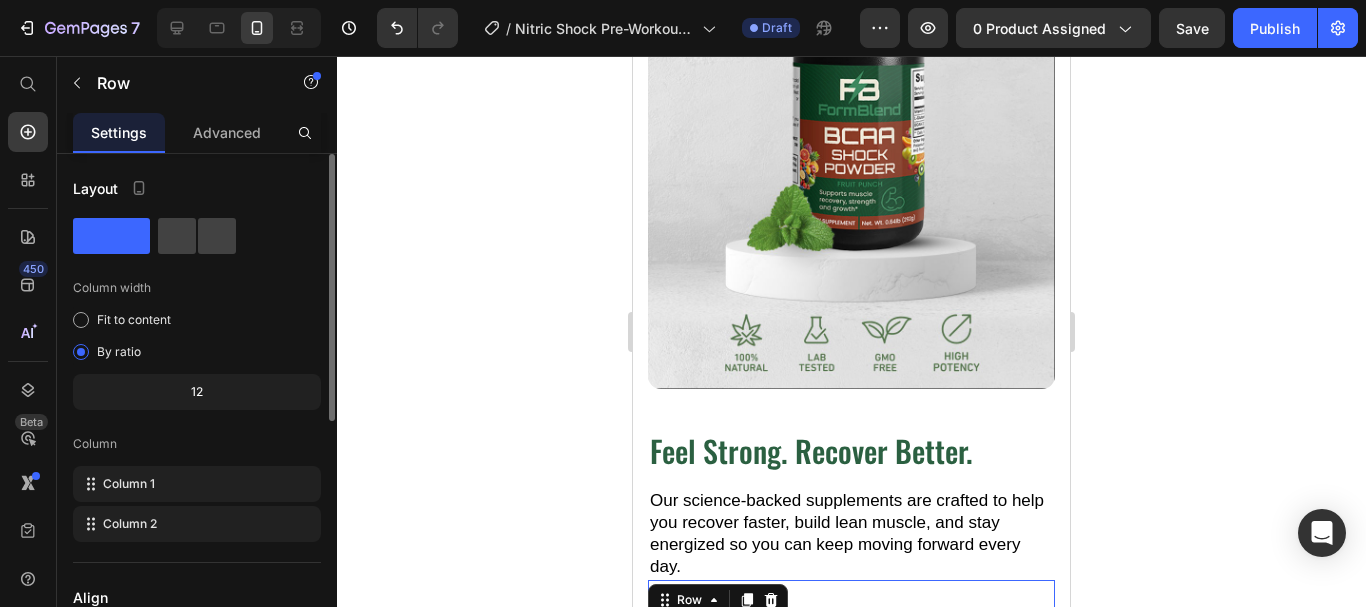 scroll, scrollTop: 2156, scrollLeft: 0, axis: vertical 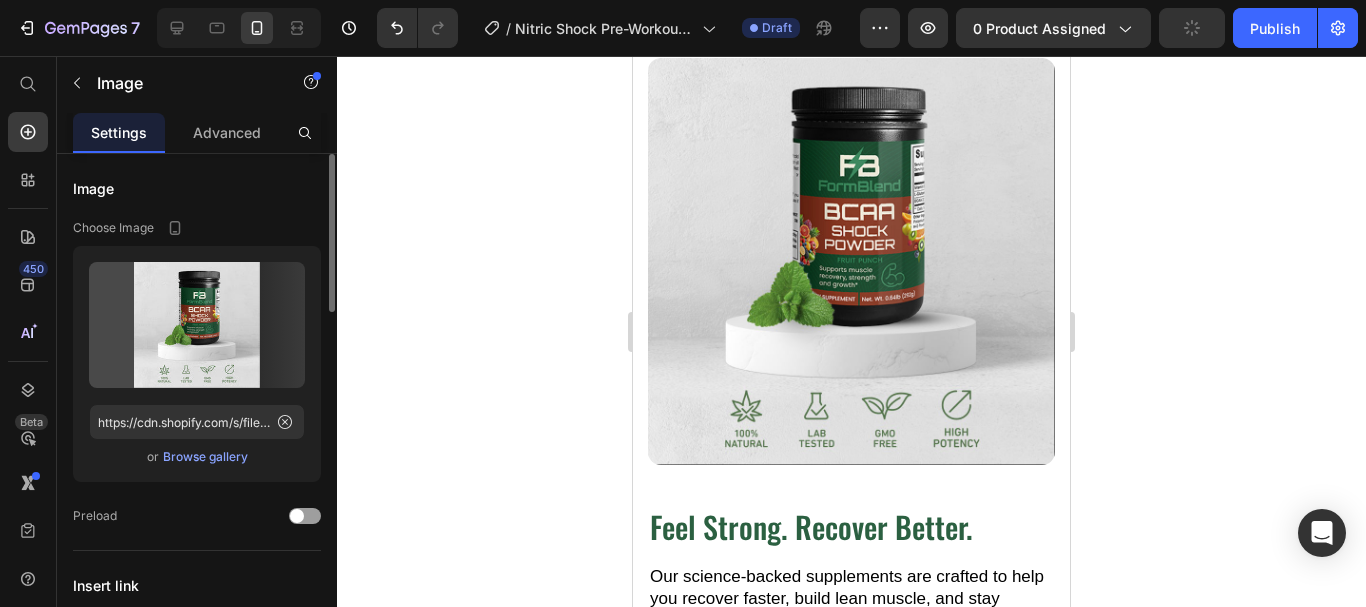 click at bounding box center [851, 261] 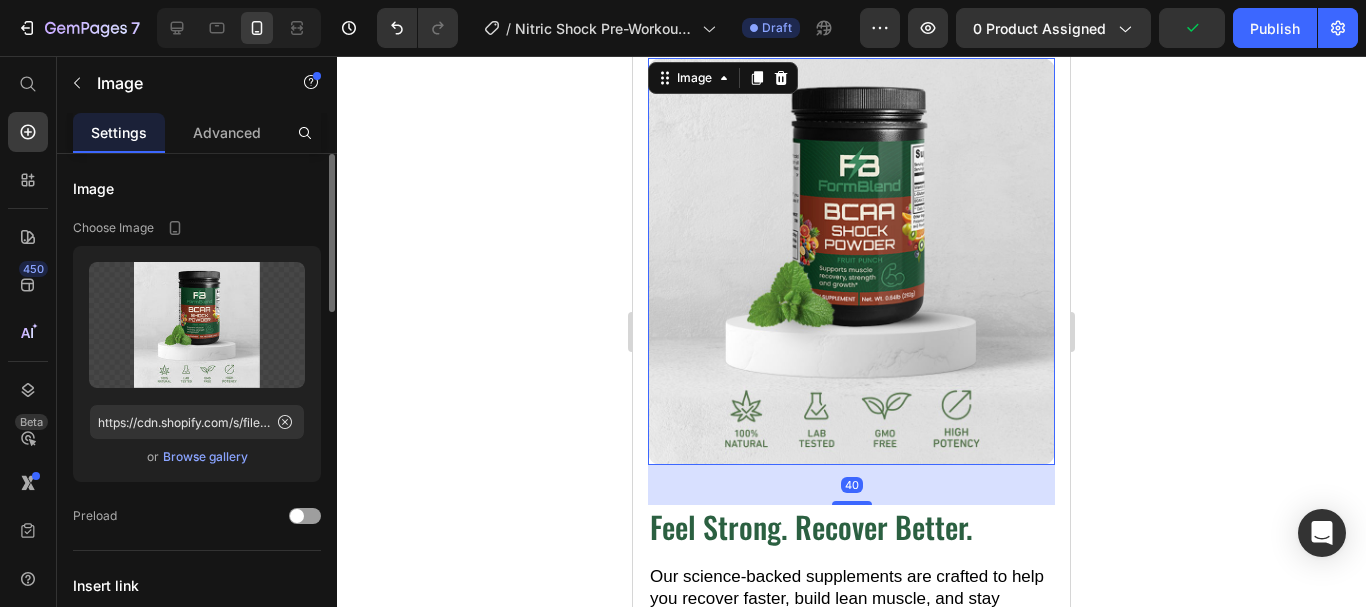 click on "Browse gallery" at bounding box center [205, 457] 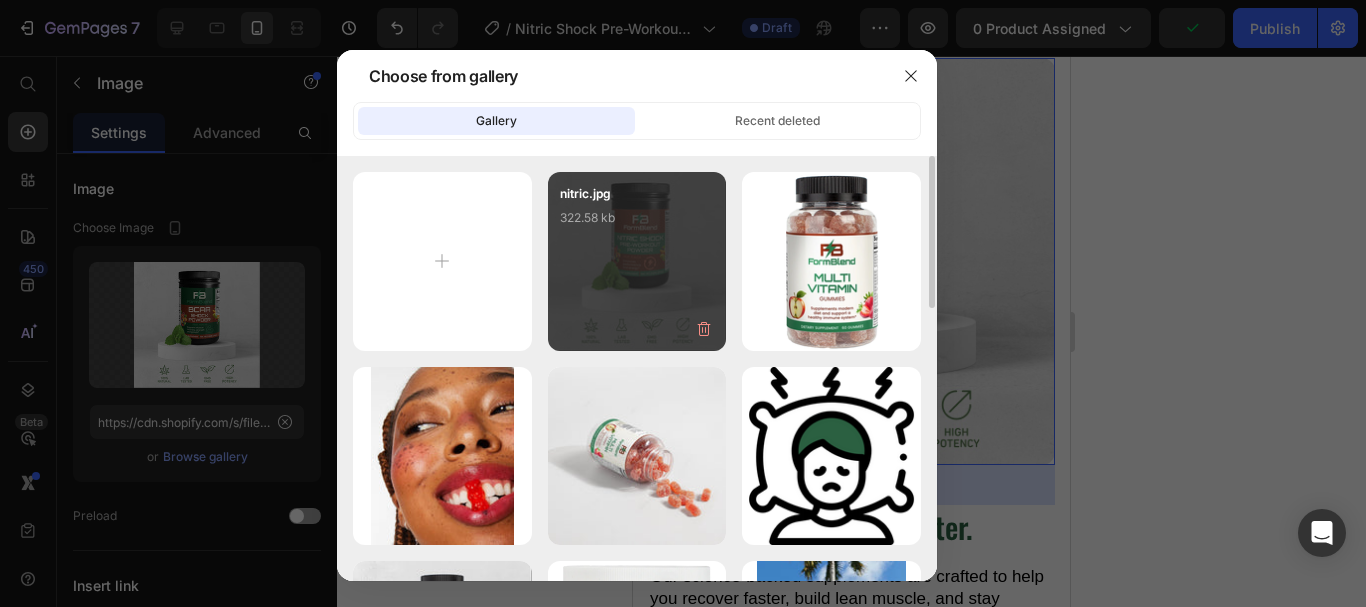 click on "nitric.jpg 322.58 kb" at bounding box center [637, 224] 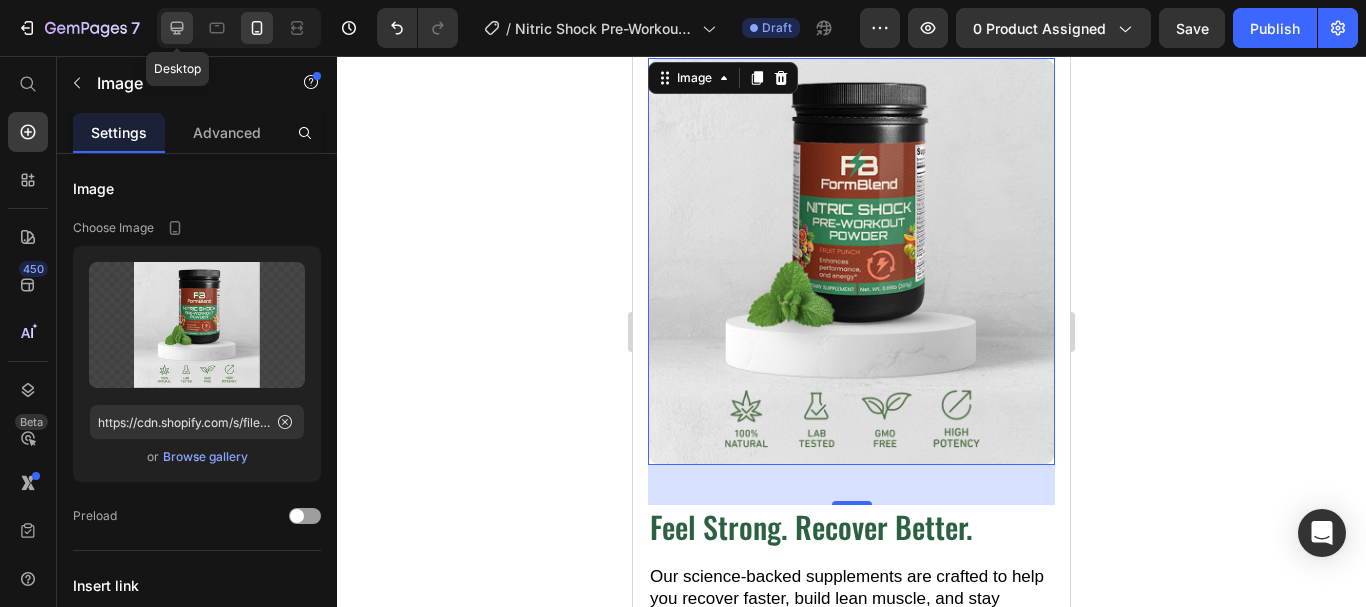 click 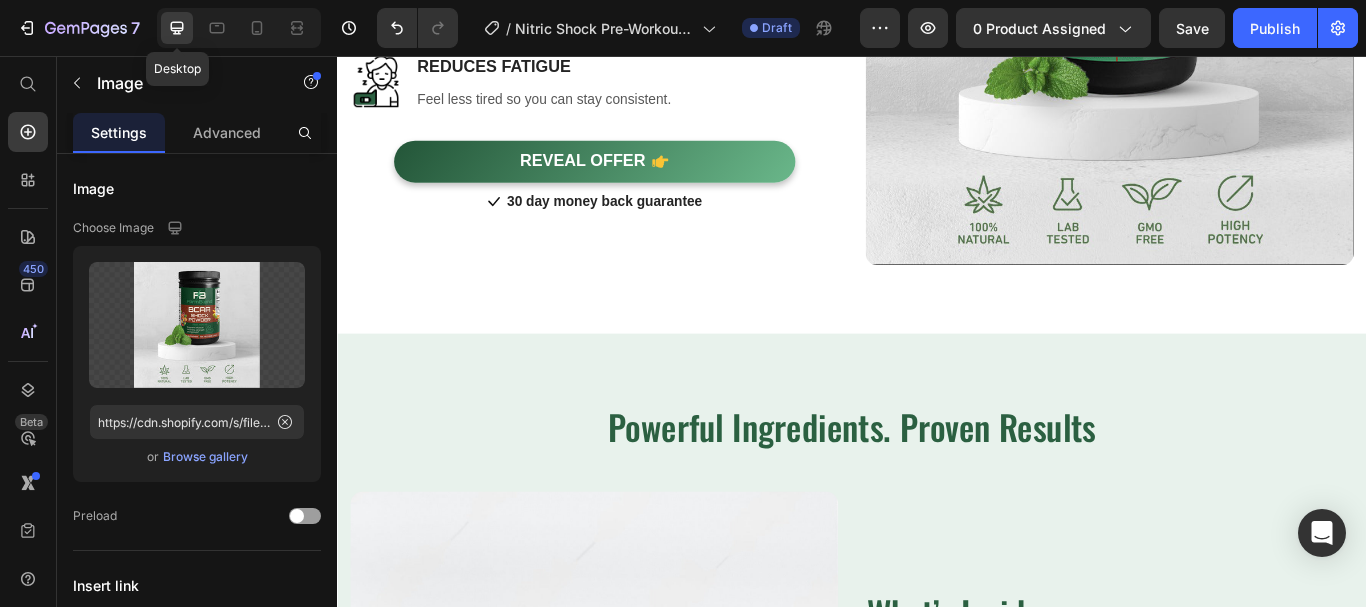 scroll, scrollTop: 1600, scrollLeft: 0, axis: vertical 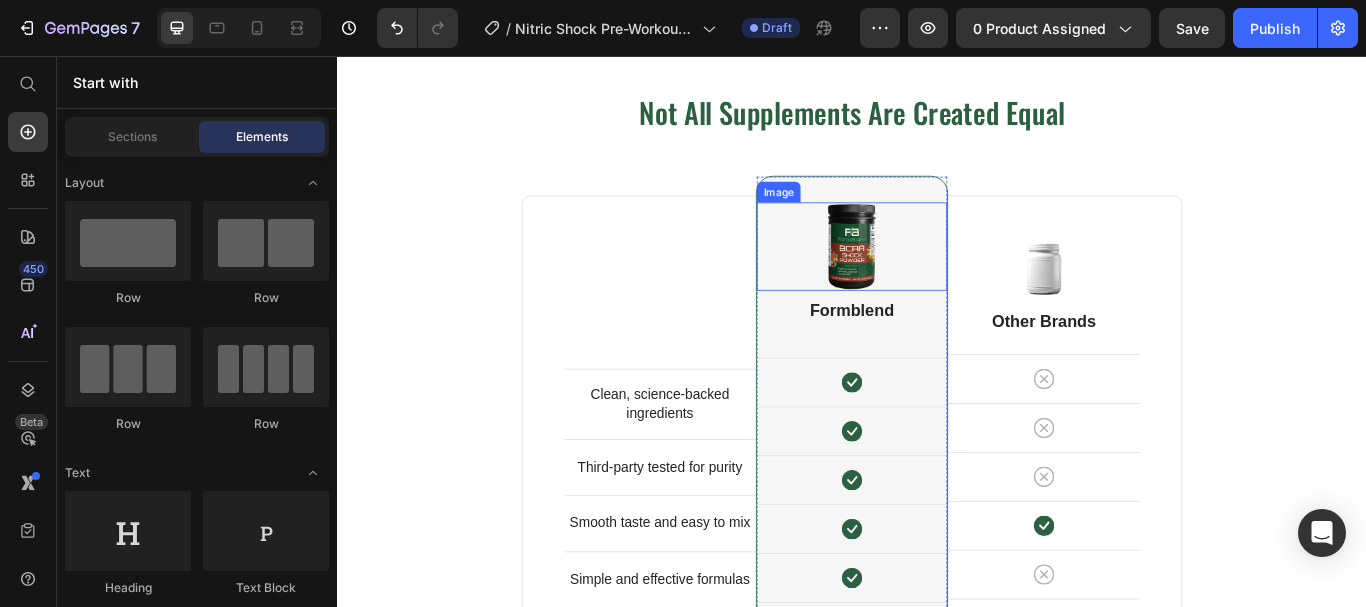click at bounding box center [937, 278] 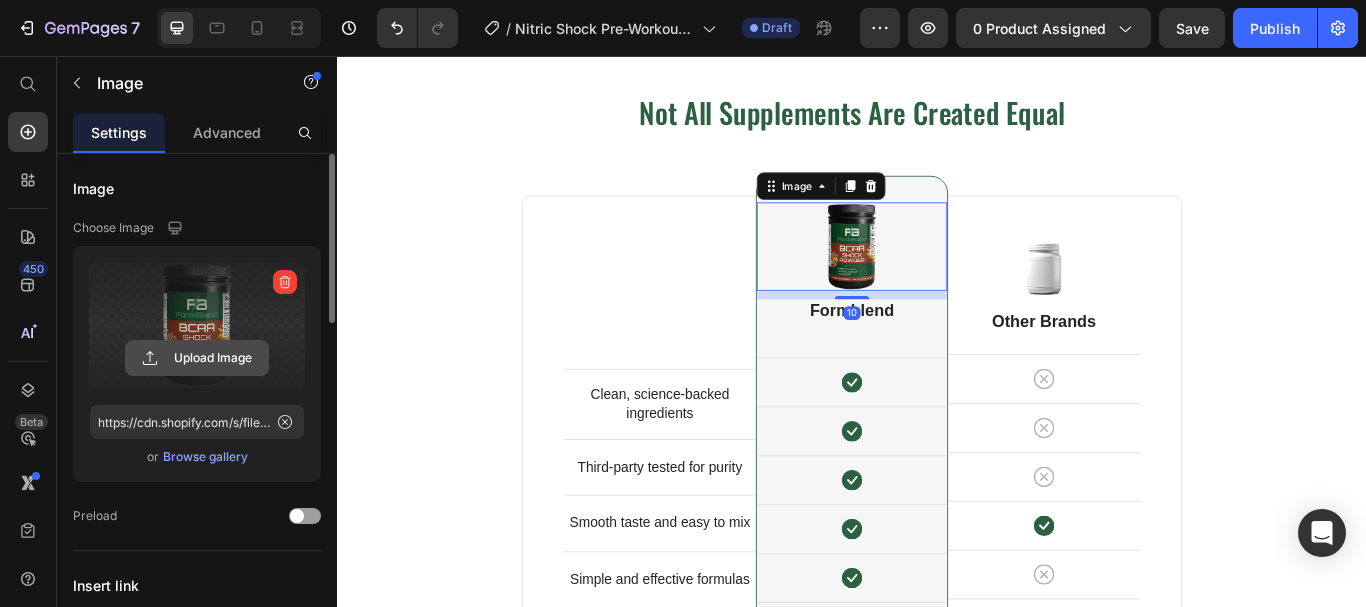 click 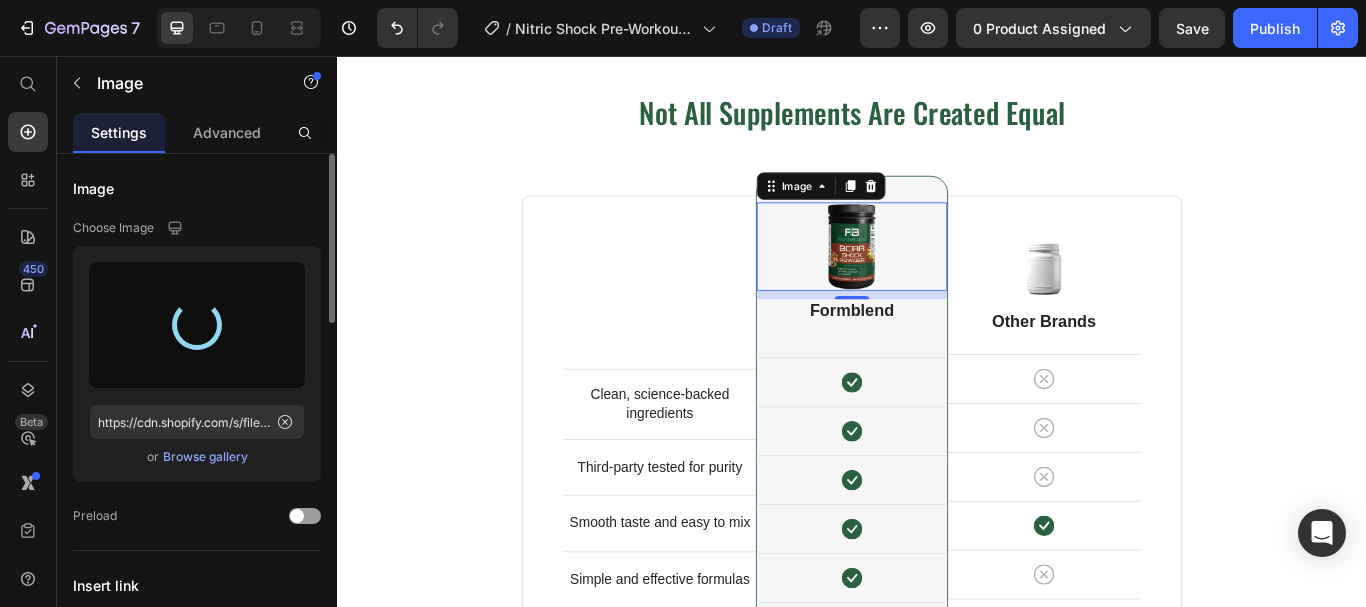 type on "https://cdn.shopify.com/s/files/1/0615/8181/9975/files/gempages_574911106628191076-bca9c7a5-84f2-4801-ad18-a18d59de8940.webp" 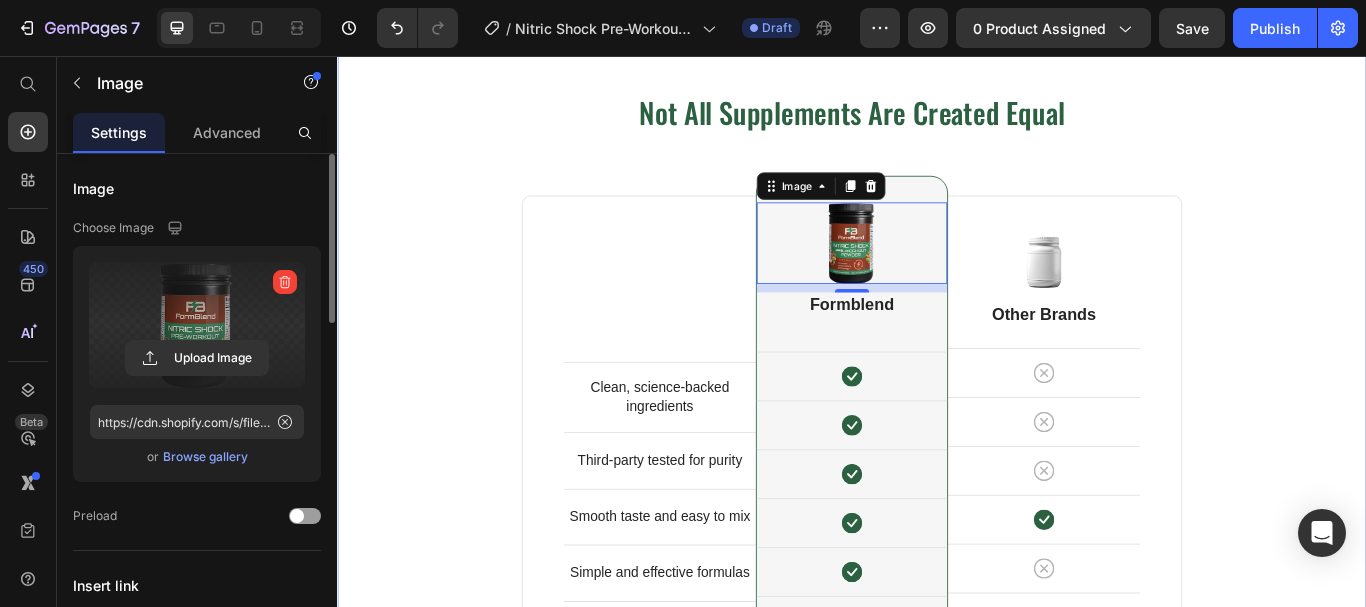 click on "Not All Supplements Are Created Equal Heading Row Clean, science-backed ingredients Text block Row Third-party tested for purity Text block Row Smooth taste and easy to mix Text block Row  Simple and effective formulas Text block Row Supports your goals long-term Text block Row Differentiation Honest branding with clear values Text block Row Image   10 Formblend Heading
Icon Row
Icon Row
Icon Row
Icon Row
Icon Row
Icon Row
Icon Row
Icon Row Row Image Other Brands Heading
Icon Row
Icon Row
Icon Row
Icon Row
Icon Row
Icon Row
Icon Row
Icon Row Row Row  	   SHOP NOW Button                Icon 30 day money back guarantee Text block Icon List Row" at bounding box center (937, 573) 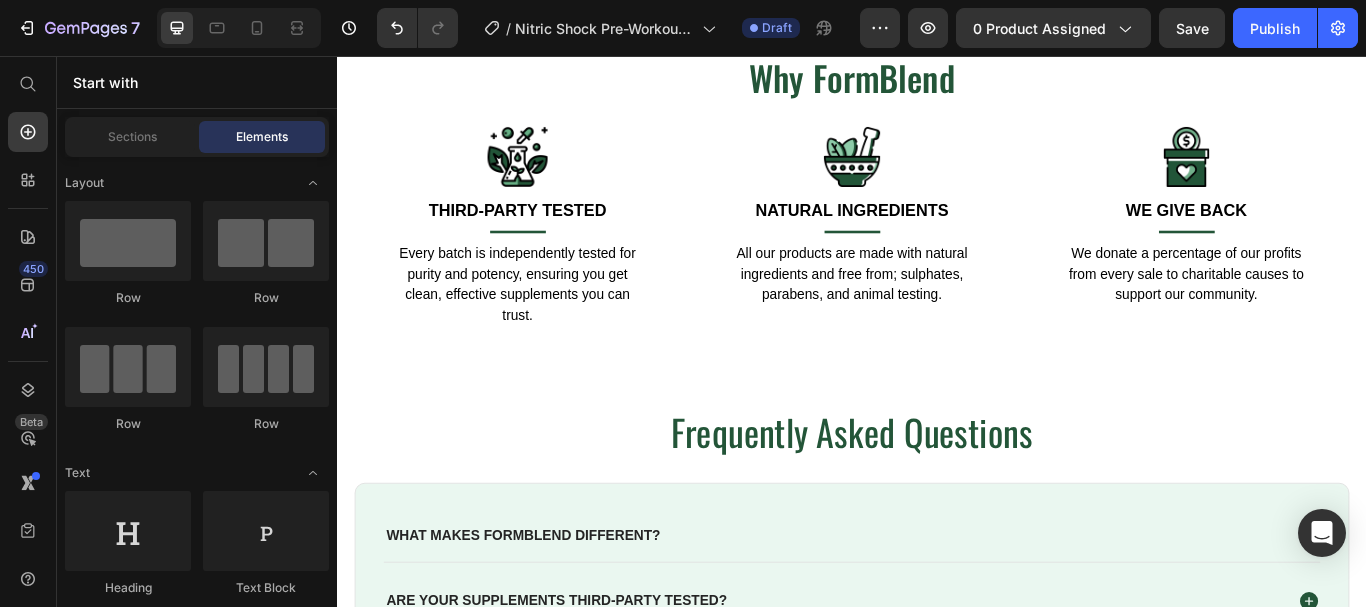 drag, startPoint x: 1535, startPoint y: 472, endPoint x: 1667, endPoint y: 594, distance: 179.74426 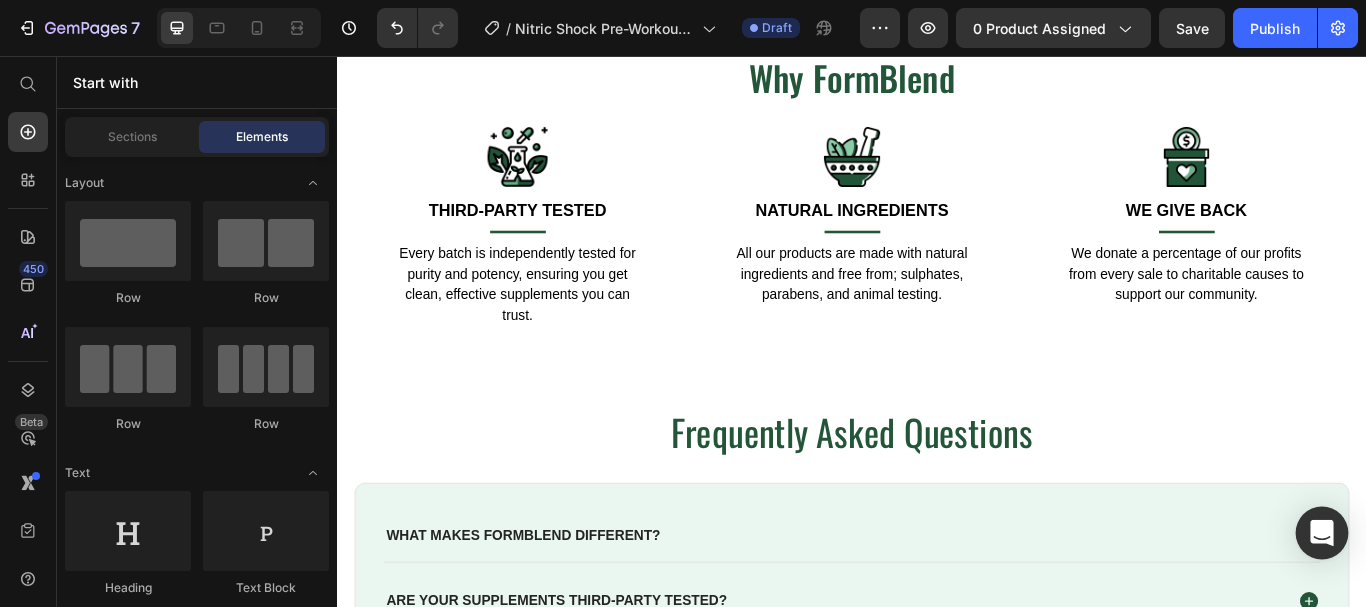 scroll, scrollTop: 6895, scrollLeft: 0, axis: vertical 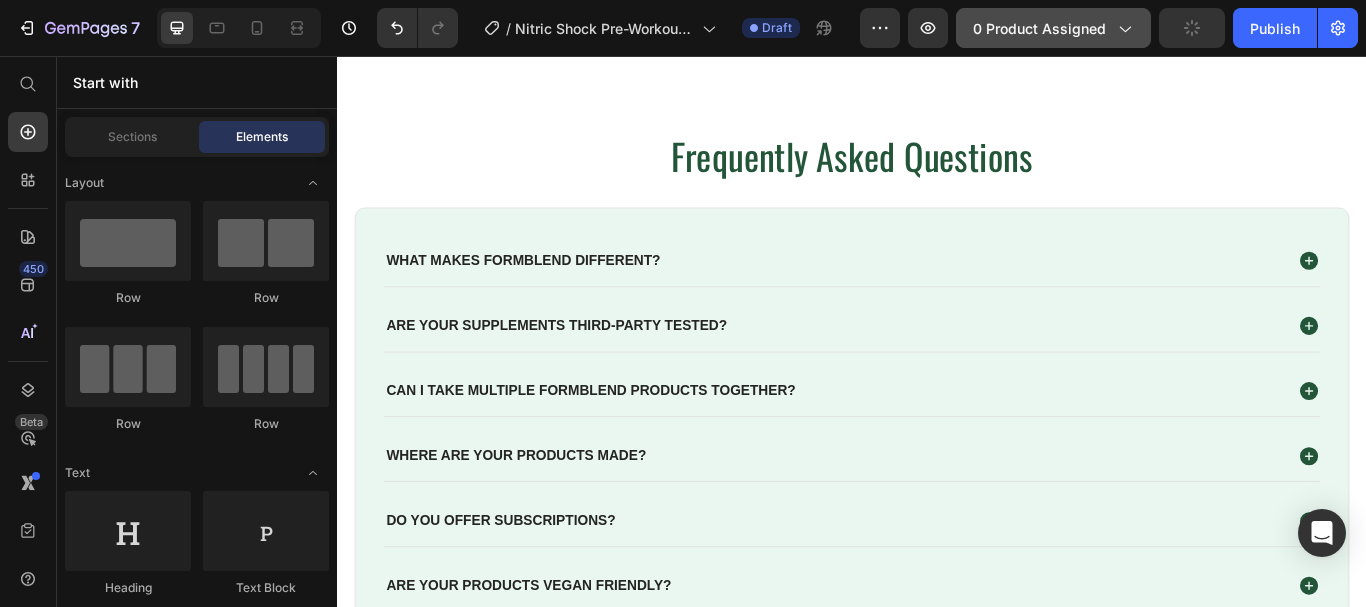 click on "0 product assigned" at bounding box center (1053, 28) 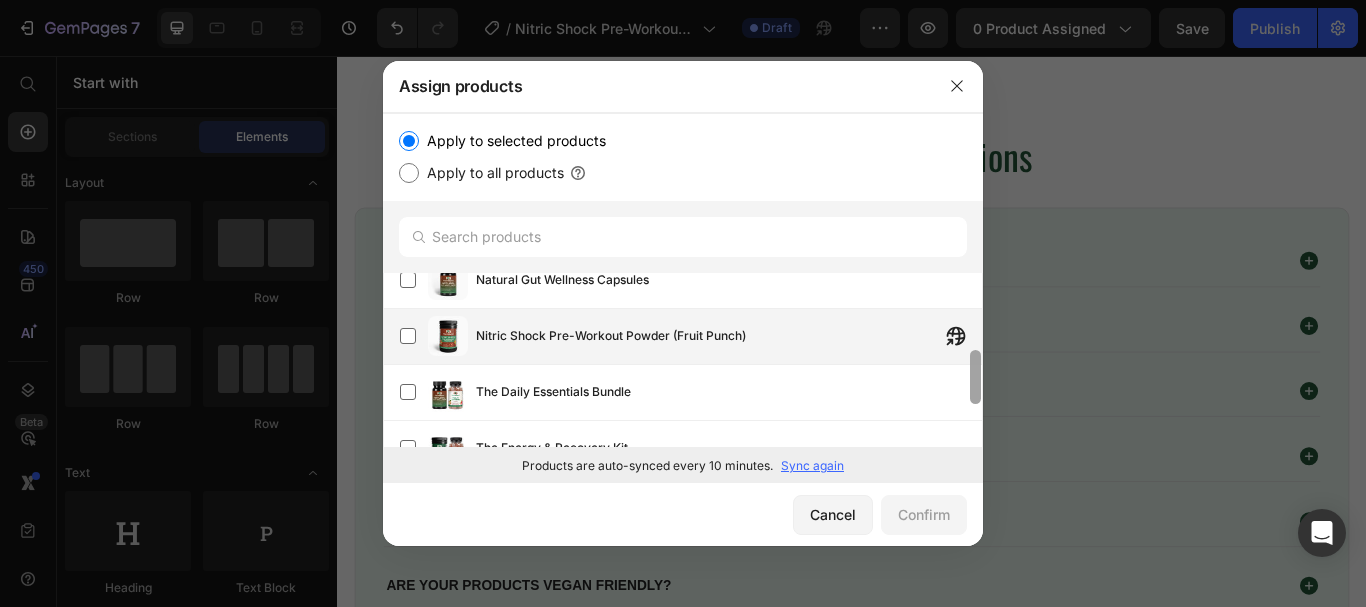 drag, startPoint x: 972, startPoint y: 289, endPoint x: 903, endPoint y: 356, distance: 96.17692 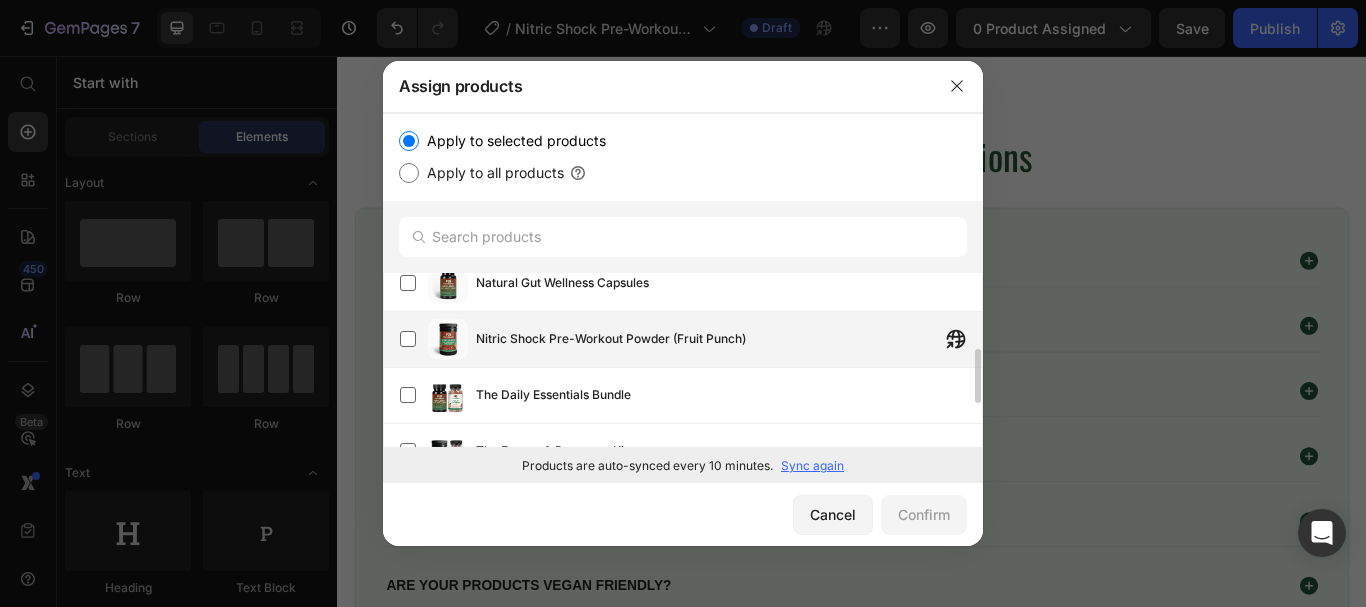 click on "Nitric Shock Pre-Workout Powder (Fruit Punch)" at bounding box center [729, 339] 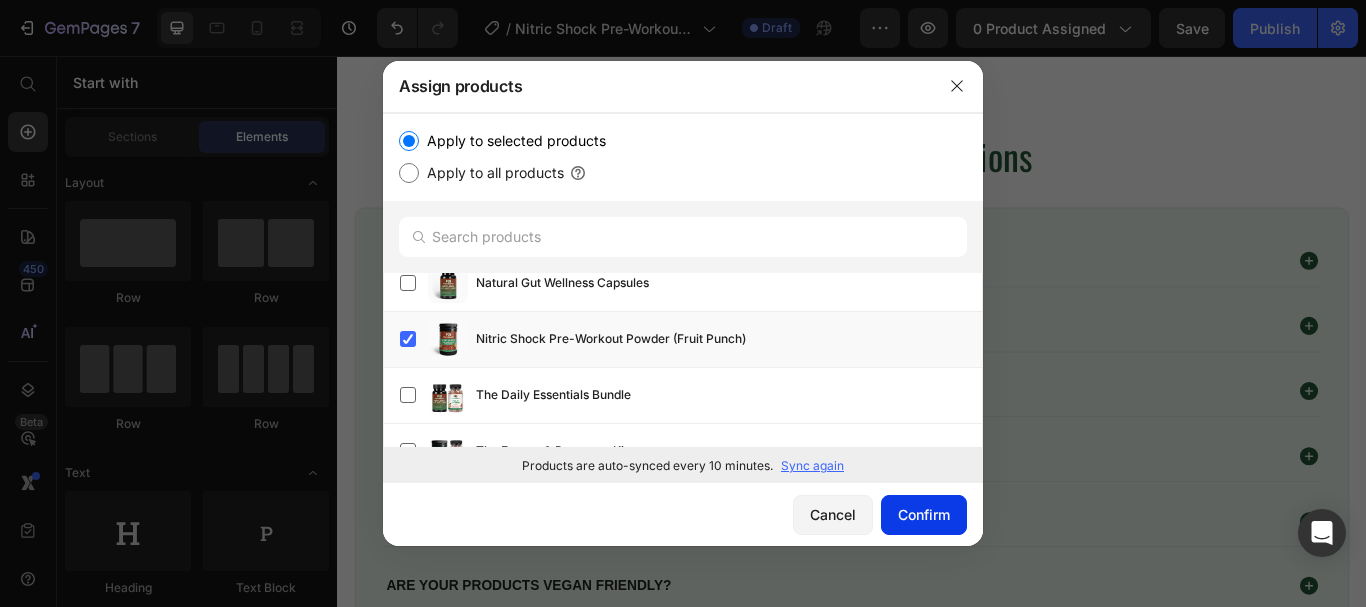click on "Confirm" at bounding box center (924, 514) 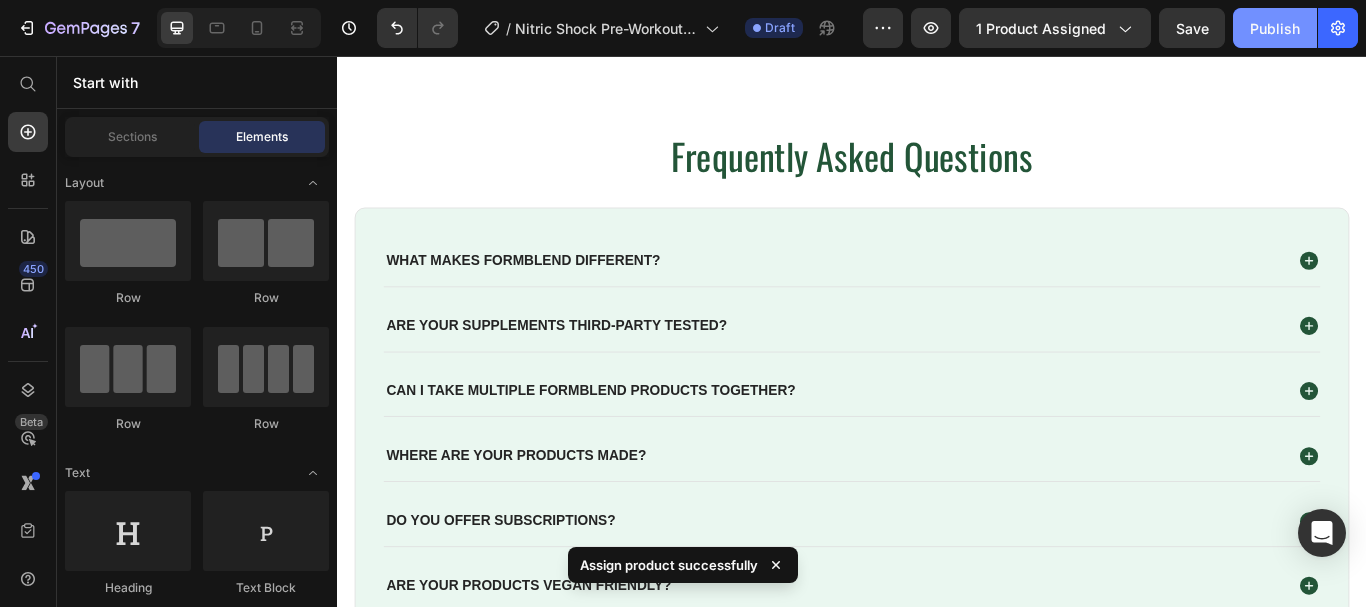 click on "Publish" at bounding box center (1275, 28) 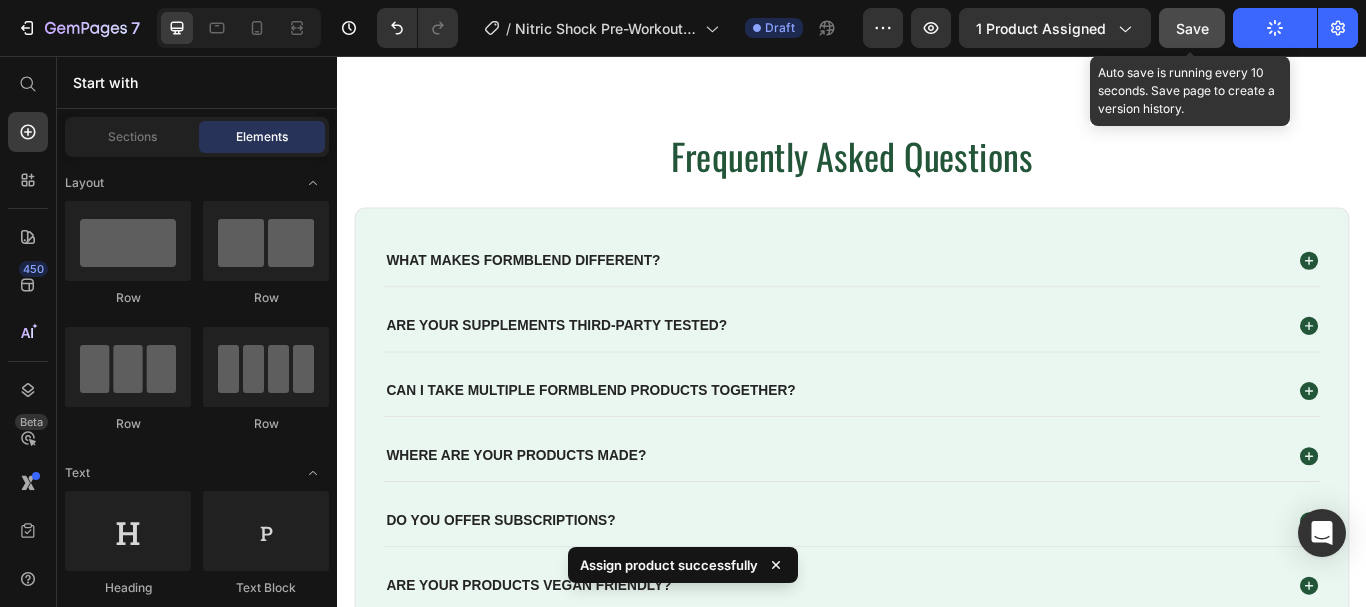 click on "Save" at bounding box center [1192, 28] 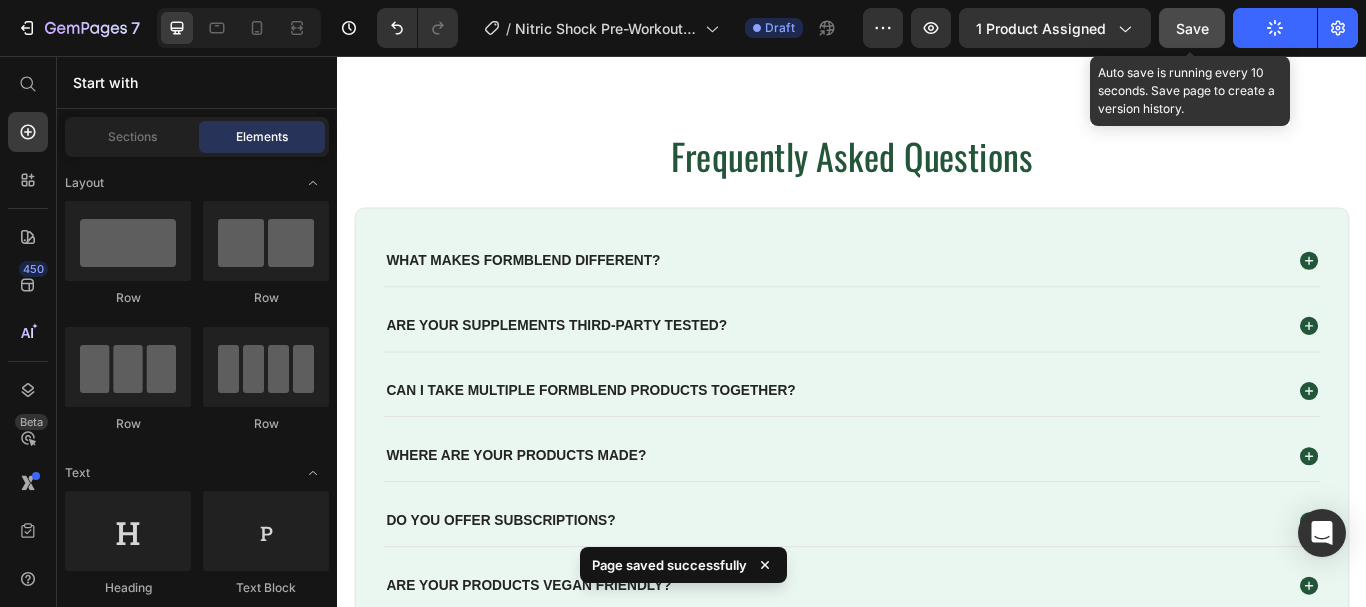 click on "Save" 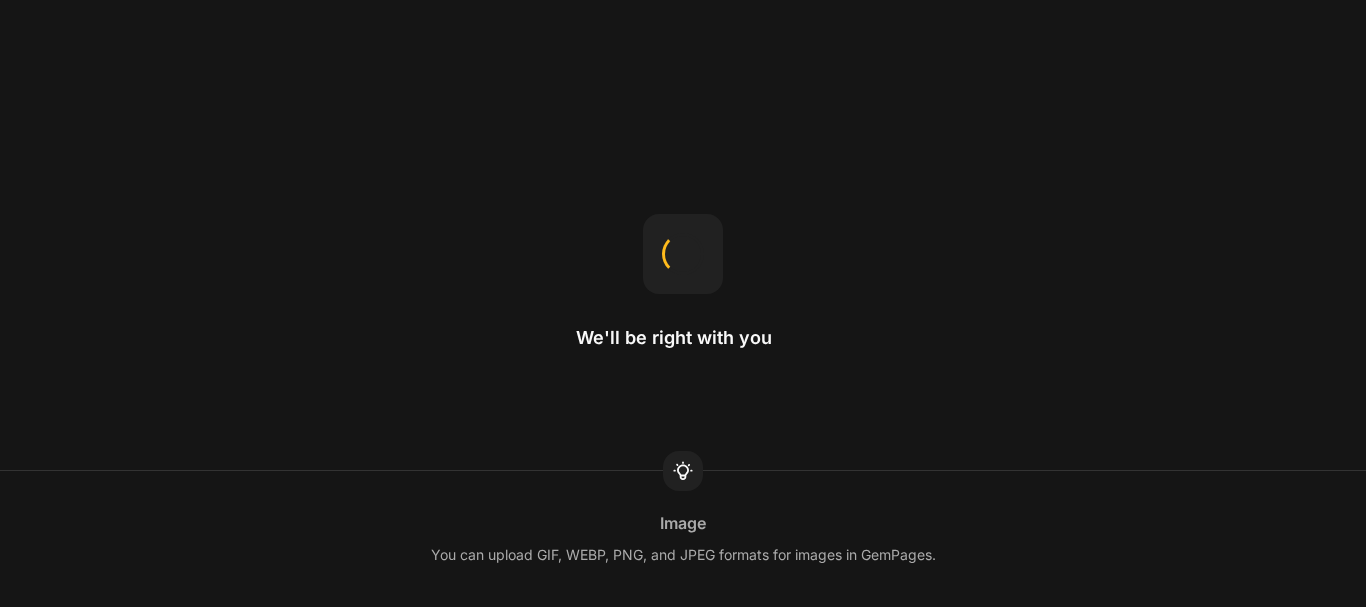 scroll, scrollTop: 0, scrollLeft: 0, axis: both 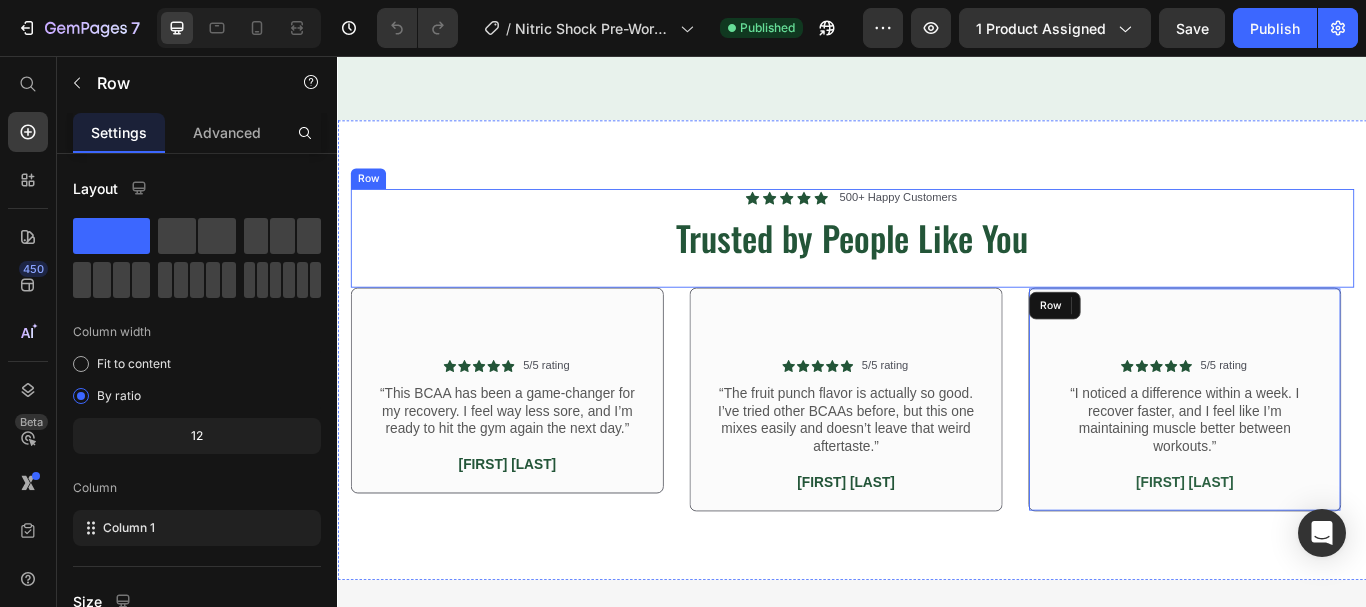 drag, startPoint x: 1153, startPoint y: 311, endPoint x: 815, endPoint y: 19, distance: 446.66318 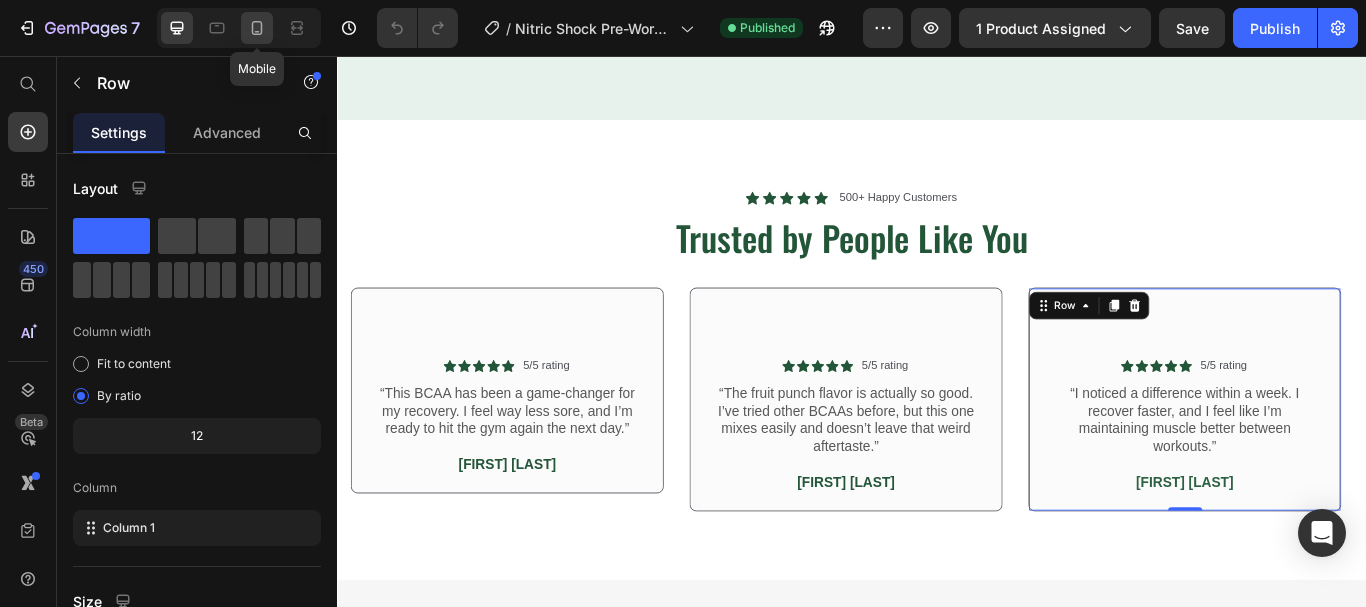 click 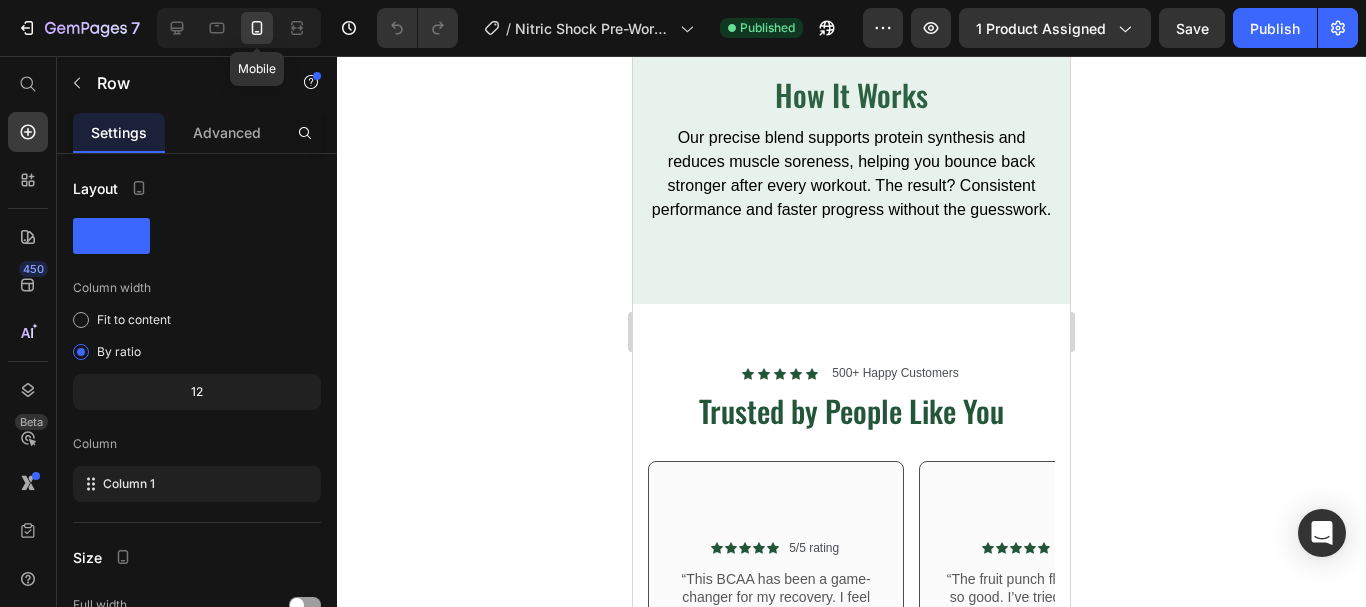 scroll, scrollTop: 3395, scrollLeft: 0, axis: vertical 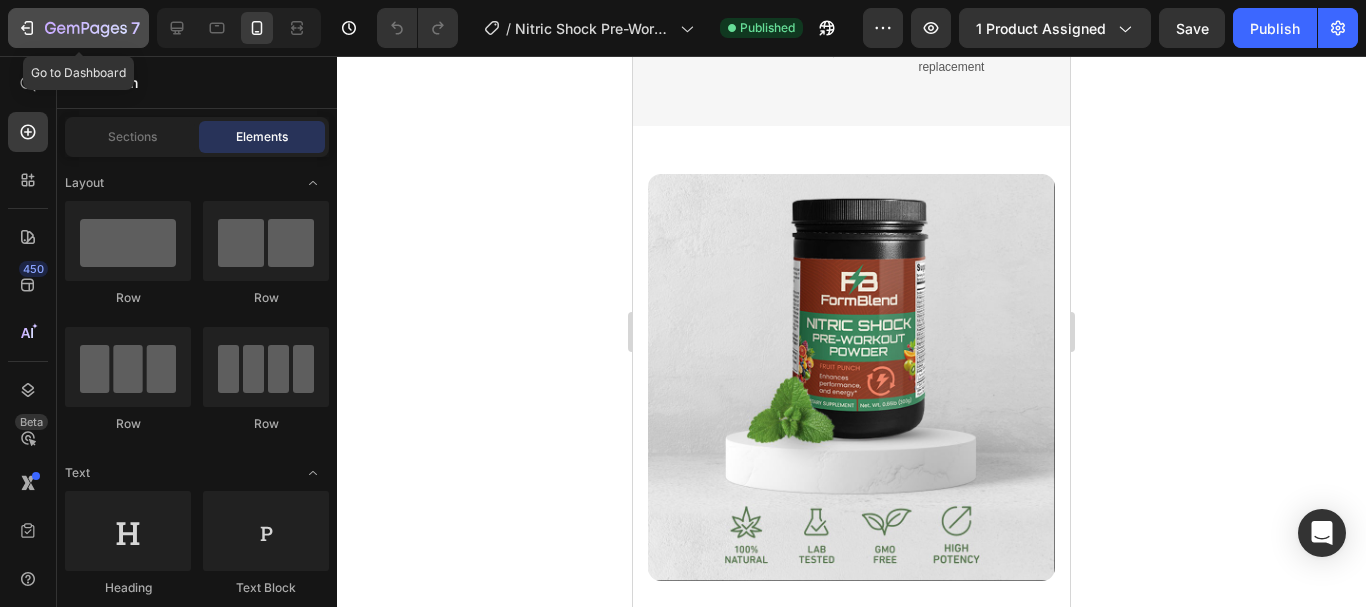 click 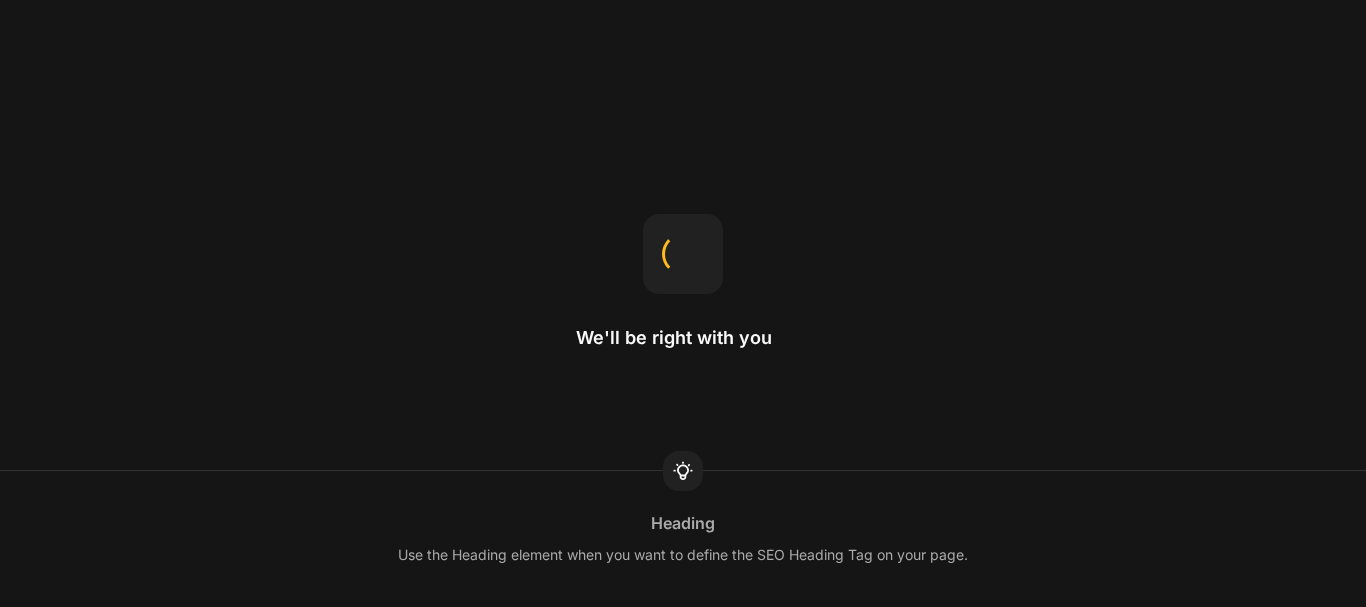scroll, scrollTop: 0, scrollLeft: 0, axis: both 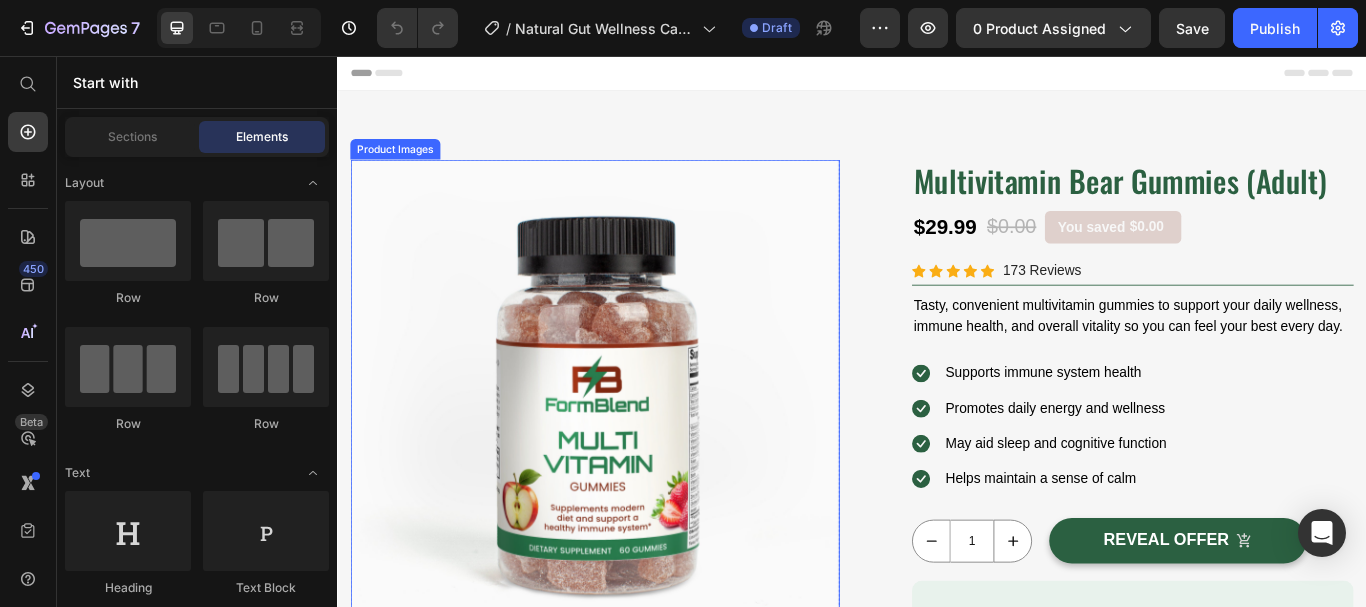 click at bounding box center (637, 462) 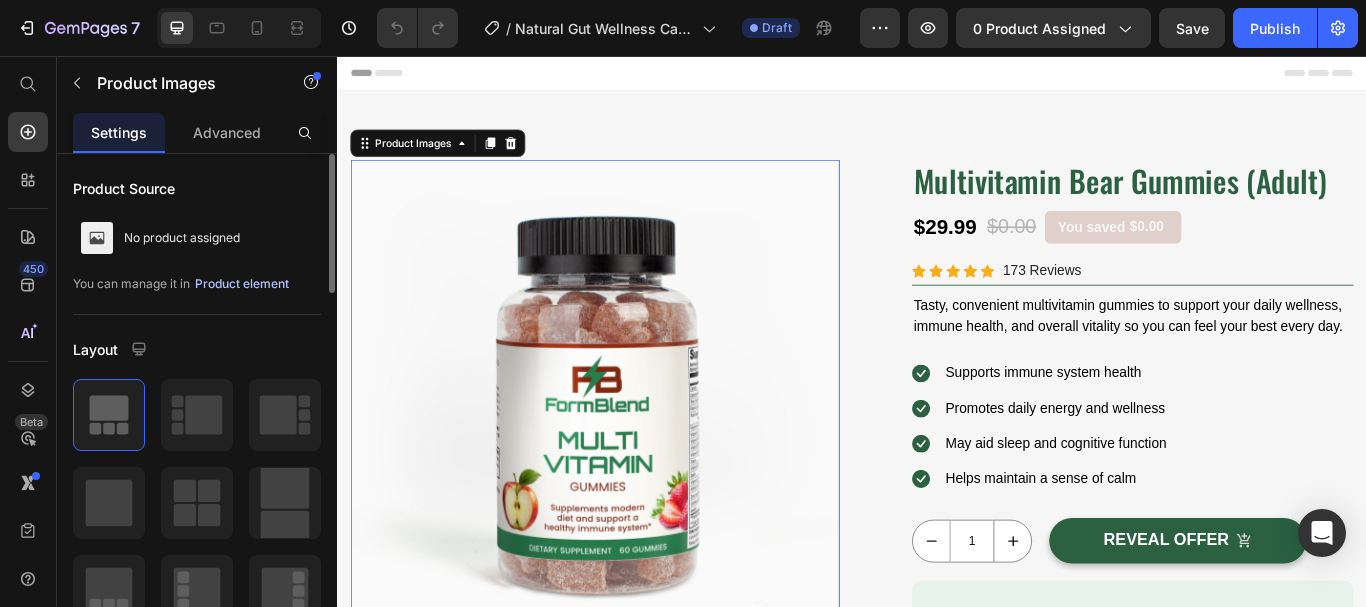 click on "Product element" at bounding box center [242, 284] 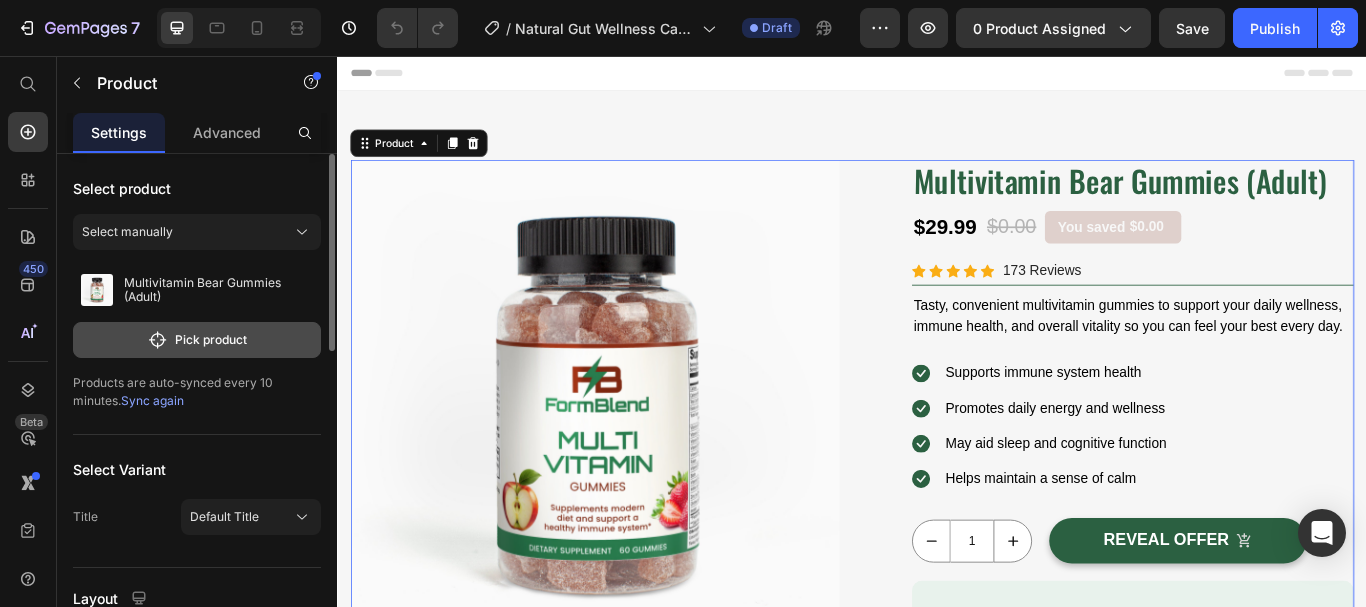 click on "Pick product" at bounding box center (197, 340) 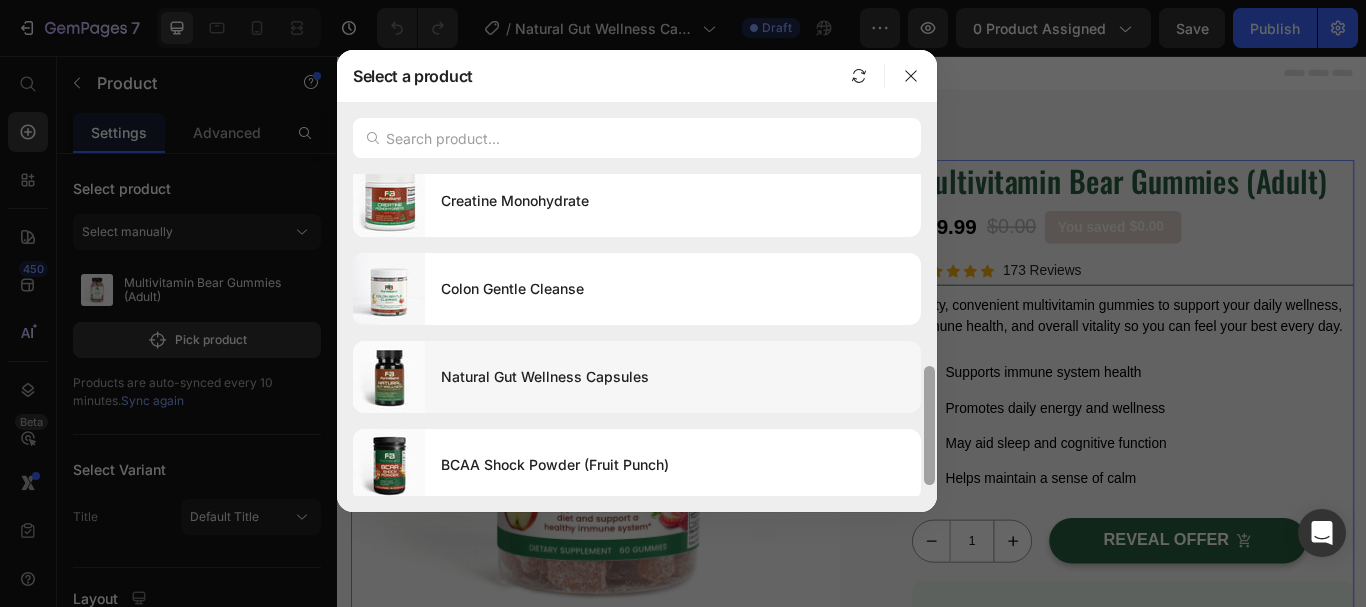 scroll, scrollTop: 544, scrollLeft: 0, axis: vertical 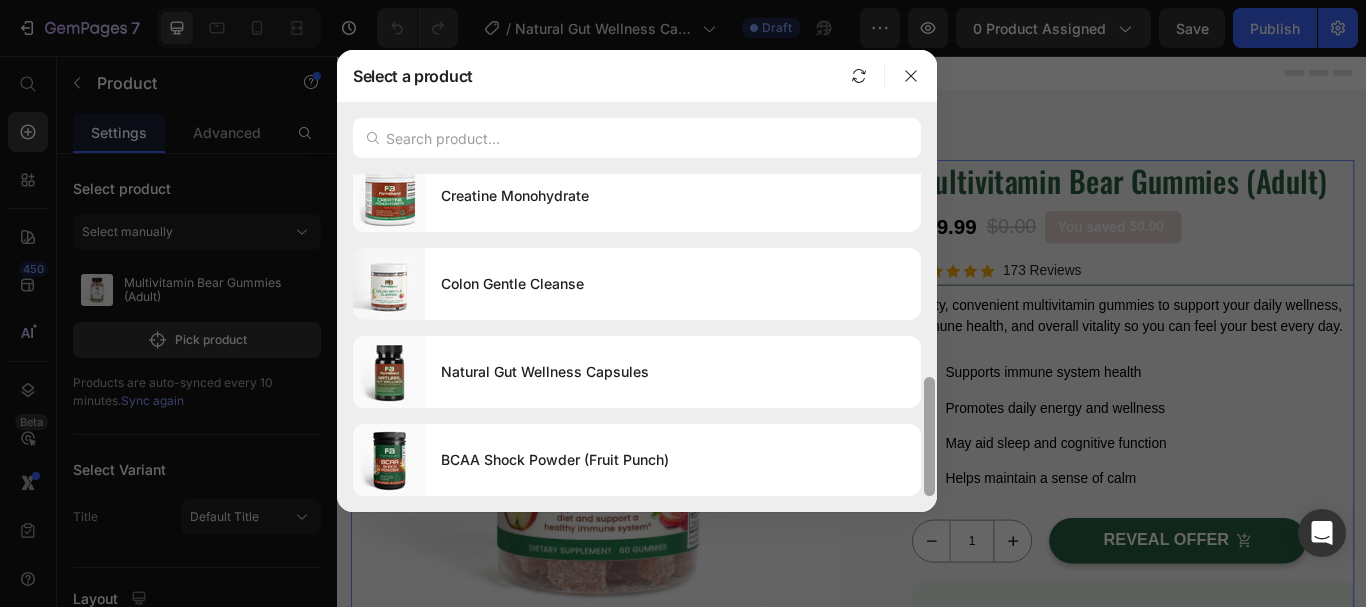 drag, startPoint x: 931, startPoint y: 229, endPoint x: 885, endPoint y: 421, distance: 197.43353 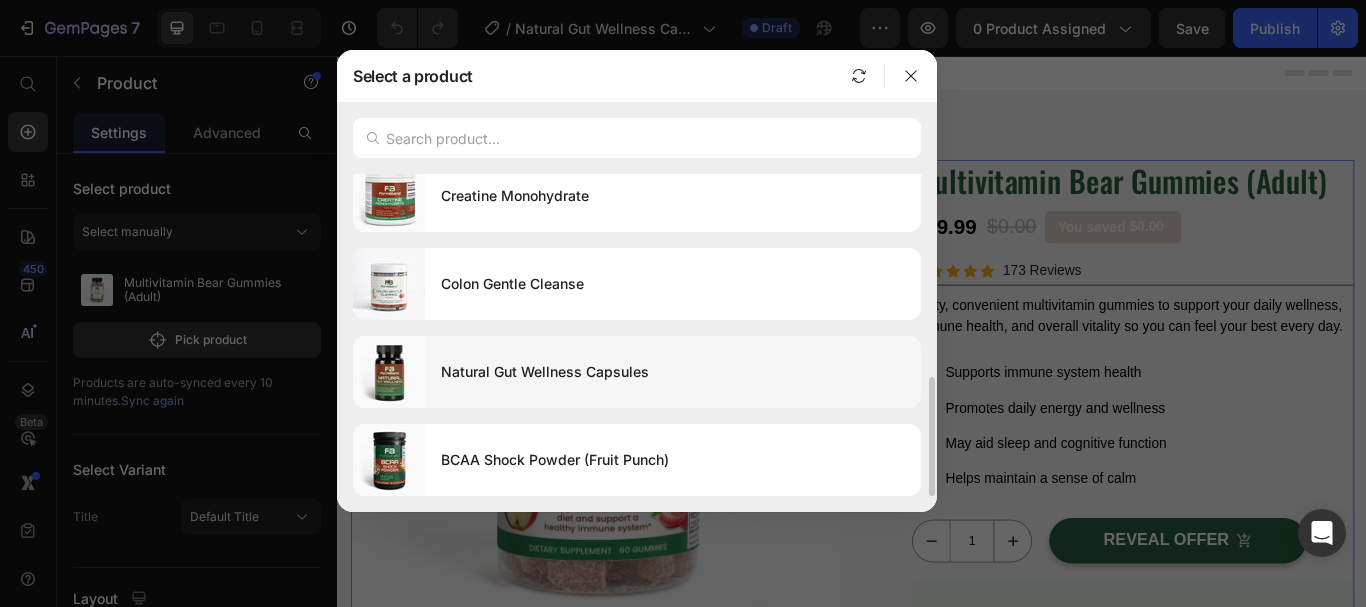 click on "Natural Gut Wellness Capsules" at bounding box center (673, 372) 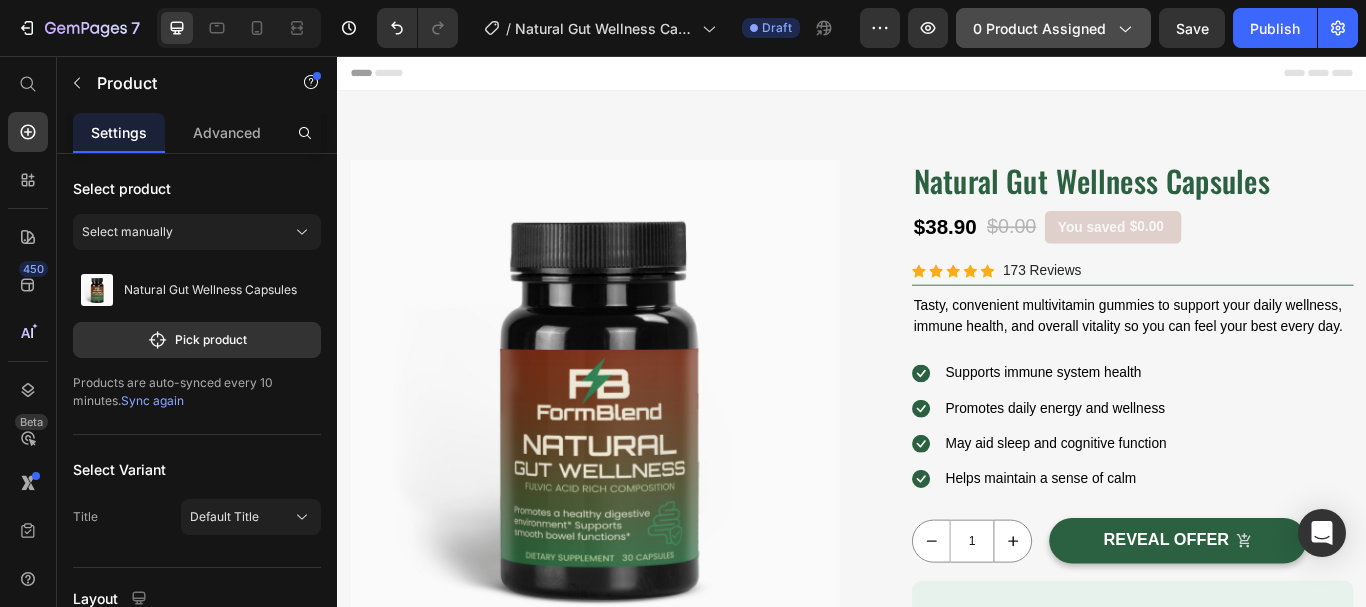 click on "0 product assigned" 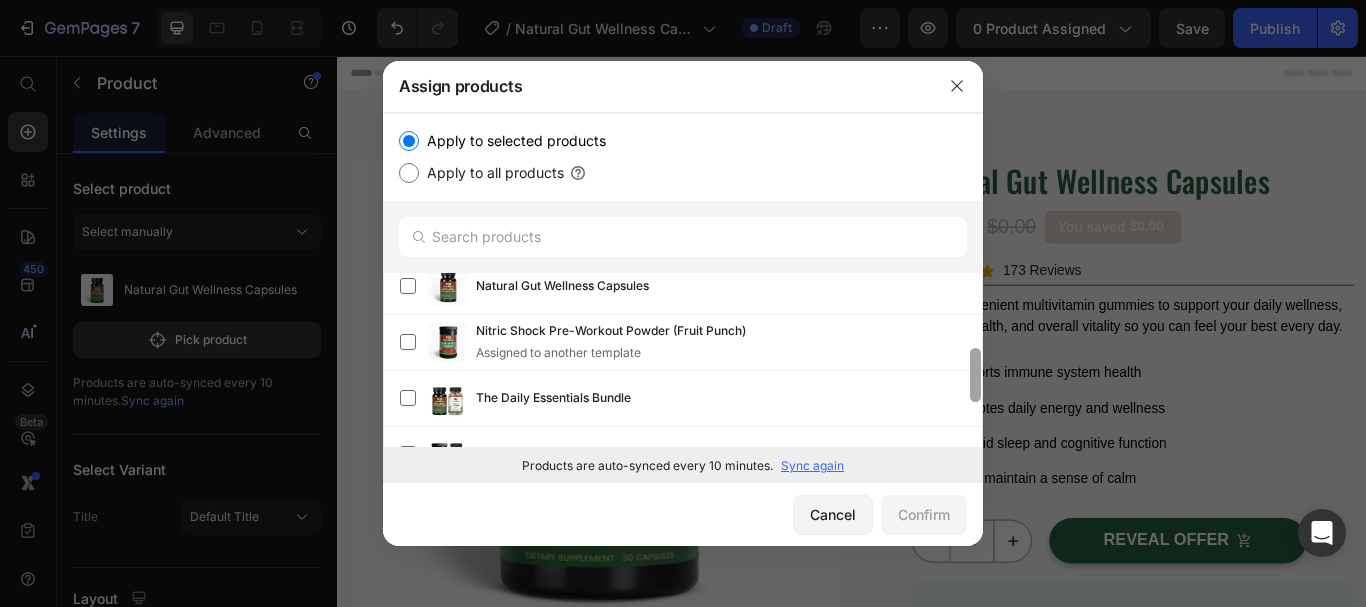 scroll, scrollTop: 216, scrollLeft: 0, axis: vertical 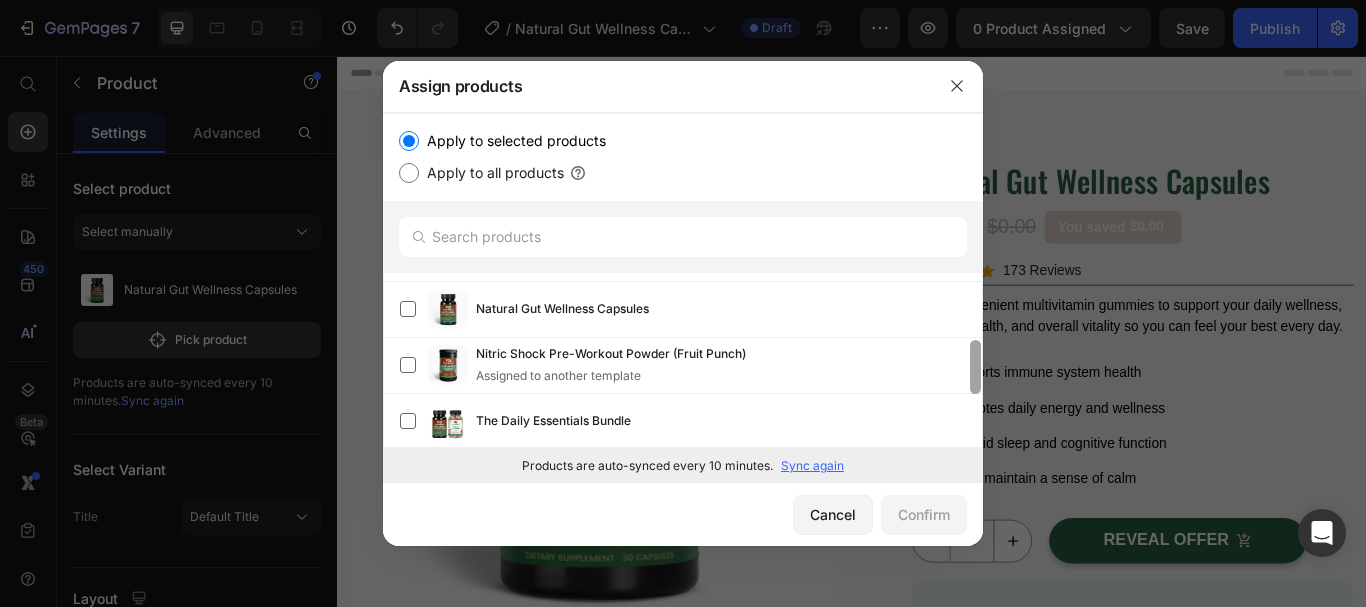 drag, startPoint x: 977, startPoint y: 328, endPoint x: 978, endPoint y: 352, distance: 24.020824 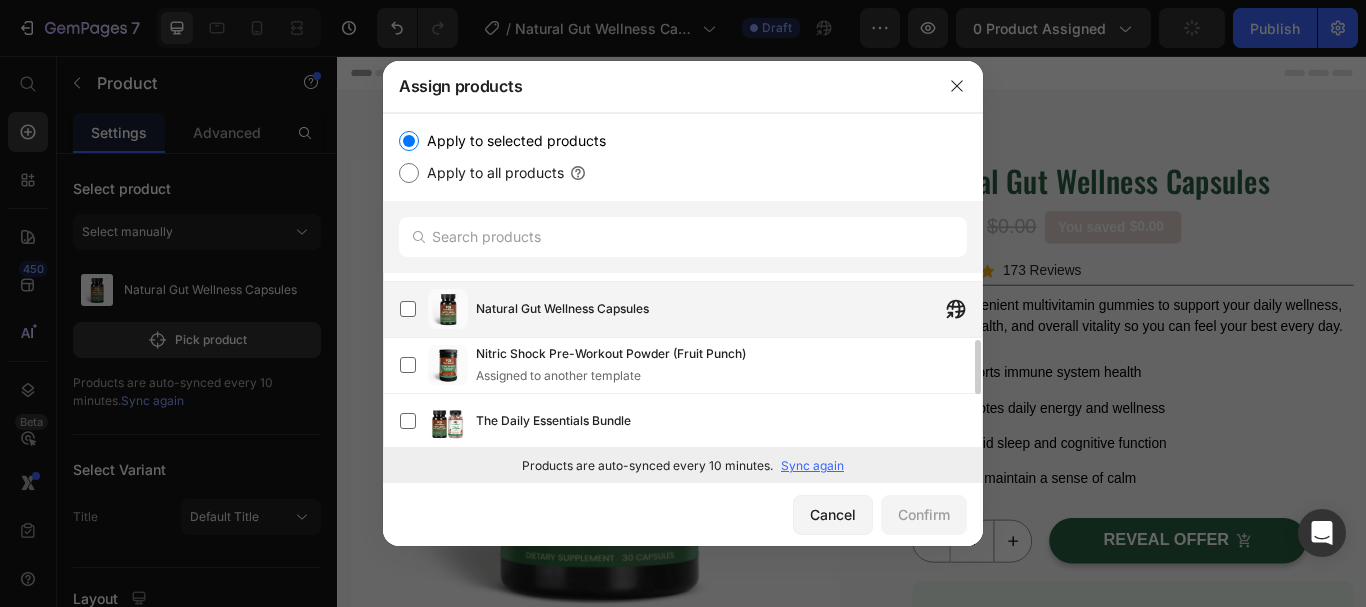 click on "Natural Gut Wellness Capsules" at bounding box center (729, 309) 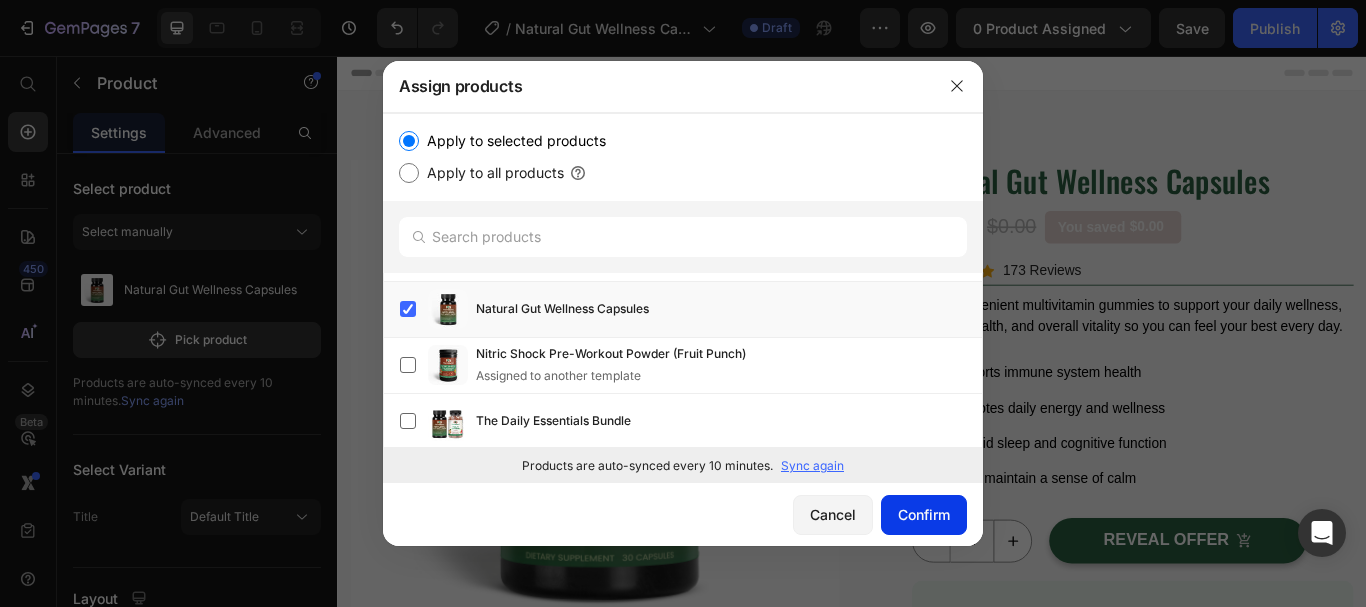 click on "Confirm" 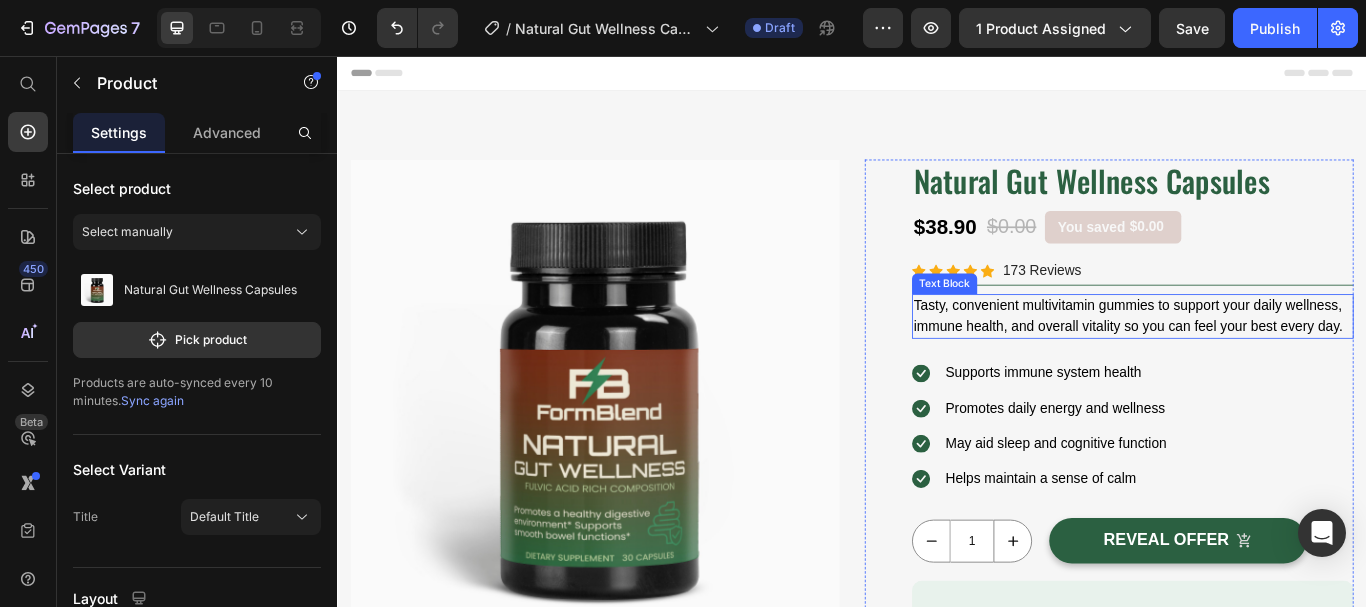 click on "Tasty, convenient multivitamin gummies to support your daily wellness, immune health, and overall vitality so you can feel your best every day." at bounding box center (1264, 360) 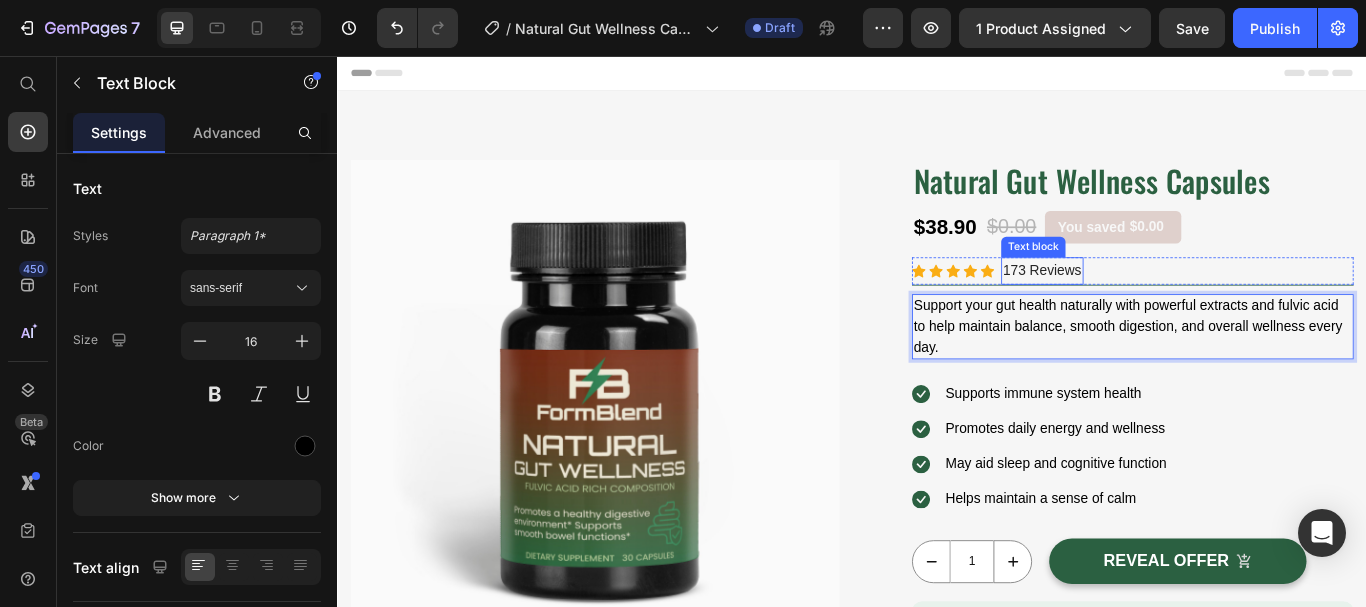 click on "173 Reviews" at bounding box center [1159, 307] 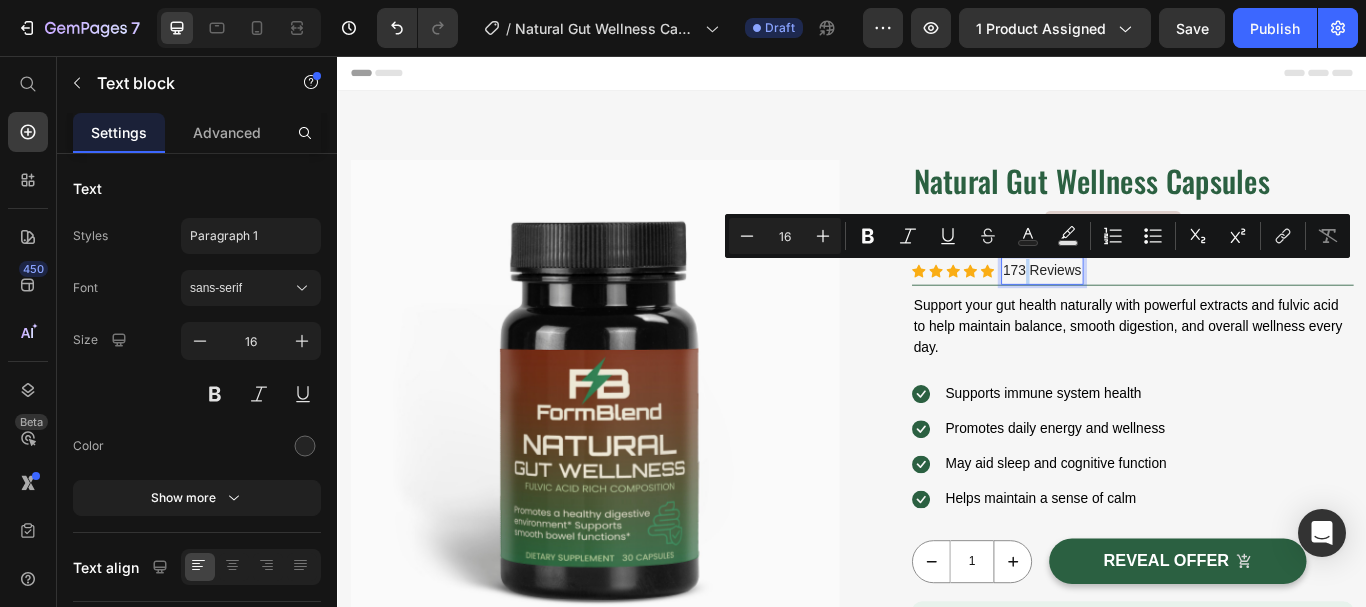 click on "173 Reviews" at bounding box center [1159, 307] 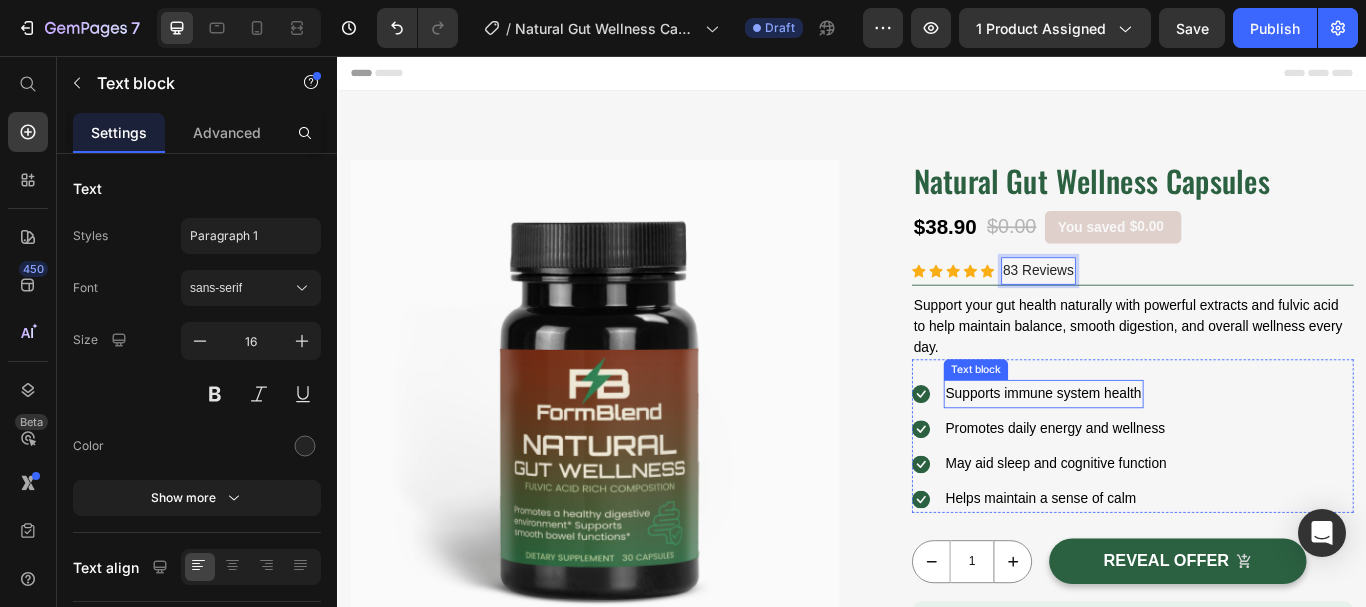 click on "Supports immune system health" at bounding box center (1160, 450) 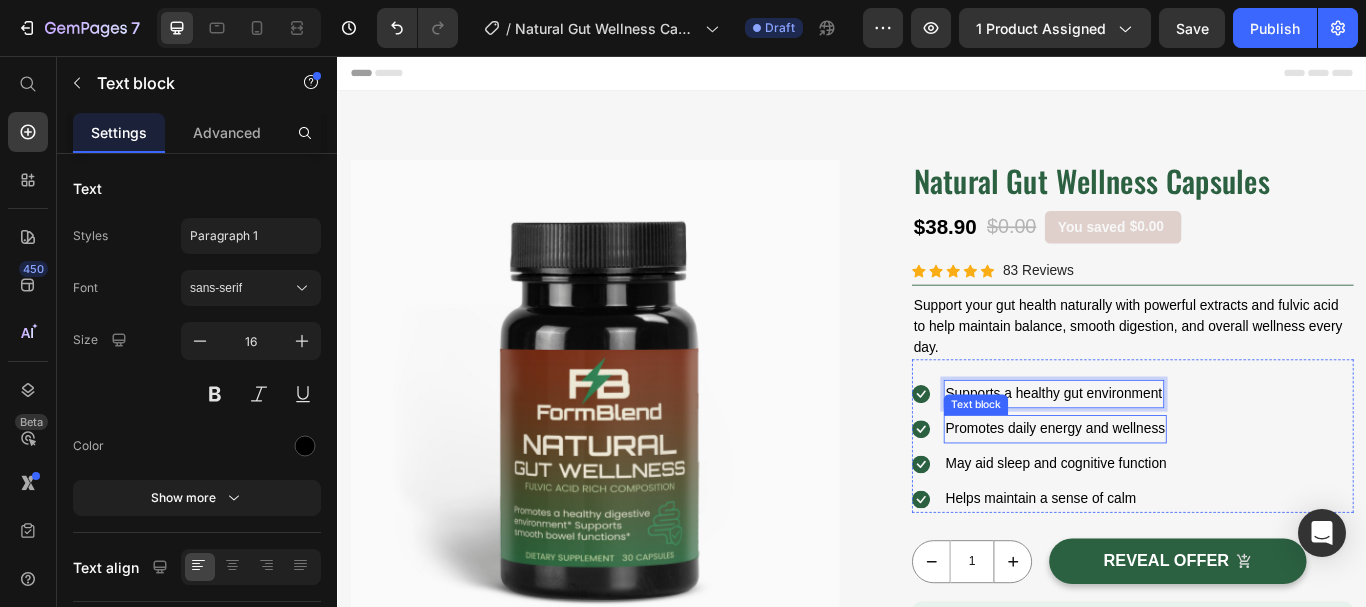 click on "Promotes daily energy and wellness" at bounding box center [1174, 491] 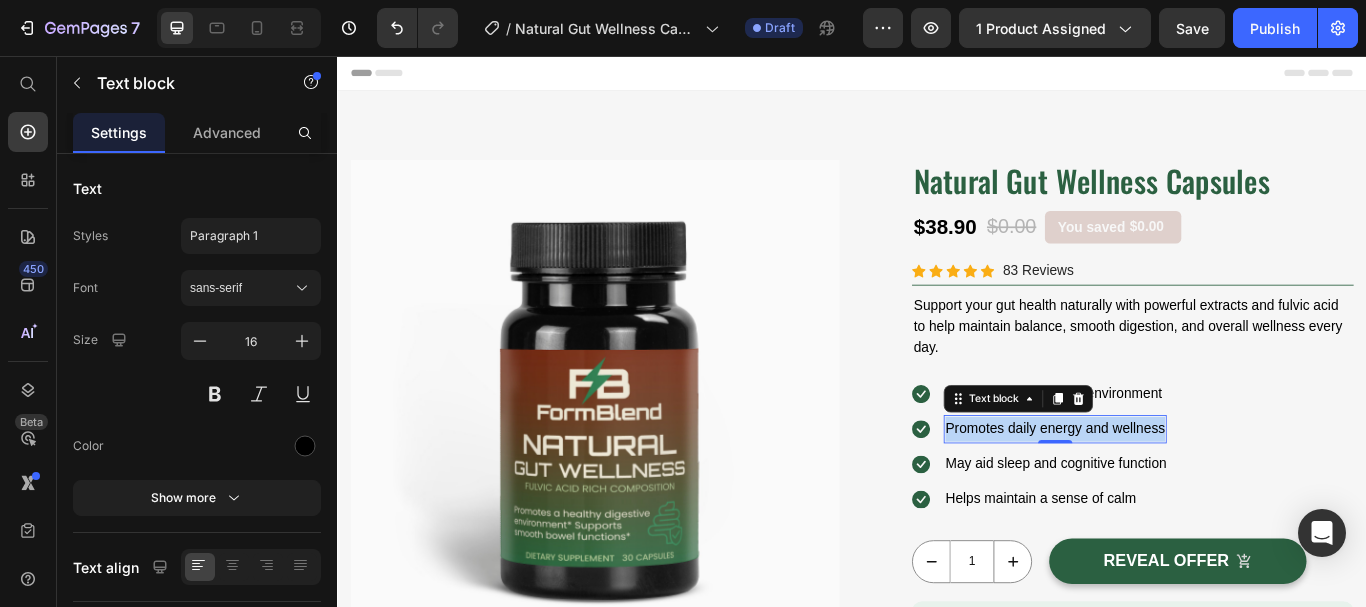 click on "Promotes daily energy and wellness" at bounding box center (1174, 491) 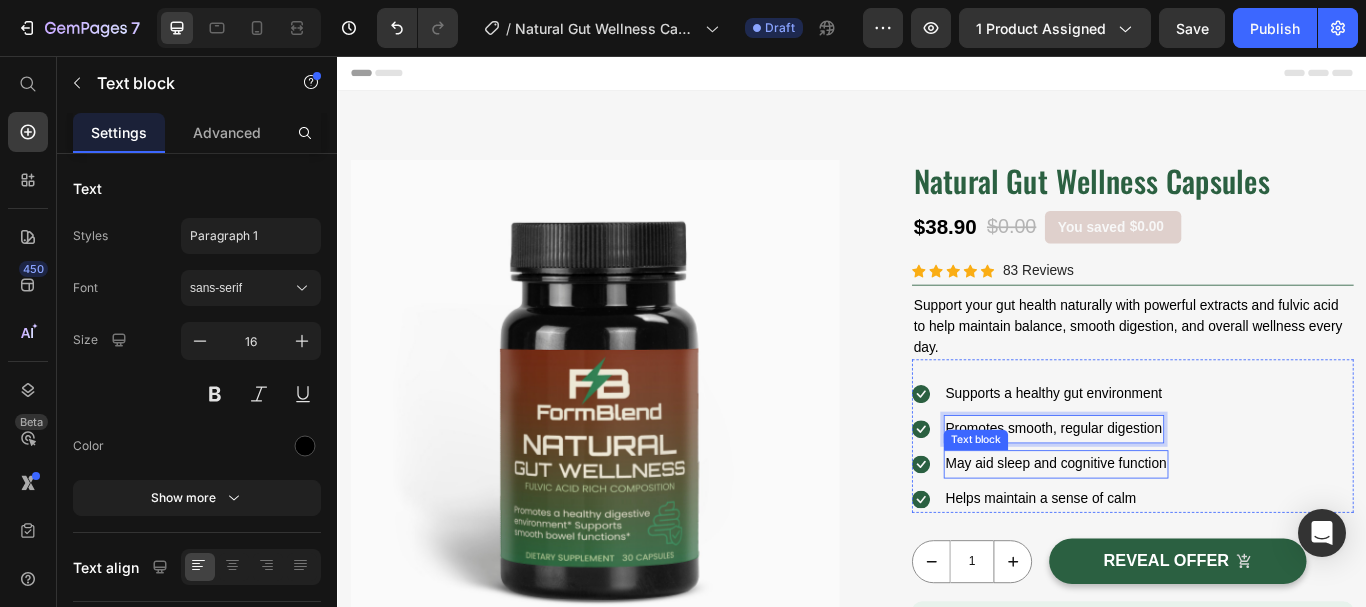 click on "May aid sleep and cognitive function" at bounding box center (1175, 532) 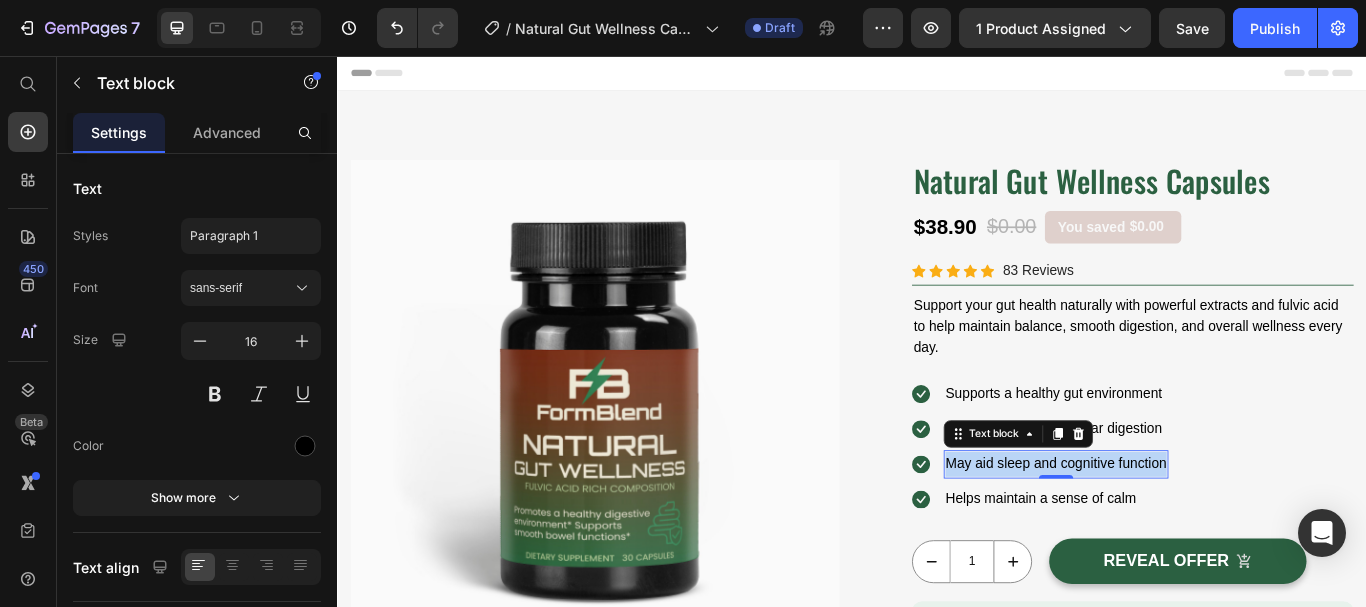 click on "May aid sleep and cognitive function" at bounding box center (1175, 532) 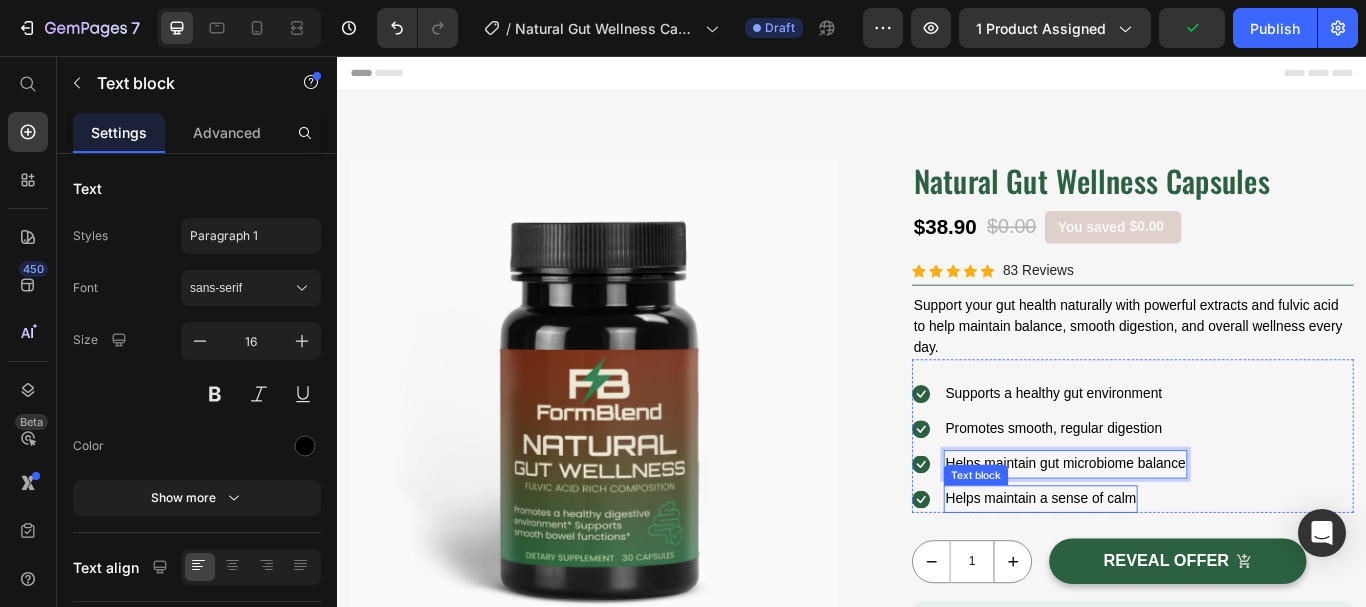 click on "Helps maintain a sense of calm" at bounding box center (1157, 573) 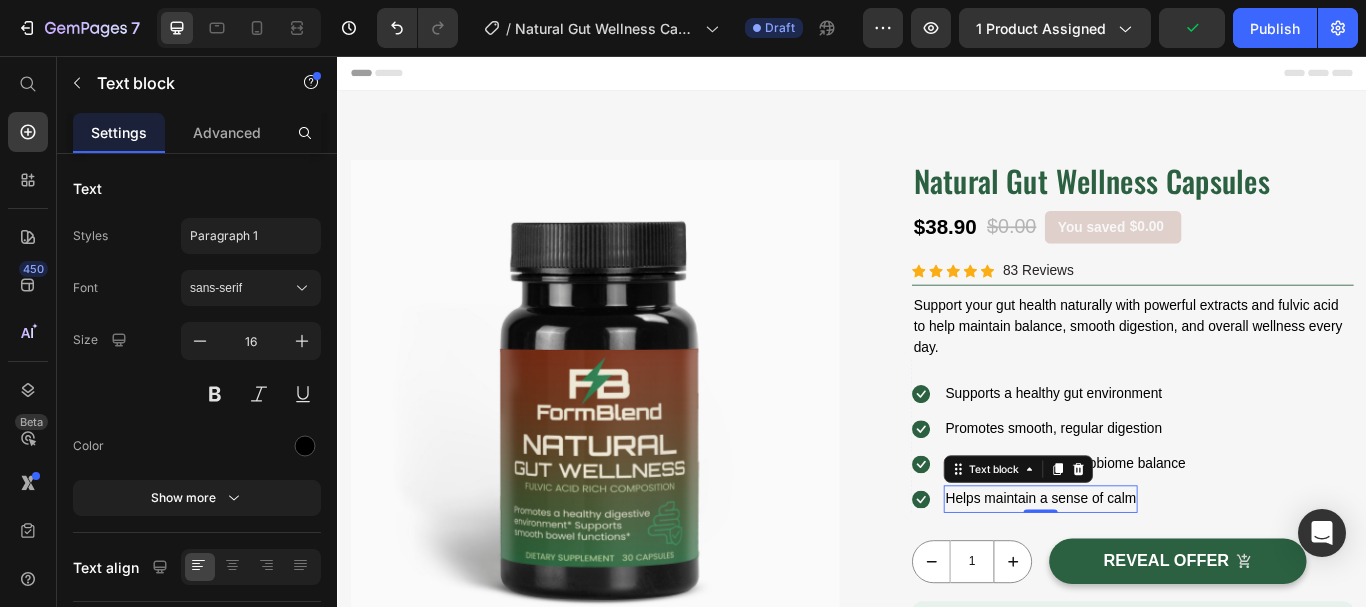 click on "Helps maintain a sense of calm" at bounding box center [1157, 573] 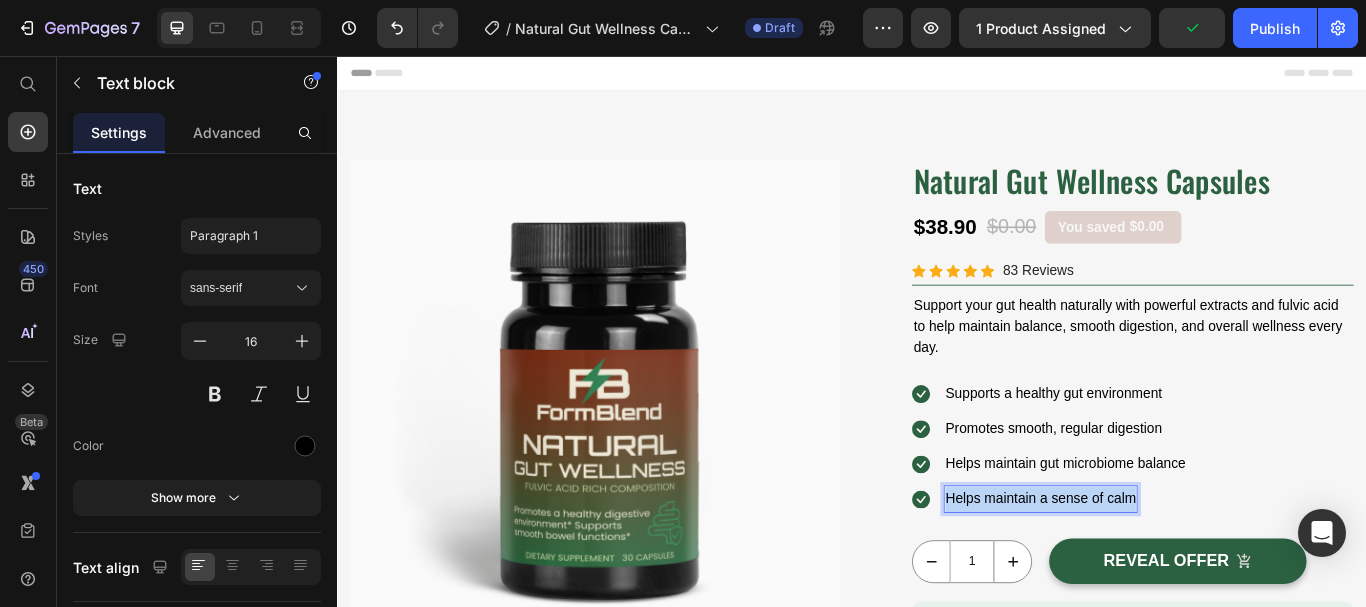 click on "Helps maintain a sense of calm" at bounding box center (1157, 573) 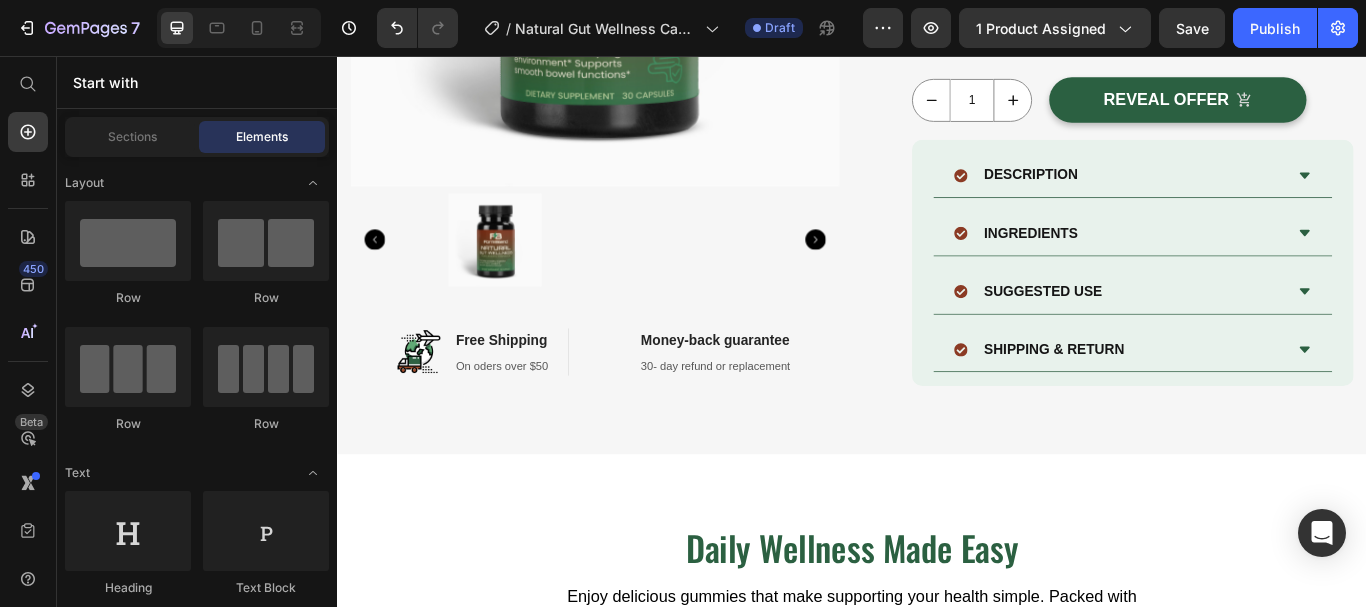 scroll, scrollTop: 632, scrollLeft: 0, axis: vertical 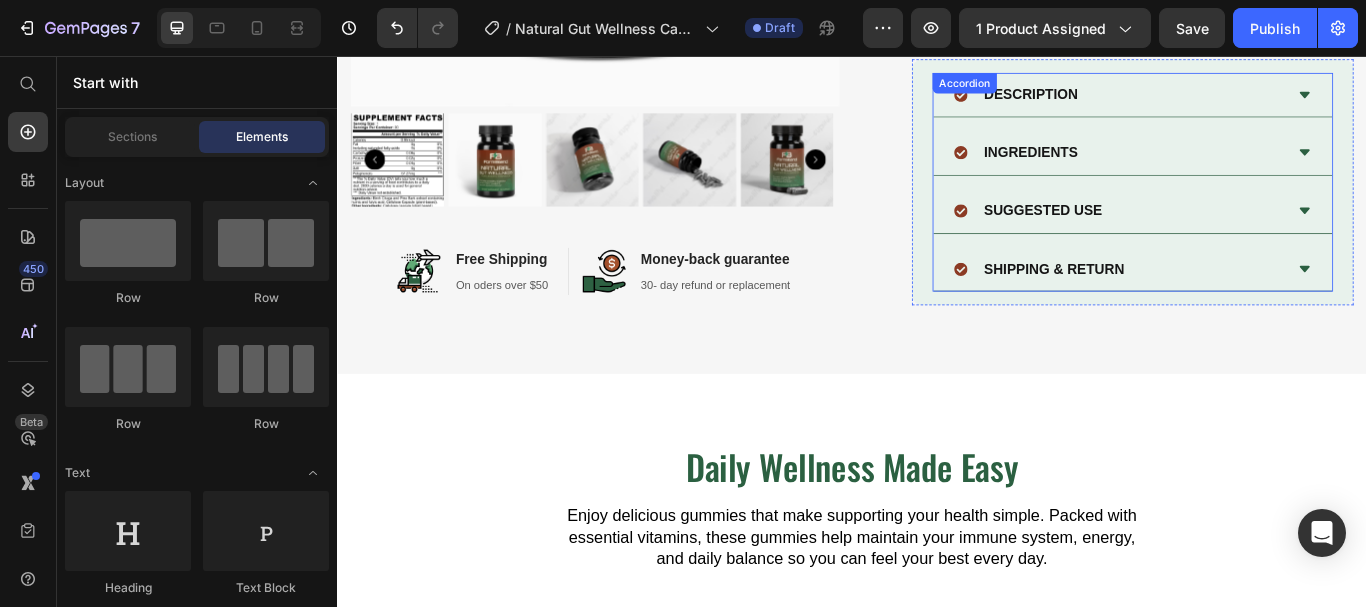 click on "DESCRIPTION" at bounding box center [1248, 101] 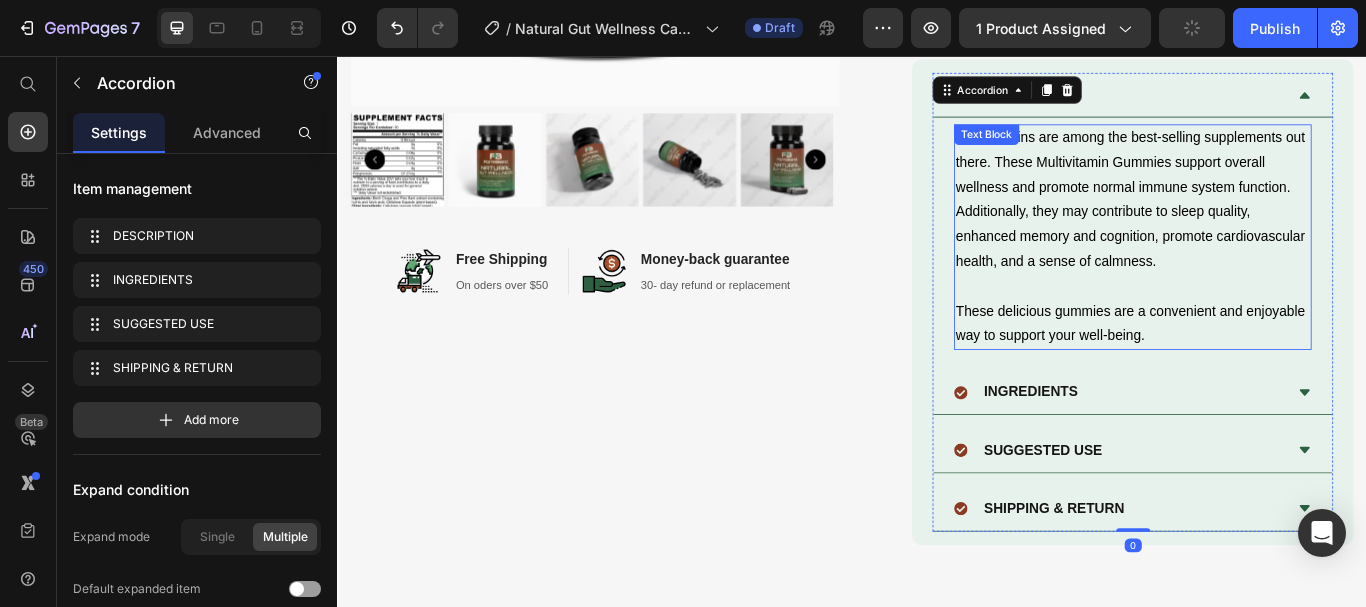 click on "Multivitamins are among the best-selling supplements out there. These Multivitamin Gummies support overall wellness and promote normal immune system function. Additionally, they may contribute to sleep quality, enhanced memory and cognition, promote cardiovascular health, and a sense of calmness." at bounding box center [1264, 224] 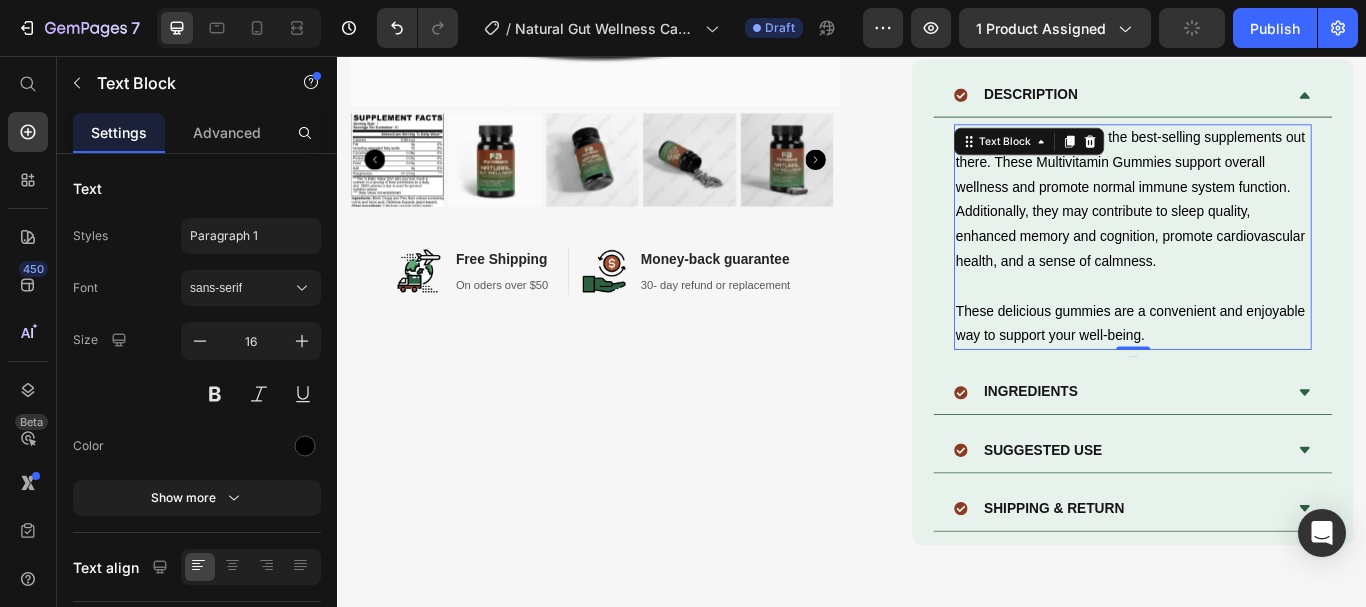 click on "Multivitamins are among the best-selling supplements out there. These Multivitamin Gummies support overall wellness and promote normal immune system function. Additionally, they may contribute to sleep quality, enhanced memory and cognition, promote cardiovascular health, and a sense of calmness." at bounding box center [1264, 224] 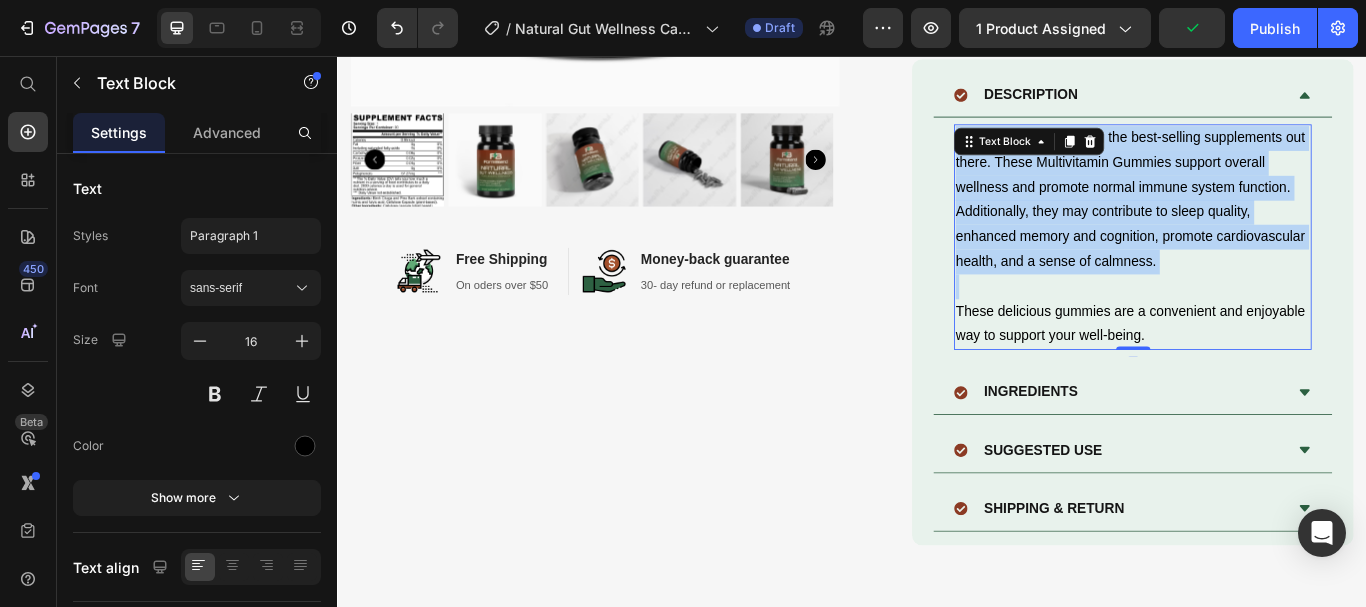 click on "Multivitamins are among the best-selling supplements out there. These Multivitamin Gummies support overall wellness and promote normal immune system function. Additionally, they may contribute to sleep quality, enhanced memory and cognition, promote cardiovascular health, and a sense of calmness." at bounding box center (1264, 224) 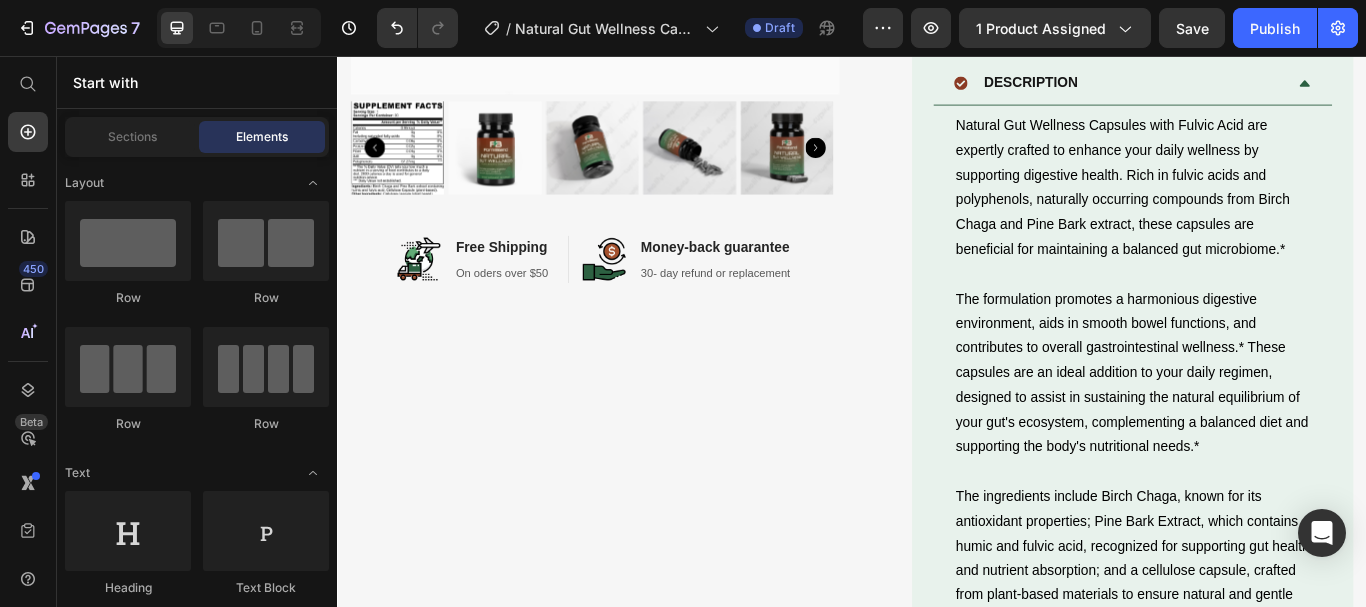 scroll, scrollTop: 600, scrollLeft: 0, axis: vertical 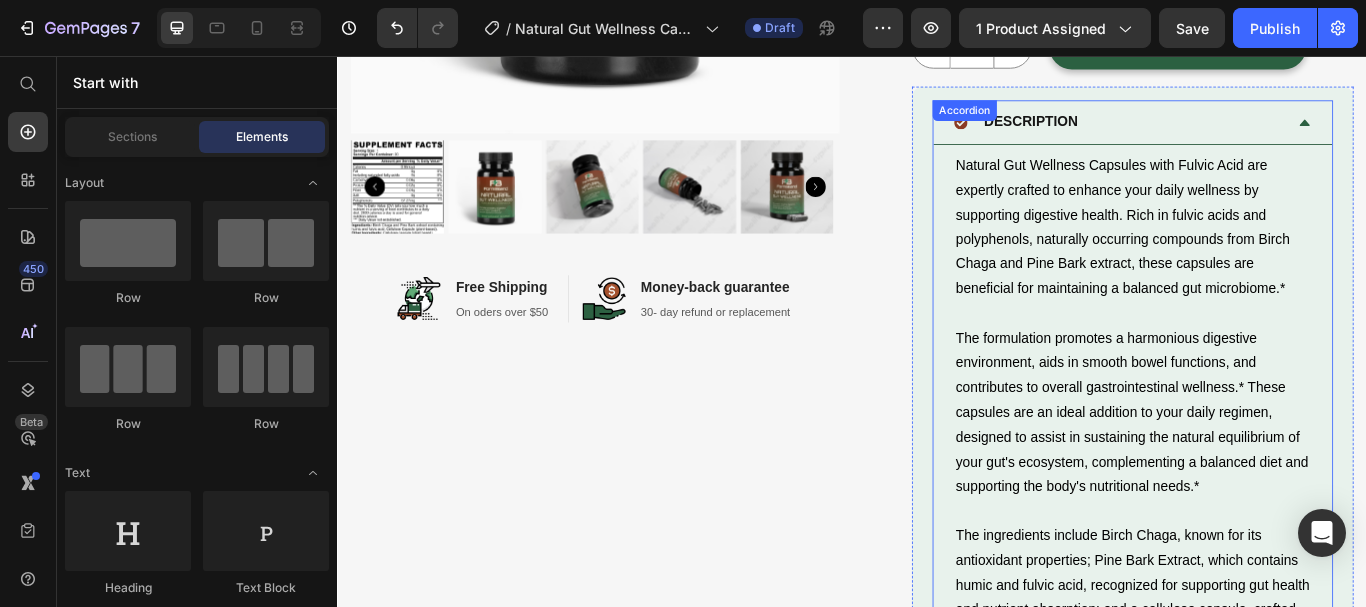 click on "DESCRIPTION" at bounding box center [1248, 133] 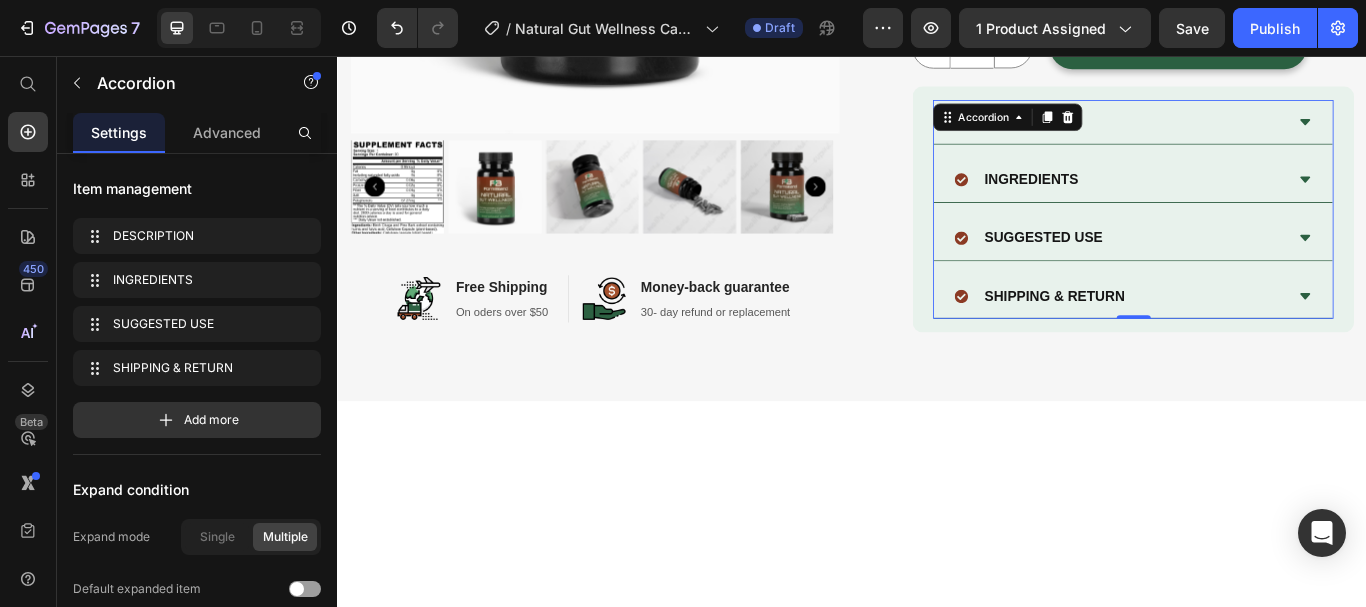 click on "INGREDIENTS" at bounding box center (1248, 201) 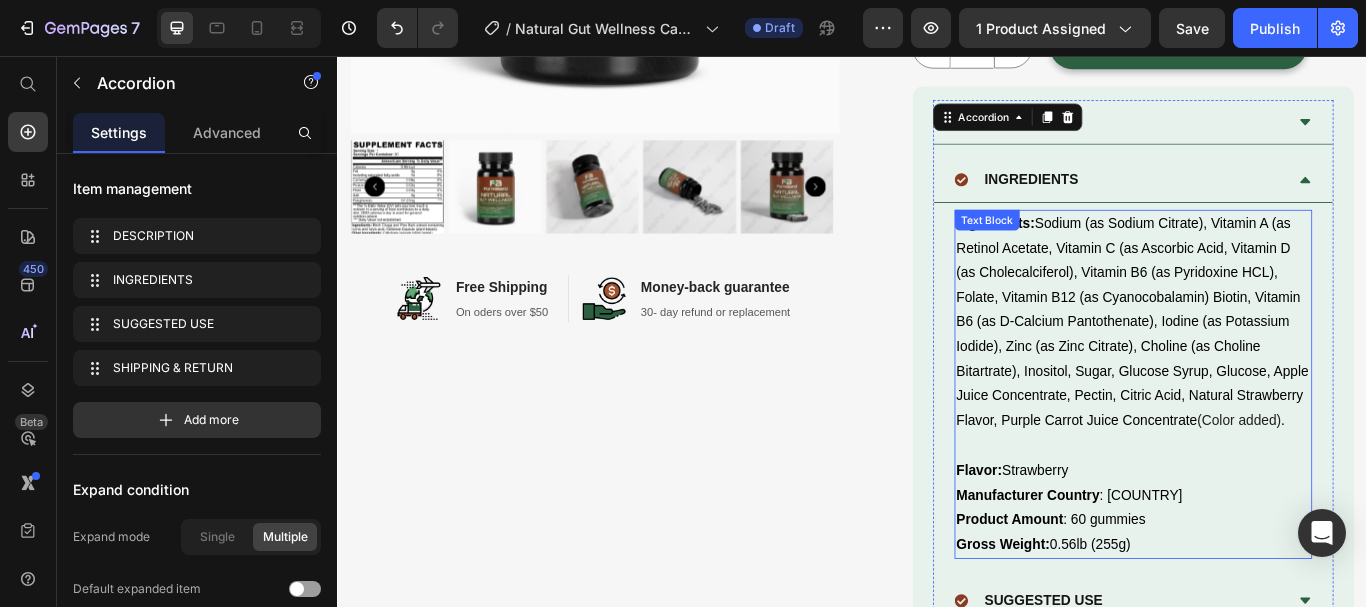 click on "Ingredients:  Sodium (as Sodium Citrate), Vitamin A (as Retinol Acetate, Vitamin C (as Ascorbic Acid, Vitamin D (as Cholecalciferol), Vitamin B6 (as Pyridoxine HCL), Folate, Vitamin B12 (as Cyanocobalamin) Biotin, Vitamin B6 (as D-Calcium Pantothenate), Iodine (as Potassium Iodide), Zinc (as Zinc Citrate), Choline (as Choline Bitartrate), Inositol, Sugar, Glucose Syrup, Glucose, Apple Juice Concentrate, Pectin, Citric Acid, Natural Strawberry Flavor, Purple Carrot Juice Concentrate  (Color added) ." at bounding box center [1264, 367] 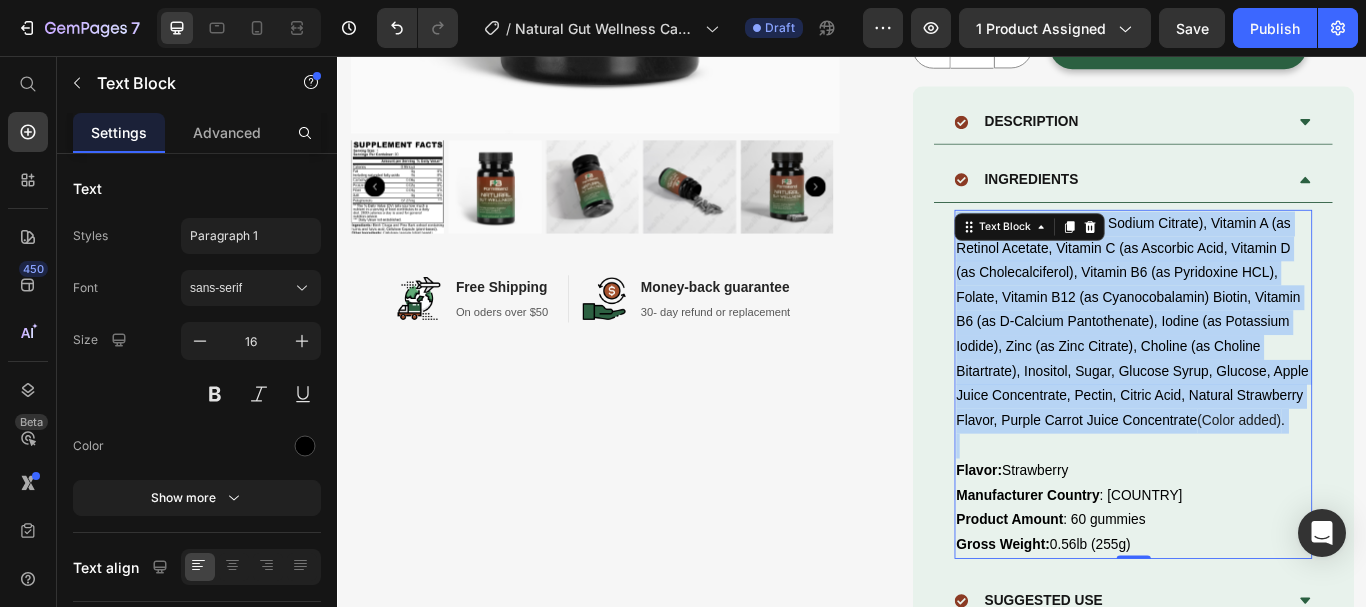 click on "Ingredients:  Sodium (as Sodium Citrate), Vitamin A (as Retinol Acetate, Vitamin C (as Ascorbic Acid, Vitamin D (as Cholecalciferol), Vitamin B6 (as Pyridoxine HCL), Folate, Vitamin B12 (as Cyanocobalamin) Biotin, Vitamin B6 (as D-Calcium Pantothenate), Iodine (as Potassium Iodide), Zinc (as Zinc Citrate), Choline (as Choline Bitartrate), Inositol, Sugar, Glucose Syrup, Glucose, Apple Juice Concentrate, Pectin, Citric Acid, Natural Strawberry Flavor, Purple Carrot Juice Concentrate  (Color added) ." at bounding box center [1264, 367] 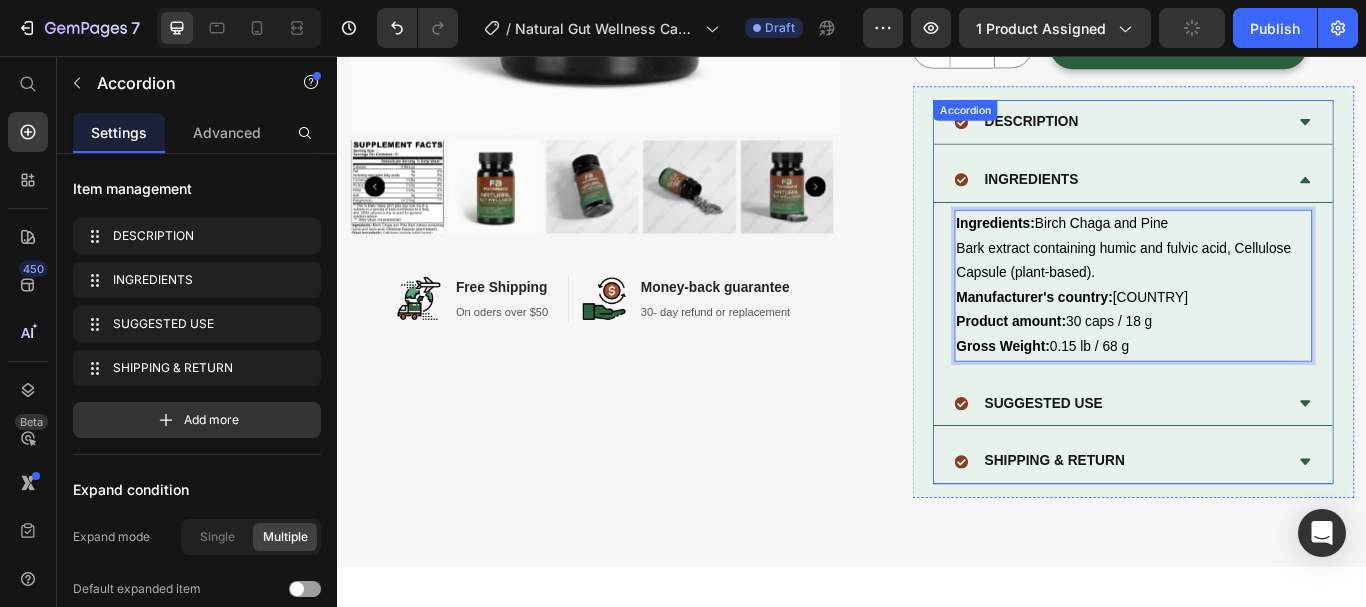 click on "INGREDIENTS" at bounding box center (1248, 201) 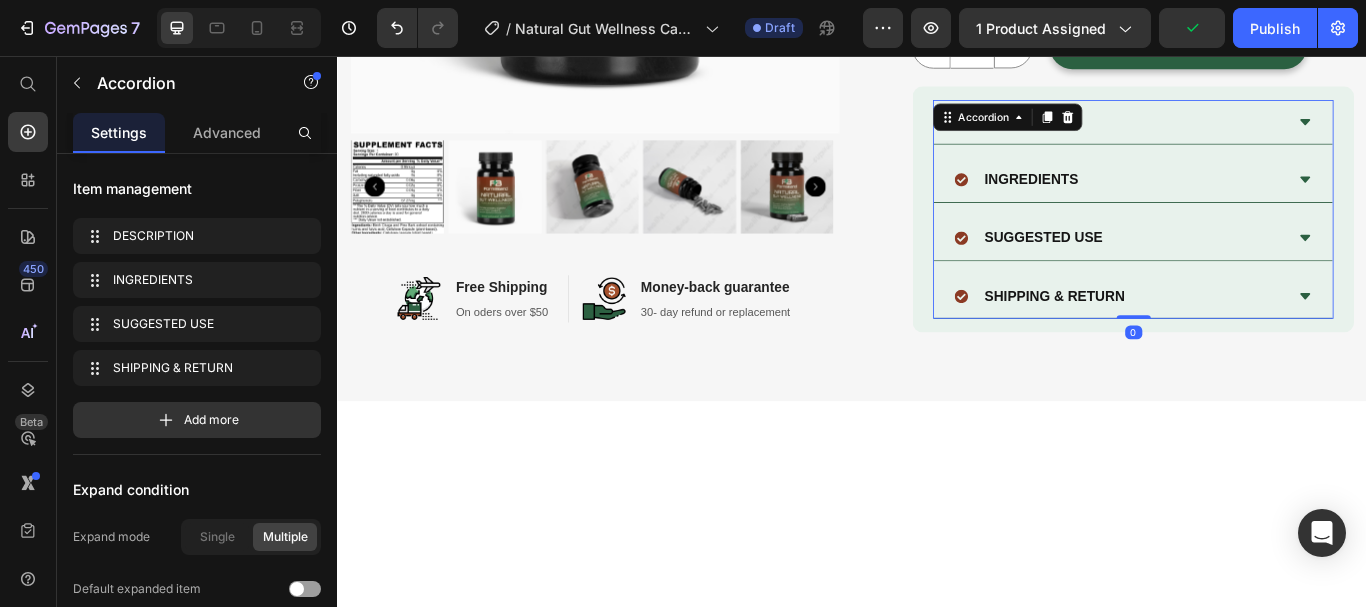 click on "SUGGESTED USE" at bounding box center (1248, 269) 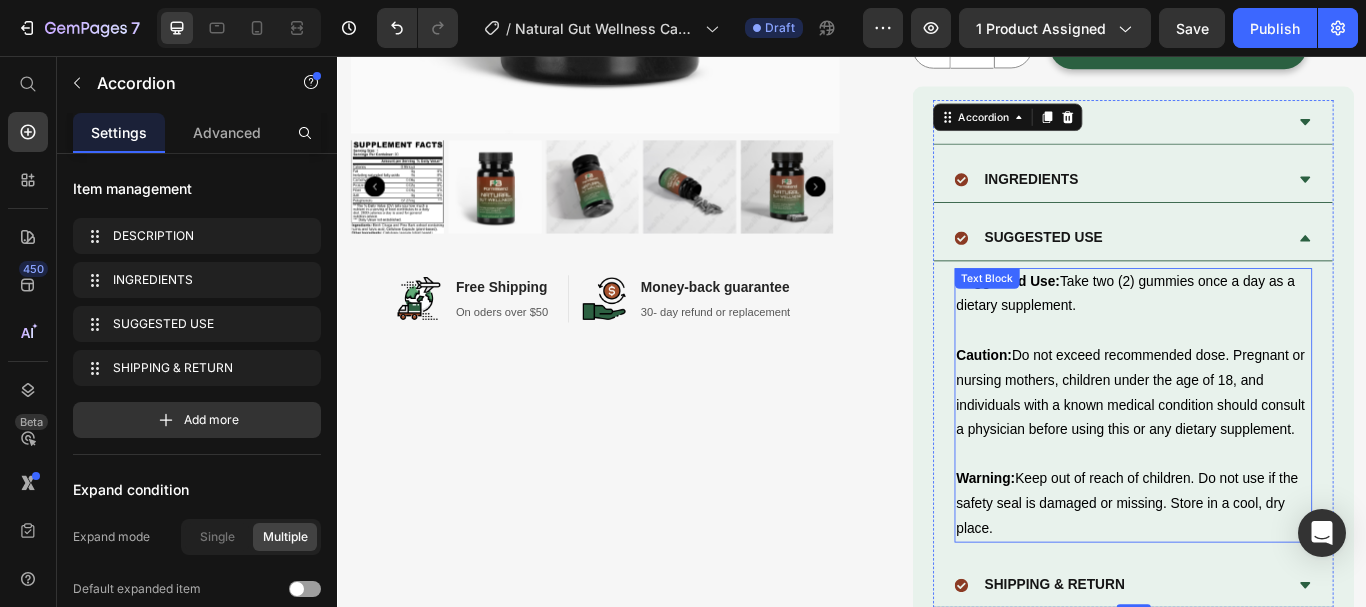 click on "Caution:  Do not exceed recommended dose. Pregnant or nursing mothers, children under the age of 18, and individuals with a known medical condition should consult a physician before using this or any dietary supplement." at bounding box center (1264, 449) 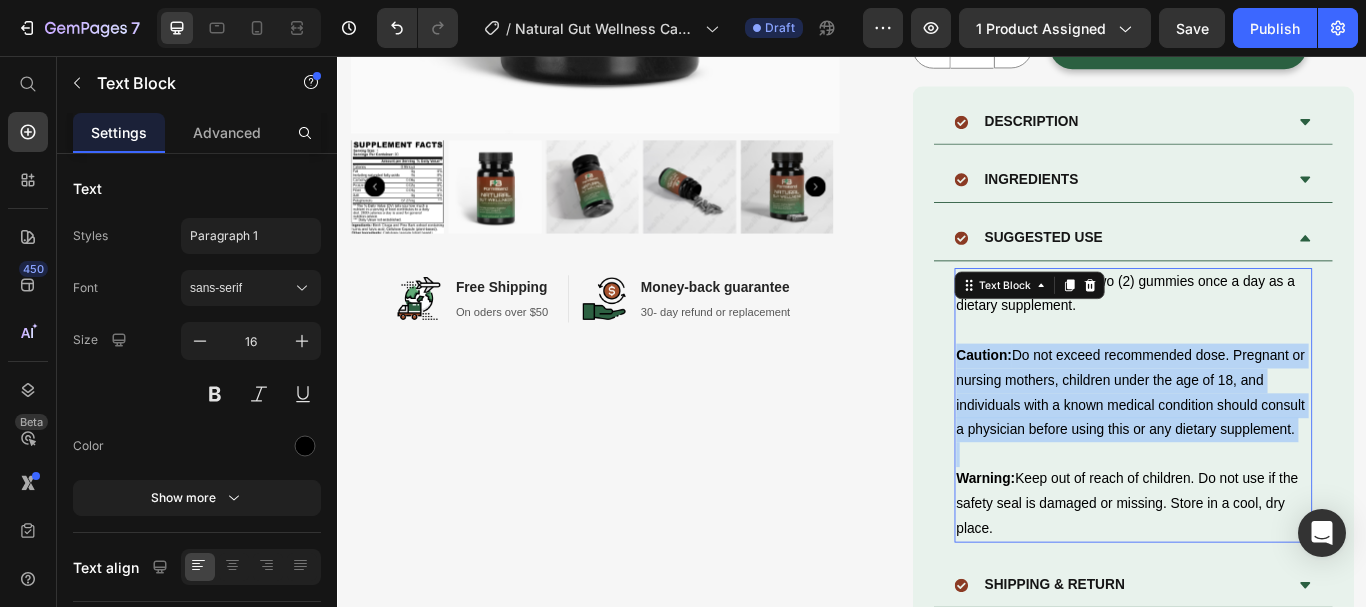 click on "Caution:  Do not exceed recommended dose. Pregnant or nursing mothers, children under the age of 18, and individuals with a known medical condition should consult a physician before using this or any dietary supplement." at bounding box center [1264, 449] 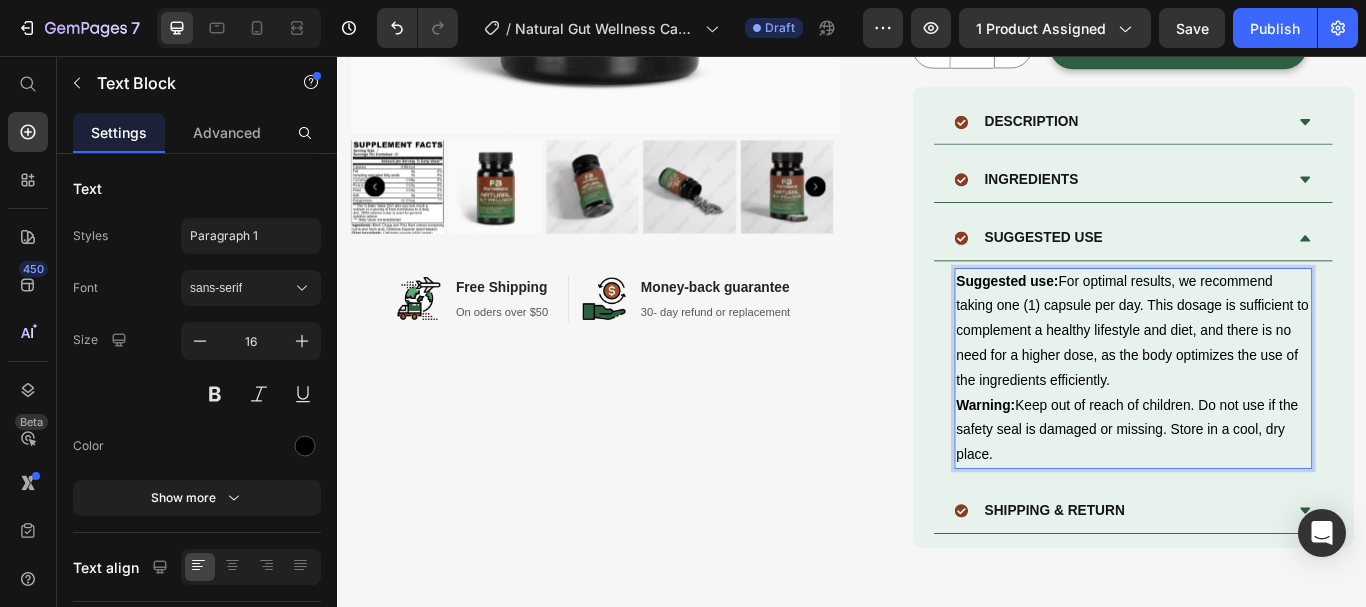 click on "Suggested use:  For optimal results, we recommend taking one (1) capsule per day. This dosage is sufficient to complement a healthy lifestyle and diet, and there is no need for a higher dose, as the body optimizes the use of the ingredients efficiently." at bounding box center (1264, 378) 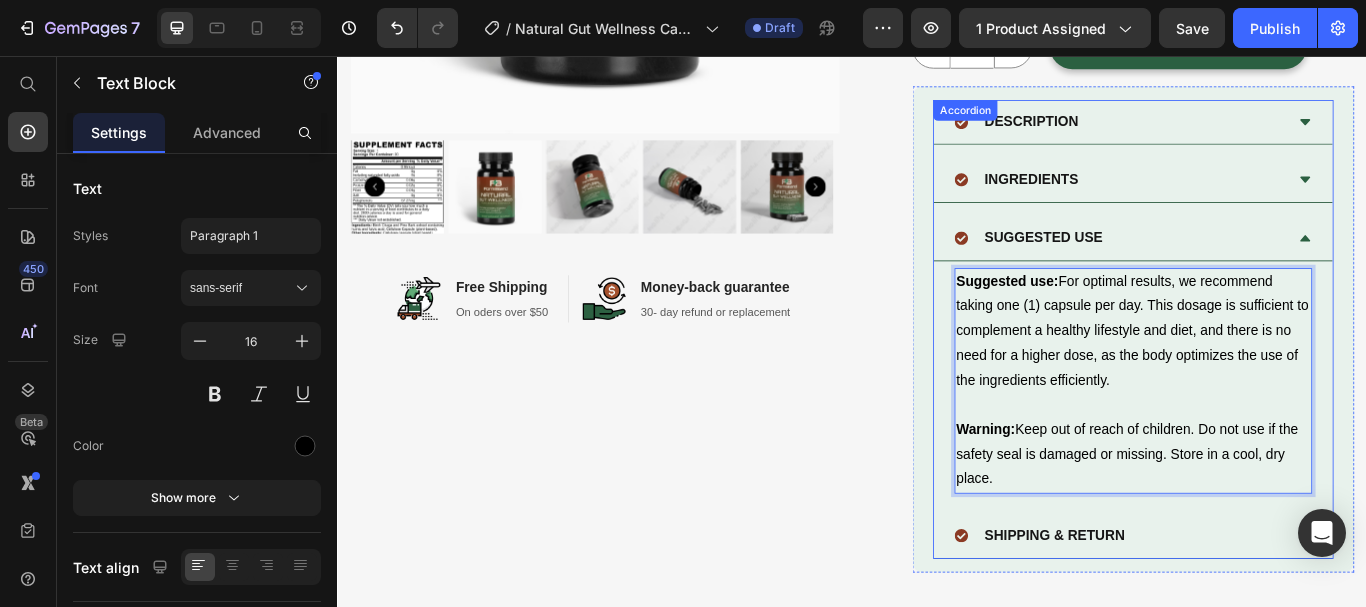 click on "Suggested use:  For optimal results, we recommend taking one (1) capsule per day. This dosage is sufficient to complement a healthy lifestyle and diet, and there is no need for a higher dose, as the body optimizes the use of the ingredients efficiently. Warning:  Keep out of reach of children. Do not use if the safety seal is damaged or missing. Store in a cool, dry place. Text Block   0" at bounding box center (1264, 435) 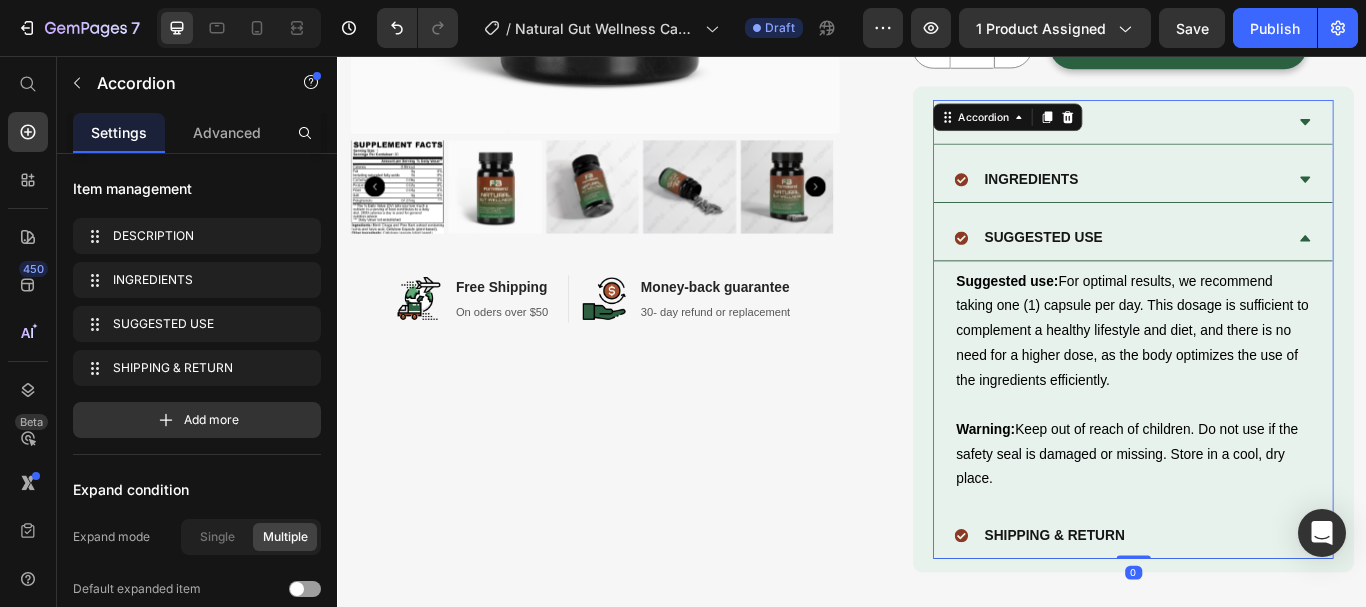 click on "SUGGESTED USE" at bounding box center (1248, 269) 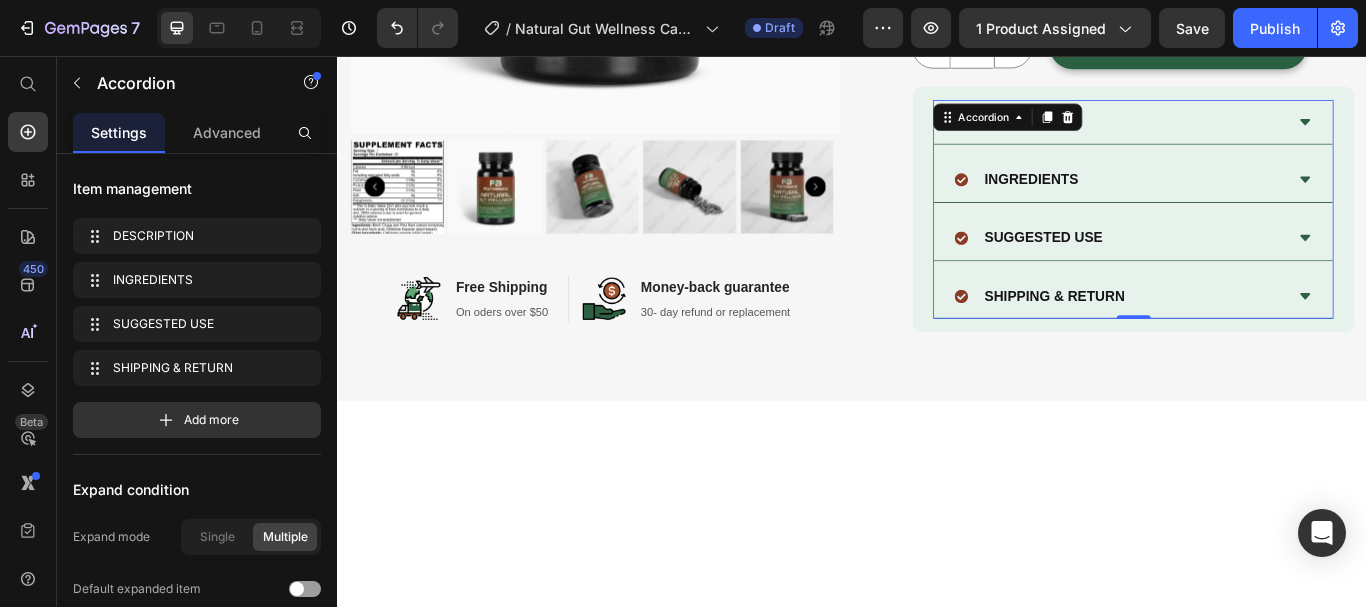 click at bounding box center (937, 903) 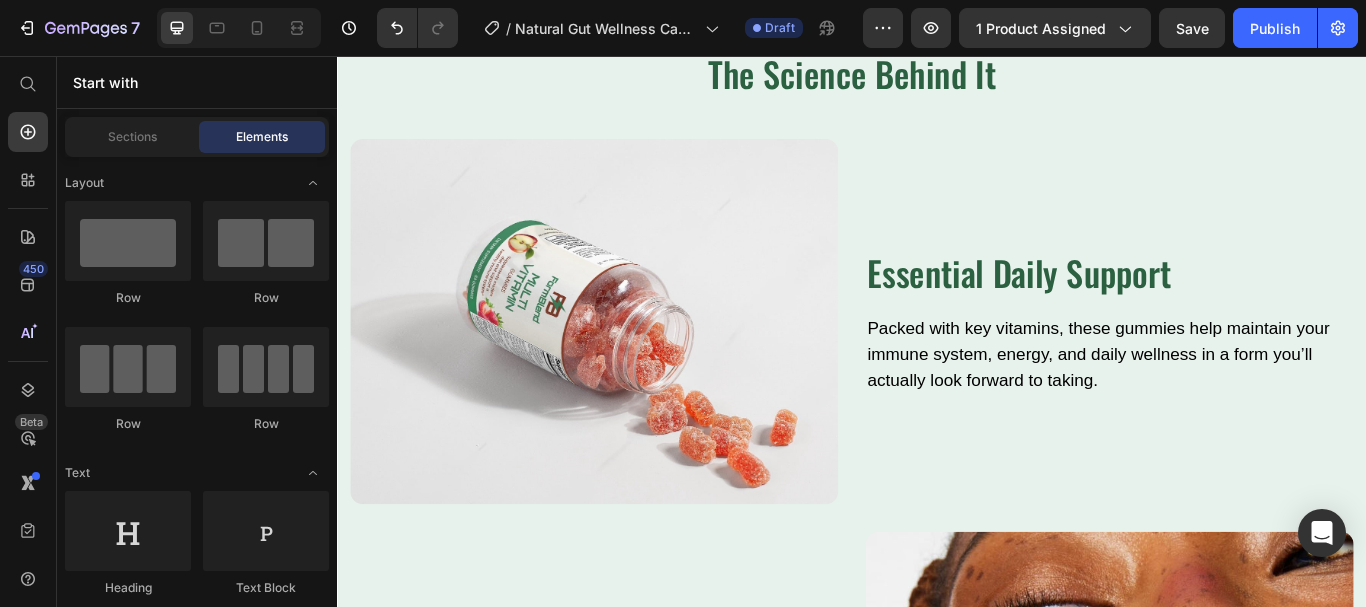 scroll, scrollTop: 1918, scrollLeft: 0, axis: vertical 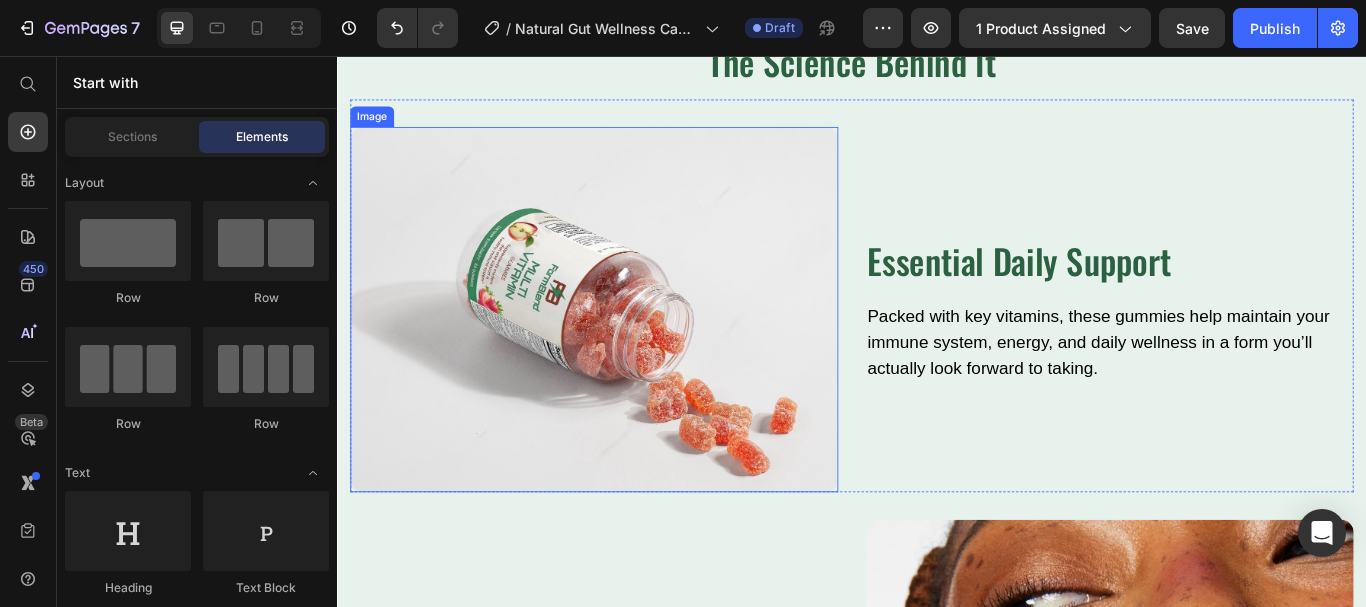 click at bounding box center [636, 352] 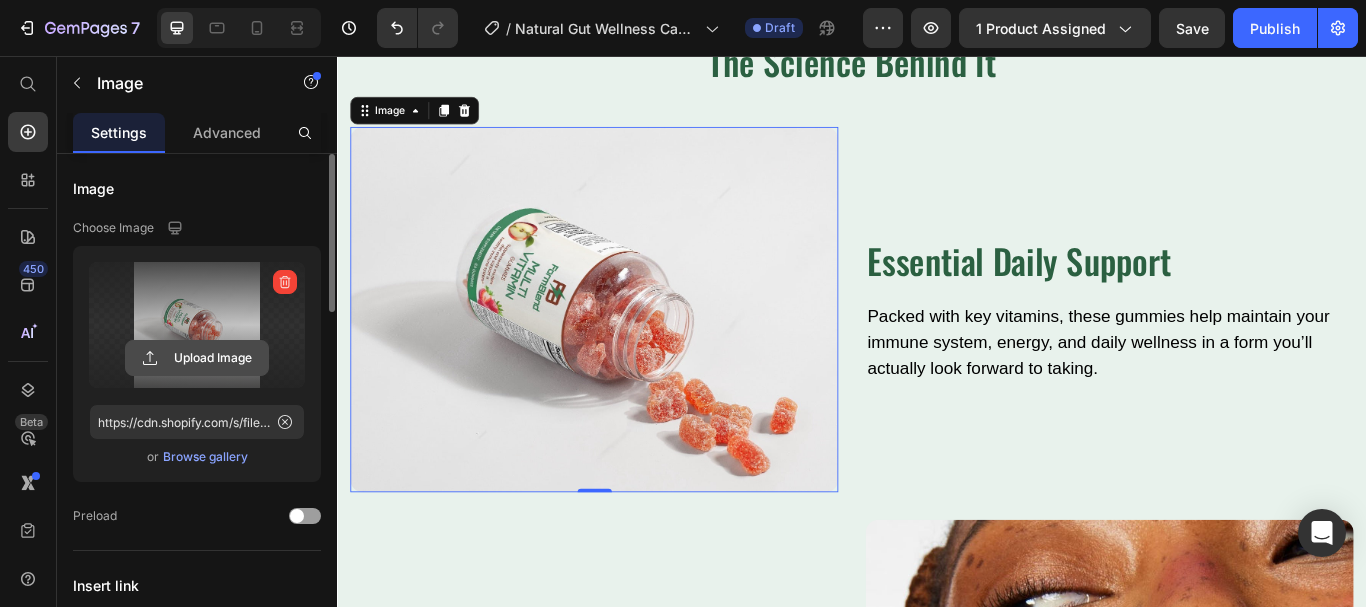 click 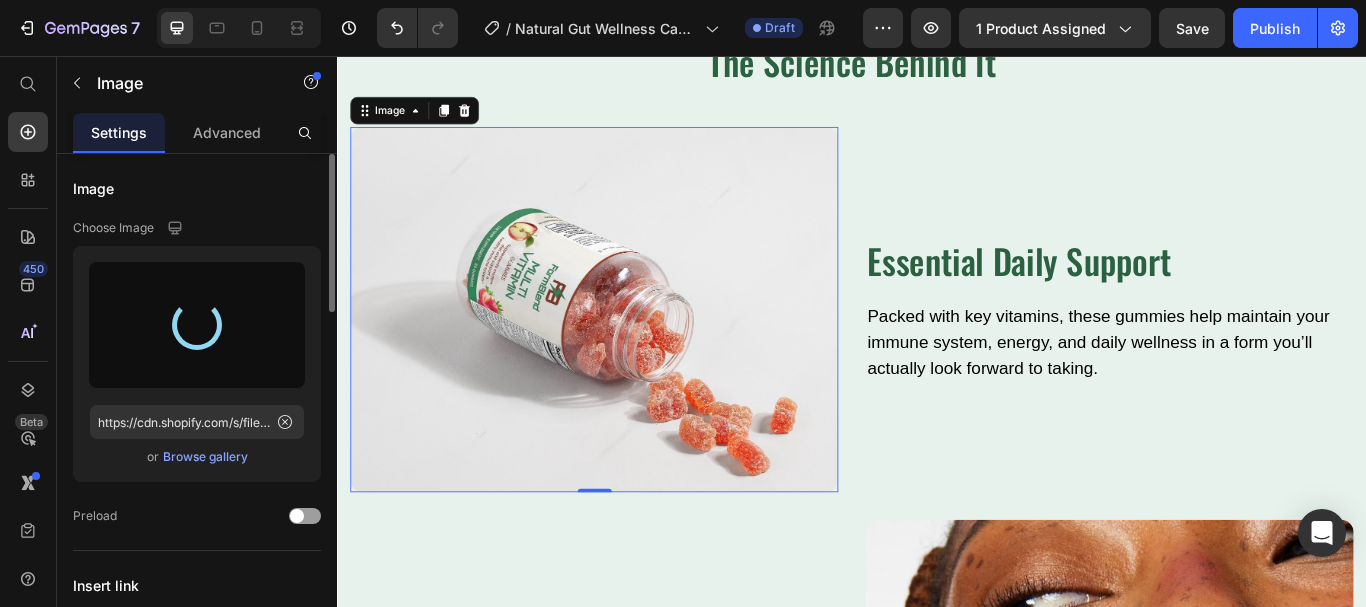 type on "https://cdn.shopify.com/s/files/1/0615/8181/9975/files/gempages_574911106628191076-c29da201-0d9c-40dd-8a85-ee01f03b7fa5.jpg" 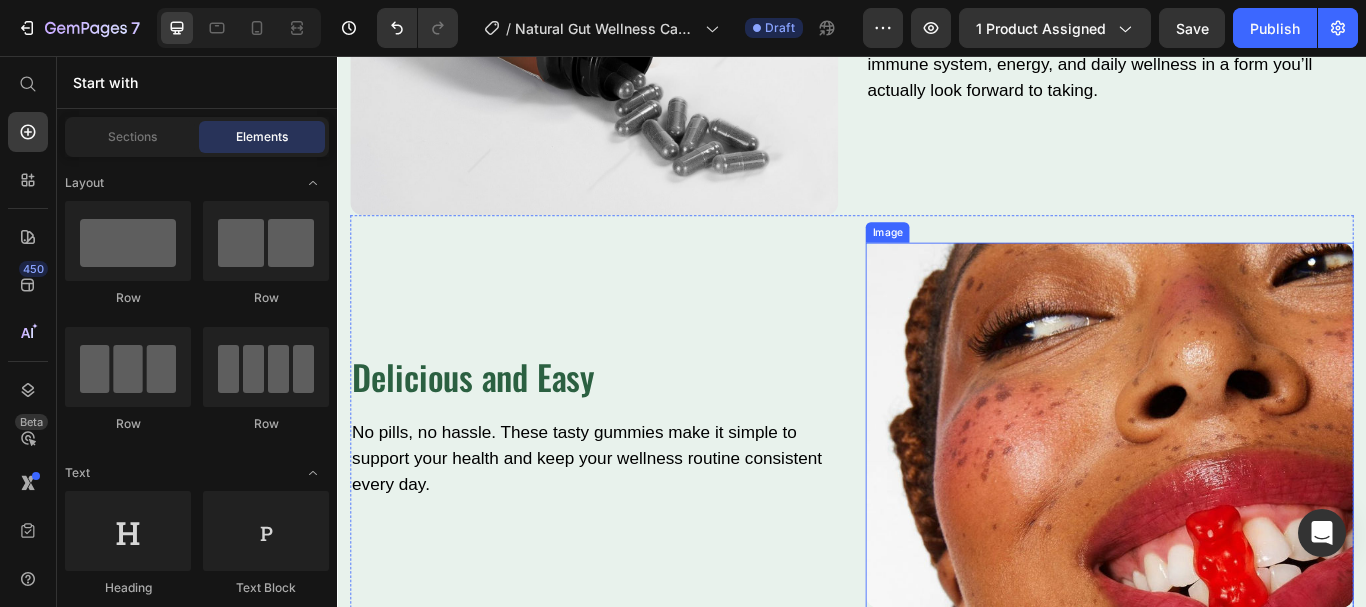 scroll, scrollTop: 2442, scrollLeft: 0, axis: vertical 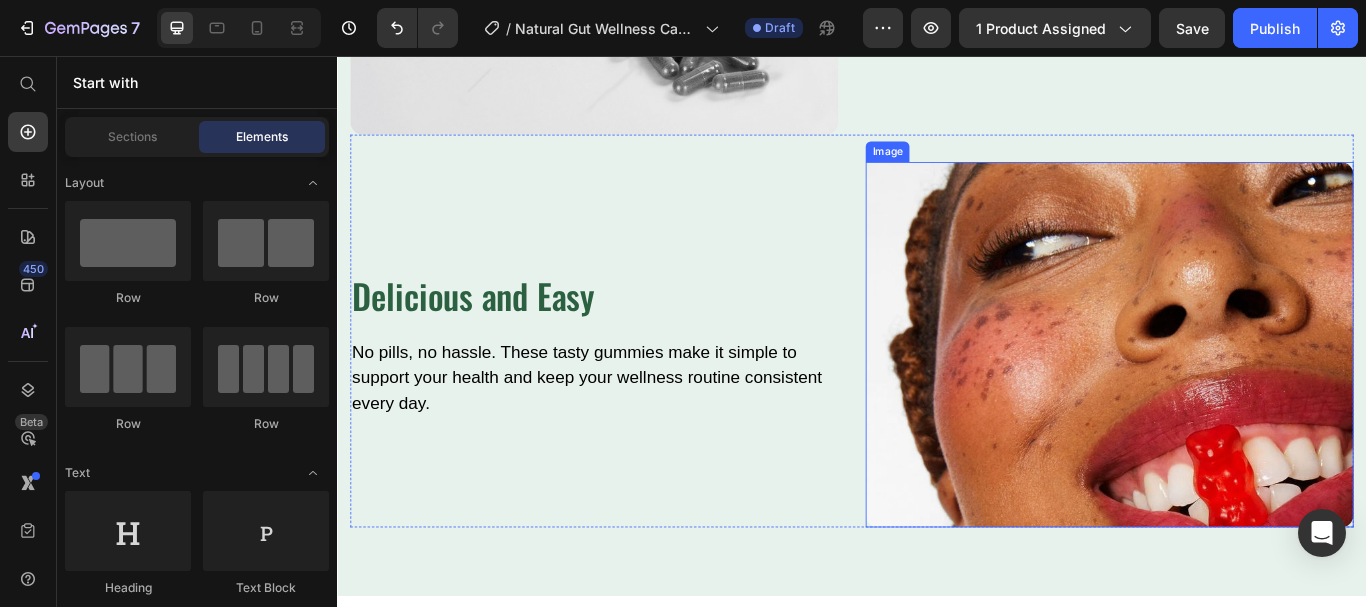 click at bounding box center [1237, 393] 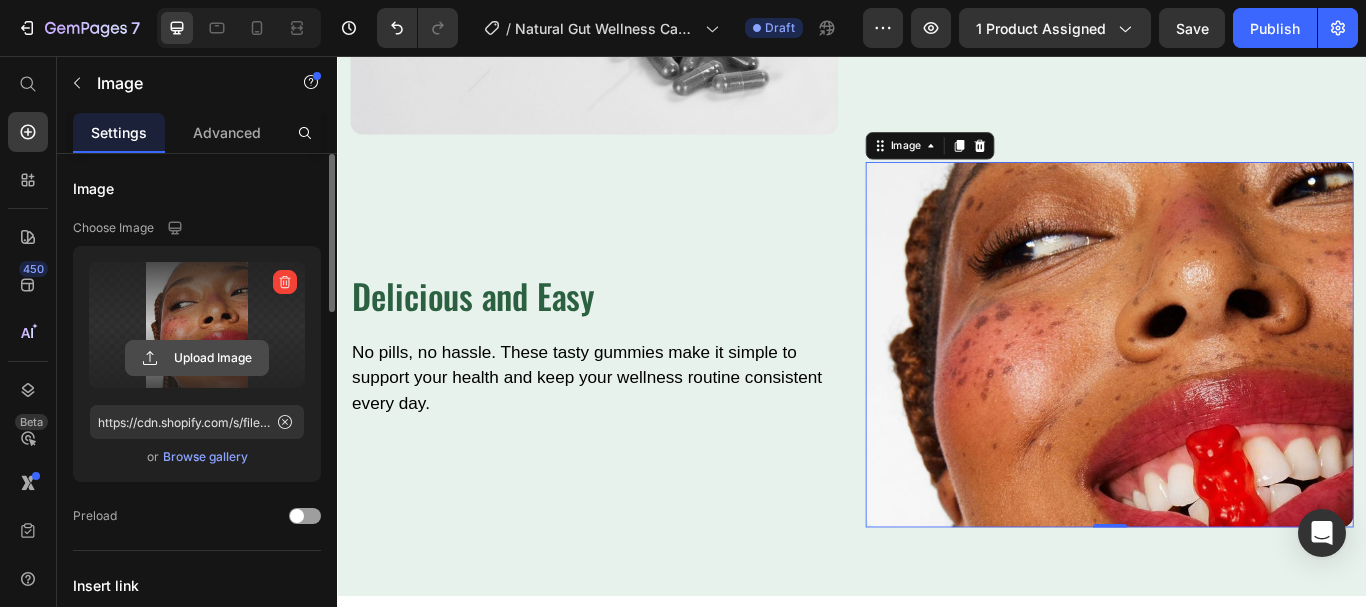 click 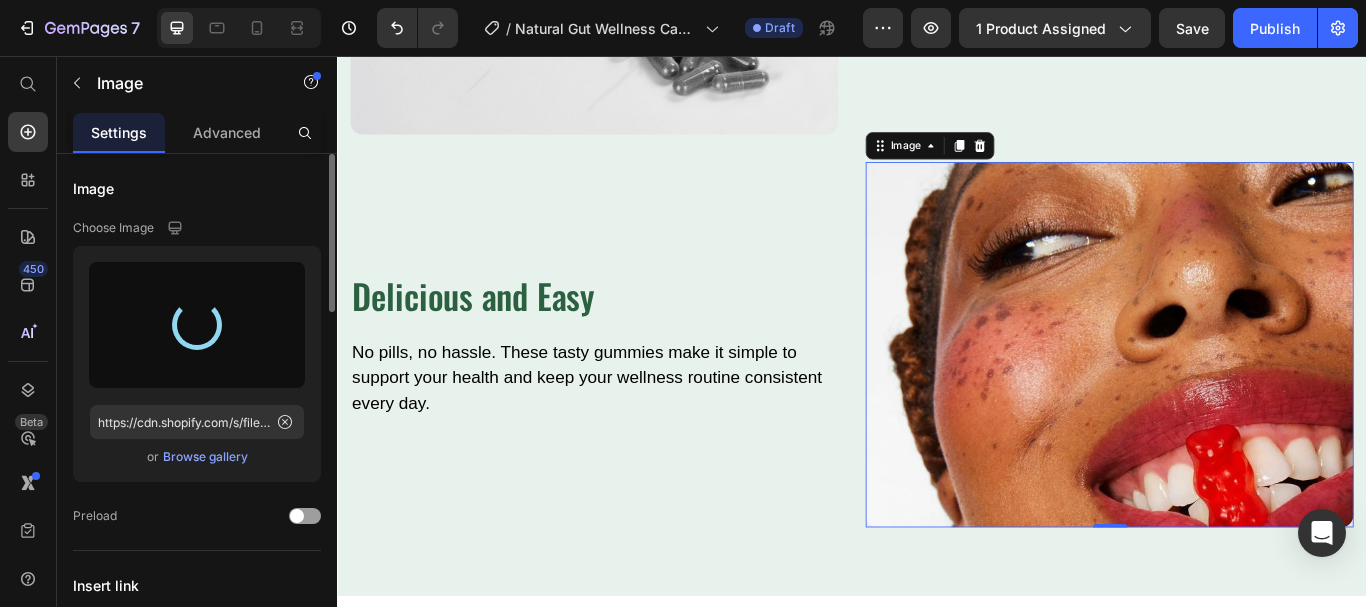 type on "https://cdn.shopify.com/s/files/1/0615/8181/9975/files/gempages_574911106628191076-faa934ba-083d-466f-b968-aaf606e03e69.jpg" 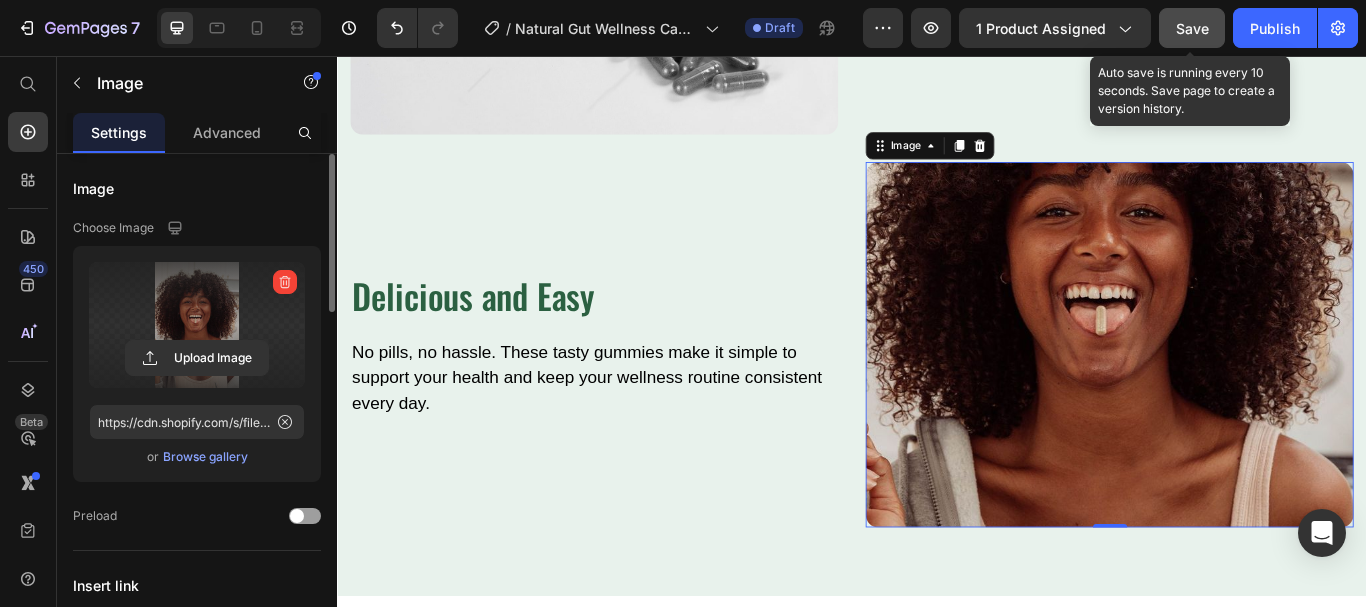click on "Save" at bounding box center [1192, 28] 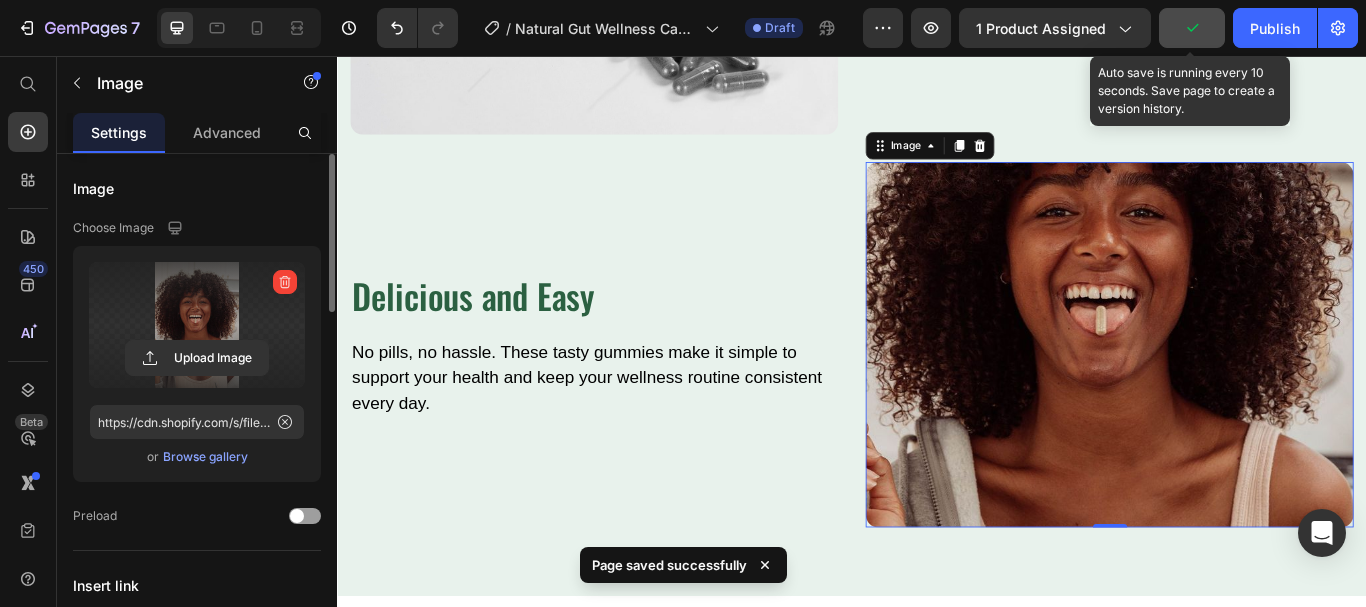 click 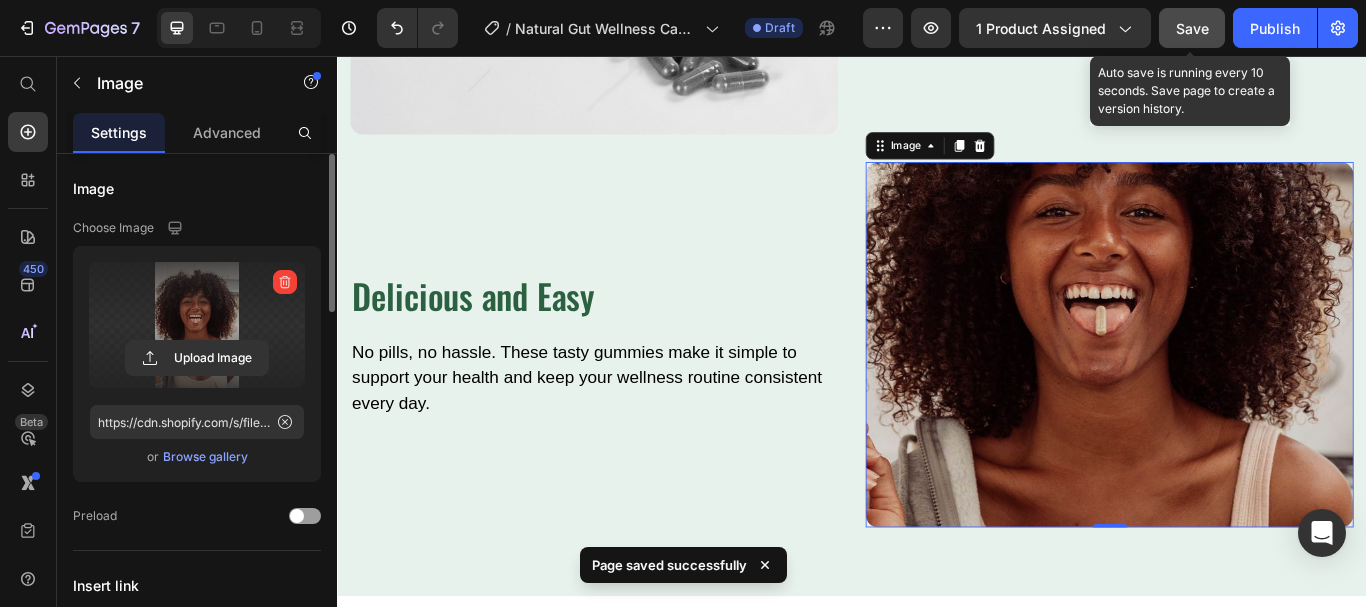 click on "Save" at bounding box center [1192, 28] 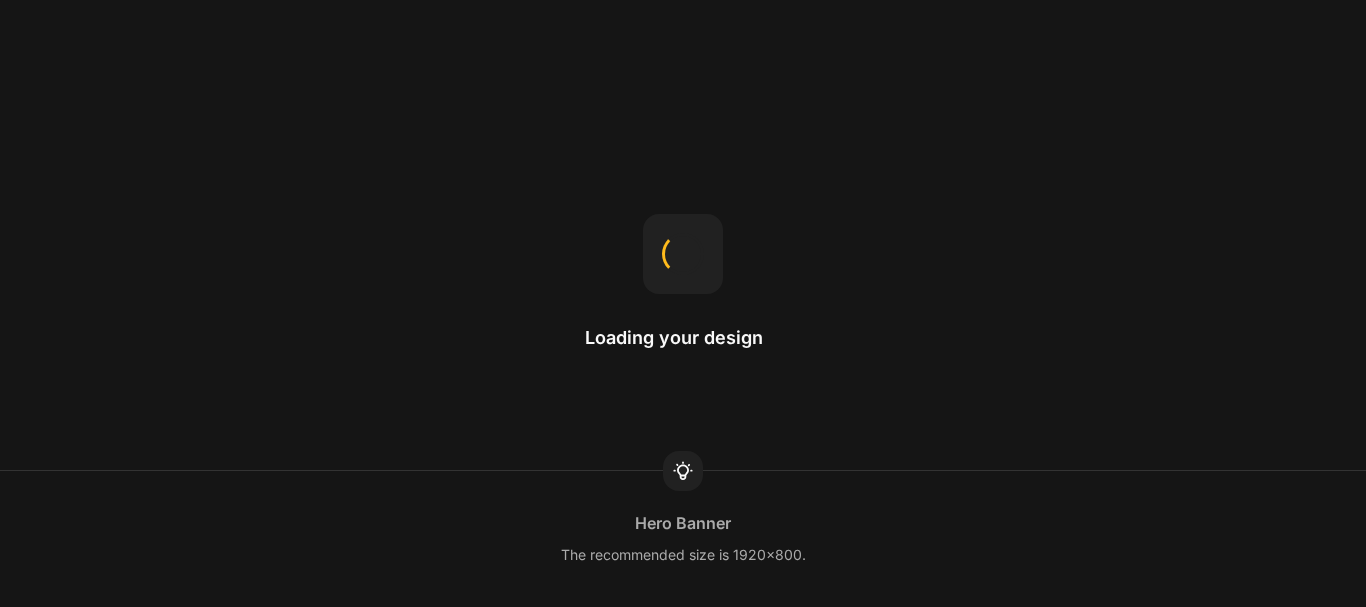 scroll, scrollTop: 0, scrollLeft: 0, axis: both 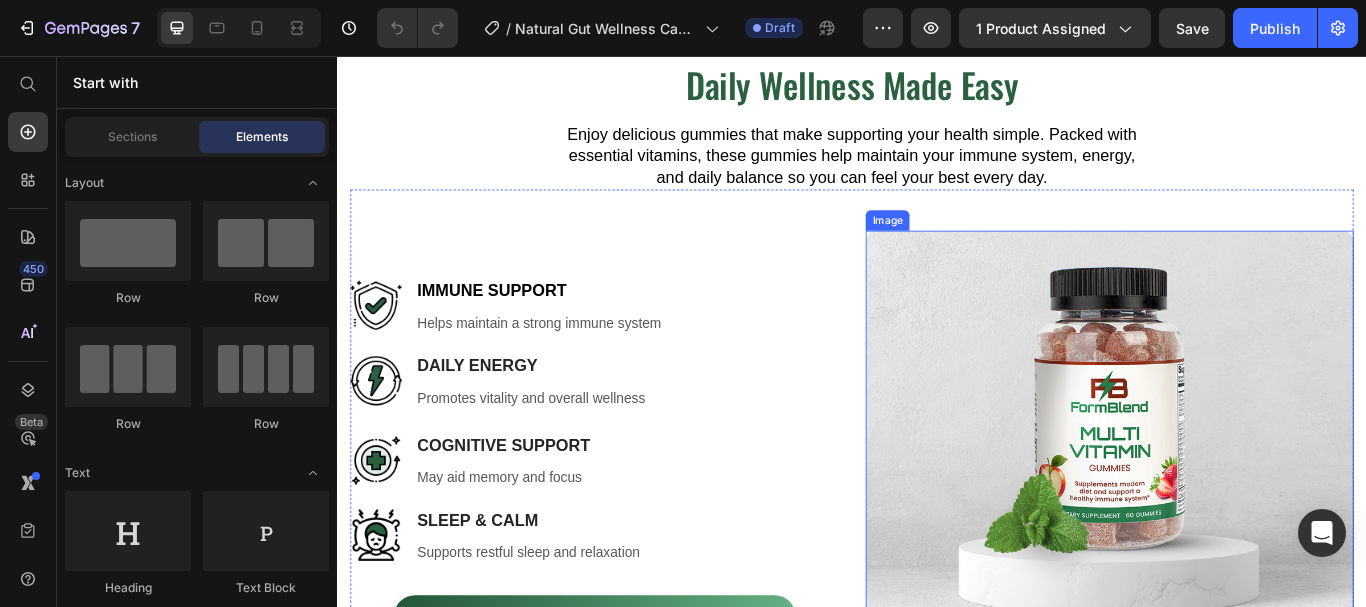 click at bounding box center (1237, 544) 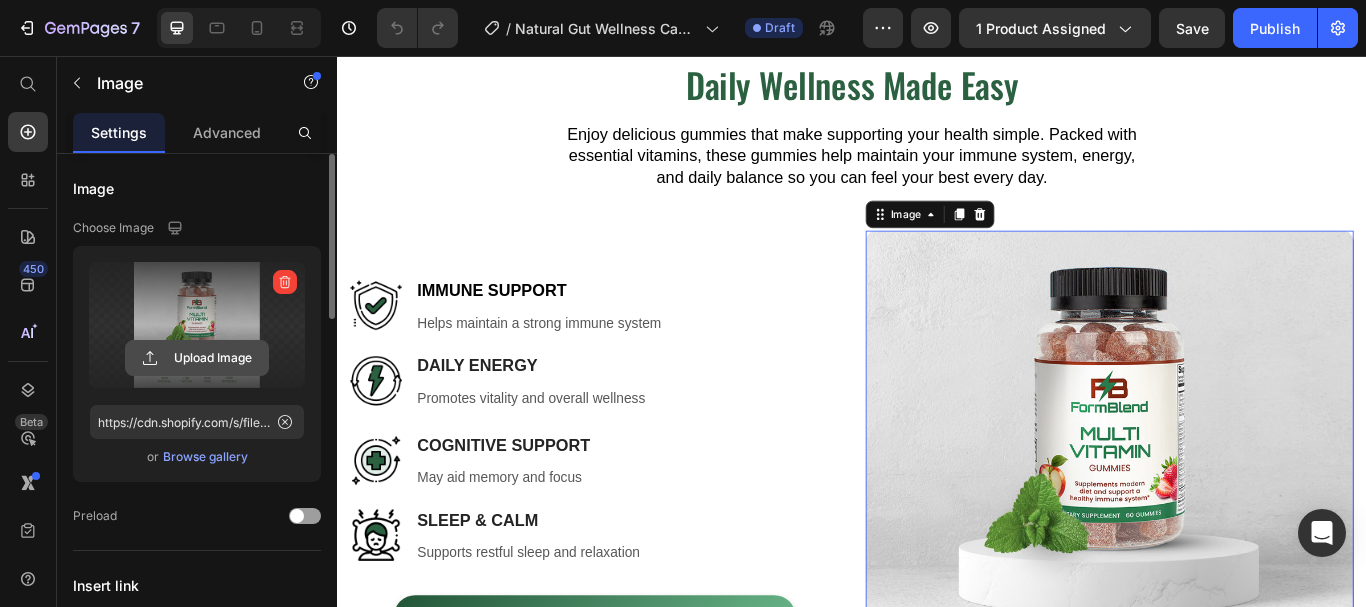 click 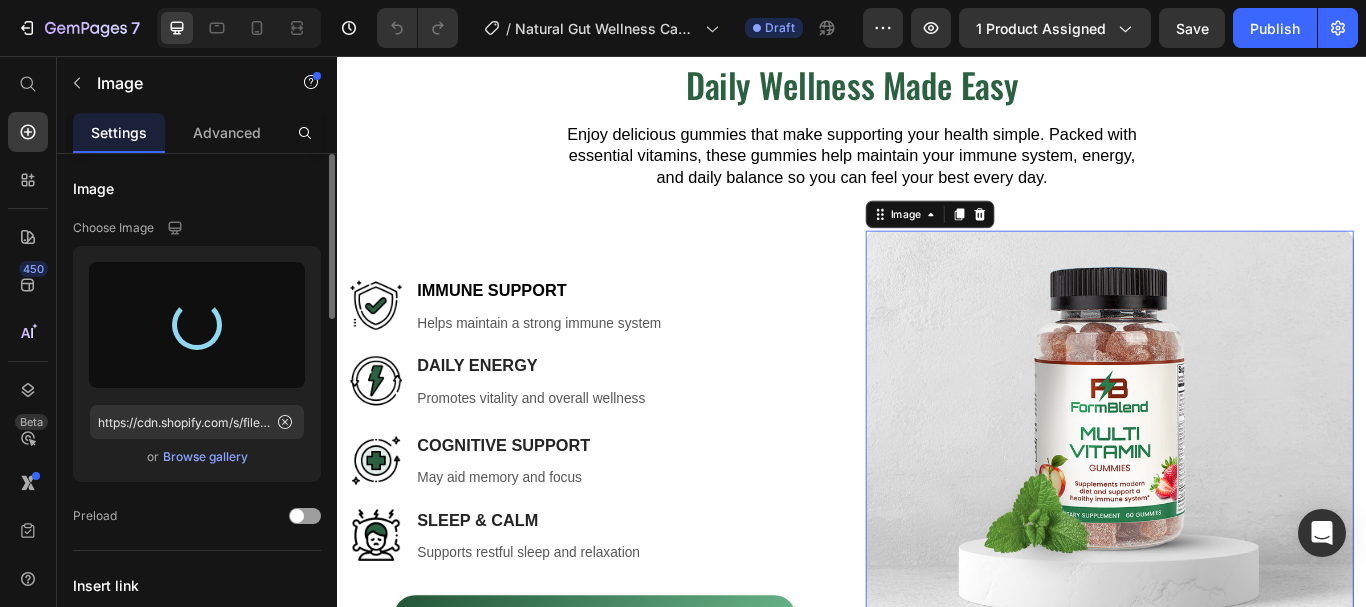 type on "https://cdn.shopify.com/s/files/1/0615/8181/9975/files/gempages_574911106628191076-e70f5c6d-6edc-4e67-bd93-be04ccf43c7a.jpg" 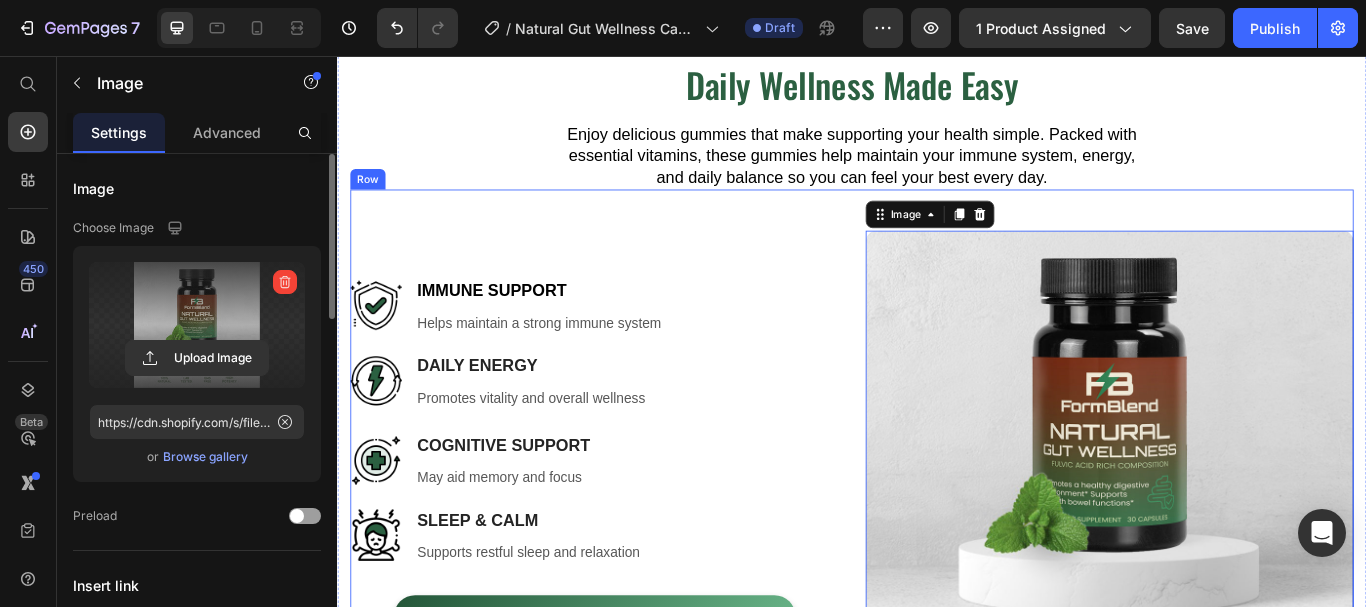 click on "Image Immune Support Heading Helps maintain a strong immune system Text block Row Image Daily Energy Heading Promotes vitality and overall wellness Text block Row Image Cognitive Support Heading May aid memory and focus Text block Row Image Sleep & Calm Heading Supports restful sleep and relaxation Text block Row  	   REVEAL OFFER Button                Icon 30 day money back guarantee Text block Icon List Row Image   0 Row" at bounding box center [937, 520] 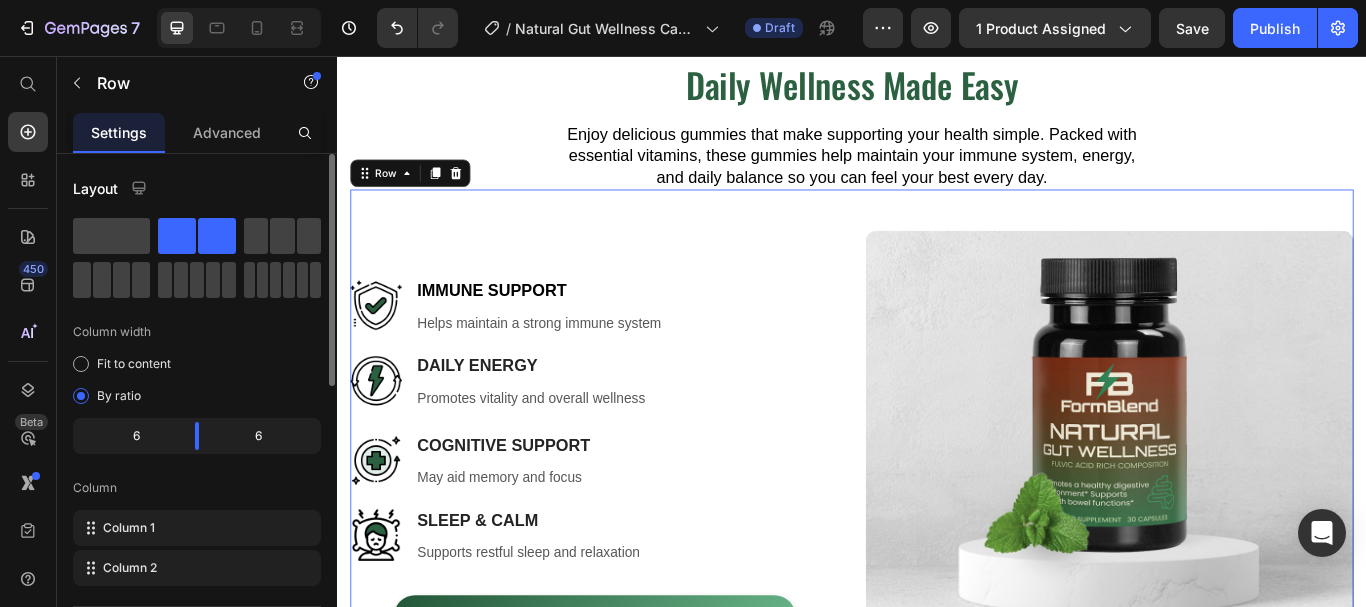 click at bounding box center [239, 28] 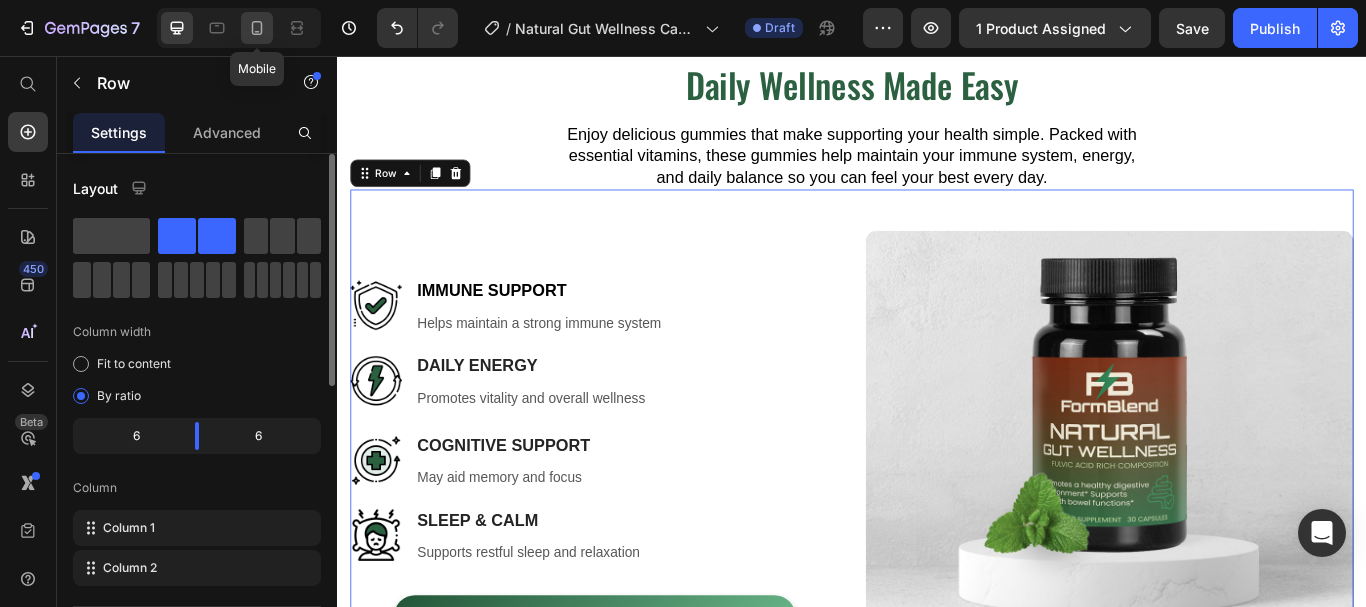 click 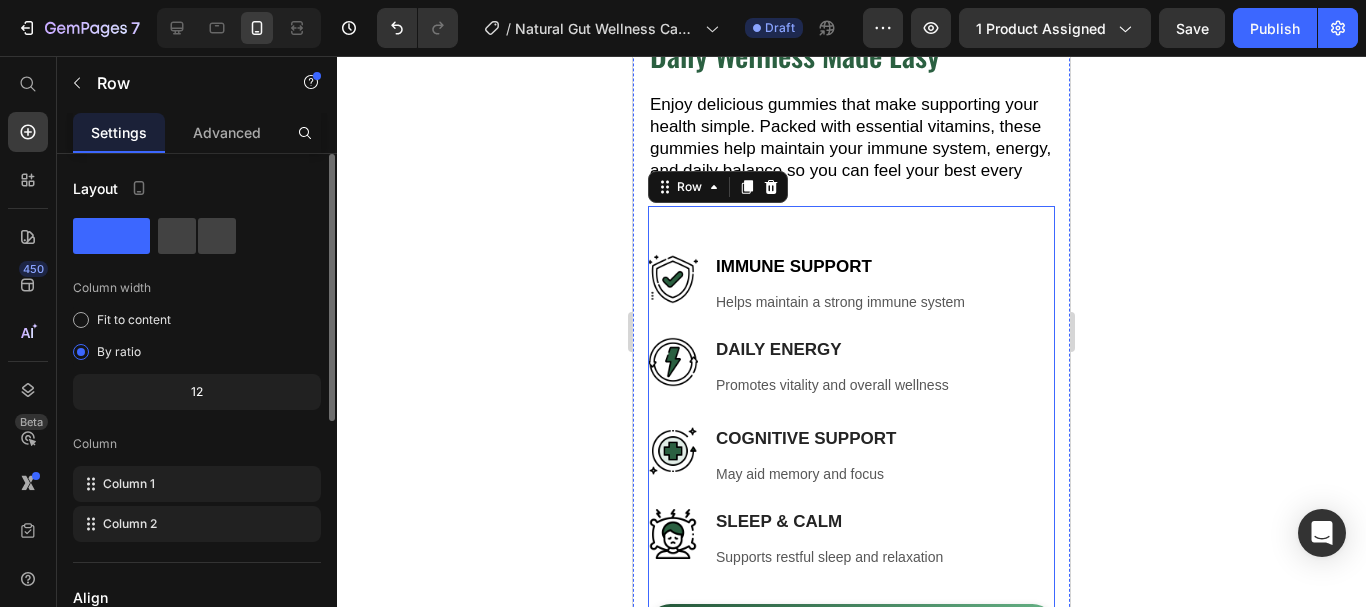 scroll, scrollTop: 2168, scrollLeft: 0, axis: vertical 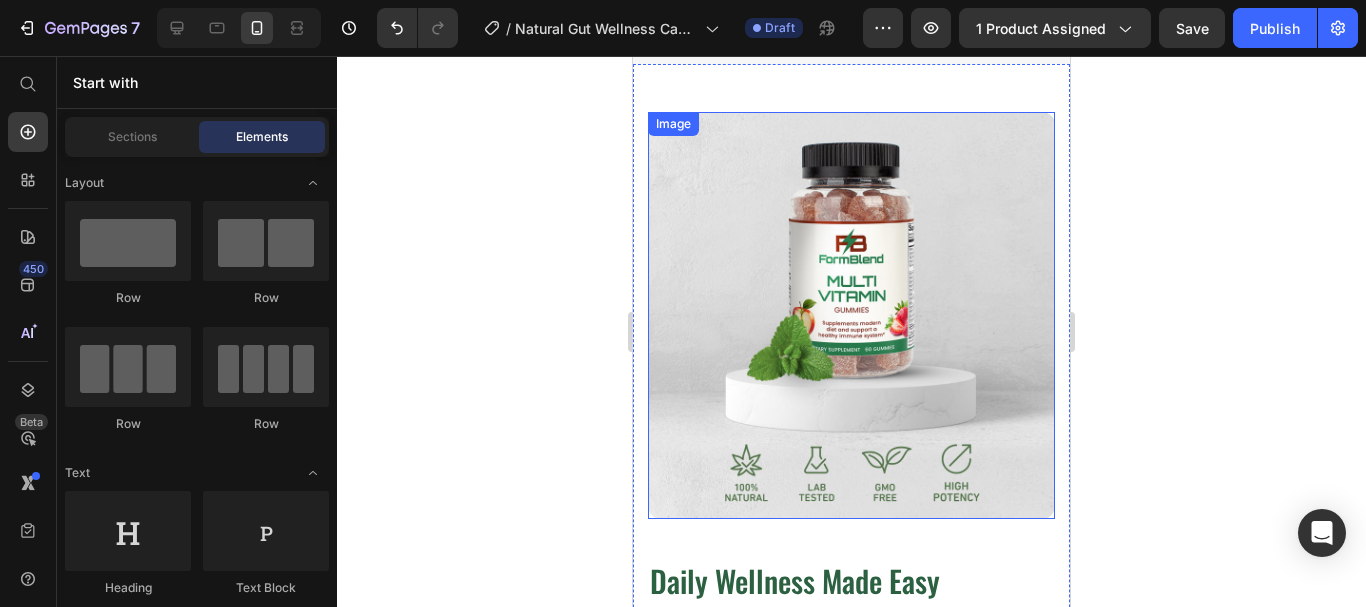 click at bounding box center (851, 315) 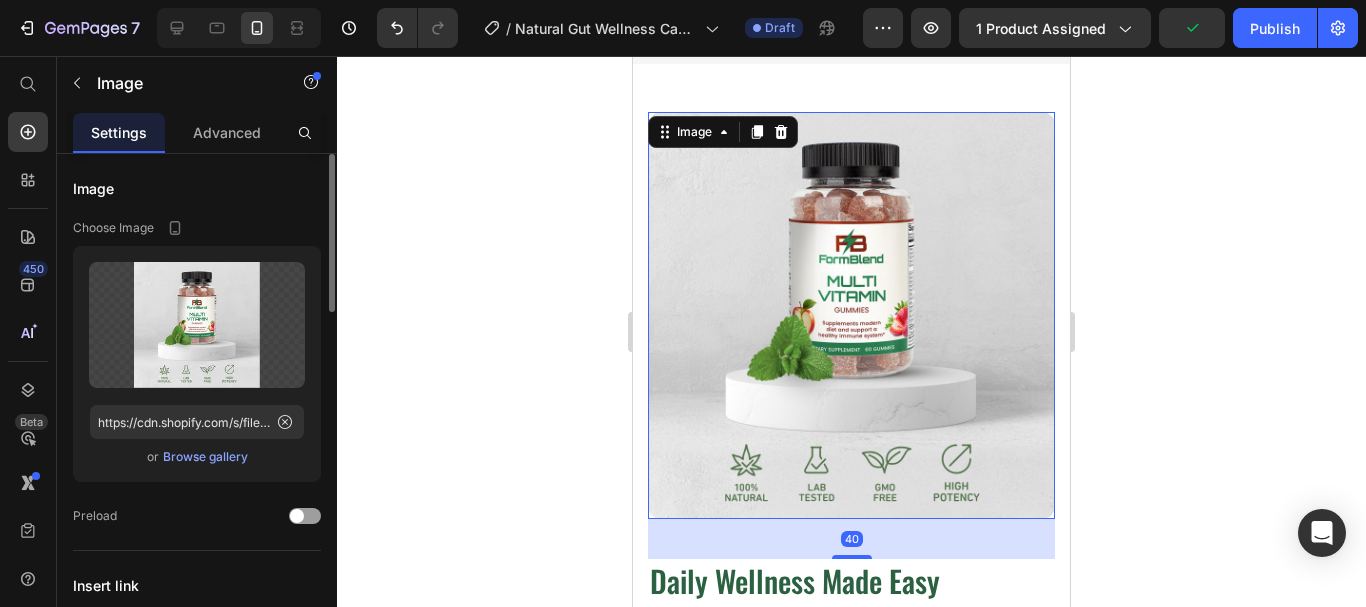 click on "Browse gallery" at bounding box center (205, 457) 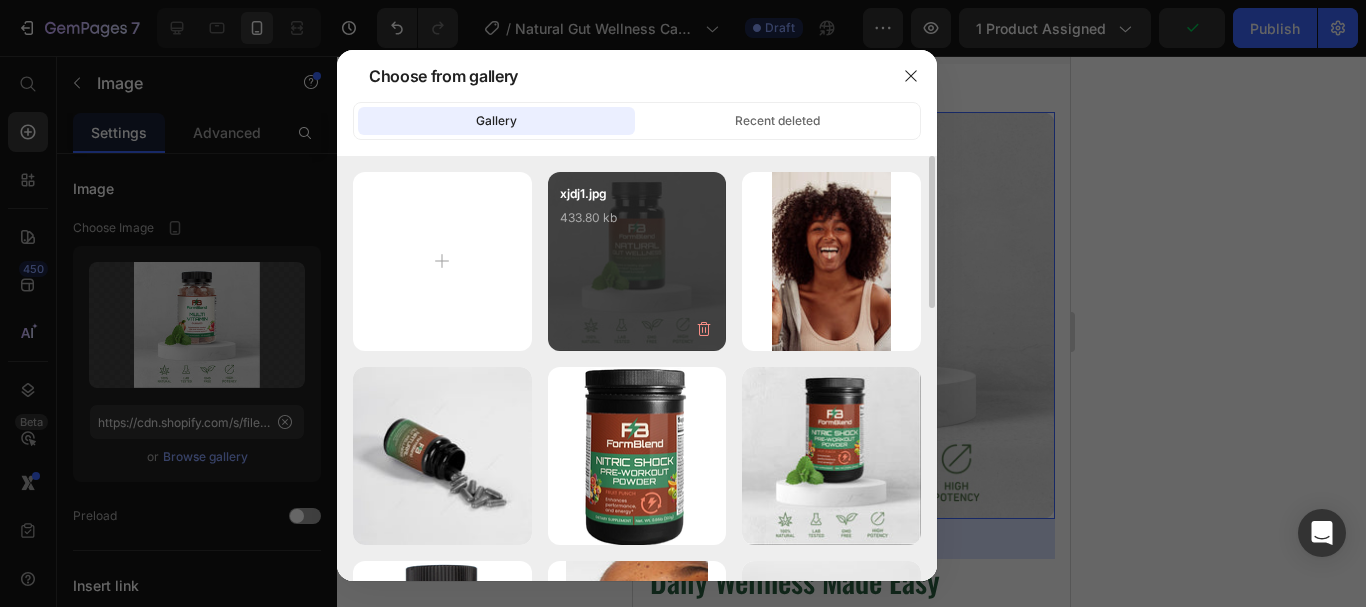 click on "xjdj1.jpg 433.80 kb" at bounding box center [637, 224] 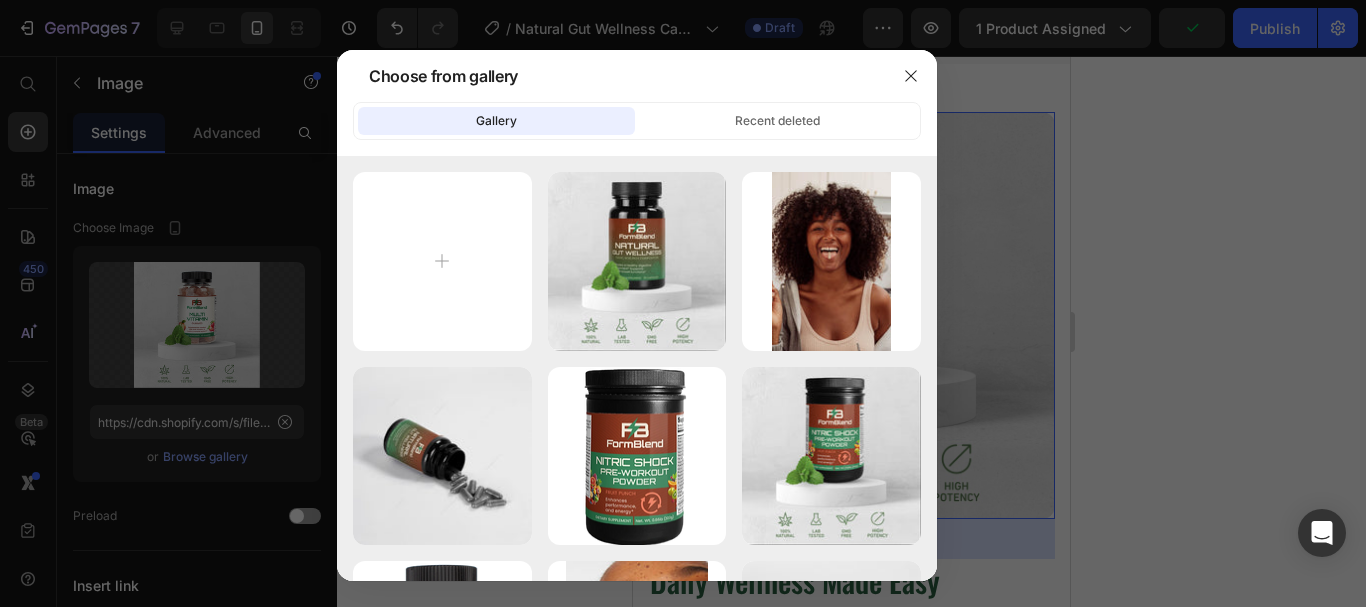 type on "https://cdn.shopify.com/s/files/1/0615/8181/9975/files/gempages_574911106628191076-e70f5c6d-6edc-4e67-bd93-be04ccf43c7a.jpg" 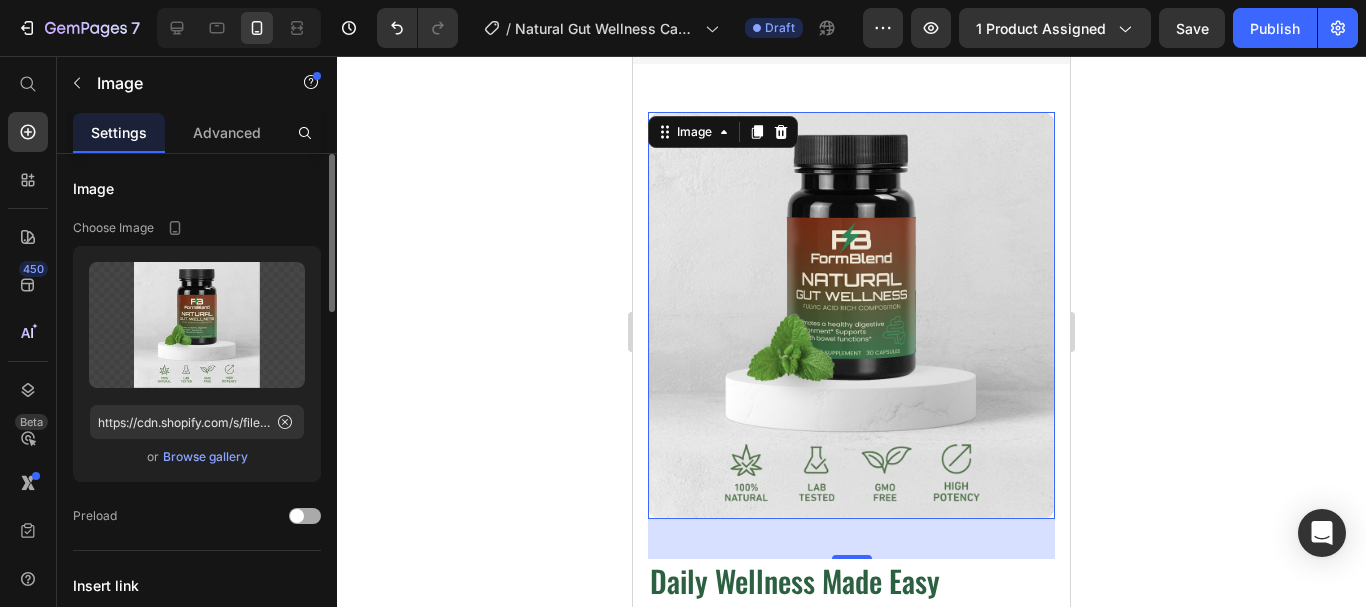 click on "Preload" 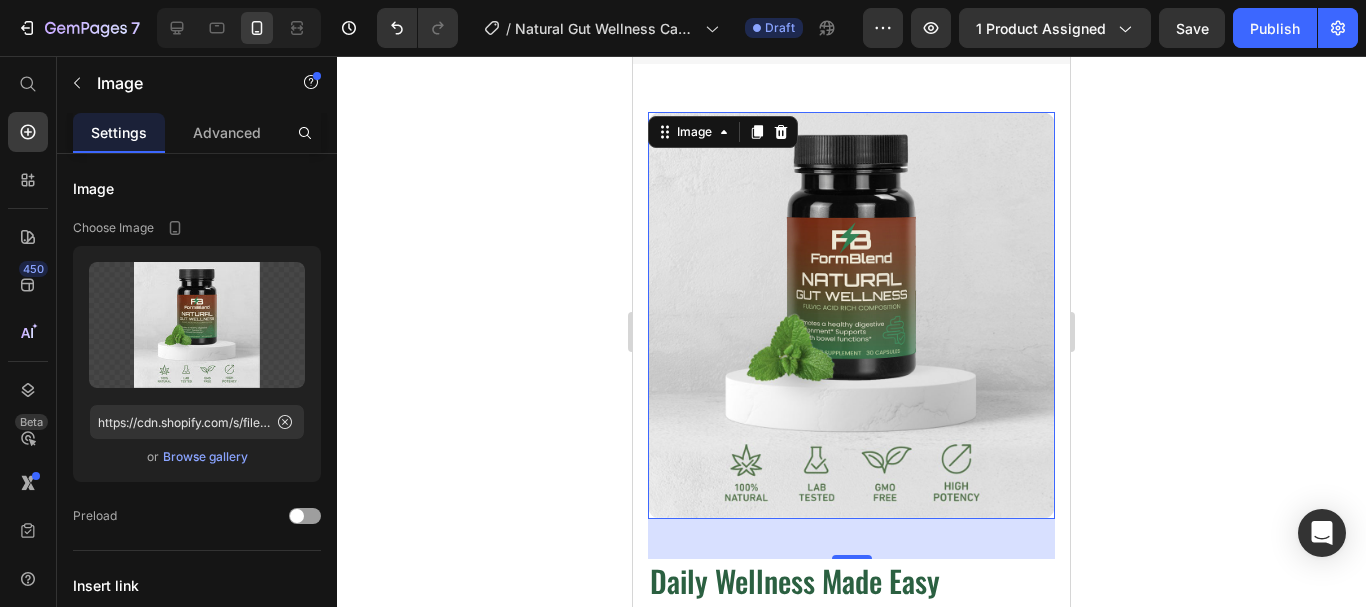 click 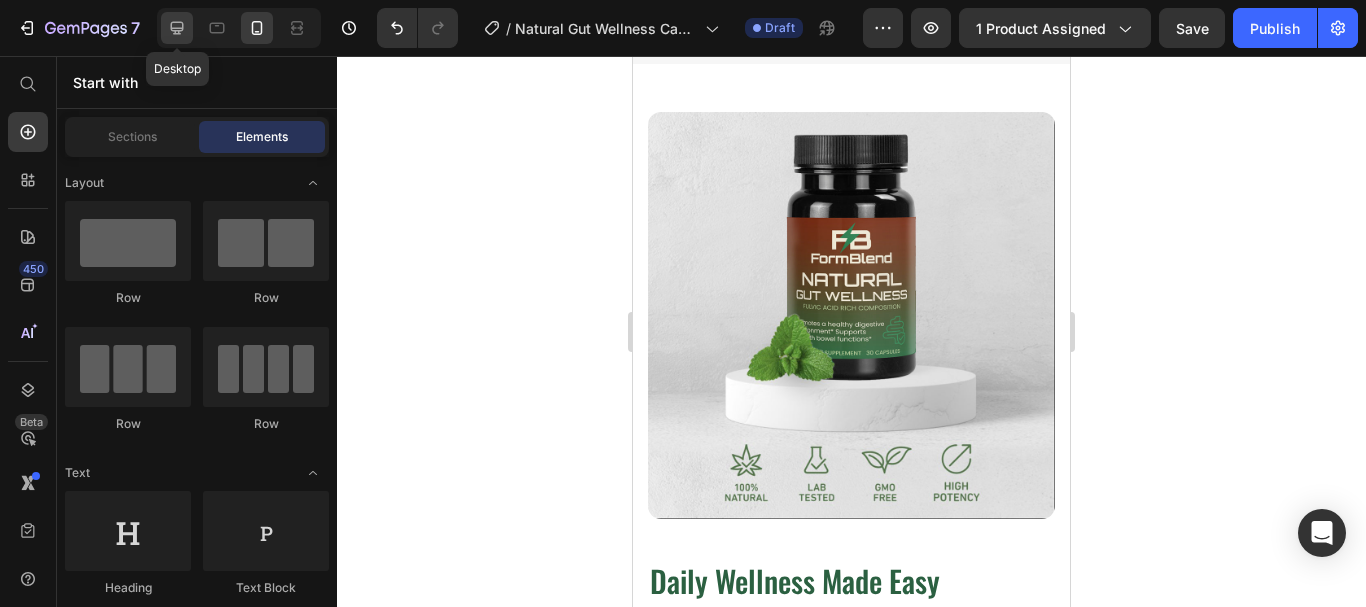 click 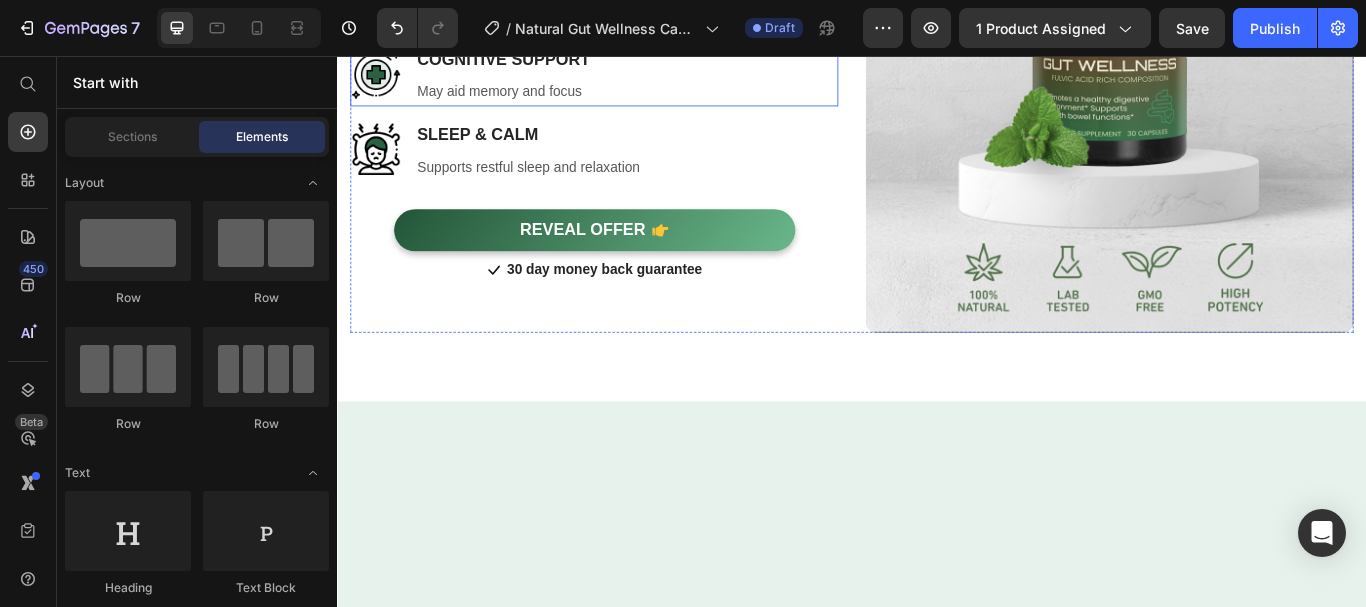 scroll, scrollTop: 1541, scrollLeft: 0, axis: vertical 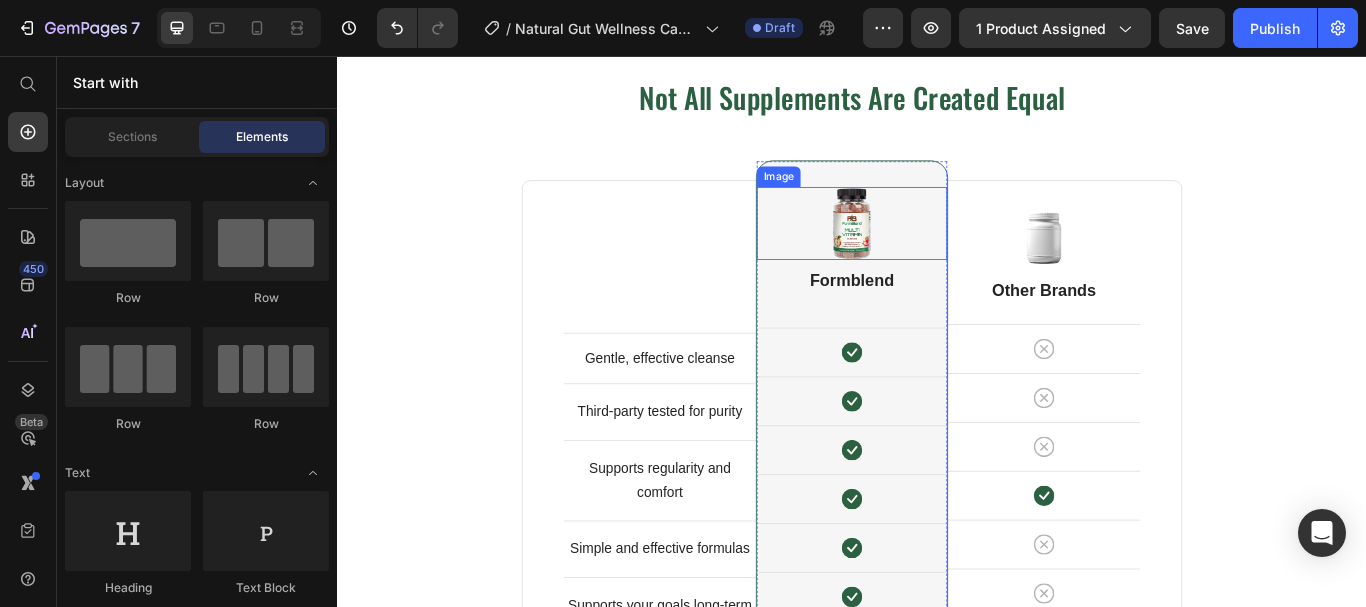click at bounding box center [937, 251] 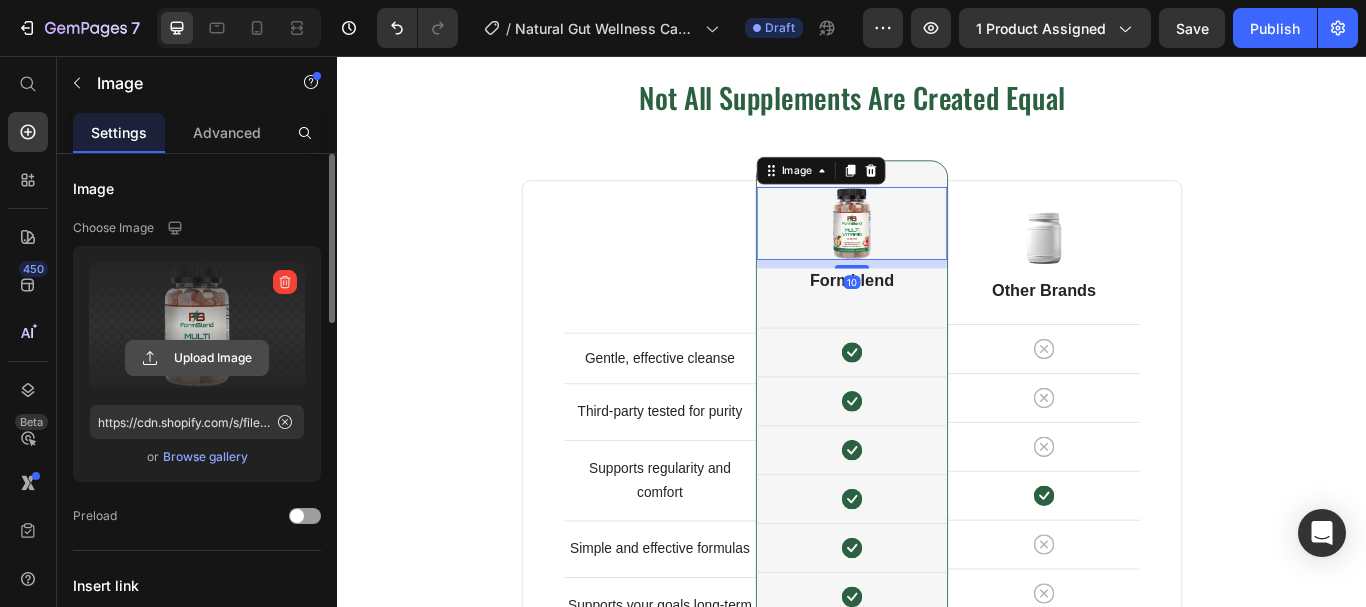 click 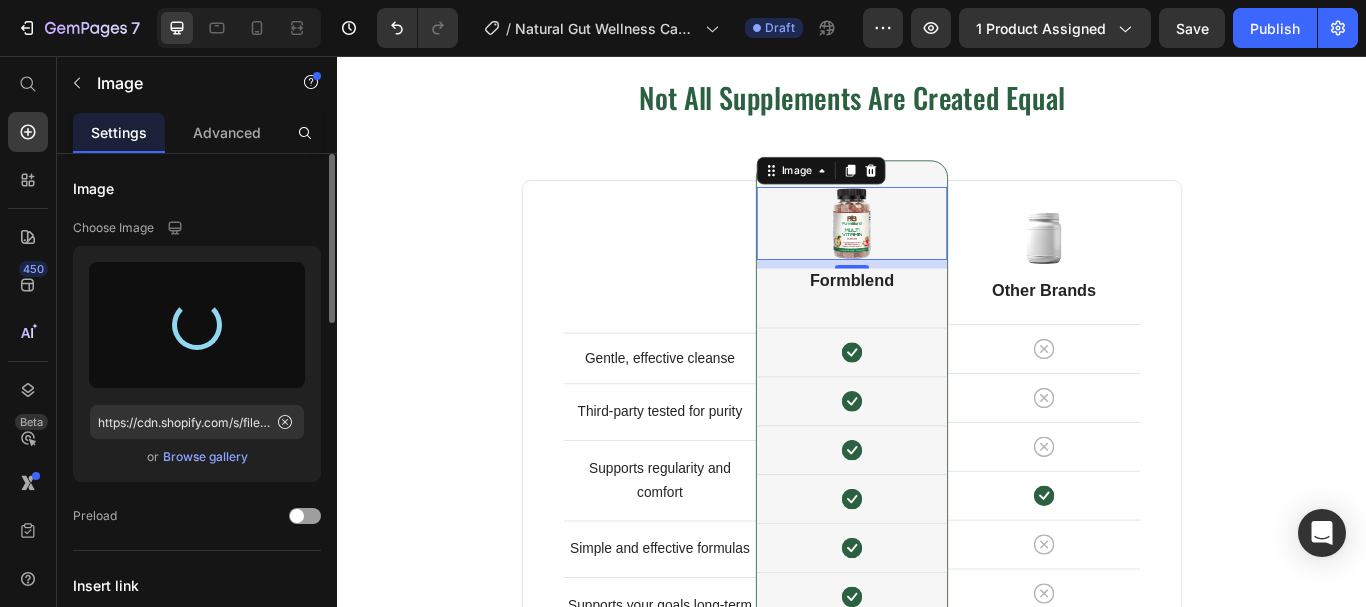type on "https://cdn.shopify.com/s/files/1/0615/8181/9975/files/gempages_574911106628191076-d890dda3-3593-41da-a16c-48e59d40da5d.png" 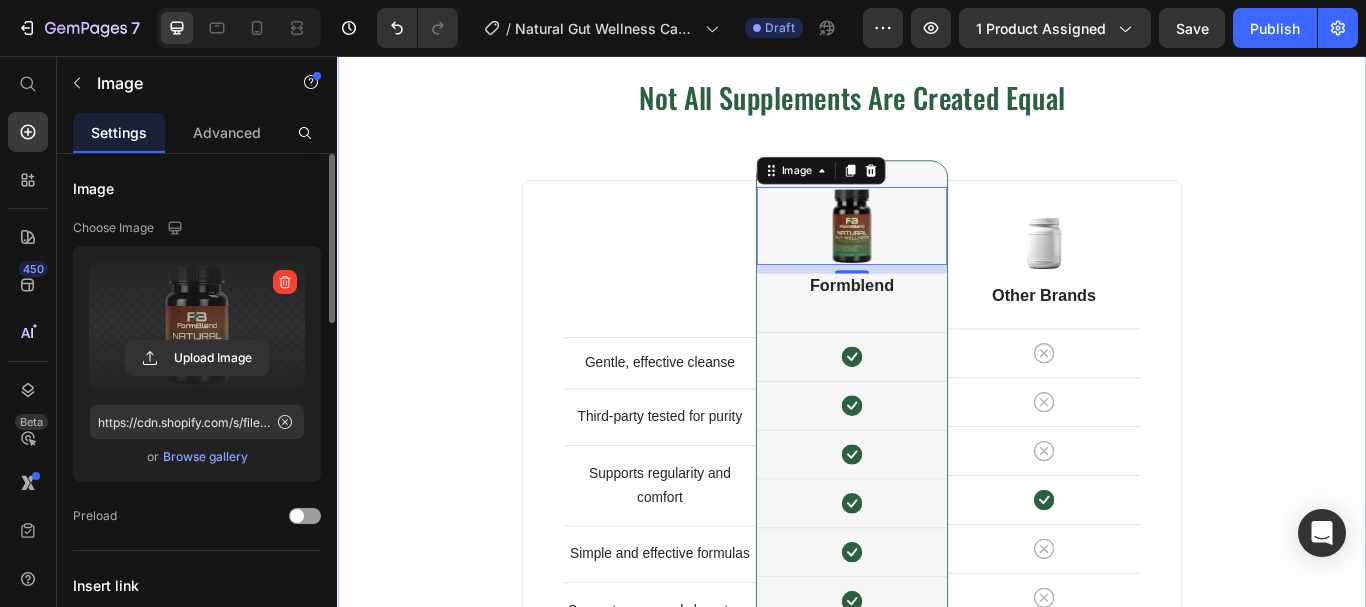 click on "Not All Supplements Are Created Equal Heading Row Gentle, effective cleanse Text block Row Third-party tested for purity Text block Row Supports regularity and comfort Text block Row  Simple and effective formulas Text block Row Supports your goals long-term Text block Row Differentiation Honest branding with clear values Text block Row Image   10 Formblend Heading
Icon Row
Icon Row
Icon Row
Icon Row
Icon Row
Icon Row
Icon Row
Icon Row Row Image Other Brands Heading
Icon Row
Icon Row
Icon Row
Icon Row
Icon Row
Icon Row
Icon Row
Icon Row Row Row  	   SHOP NOW Button                Icon 30 day money back guarantee Text block Icon List Row" at bounding box center (937, 554) 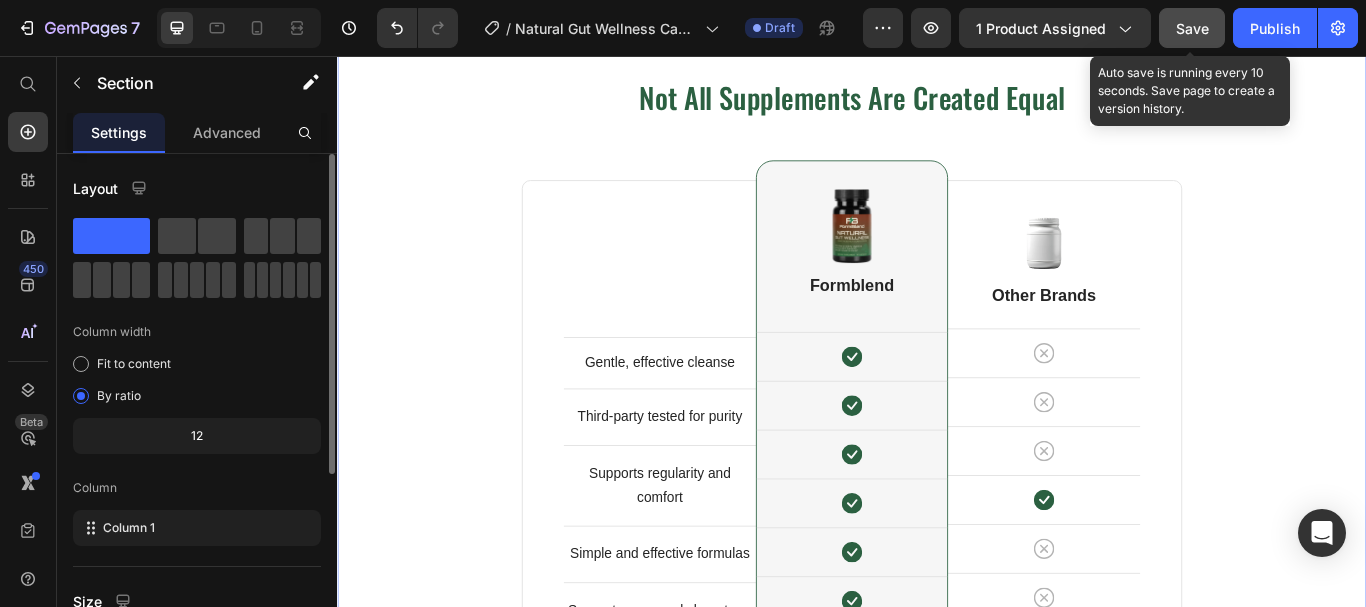 click on "Save" at bounding box center [1192, 28] 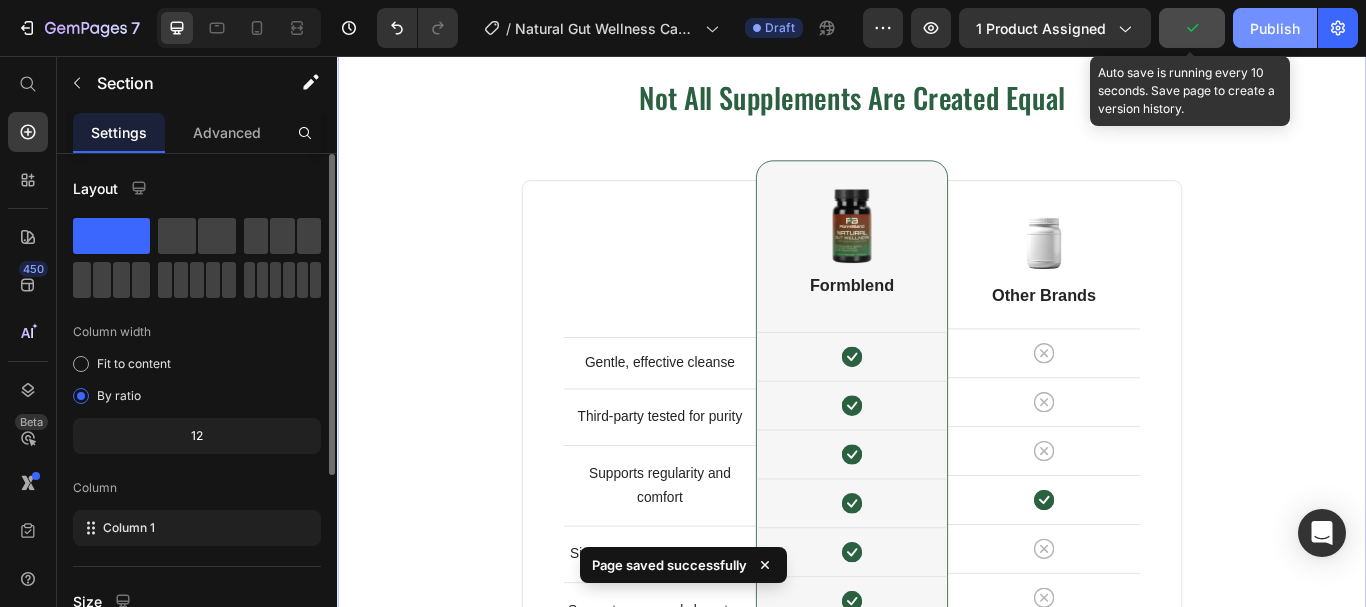 click on "Publish" at bounding box center (1275, 28) 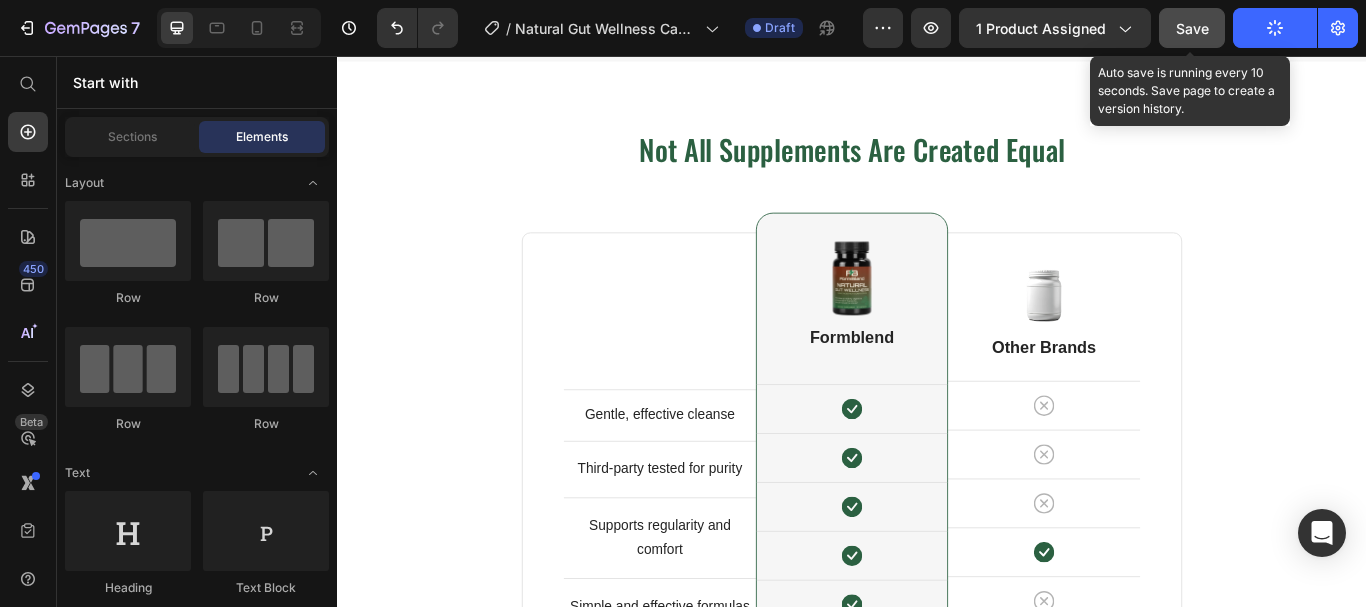 scroll, scrollTop: 4739, scrollLeft: 0, axis: vertical 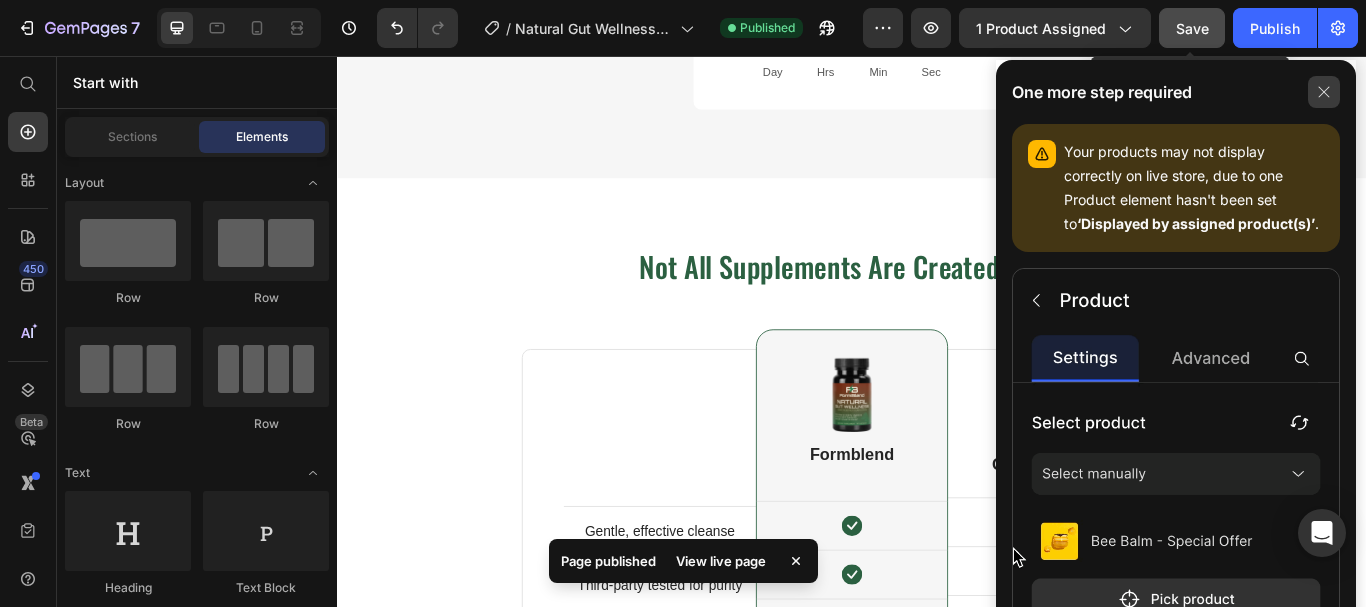 click 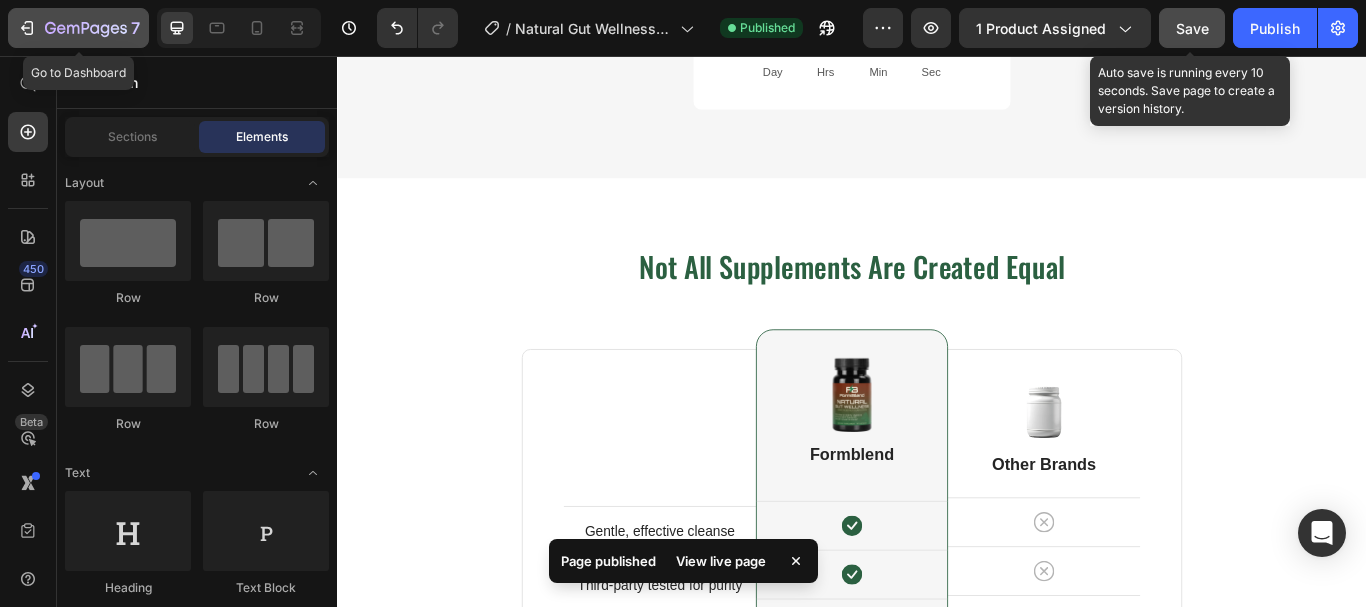 click 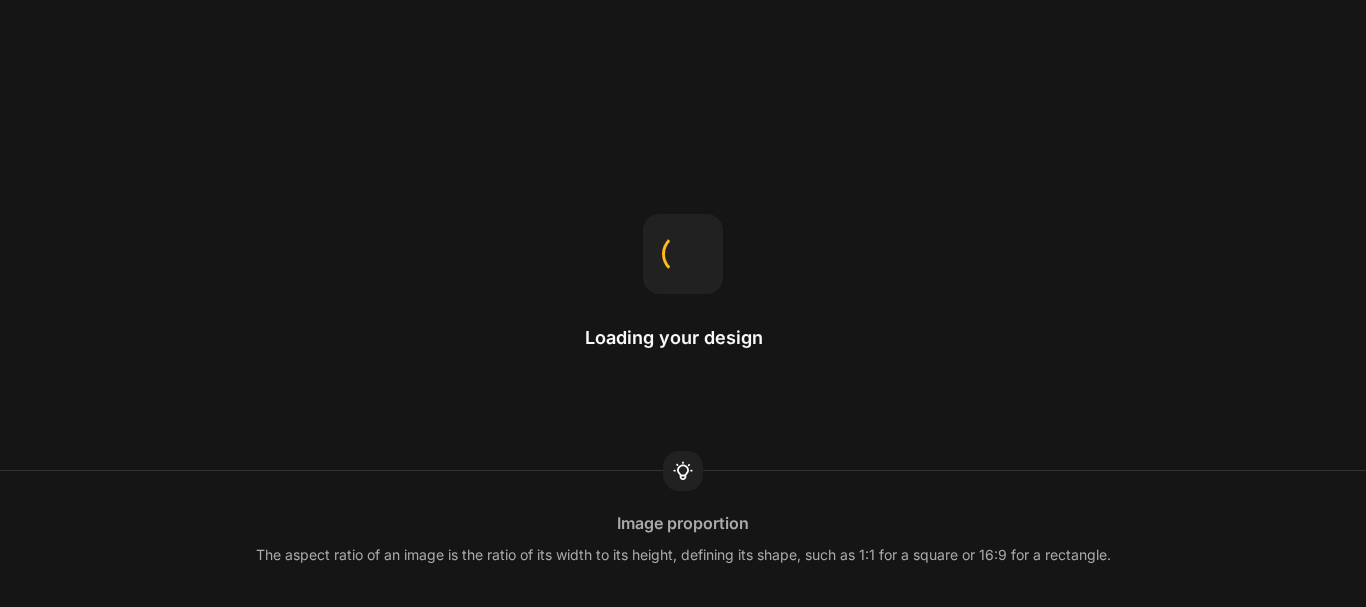 scroll, scrollTop: 0, scrollLeft: 0, axis: both 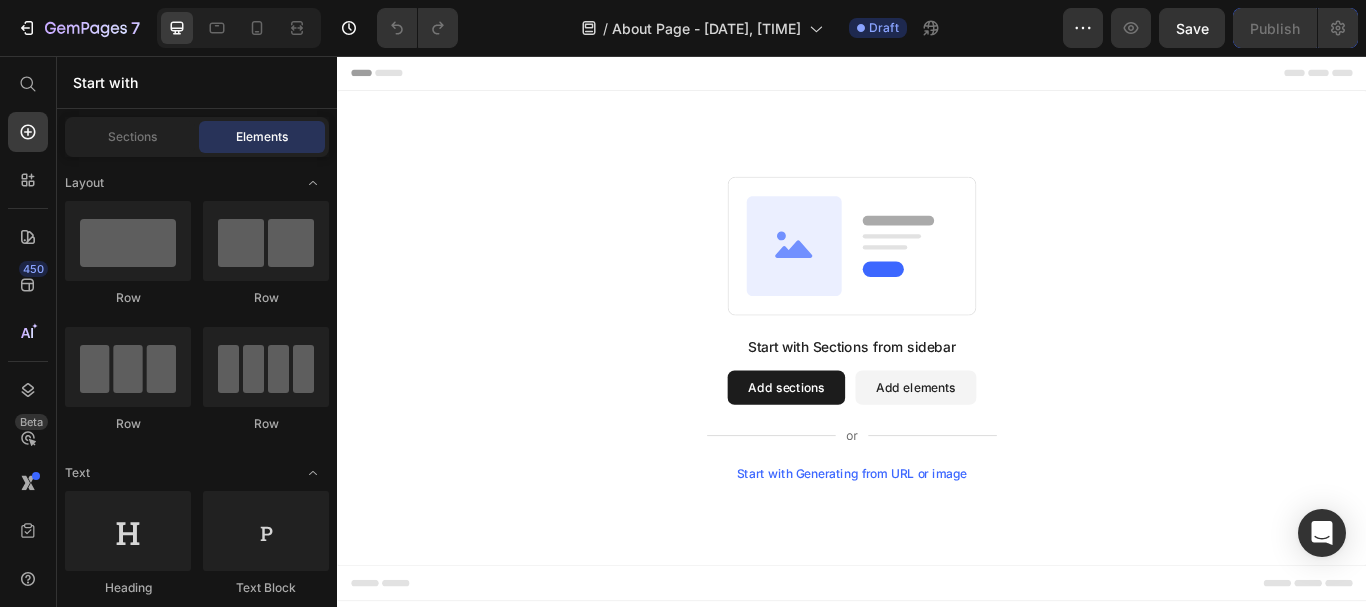 click on "Add sections" at bounding box center (860, 443) 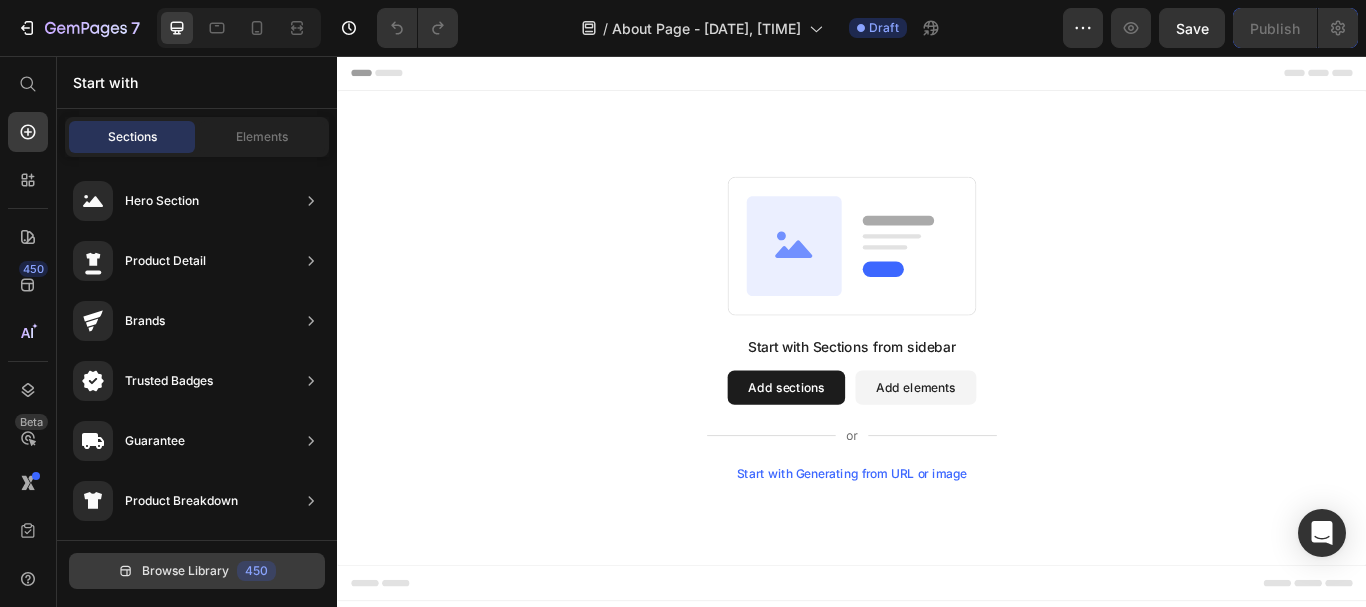 click on "450" at bounding box center [256, 571] 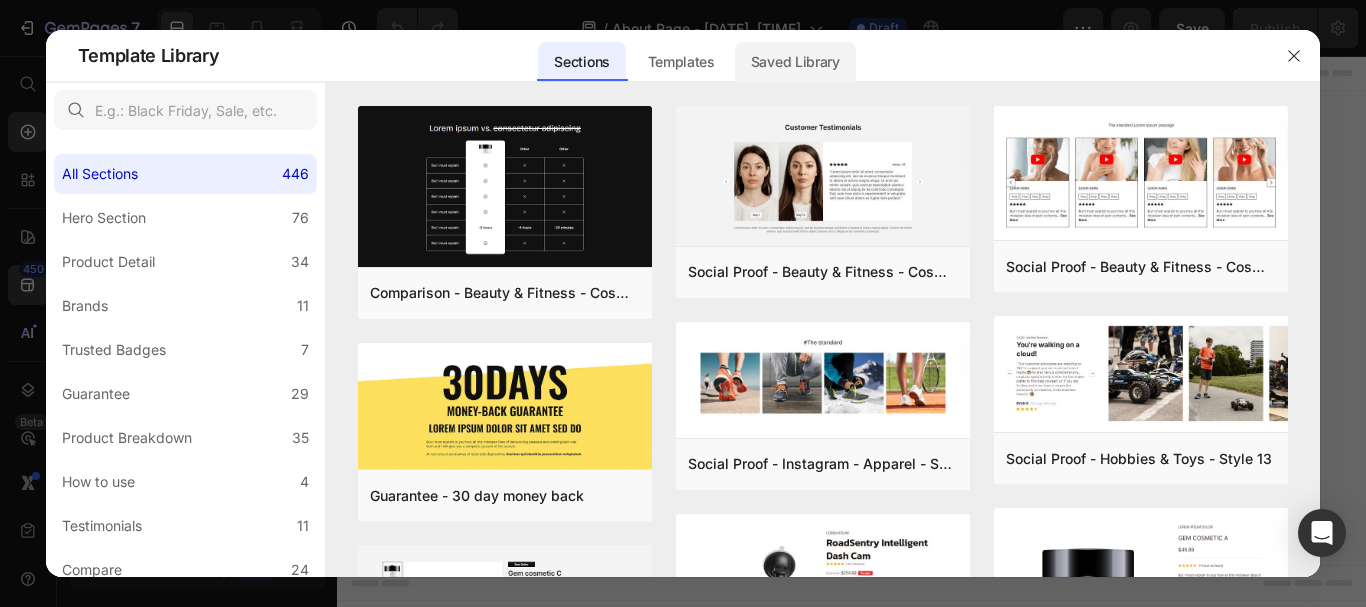 click on "Saved Library" 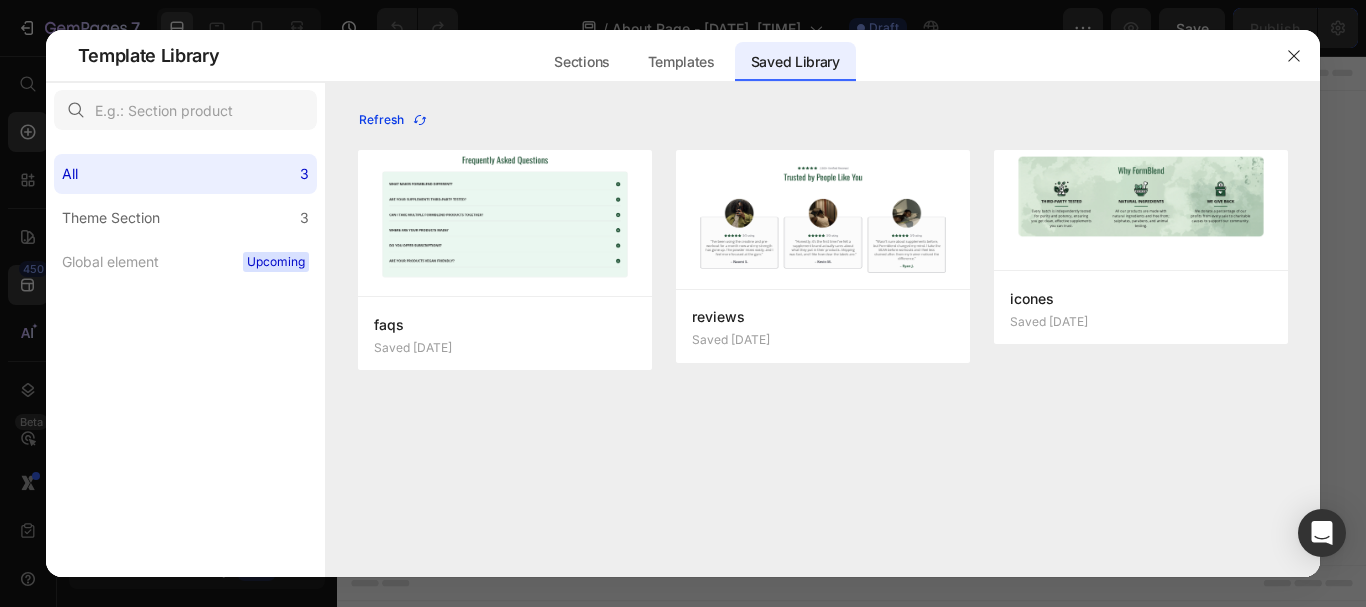 click 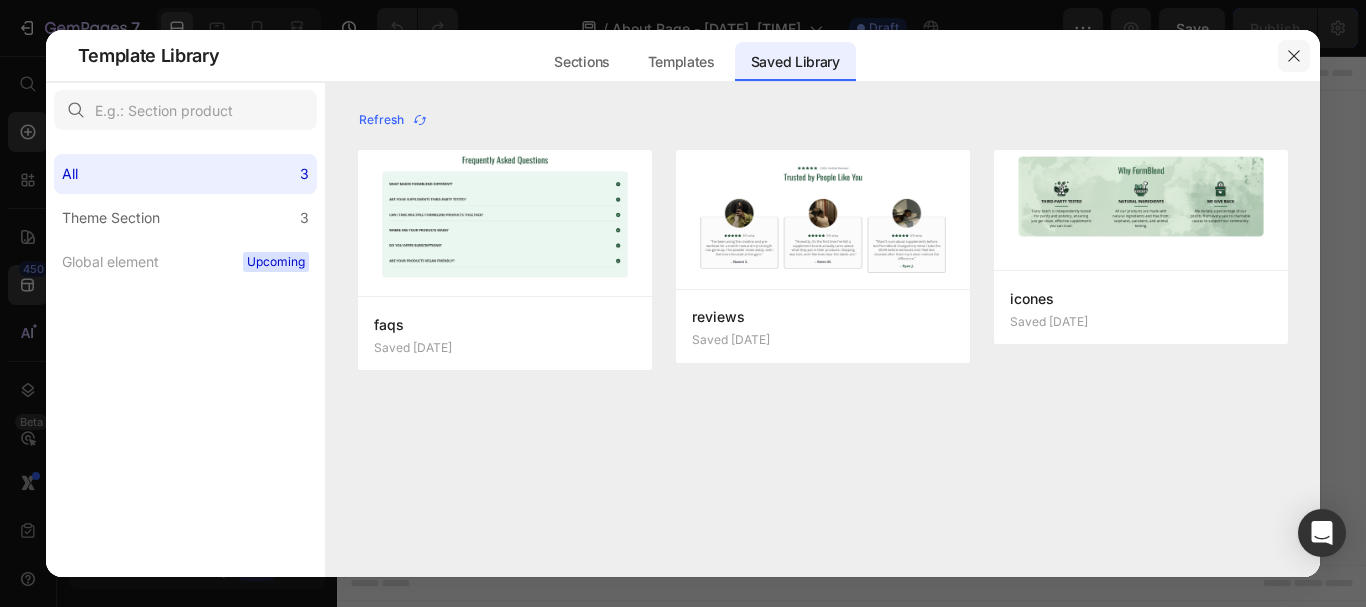 click 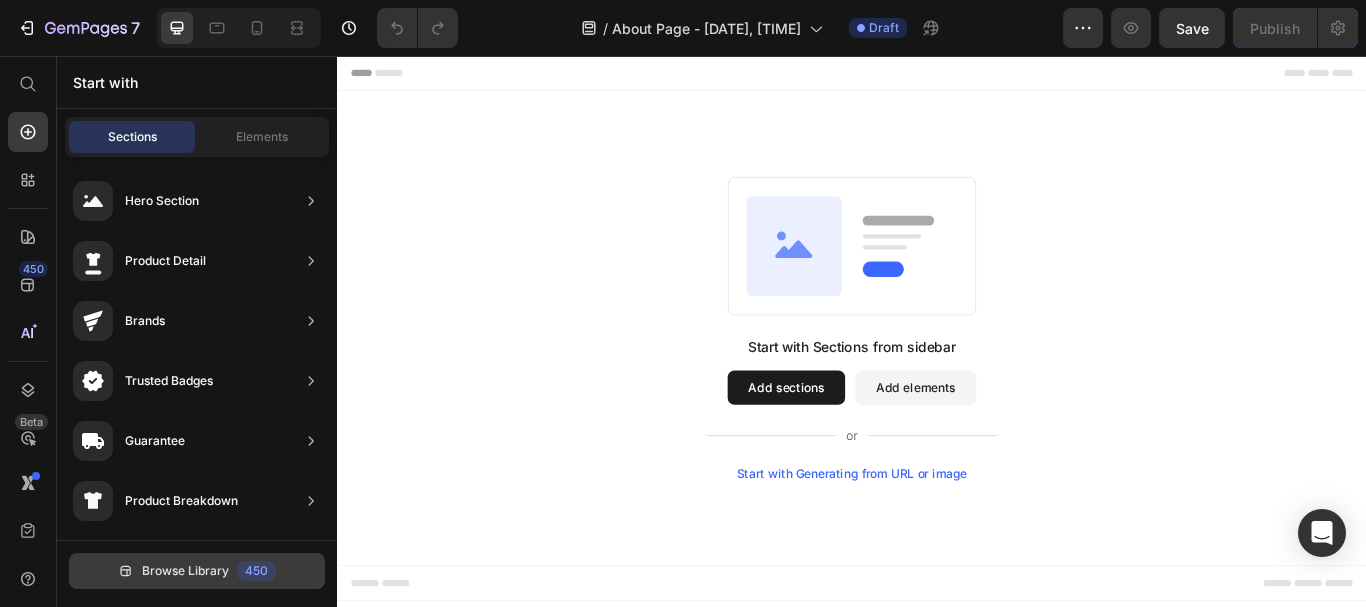 click on "Browse Library" at bounding box center (185, 571) 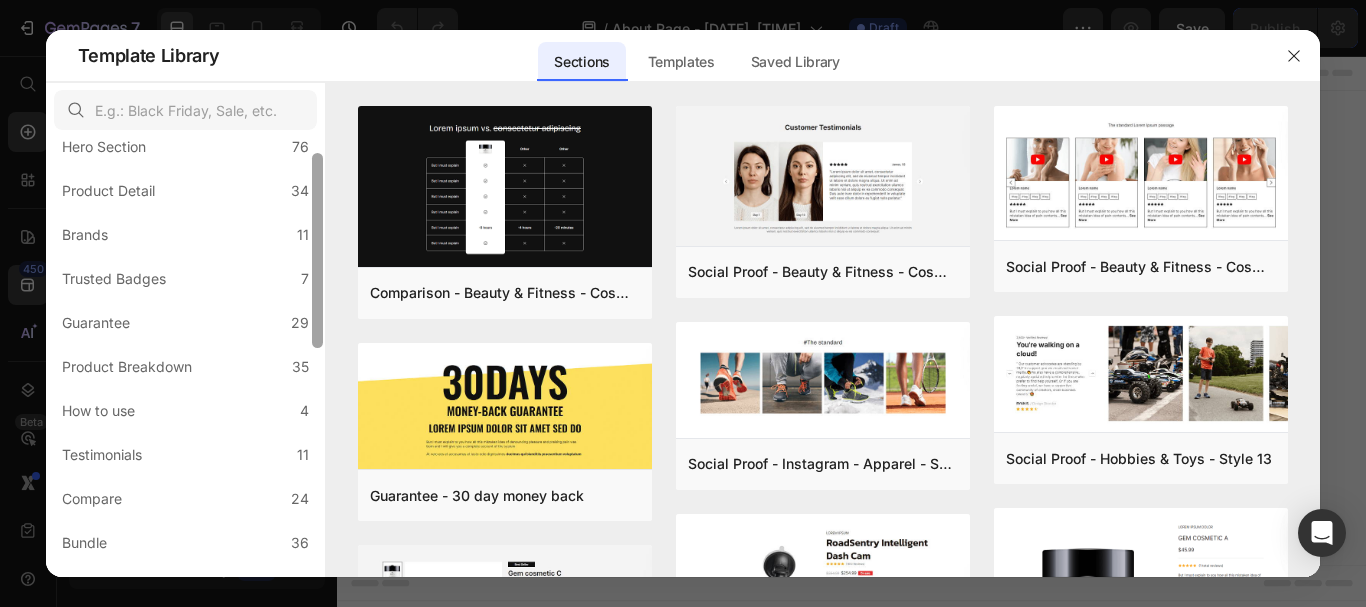 scroll, scrollTop: 80, scrollLeft: 0, axis: vertical 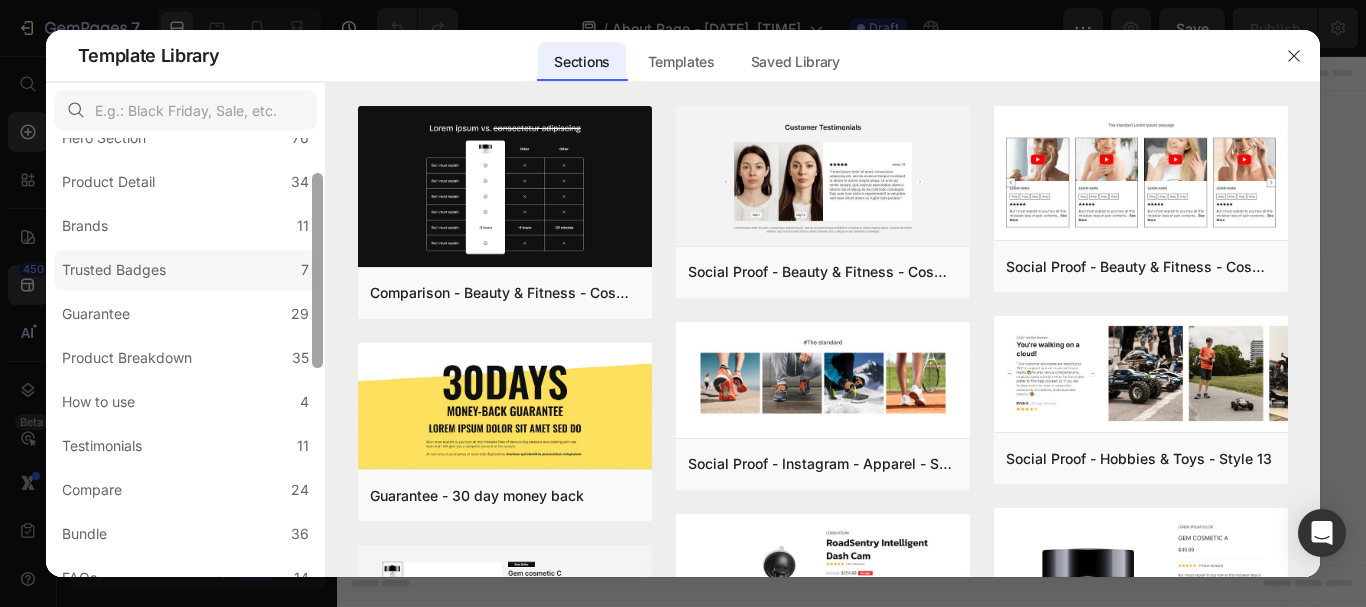 drag, startPoint x: 320, startPoint y: 216, endPoint x: 269, endPoint y: 277, distance: 79.51101 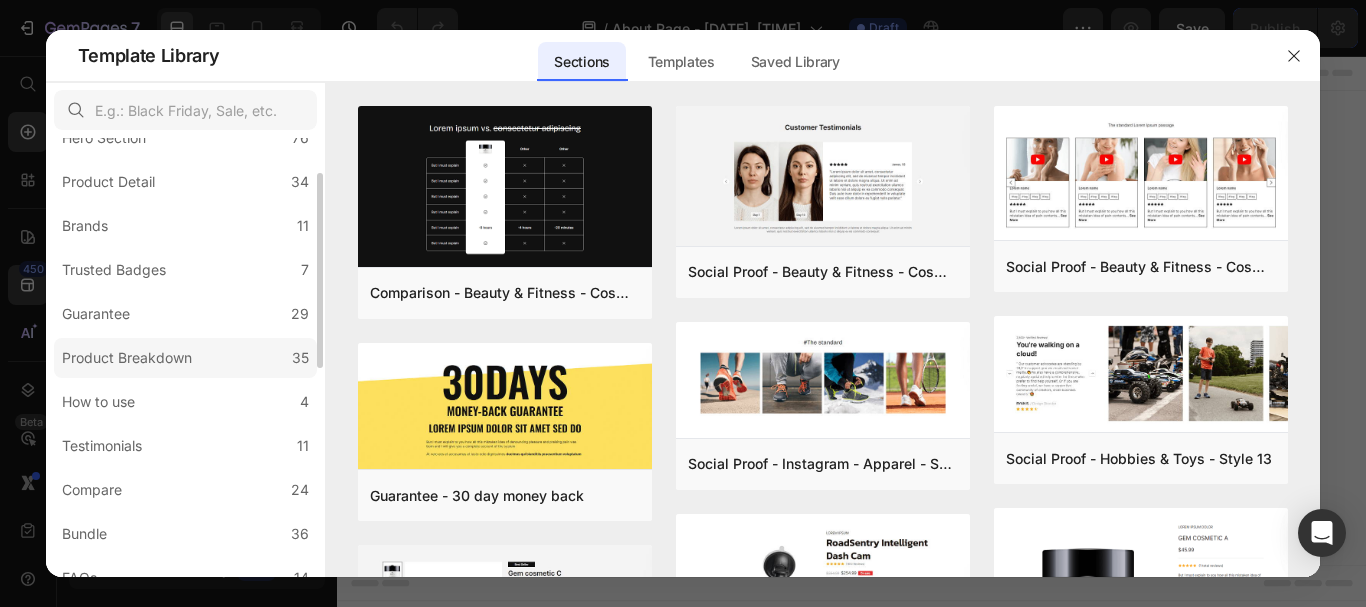 click on "Product Breakdown" at bounding box center (127, 358) 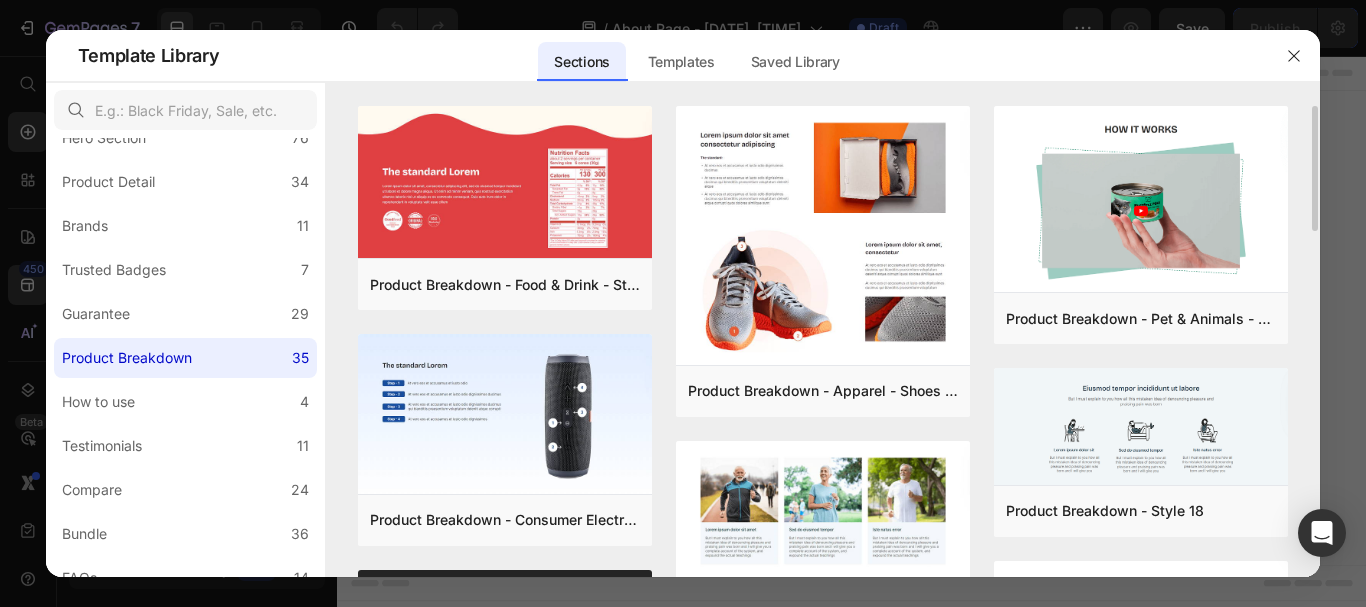 click on "Product Breakdown - Food & Drink - Style 9 Add to page  Preview  Product Breakdown - Consumer Electronics - Bluetooth Speaker - Style 8 Add to page  Preview  Product Breakdown - Sport - bicycle - Style 14 Add to page  Preview  Features - Style 3 Add to page  Preview  Product Information - Style 1 Add to page  Preview  Features - Style 6 Add to page  Preview  Product Breakdown - Apparel - Shoes - Style 7 Add to page  Preview   Product Breakdown - Style 17 Add to page  Preview  Features - Style 1 Add to page  Preview  Content - Style 8 Add to page  Preview  Features - Style 15 Add to page  Preview  Features - Style 4 Add to page  Preview  Product Breakdown - Pet & Animals - Cat Food - Style 24 Add to page  Preview   Product Breakdown - Style 18 Add to page  Preview  Features - Style 2 Add to page  Preview  Features - Style 11 Add to page  Preview  Features - Style 5 Add to page  Preview  Product Information - Style 3 Add to page  Preview   Product Breakdown - Food & Drink - Style 9 Add to page  Preview" at bounding box center (823, 889) 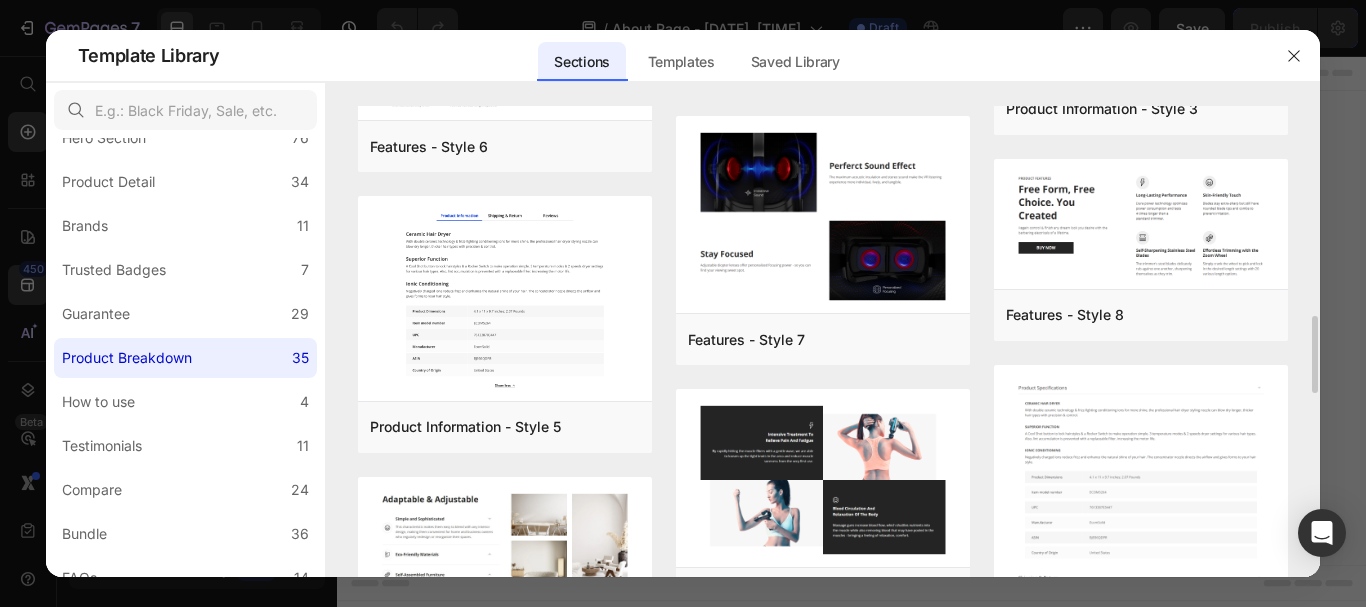 scroll, scrollTop: 1446, scrollLeft: 0, axis: vertical 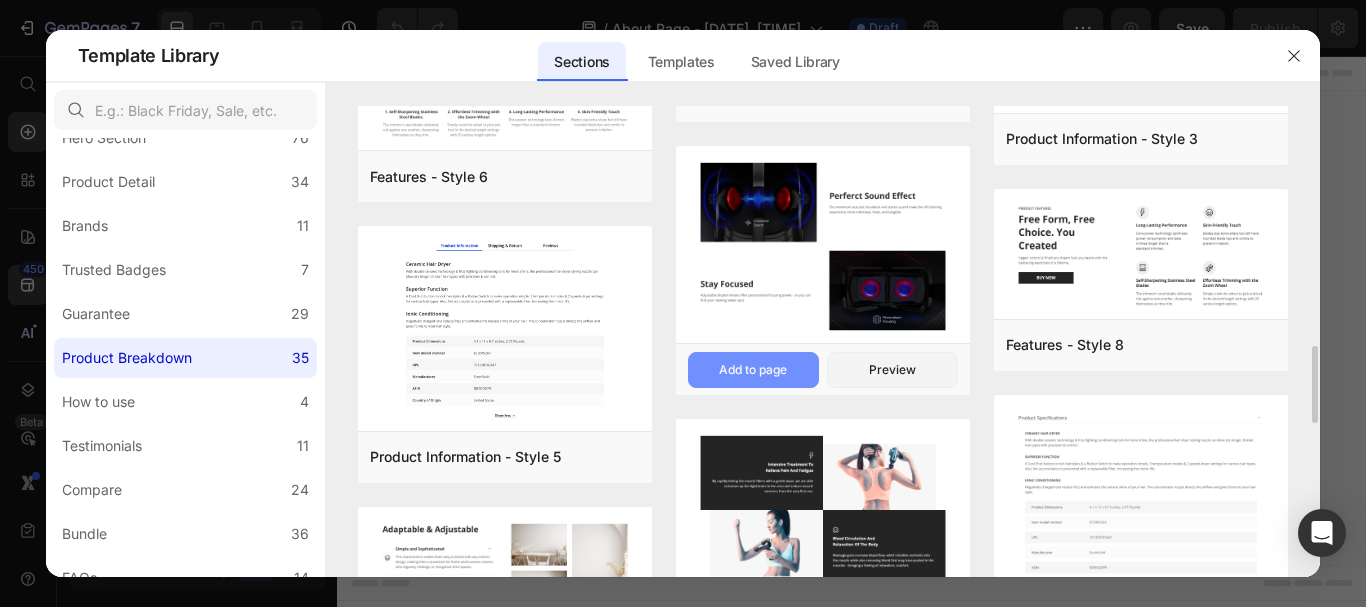 click on "Add to page" at bounding box center [753, 370] 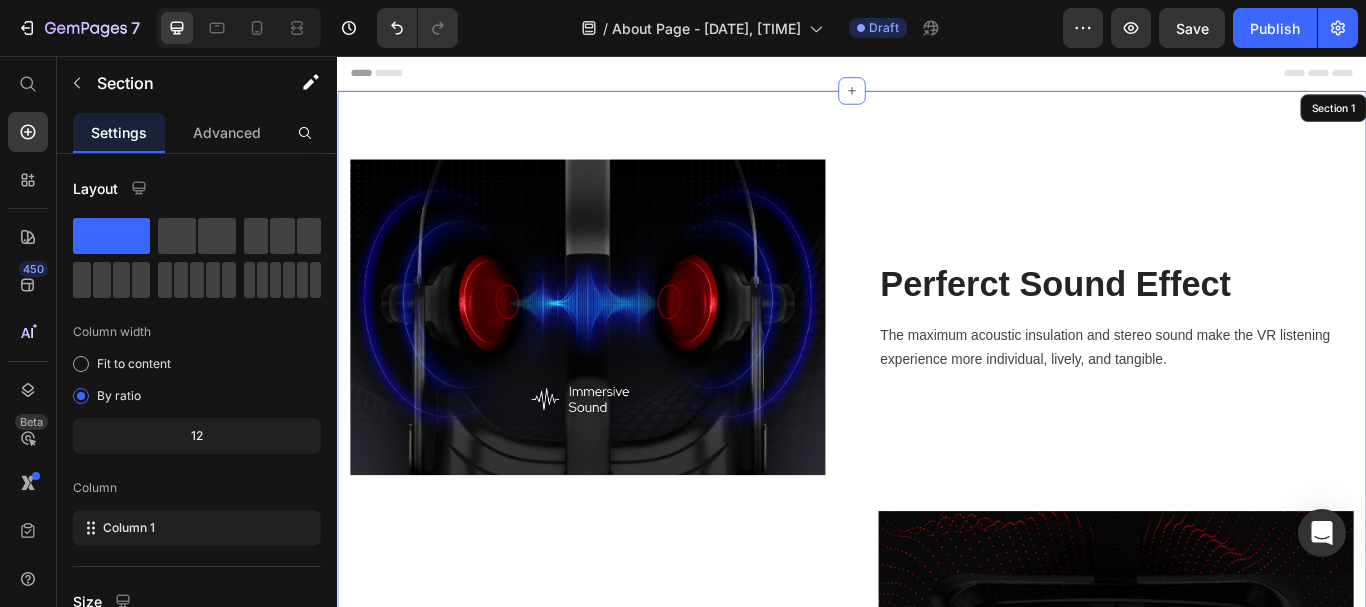 scroll, scrollTop: 41, scrollLeft: 0, axis: vertical 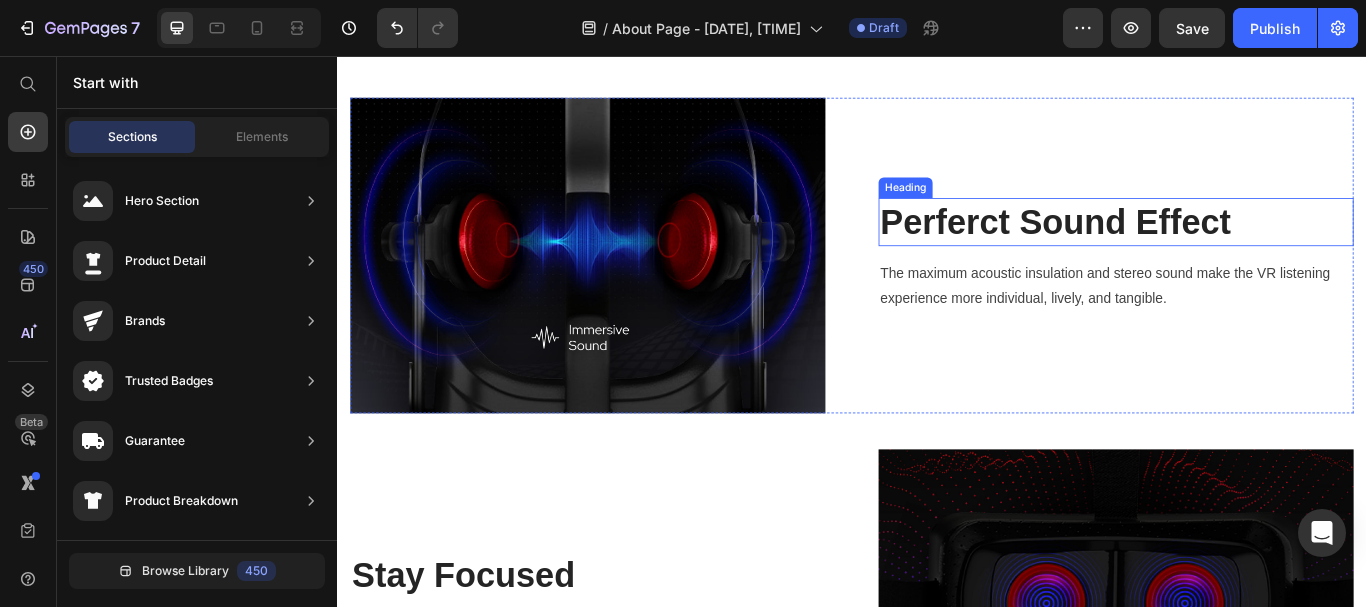 click on "Perferct Sound Effect" at bounding box center (1245, 250) 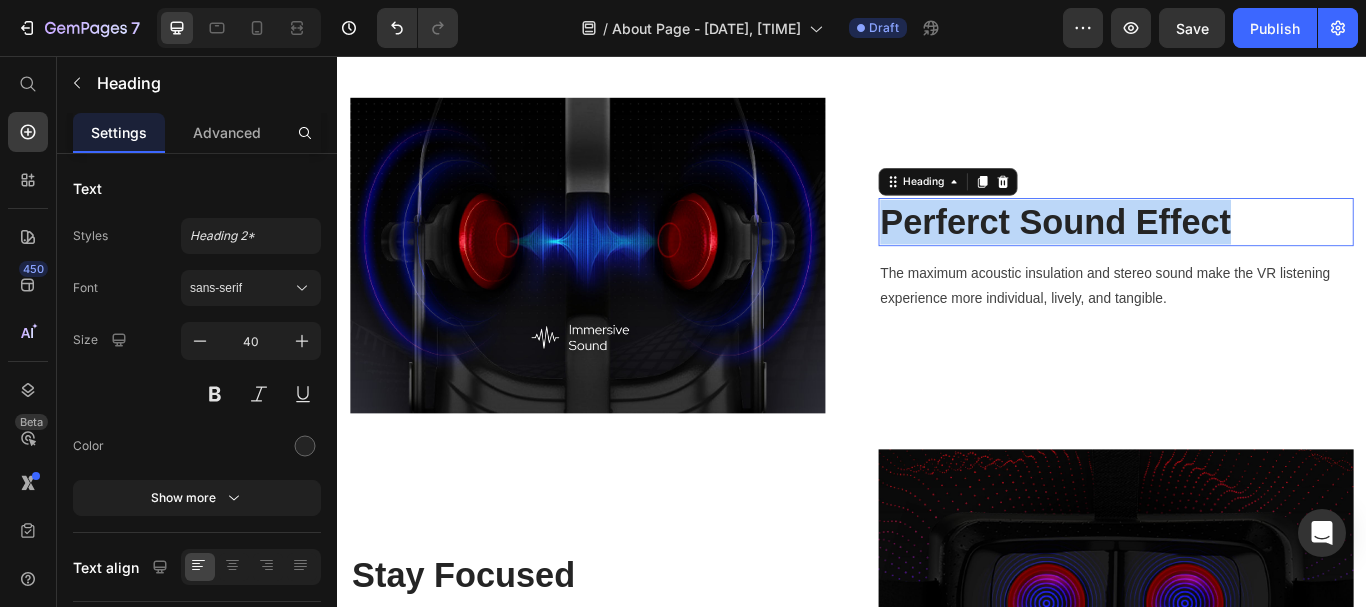click on "Perferct Sound Effect" at bounding box center (1245, 250) 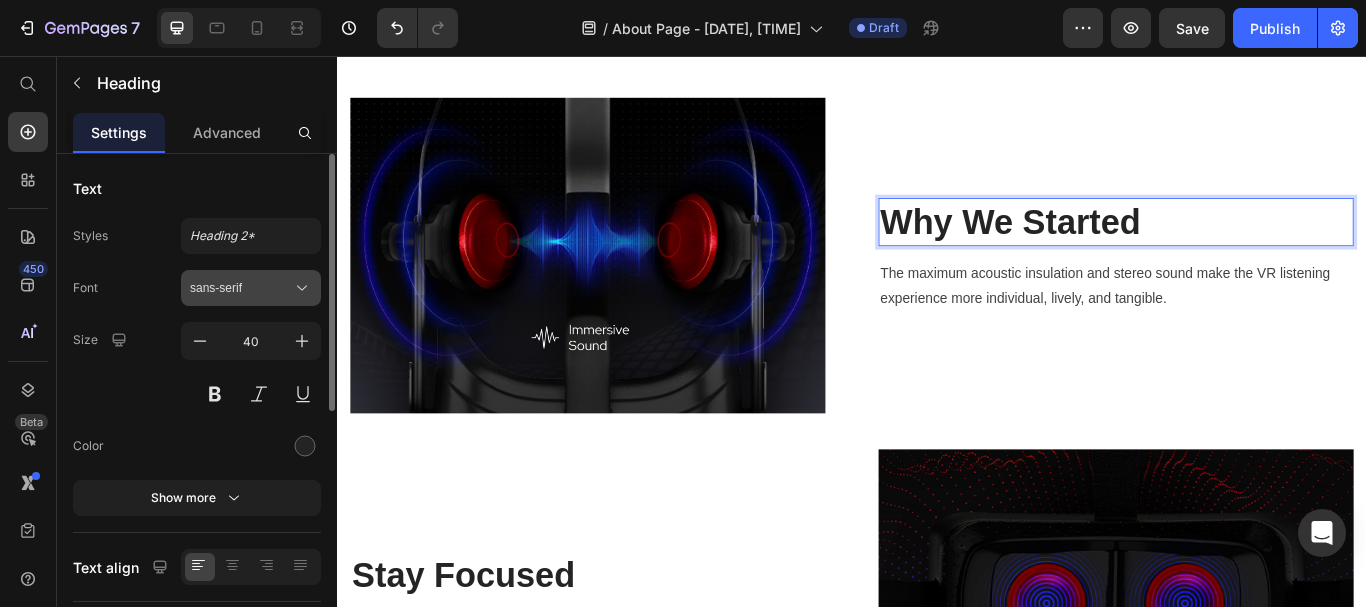 click on "sans-serif" at bounding box center [241, 288] 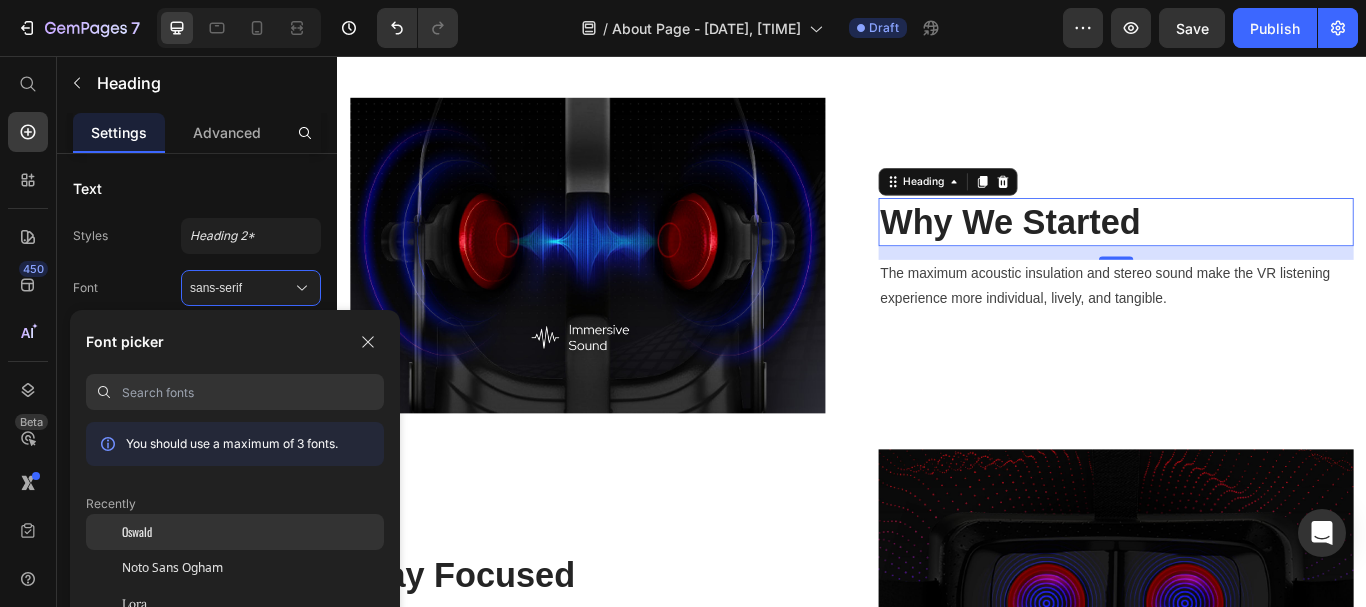 click on "Oswald" 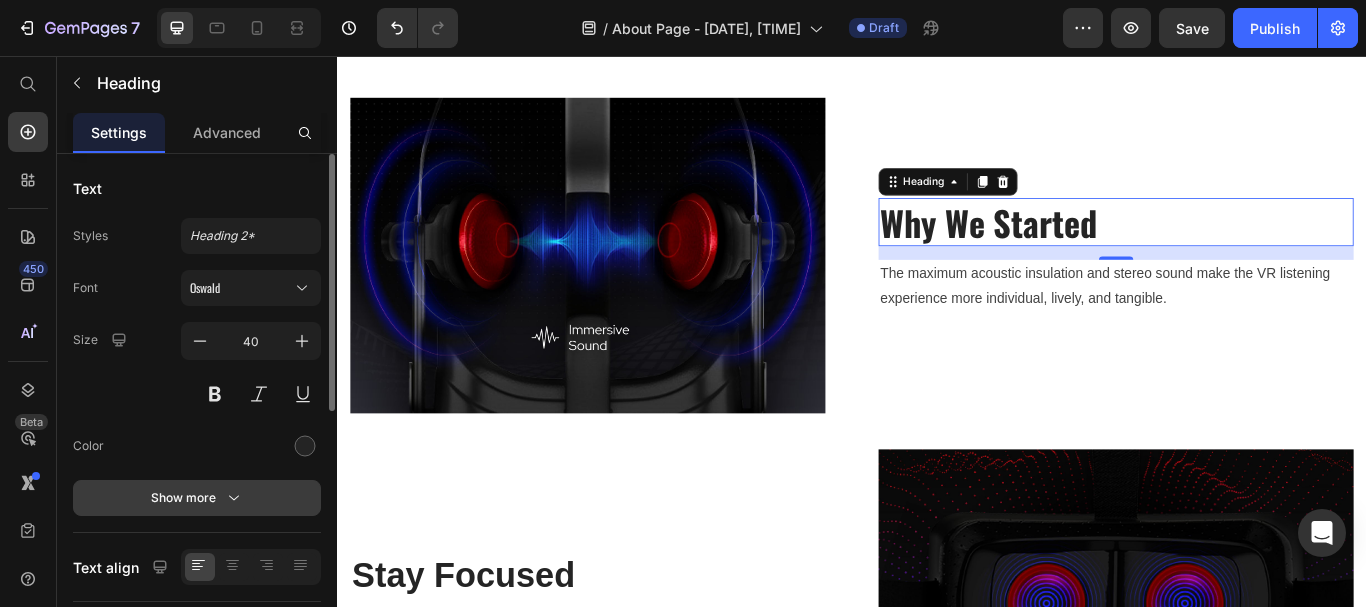 click 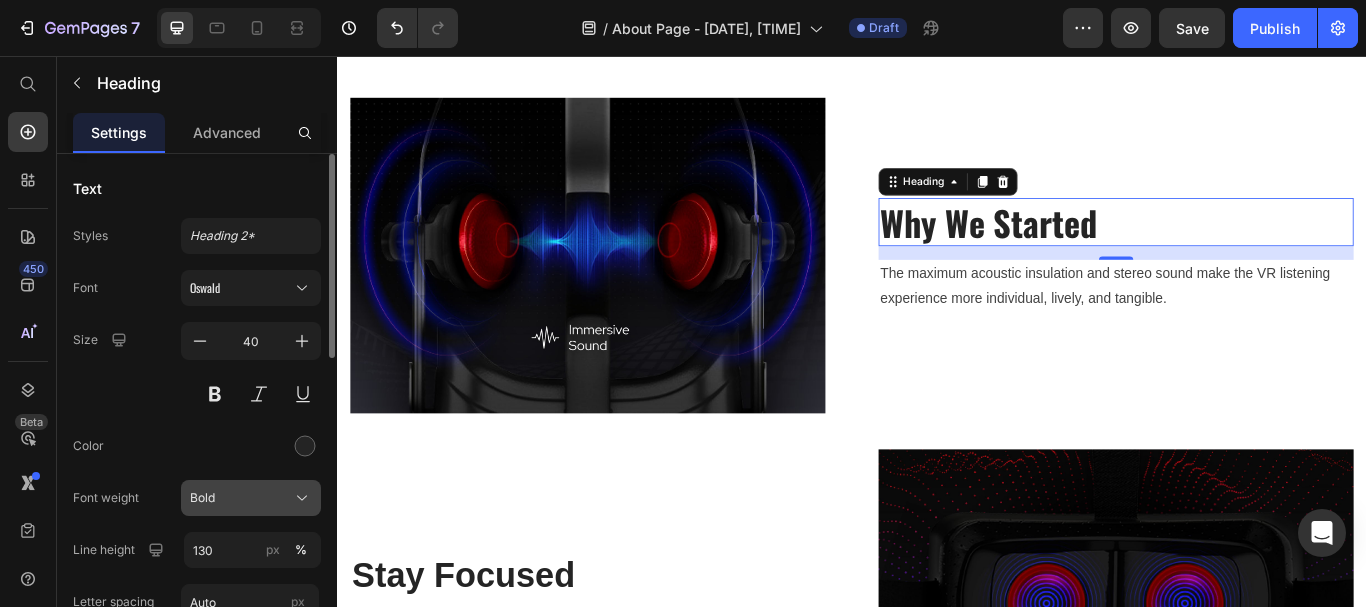 click on "Bold" at bounding box center [251, 498] 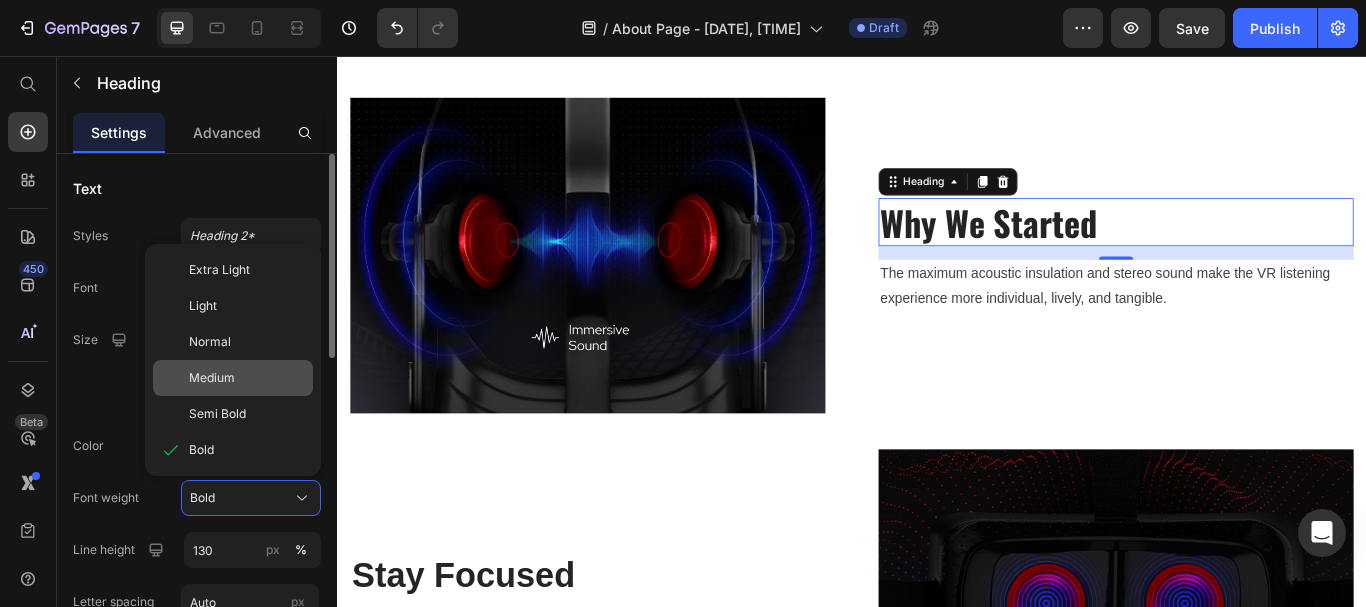 click on "Medium" at bounding box center (212, 378) 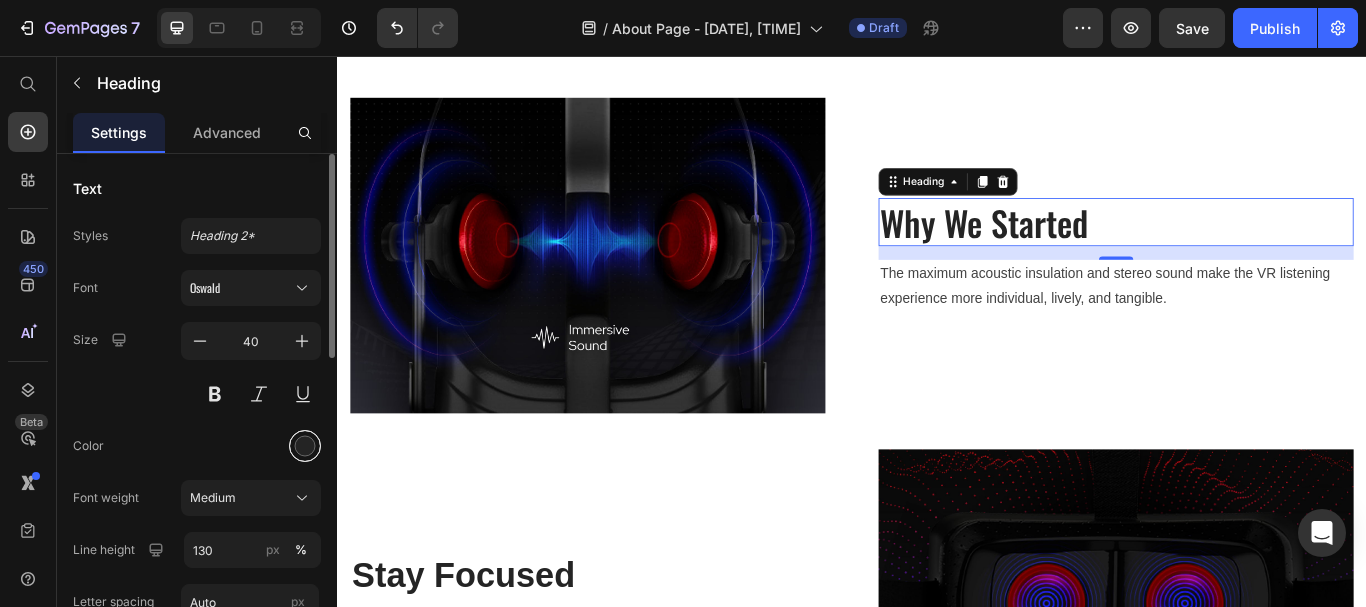 click at bounding box center [305, 446] 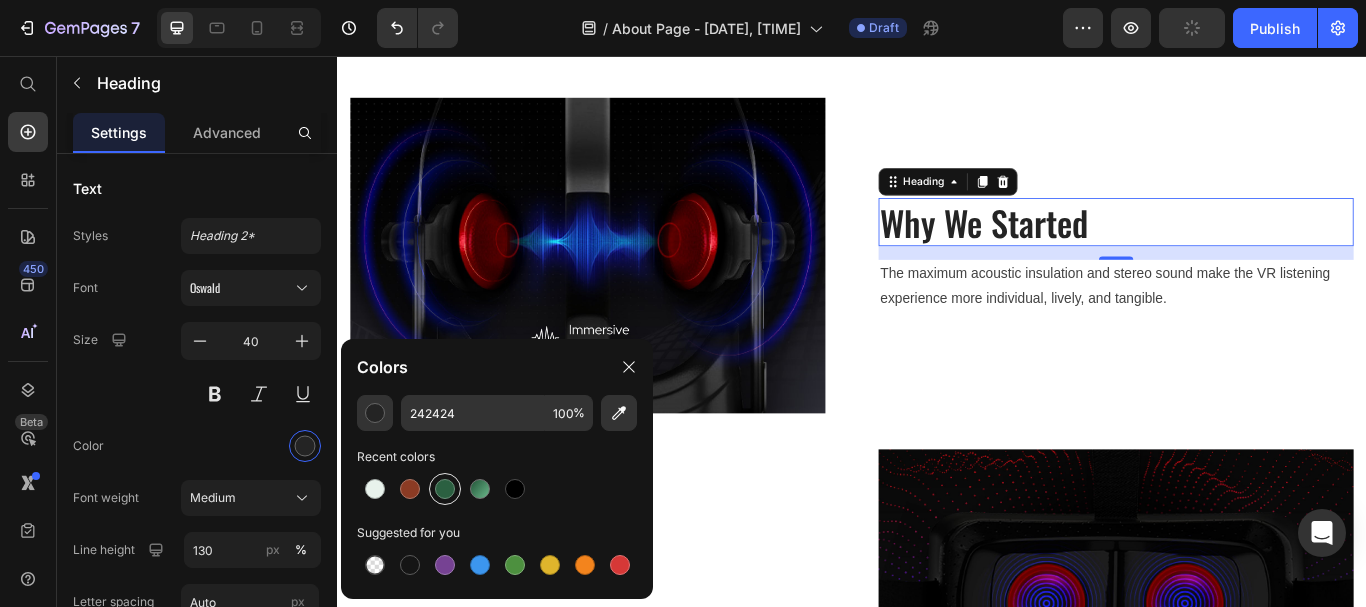 click at bounding box center [445, 489] 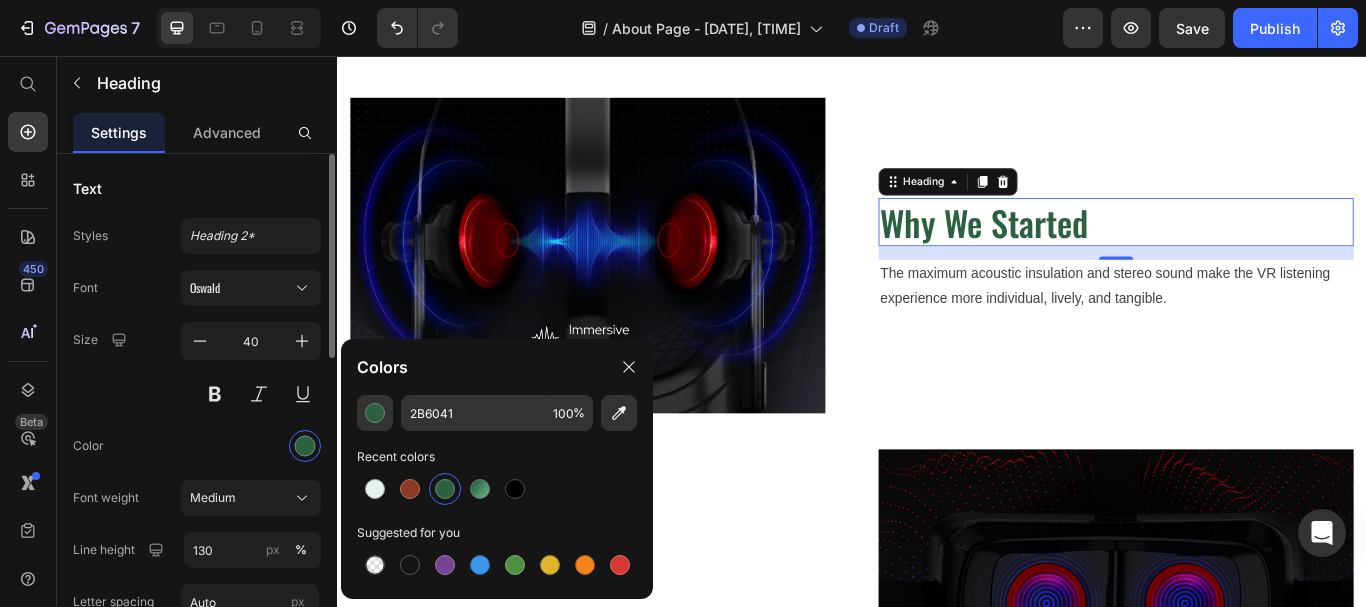 click on "Size 40" at bounding box center [197, 367] 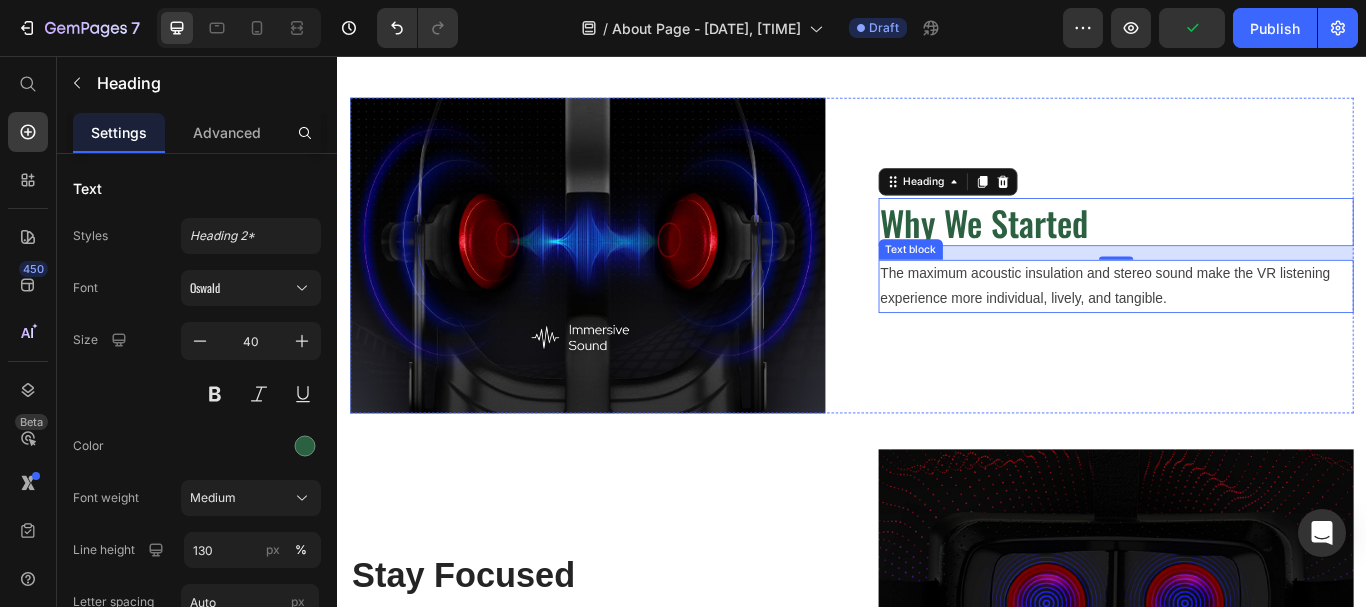 click on "The maximum acoustic insulation and stereo sound make the VR listening experience more individual, lively, and tangible." at bounding box center [1245, 325] 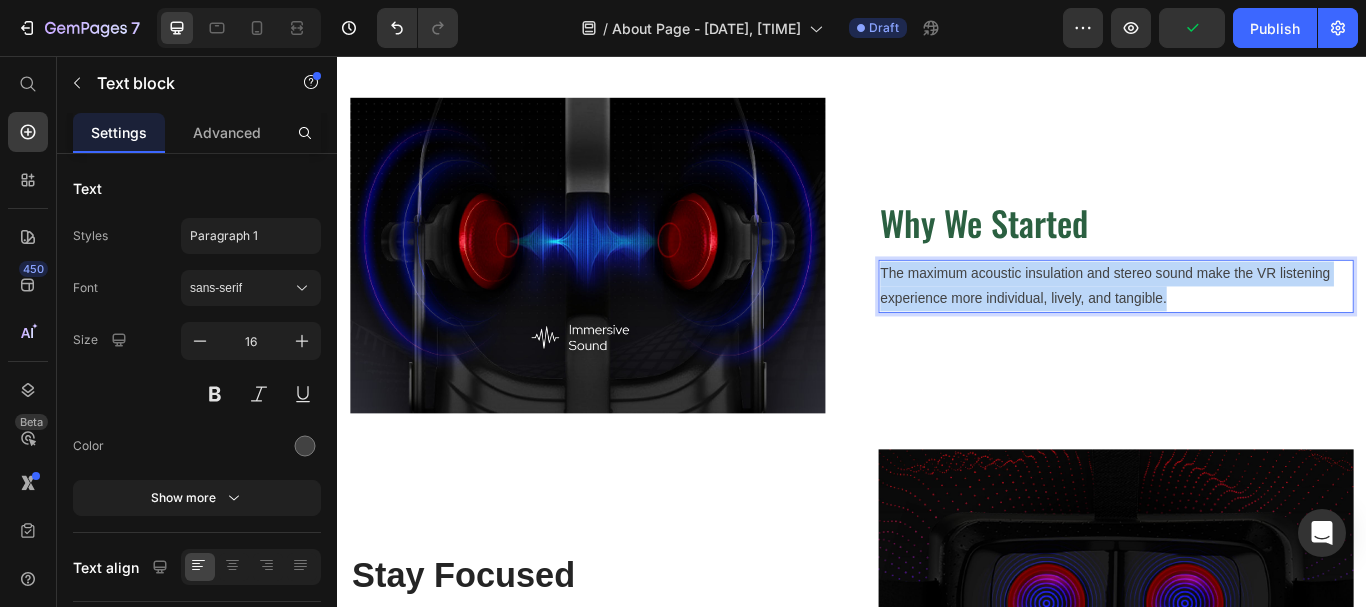 click on "The maximum acoustic insulation and stereo sound make the VR listening experience more individual, lively, and tangible." at bounding box center (1245, 325) 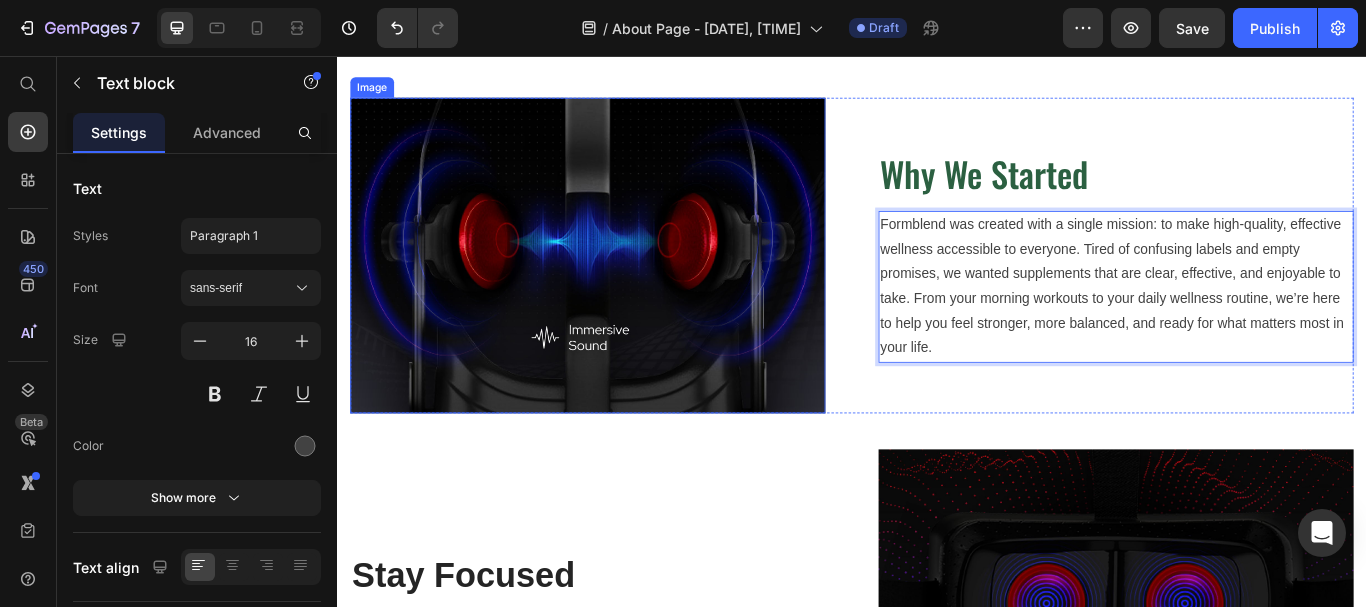 scroll, scrollTop: 14, scrollLeft: 0, axis: vertical 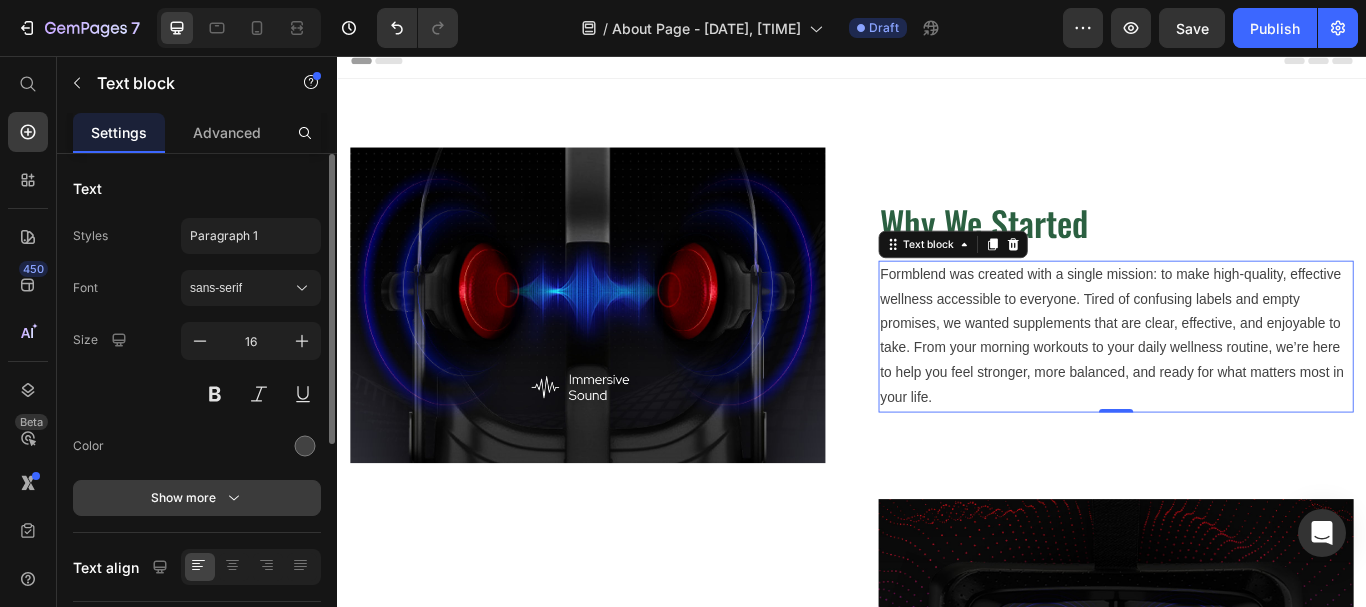 click on "Show more" at bounding box center [197, 498] 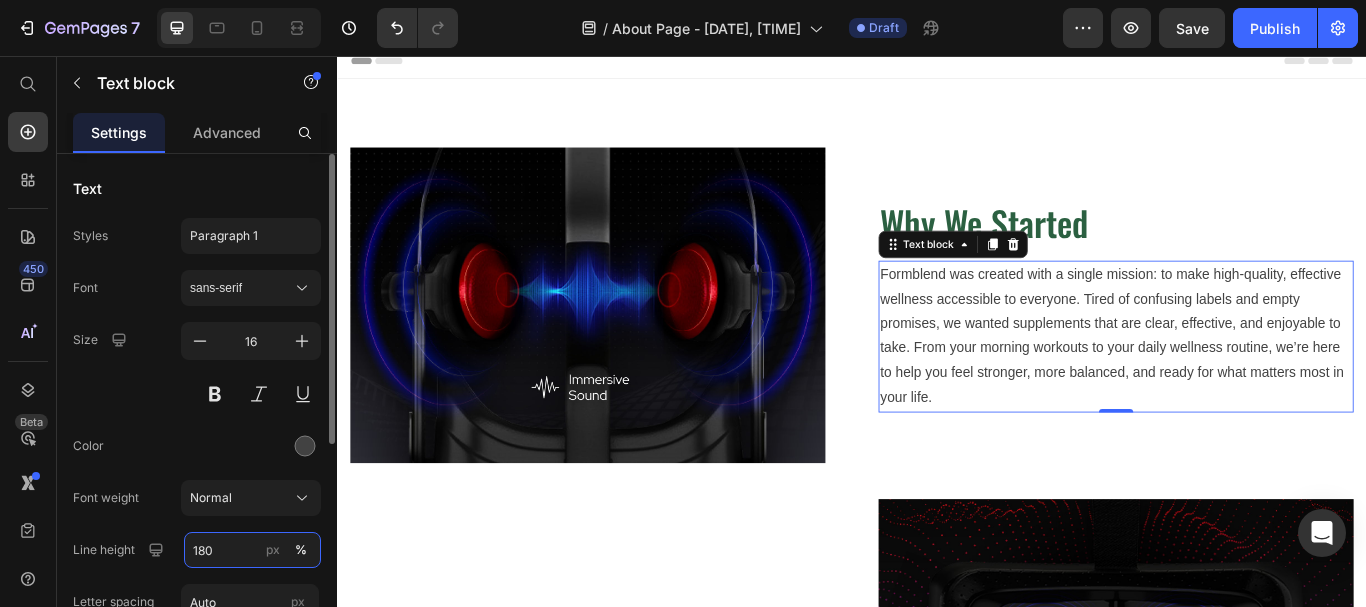 click on "180" at bounding box center [252, 550] 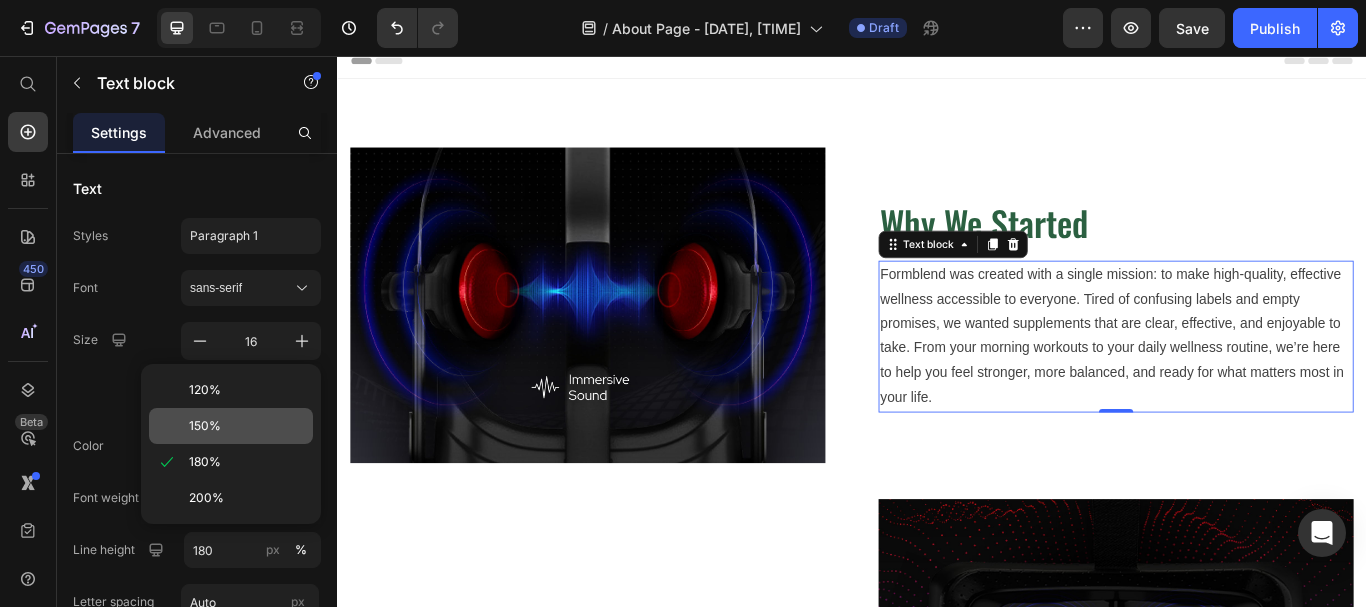 click on "150%" 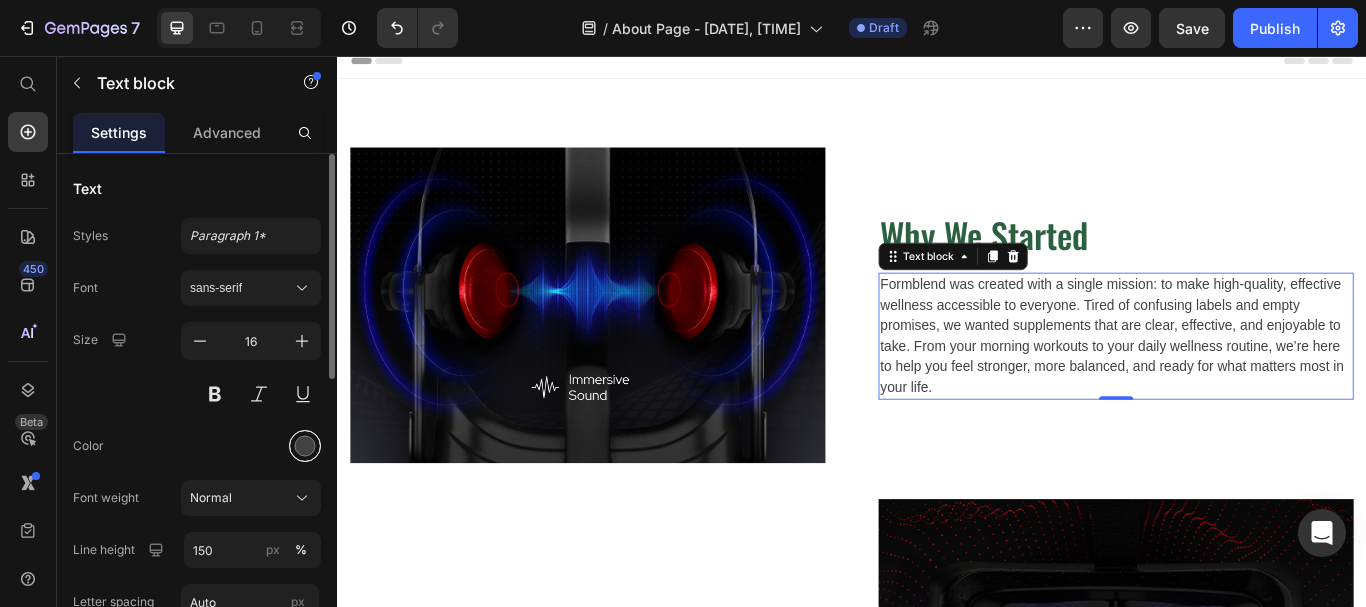 click at bounding box center [305, 446] 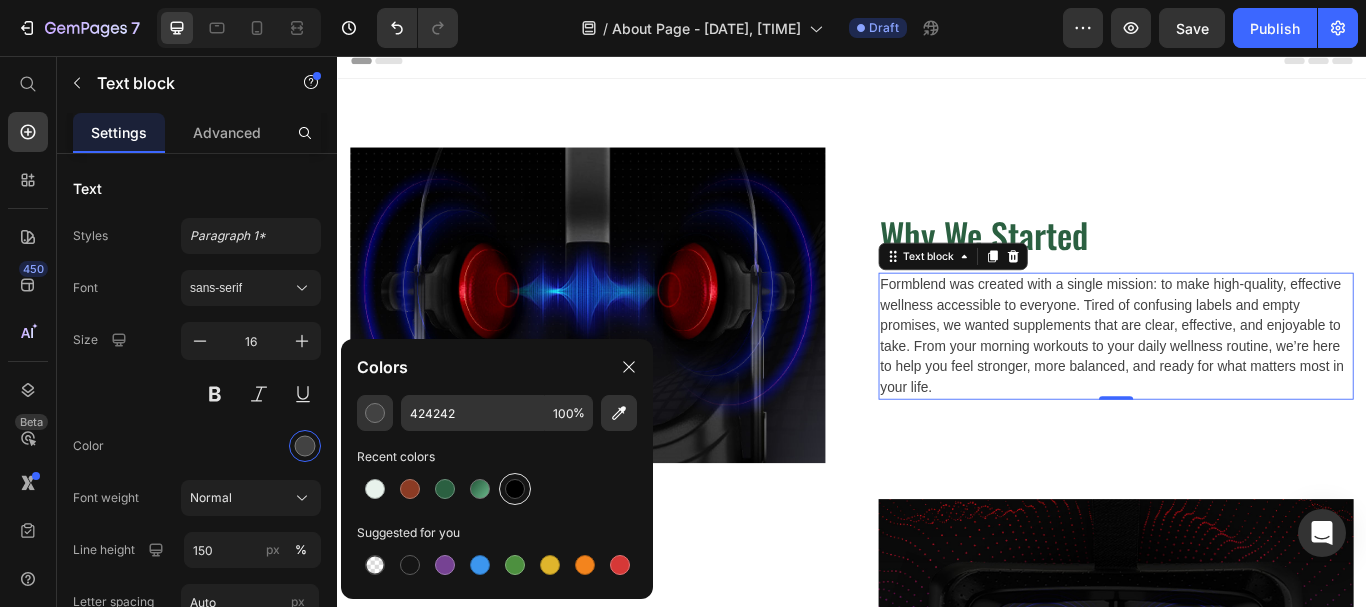 click at bounding box center [515, 489] 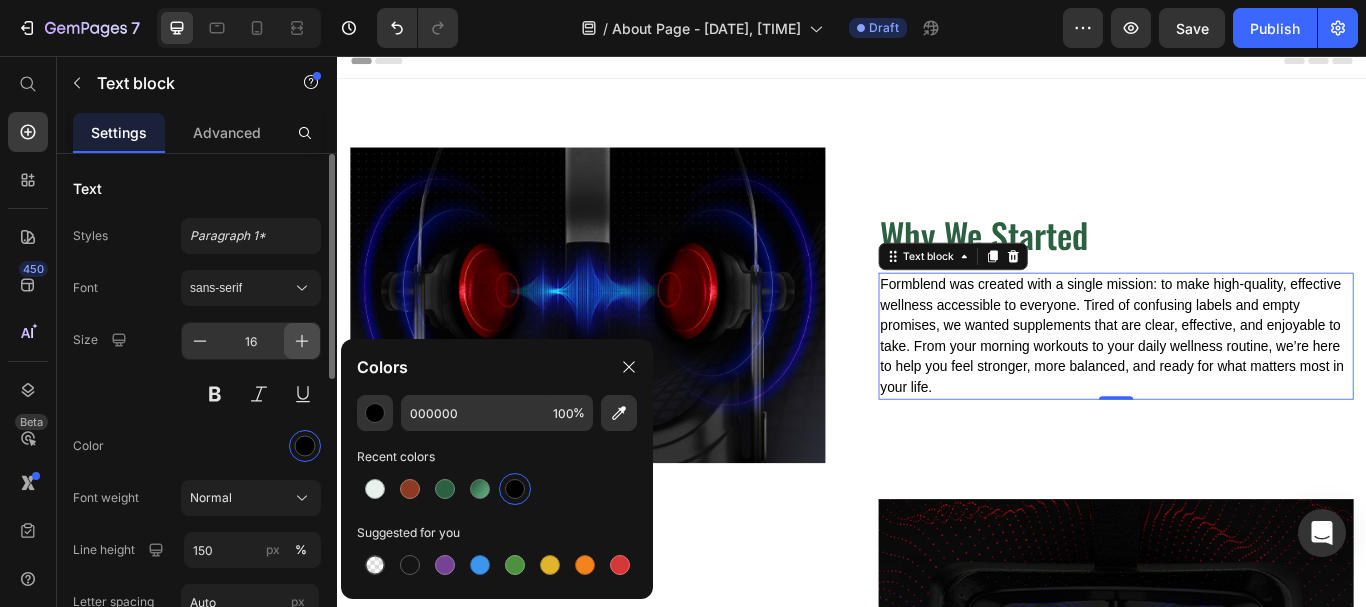 click 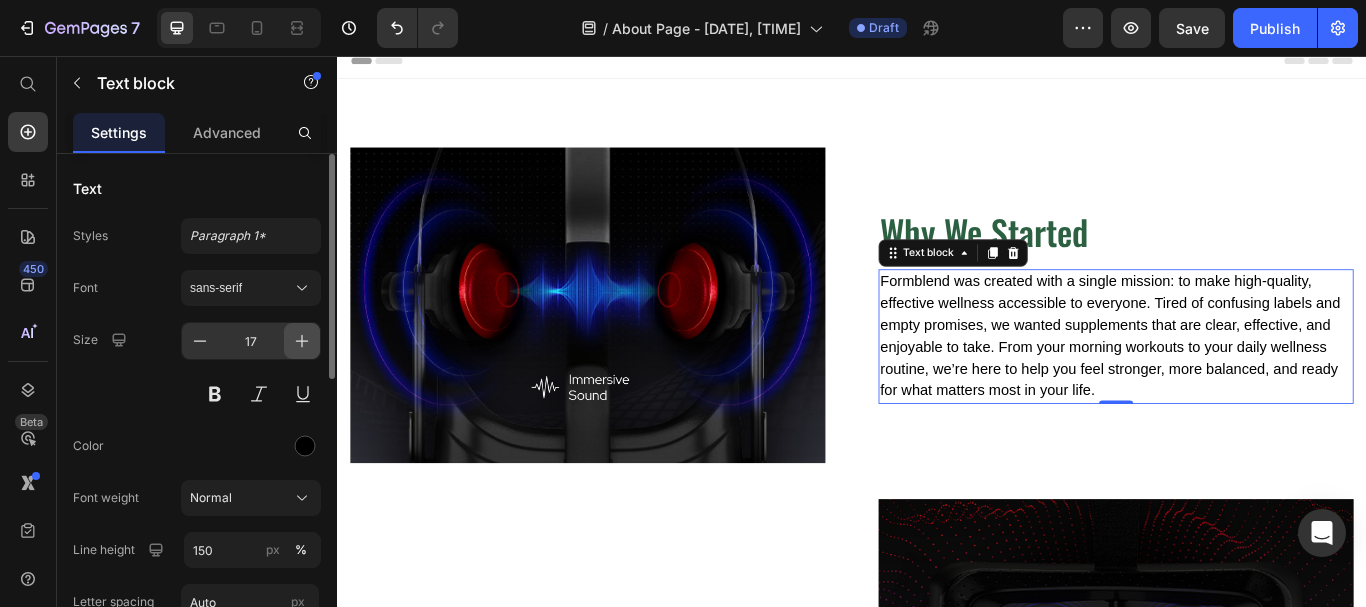 click 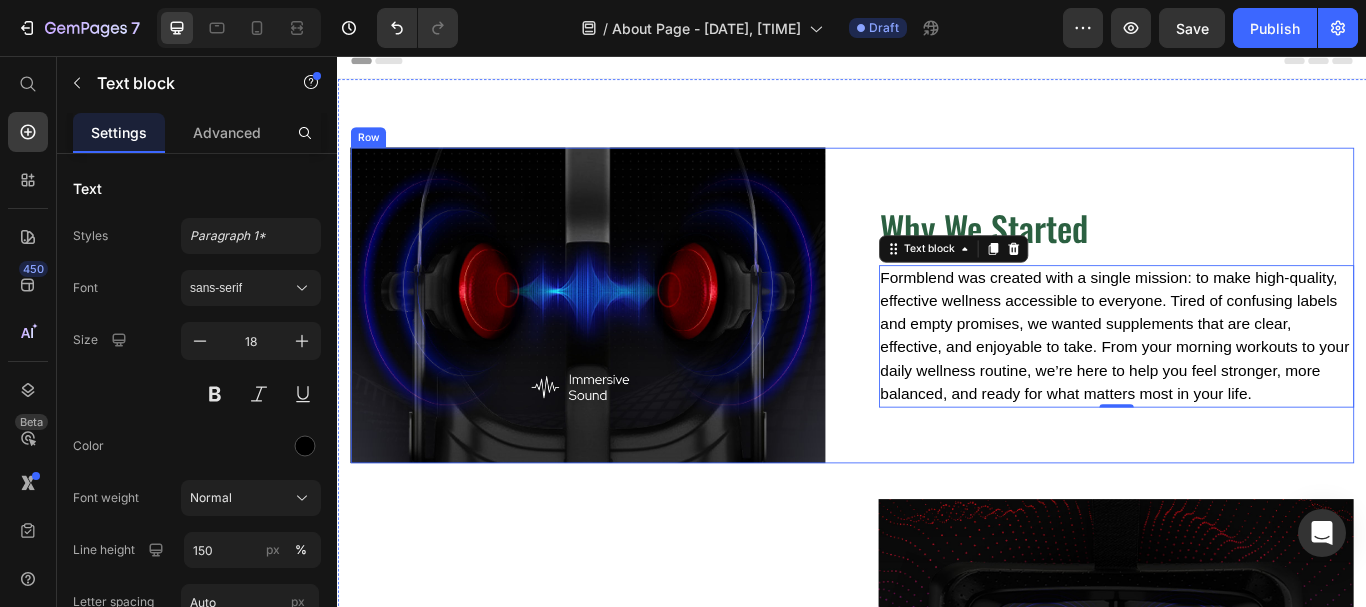 click on "Why We Started Heading Formblend was created with a single mission: to make high-quality, effective wellness accessible to everyone. Tired of confusing labels and empty promises, we wanted supplements that are clear, effective, and enjoyable to take. From your morning workouts to your daily wellness routine, we’re here to help you feel stronger, more balanced, and ready for what matters most in your life. Text block   0" at bounding box center [1245, 347] 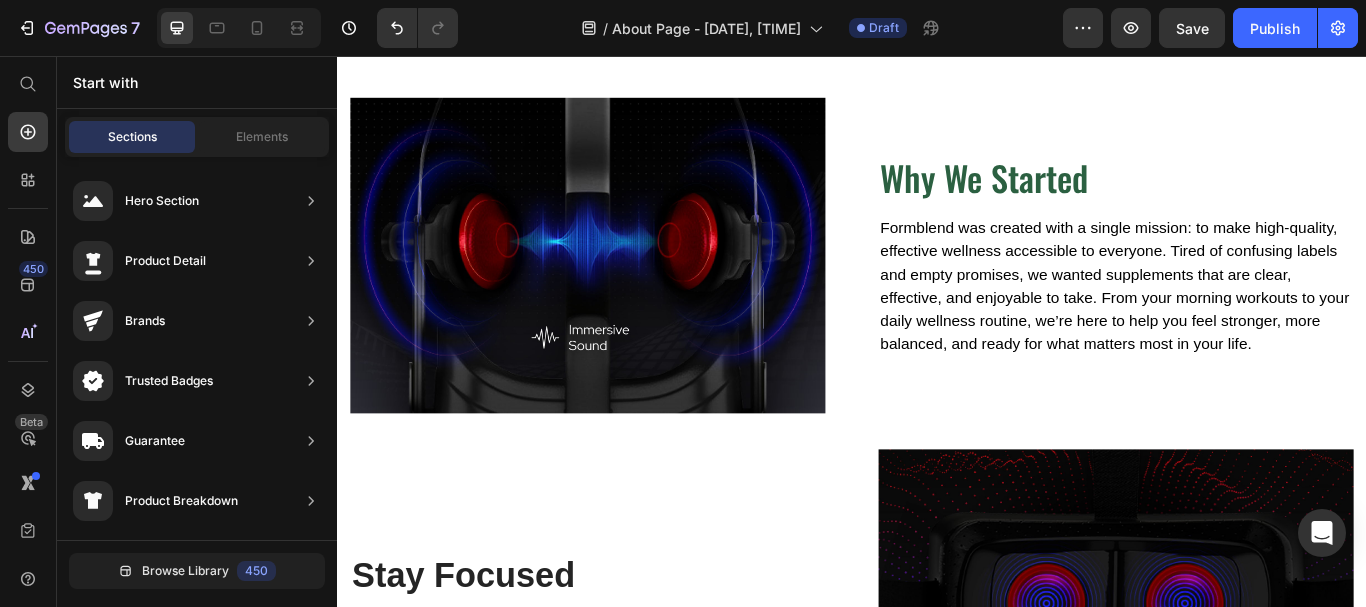 scroll, scrollTop: 87, scrollLeft: 0, axis: vertical 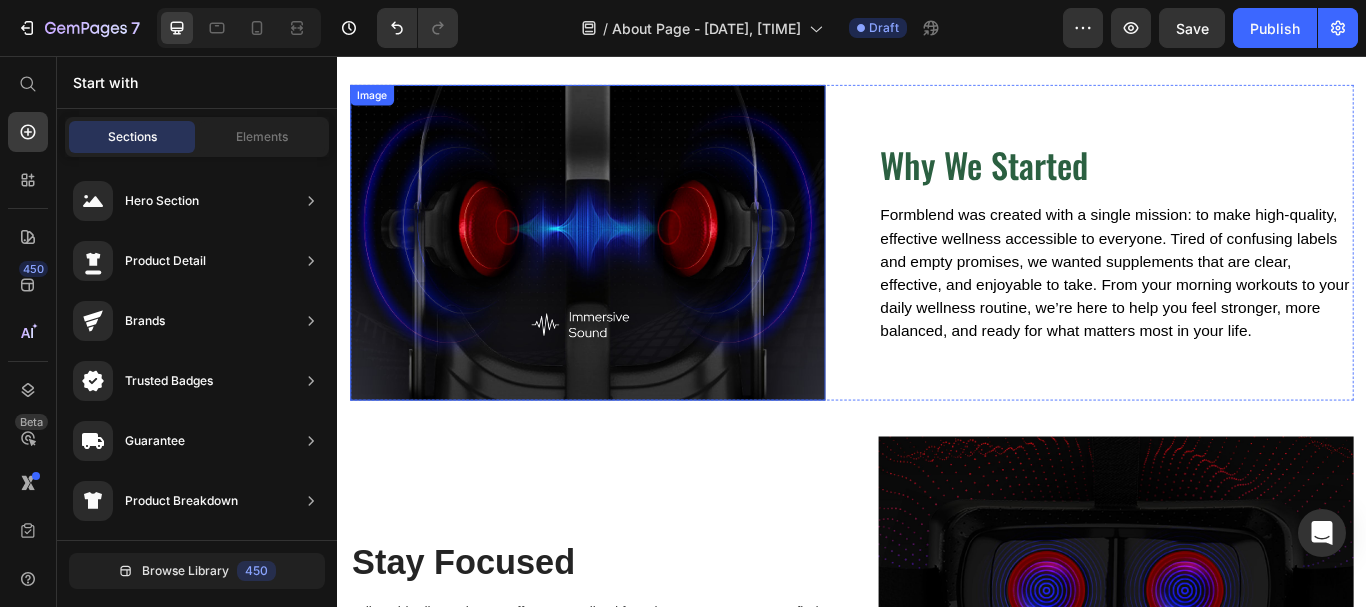 click at bounding box center (629, 274) 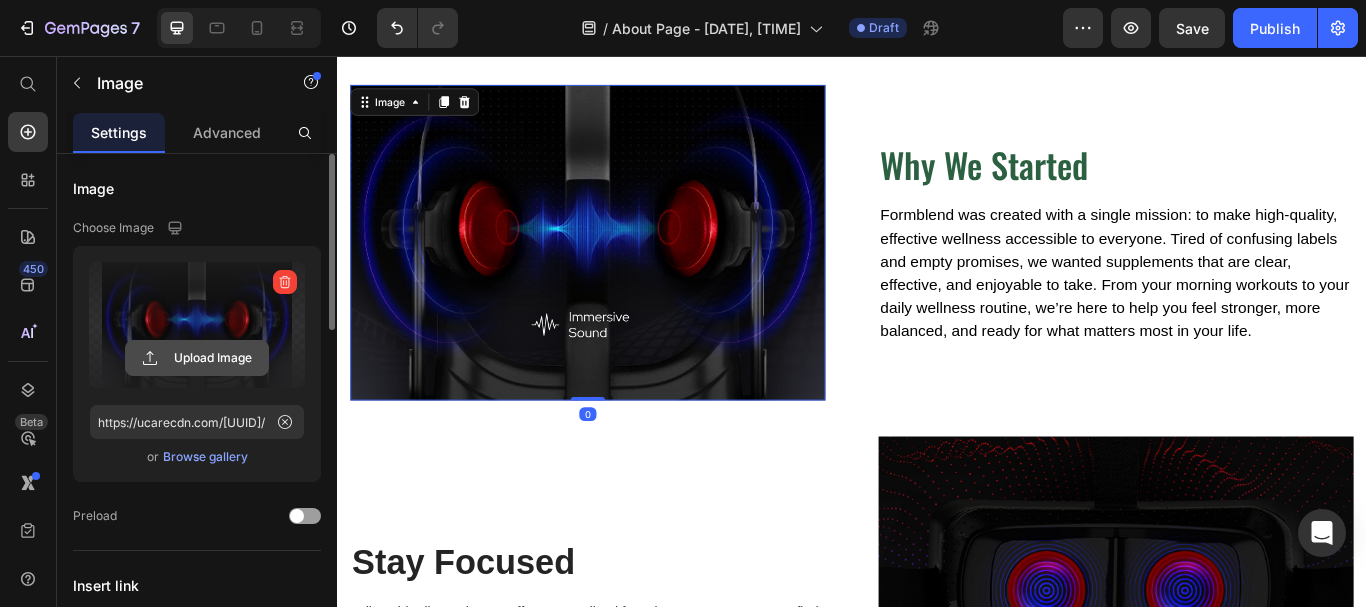 click 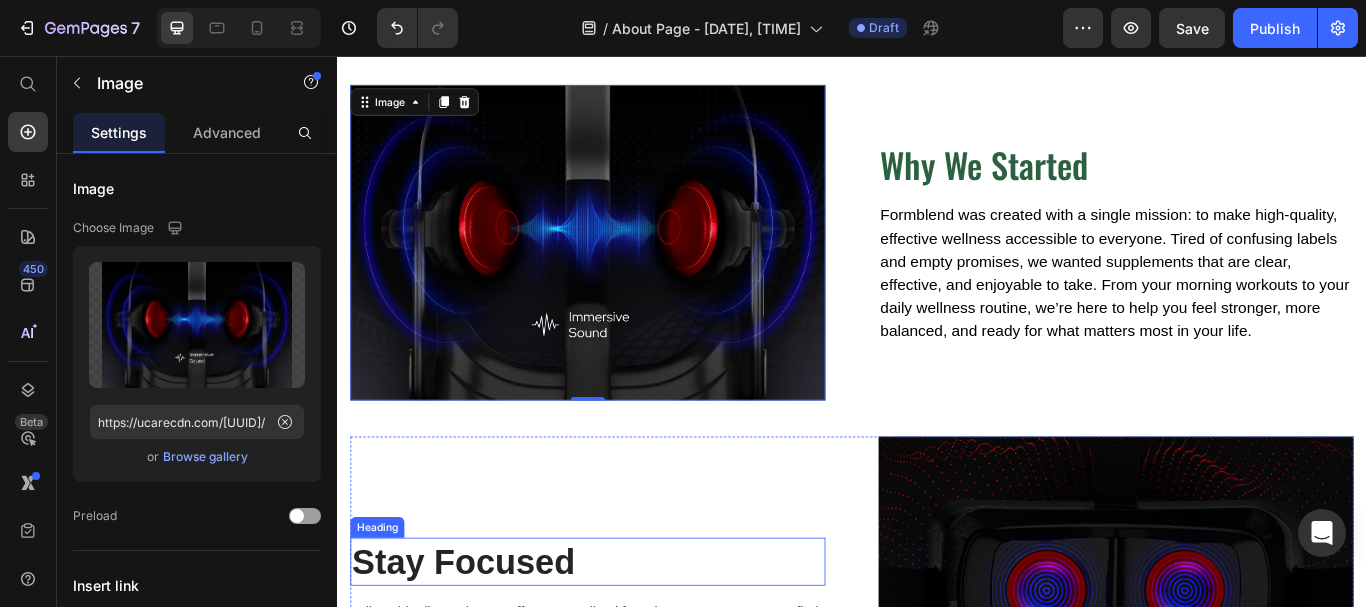 click on "Stay Focused" at bounding box center (629, 646) 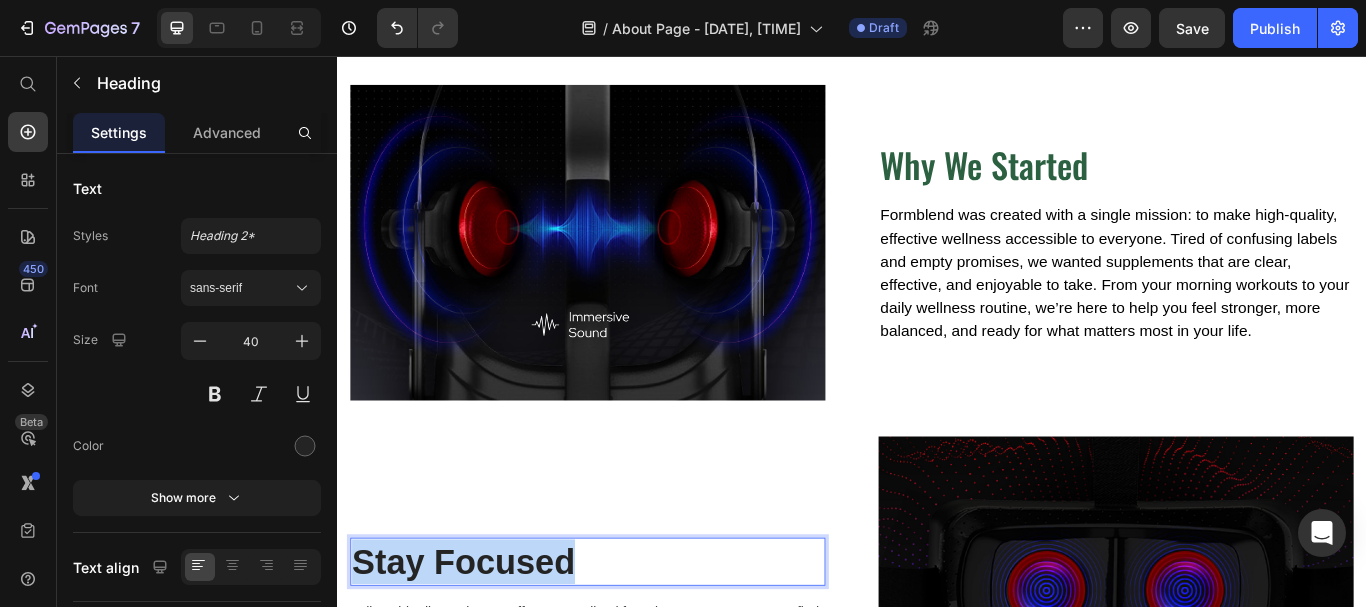 click on "Stay Focused" at bounding box center (629, 646) 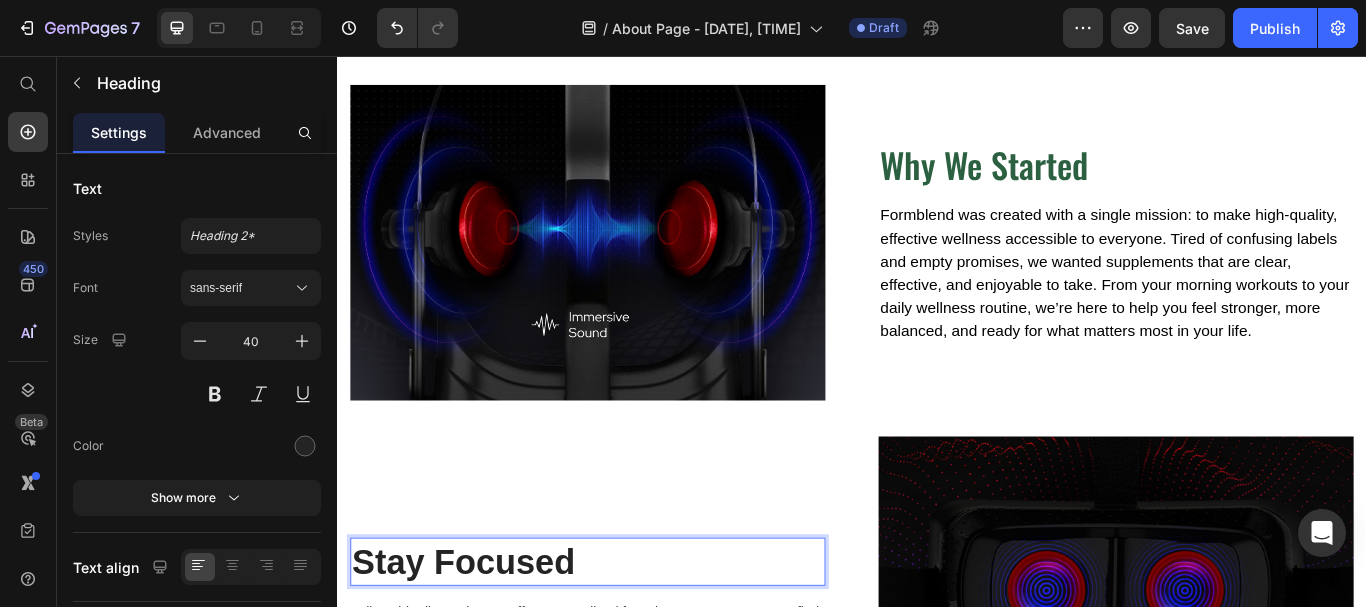 drag, startPoint x: 467, startPoint y: 637, endPoint x: 431, endPoint y: 611, distance: 44.407207 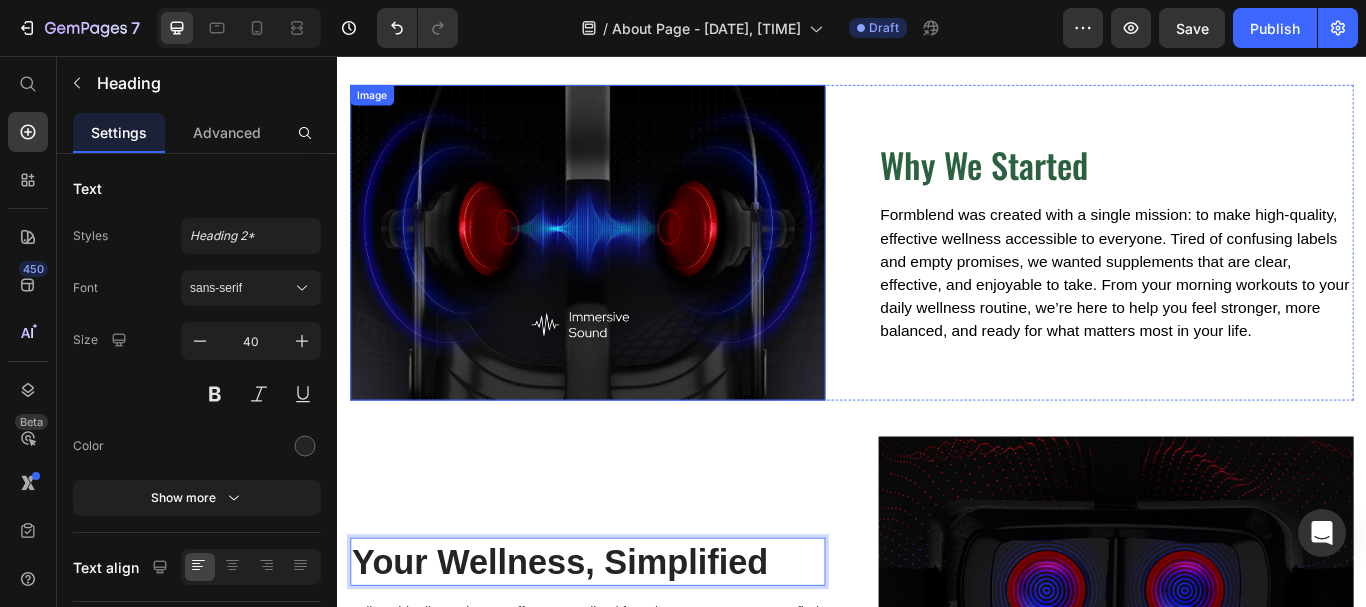 scroll, scrollTop: 74, scrollLeft: 0, axis: vertical 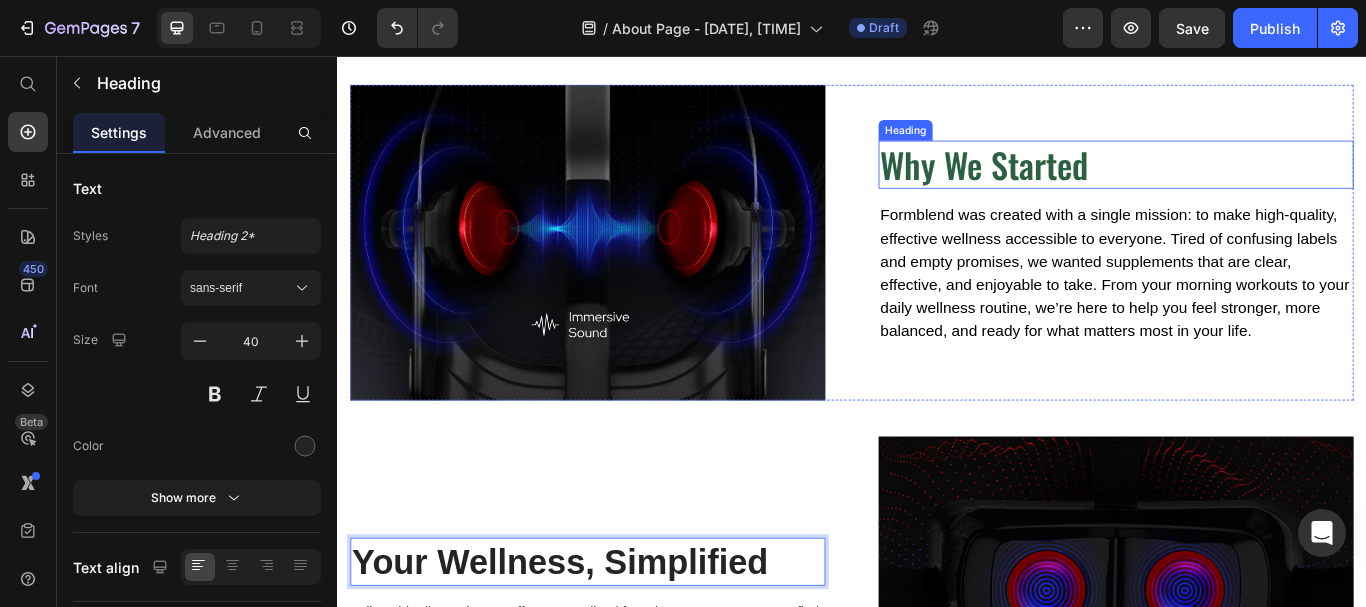 click on "Why We Started" at bounding box center [1245, 183] 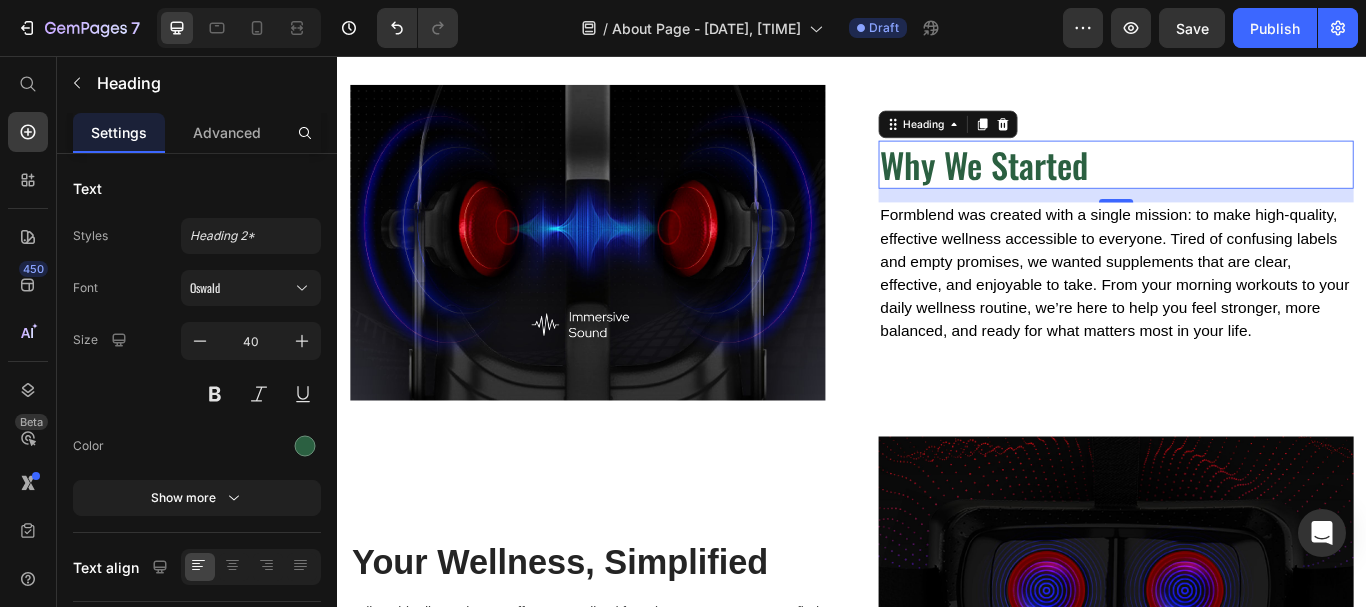 scroll, scrollTop: 0, scrollLeft: 0, axis: both 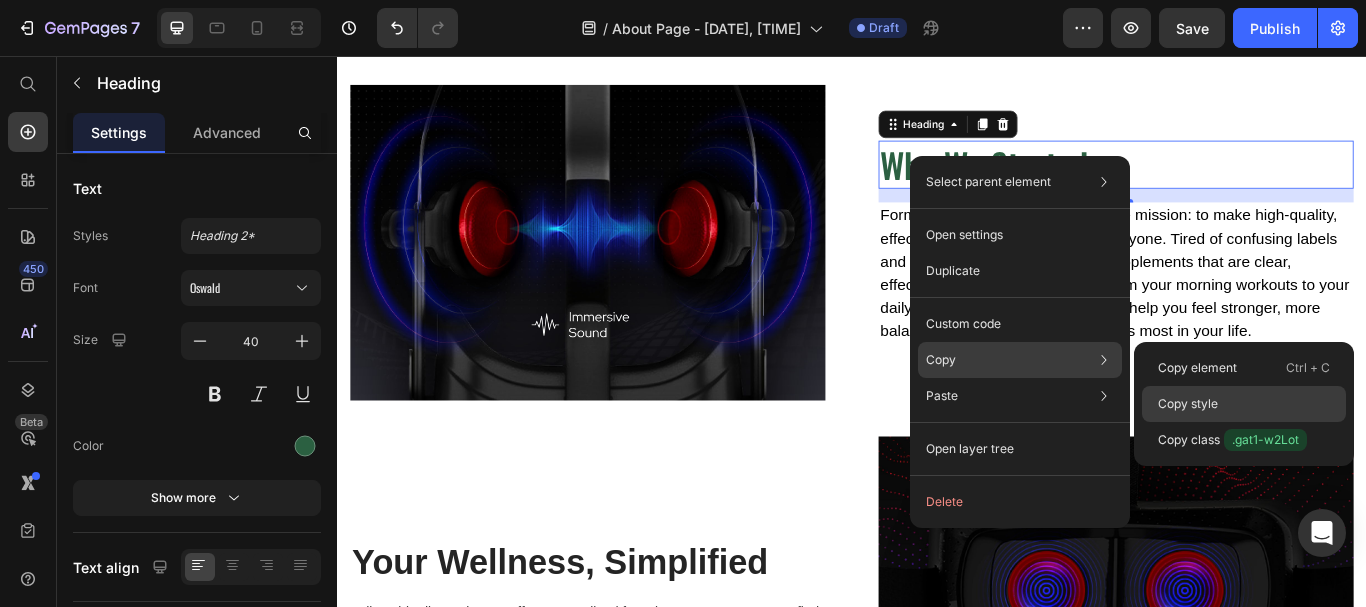 drag, startPoint x: 1185, startPoint y: 395, endPoint x: 988, endPoint y: 396, distance: 197.00253 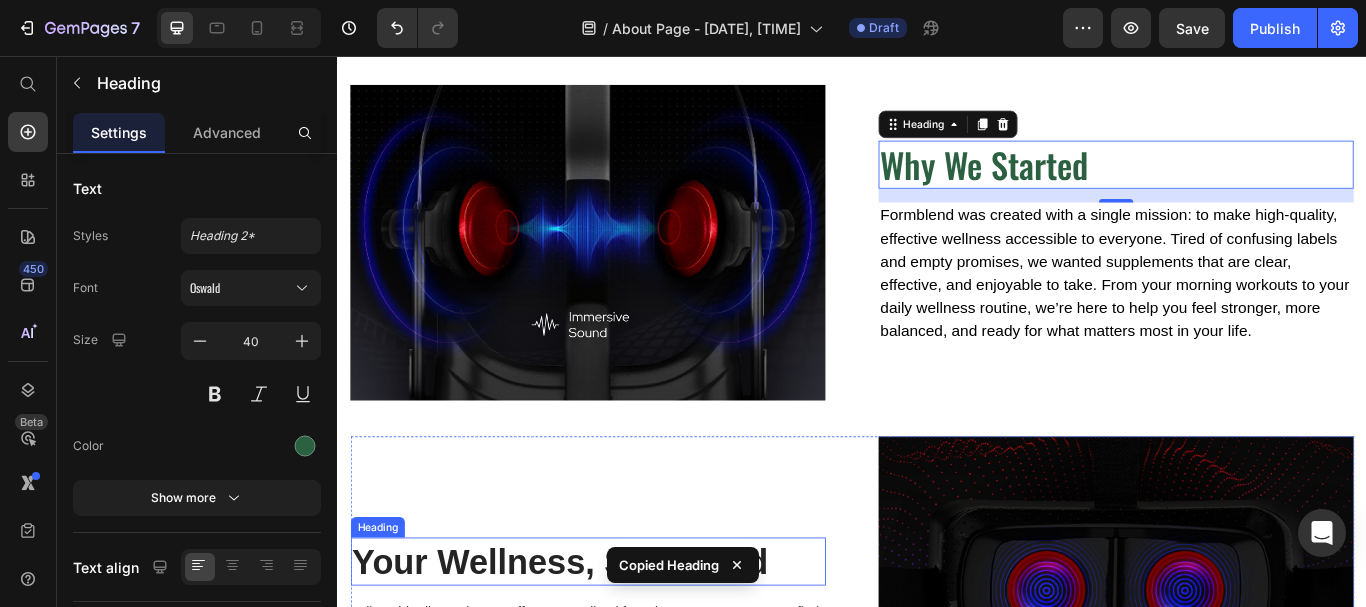 click on "Your Wellness, Simplified" at bounding box center [629, 646] 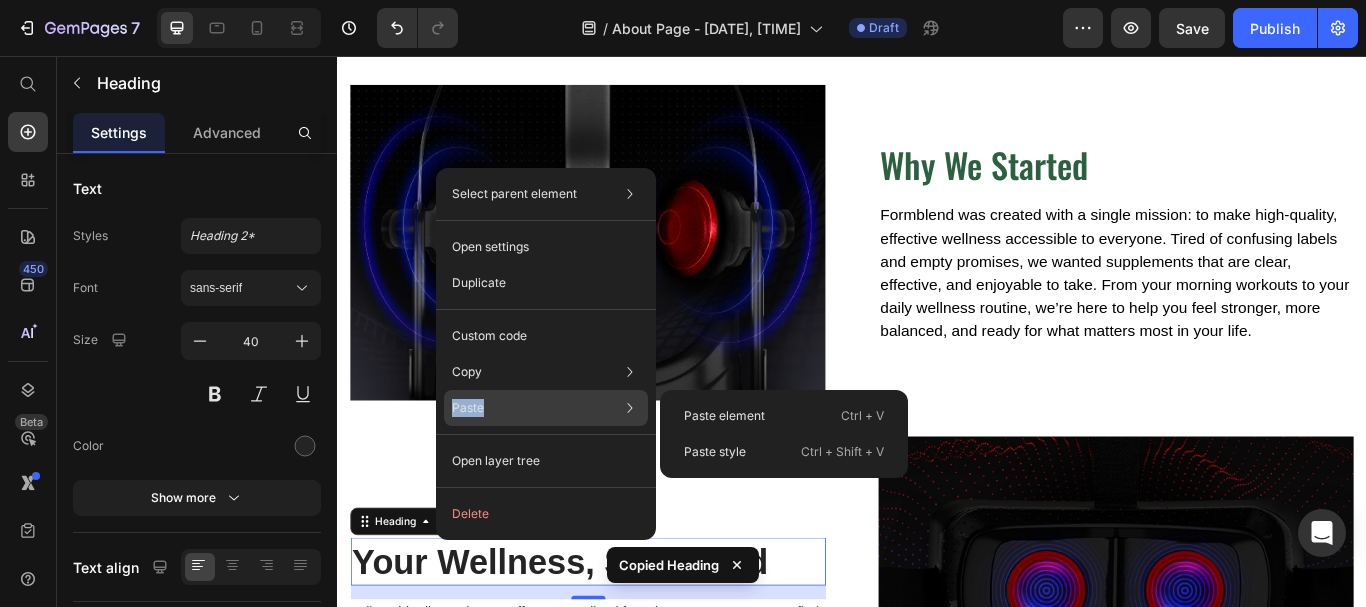 drag, startPoint x: 711, startPoint y: 442, endPoint x: 627, endPoint y: 418, distance: 87.36132 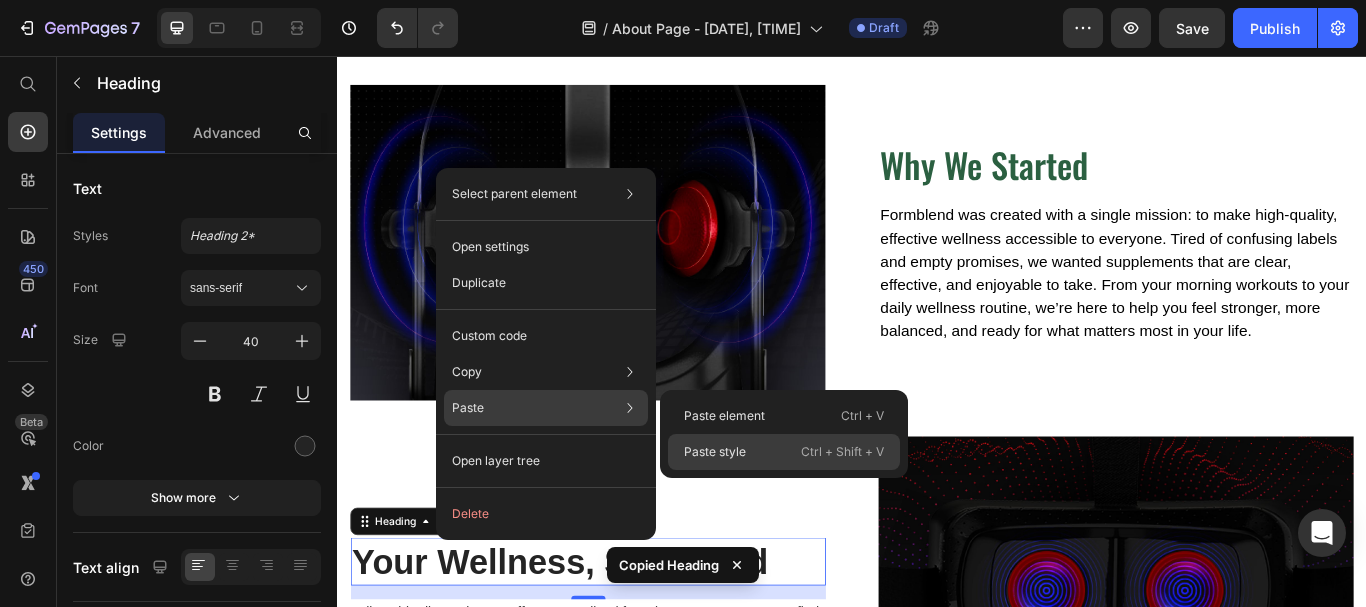 click on "Paste style" at bounding box center (715, 452) 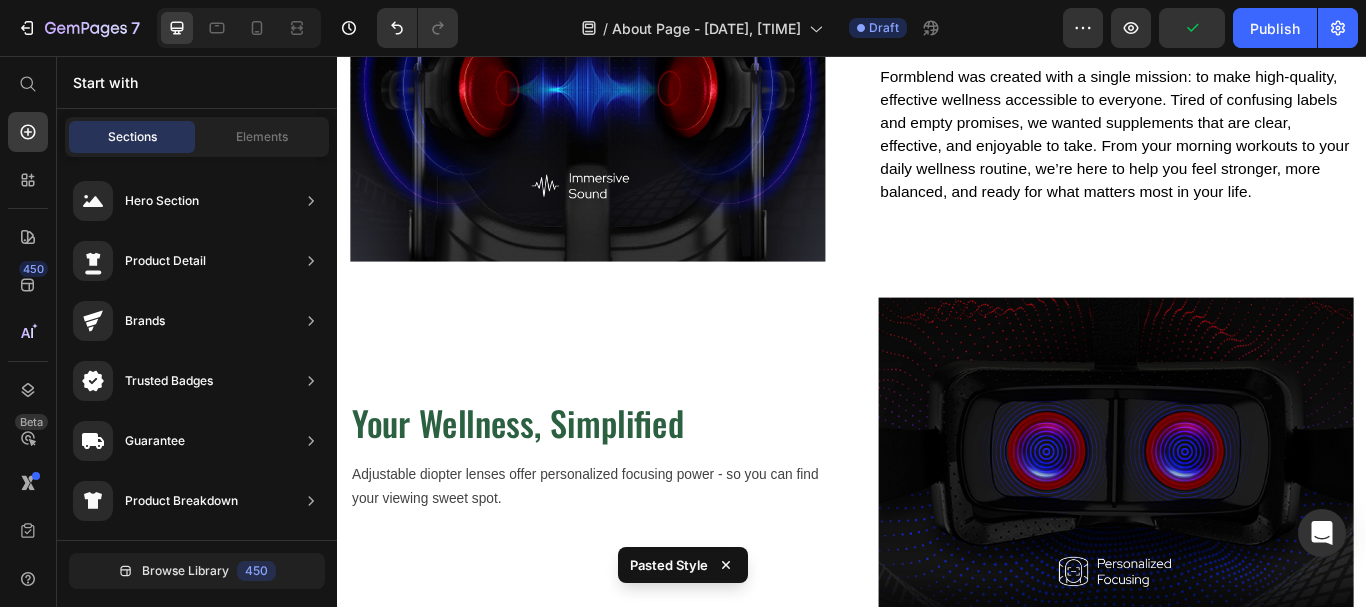 scroll, scrollTop: 293, scrollLeft: 0, axis: vertical 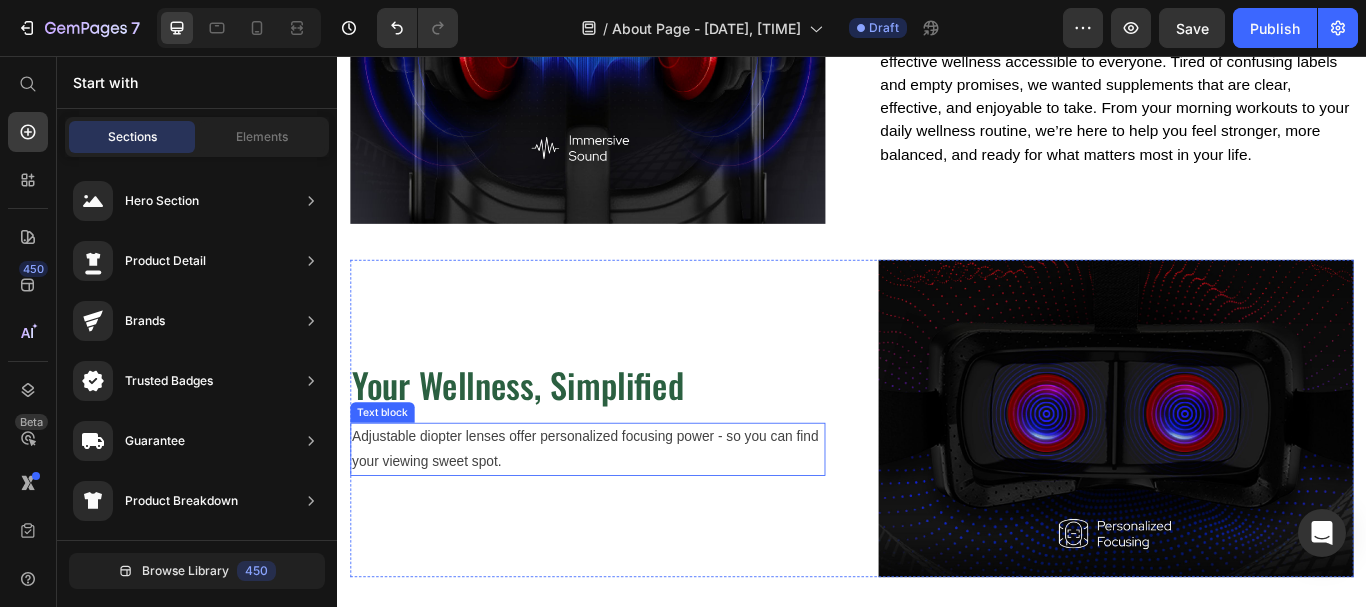 click on "Adjustable diopter lenses offer personalized focusing power - so you can find your viewing sweet spot." at bounding box center [629, 515] 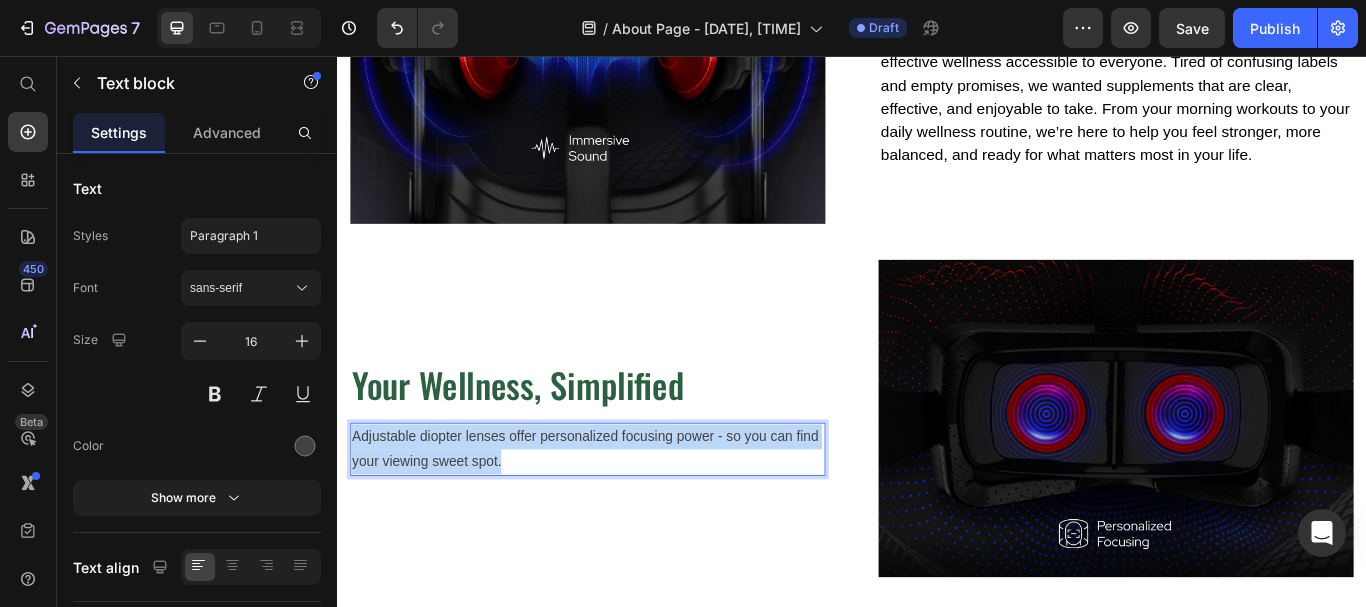 click on "Adjustable diopter lenses offer personalized focusing power - so you can find your viewing sweet spot." at bounding box center [629, 515] 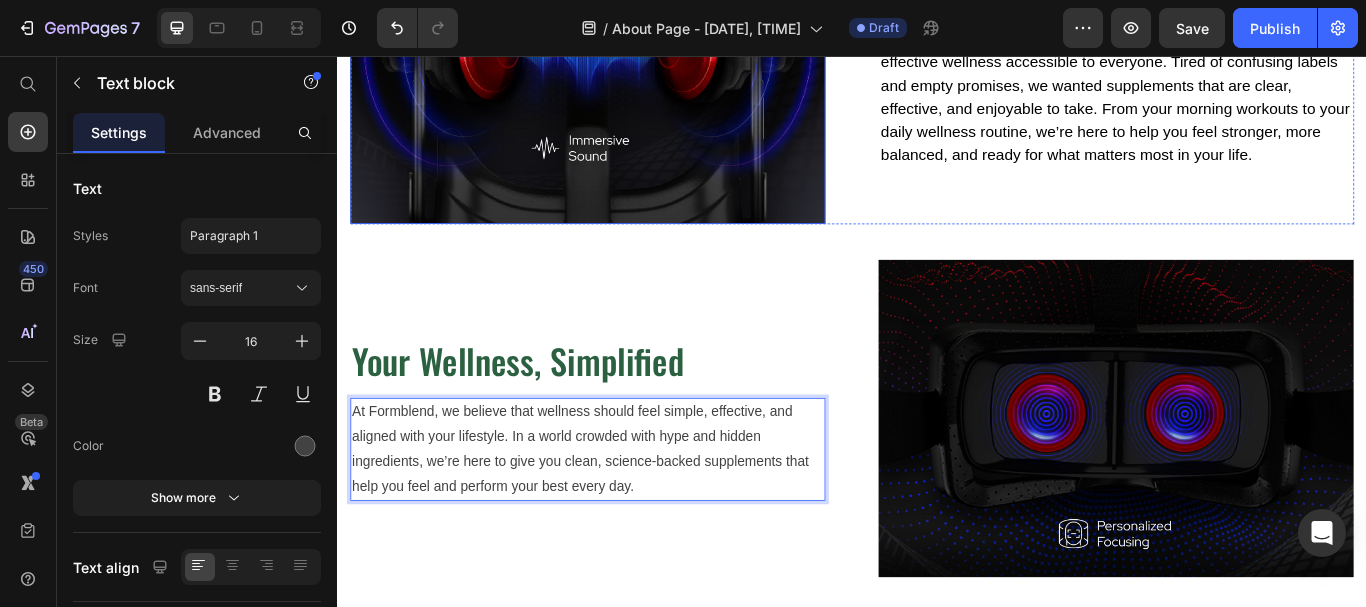 scroll, scrollTop: 264, scrollLeft: 0, axis: vertical 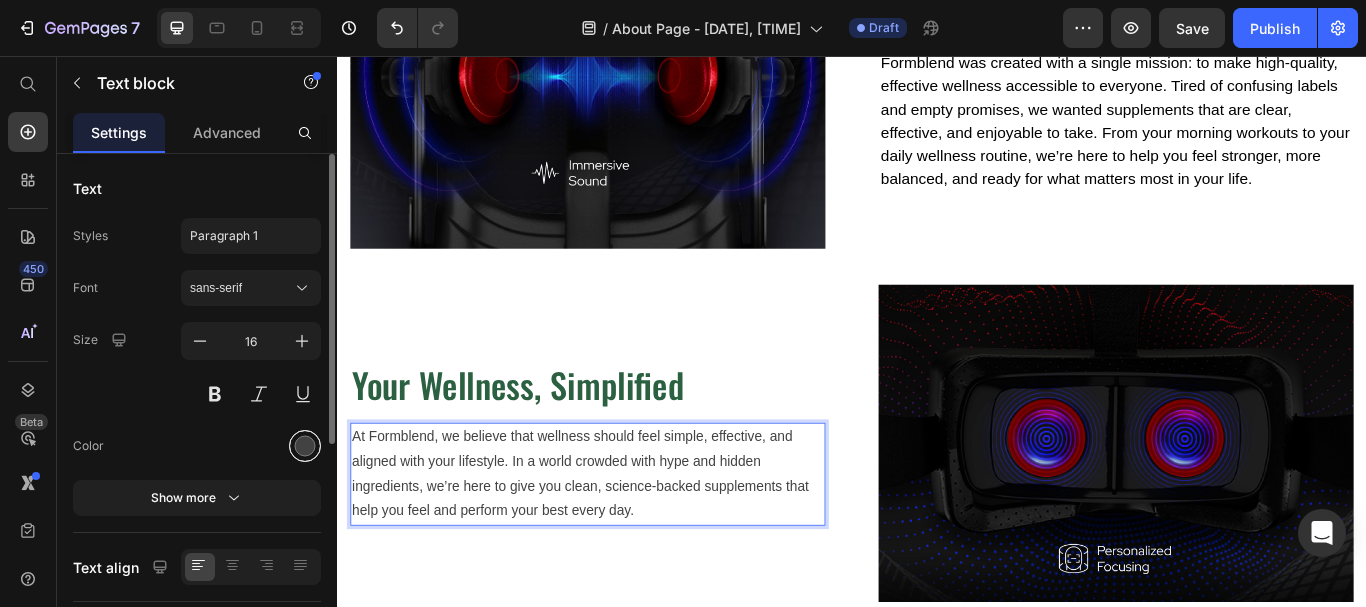 click at bounding box center (305, 446) 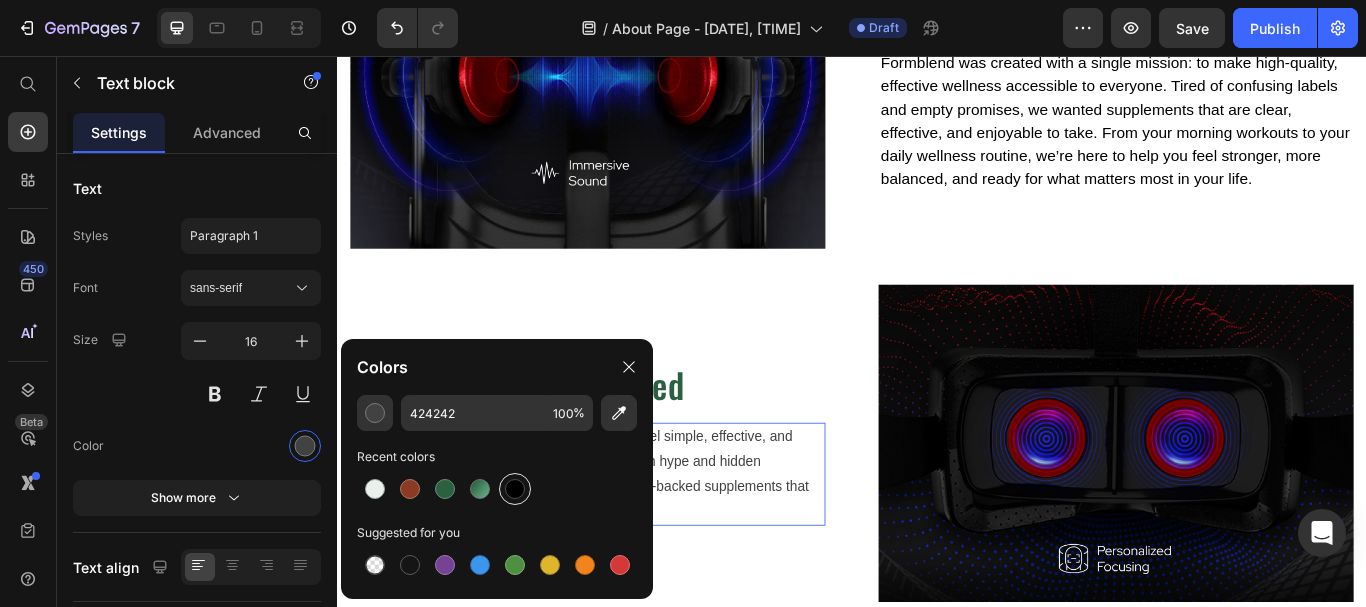 click at bounding box center [515, 489] 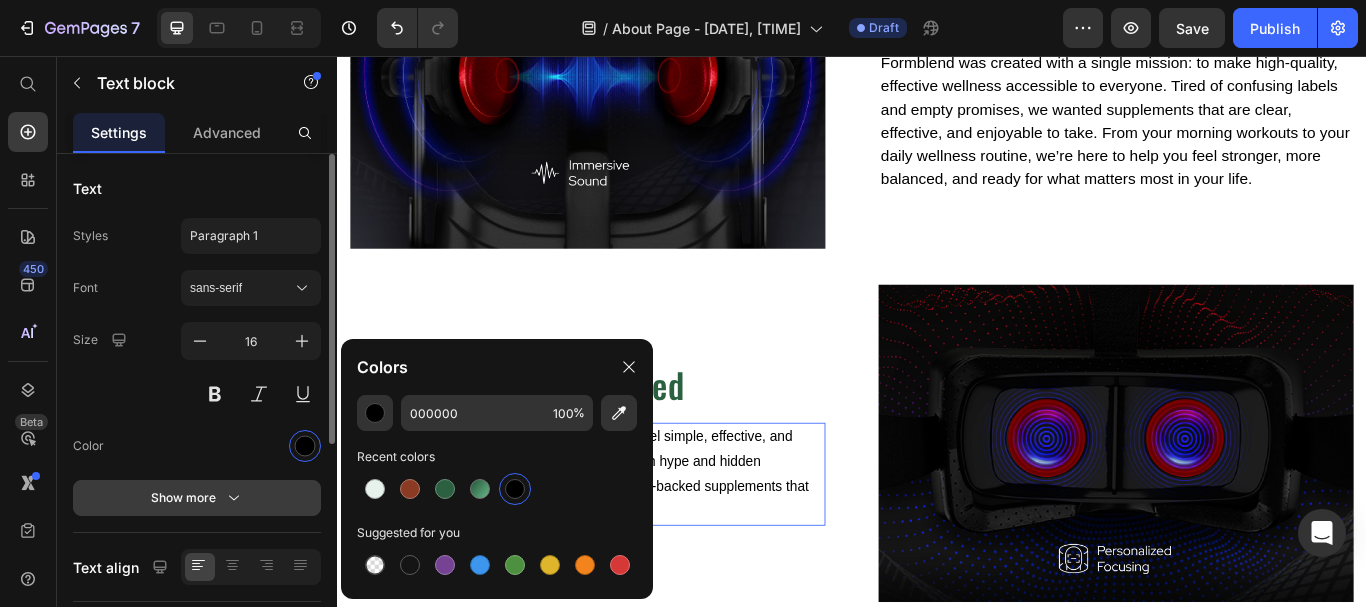 click on "Show more" at bounding box center [197, 498] 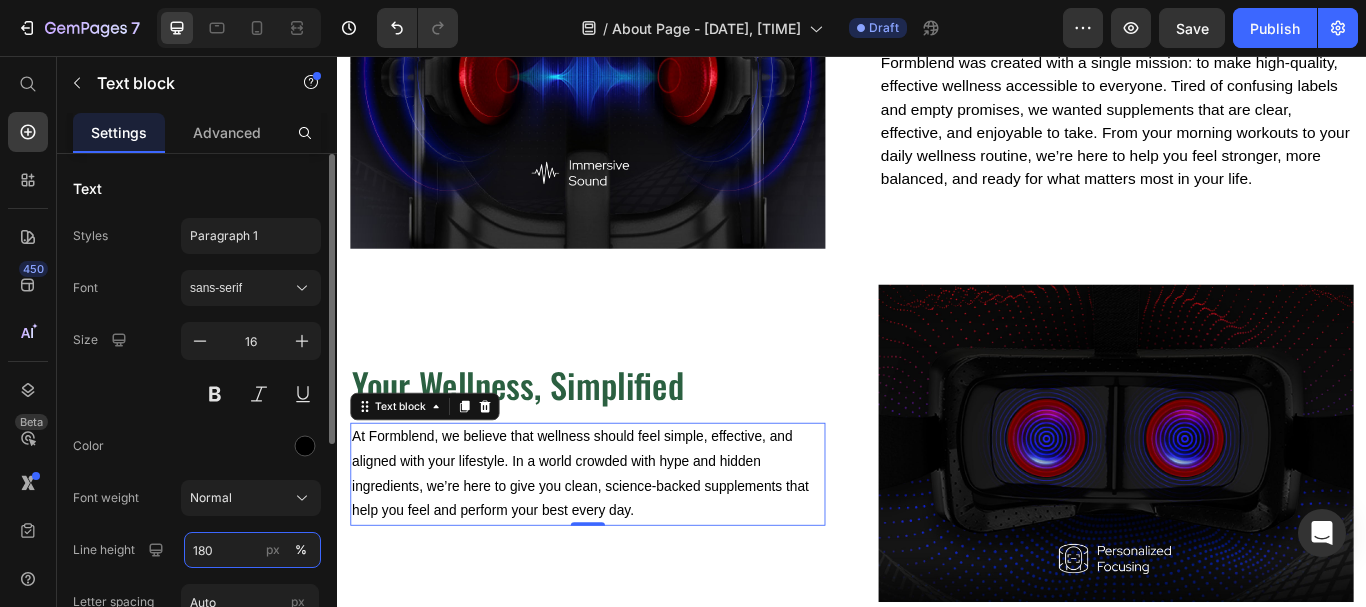 click on "180" at bounding box center [252, 550] 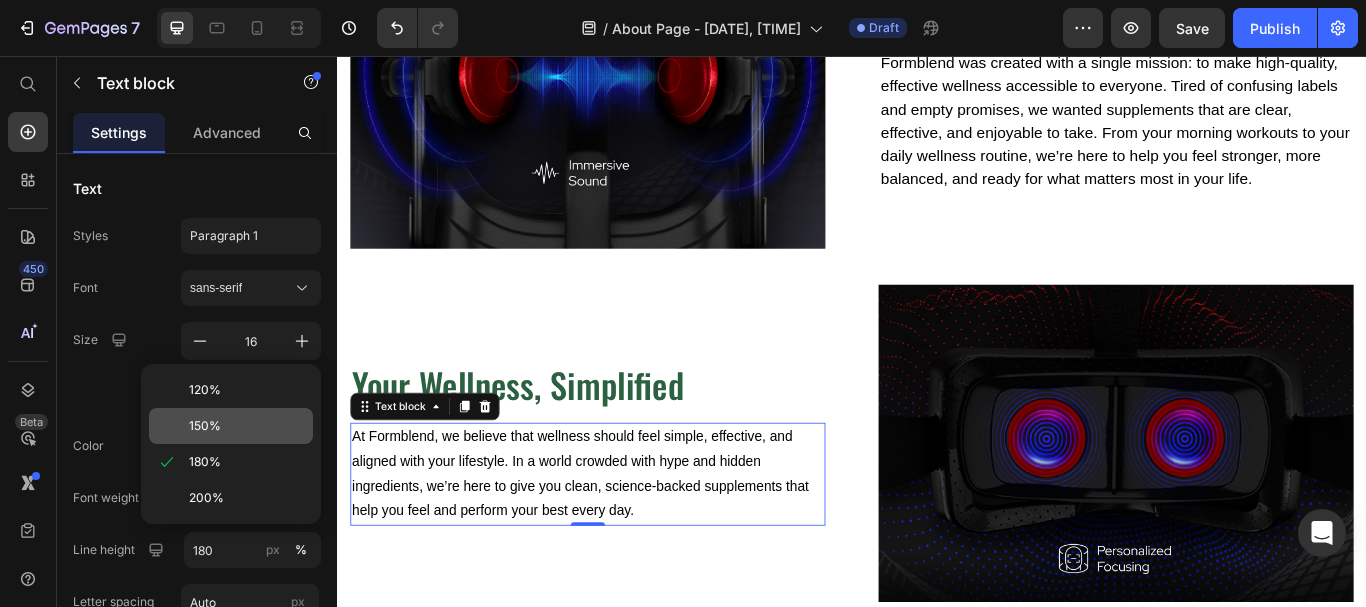 click on "150%" at bounding box center [205, 426] 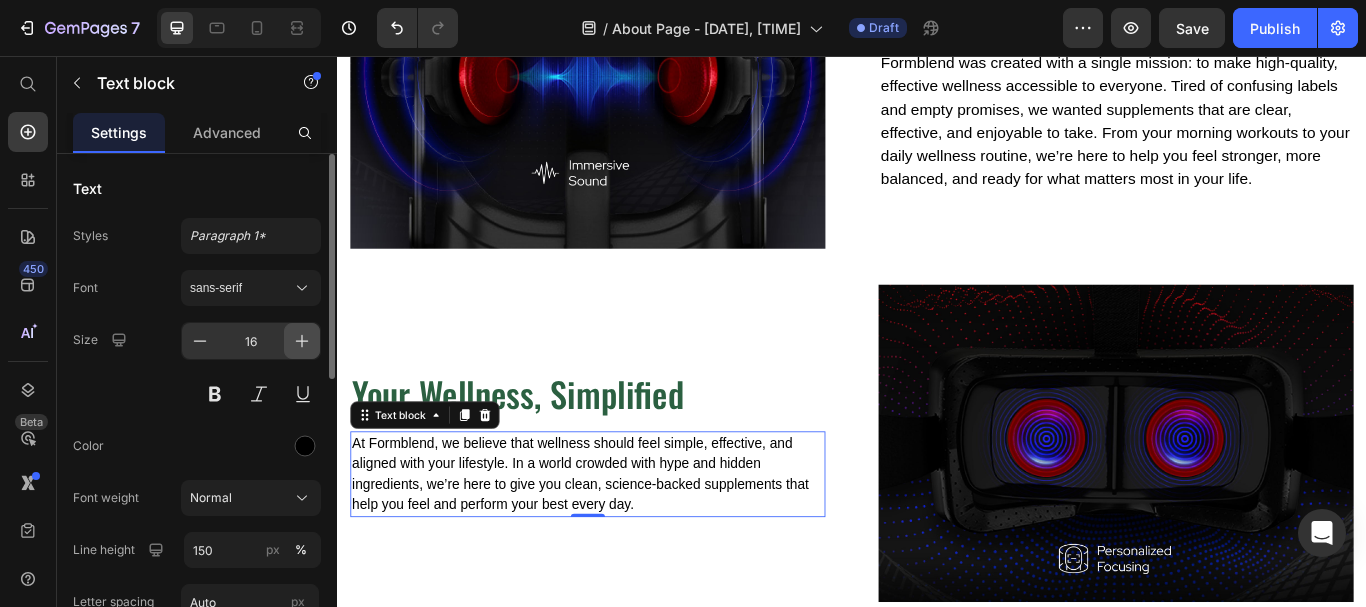 click 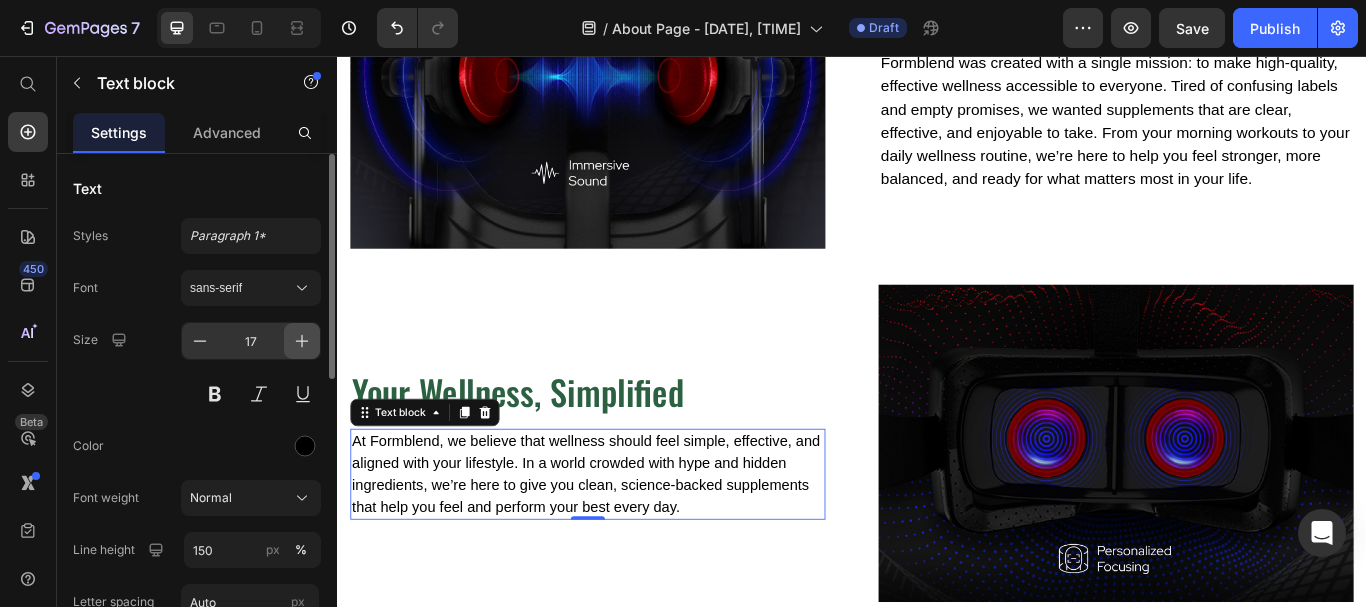 click 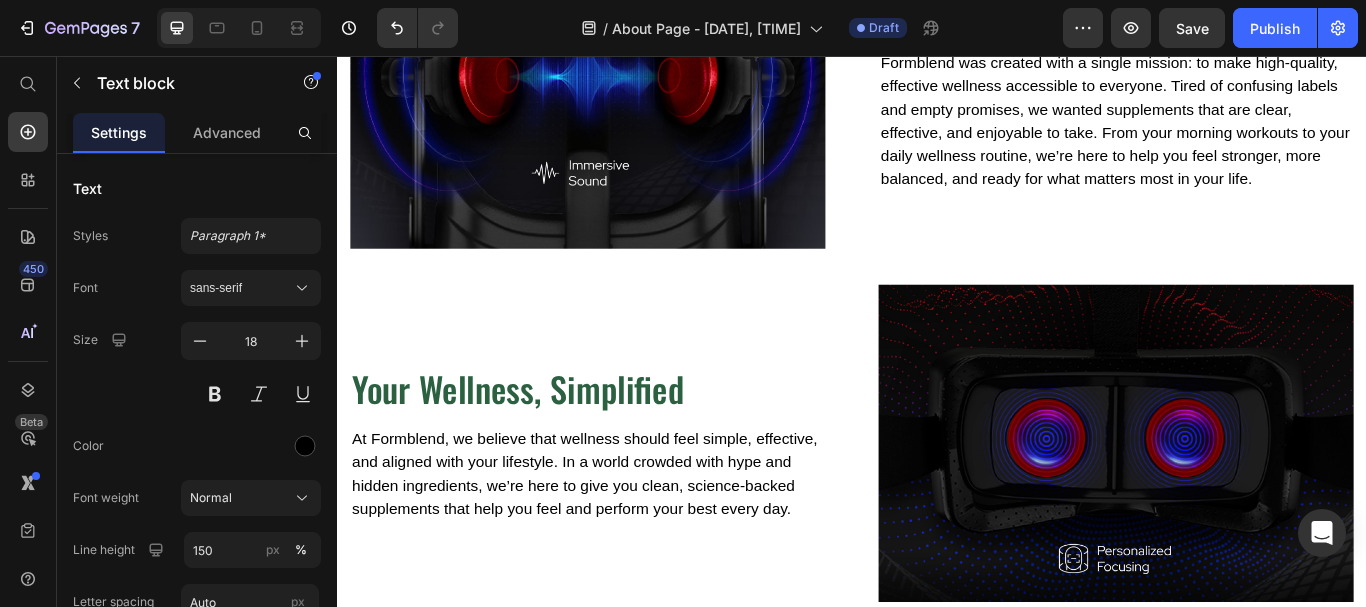 scroll, scrollTop: 242, scrollLeft: 0, axis: vertical 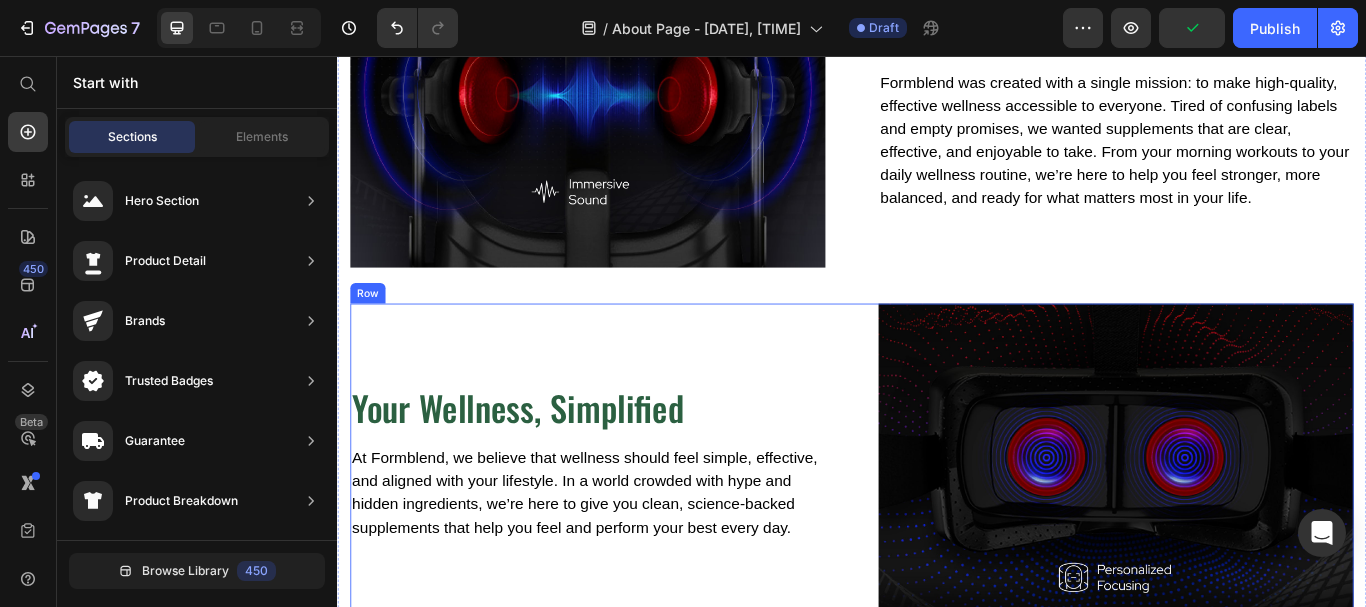 click at bounding box center [629, 119] 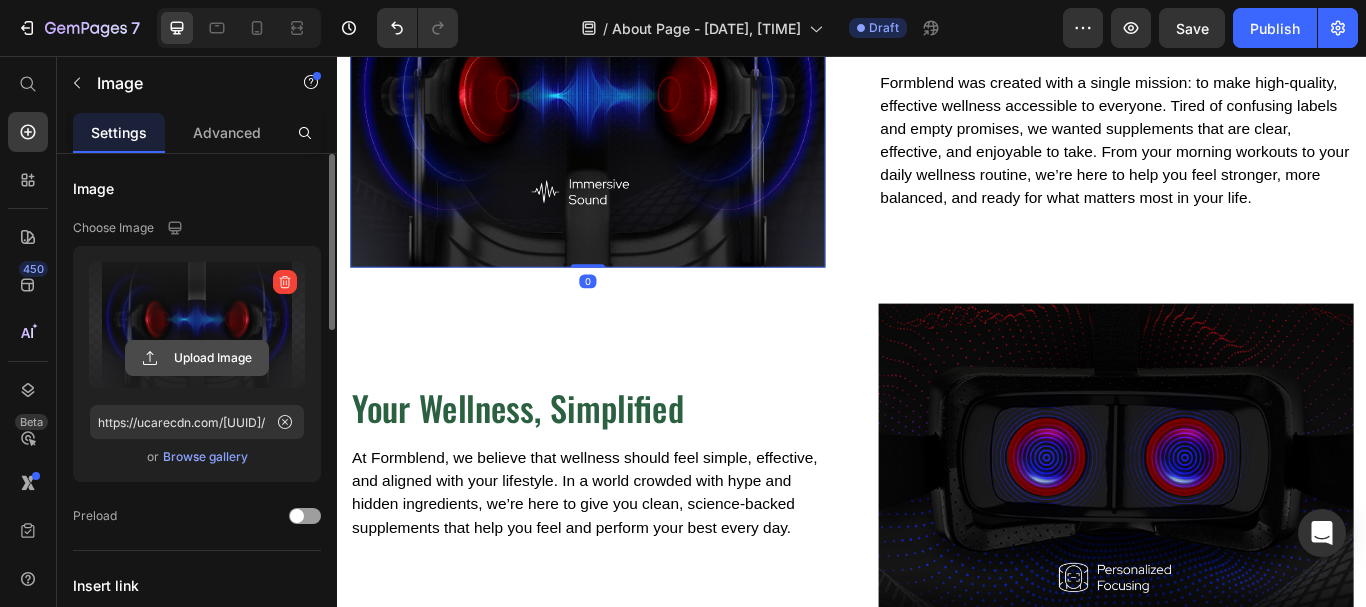click 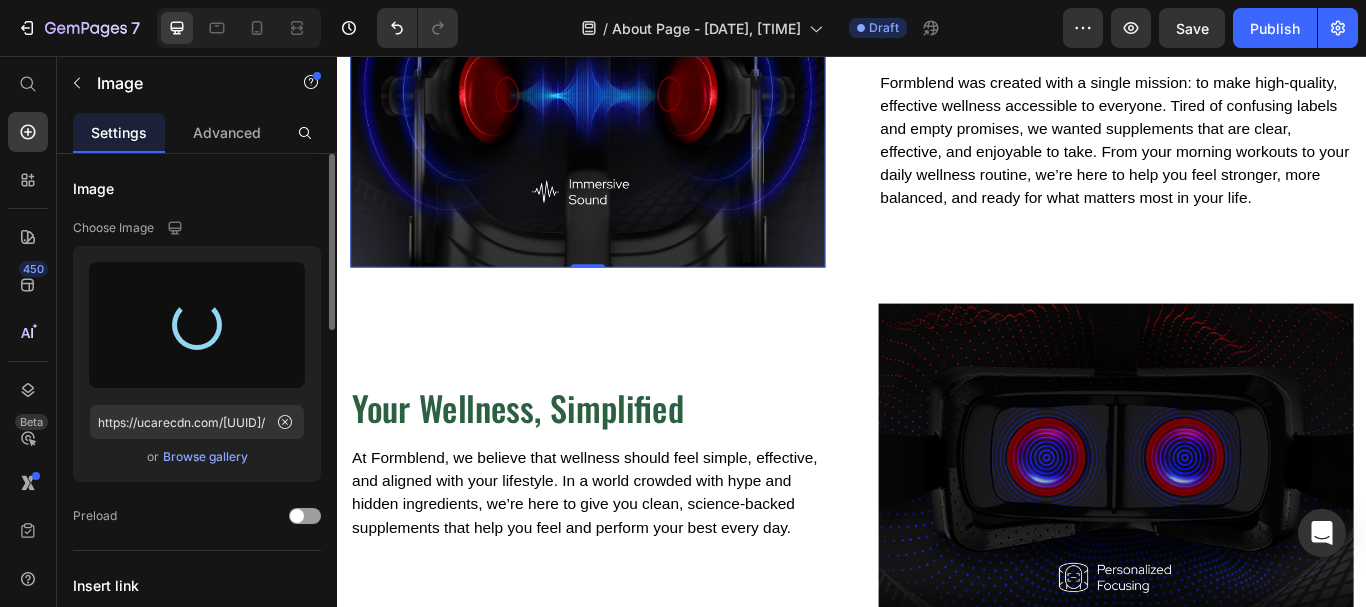 type on "https://cdn.shopify.com/s/files/1/0615/8181/9975/files/gempages_[ID].webp" 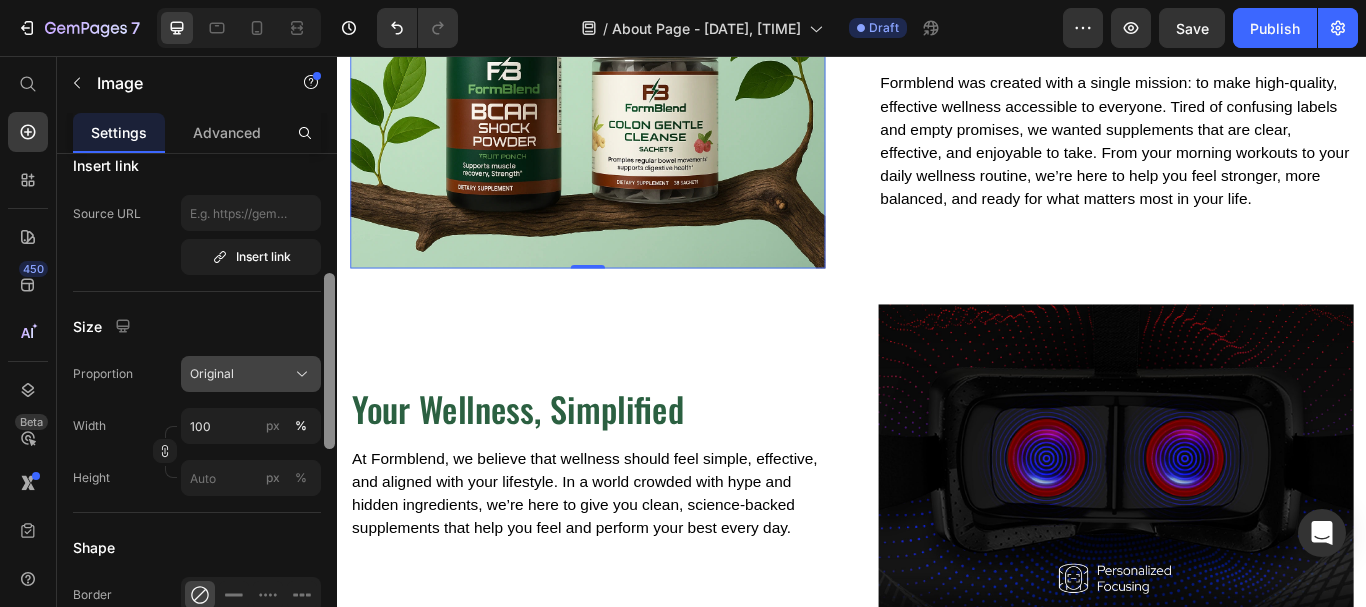 drag, startPoint x: 329, startPoint y: 214, endPoint x: 292, endPoint y: 361, distance: 151.58496 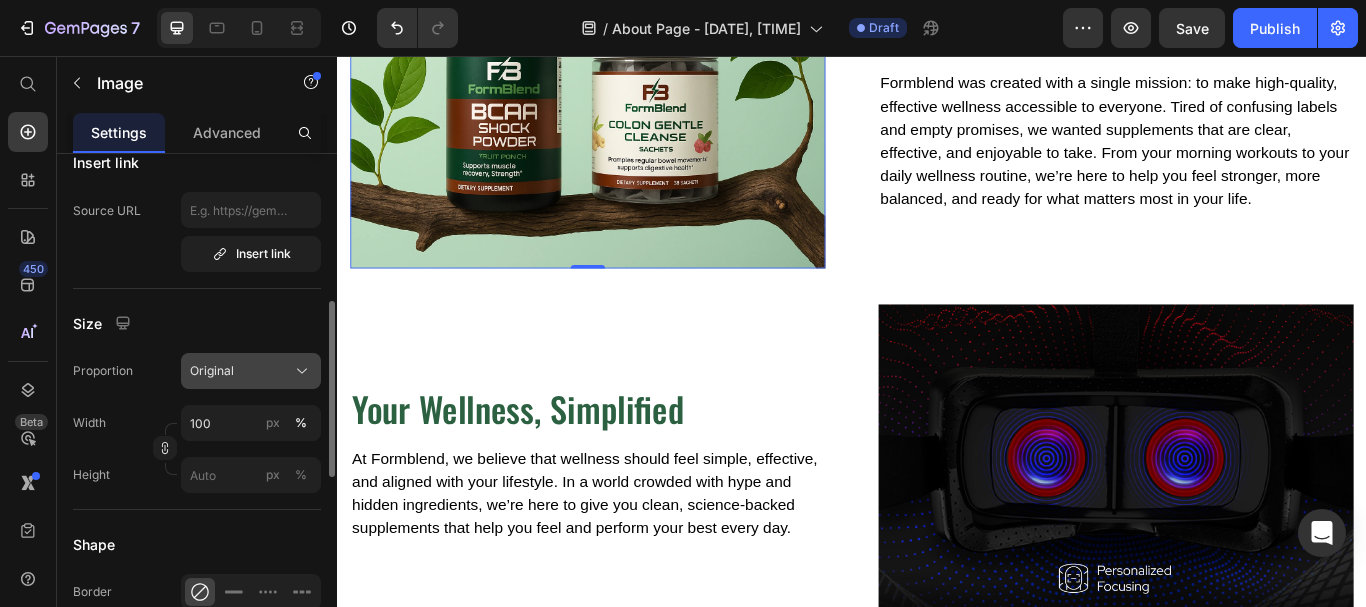 click on "Original" 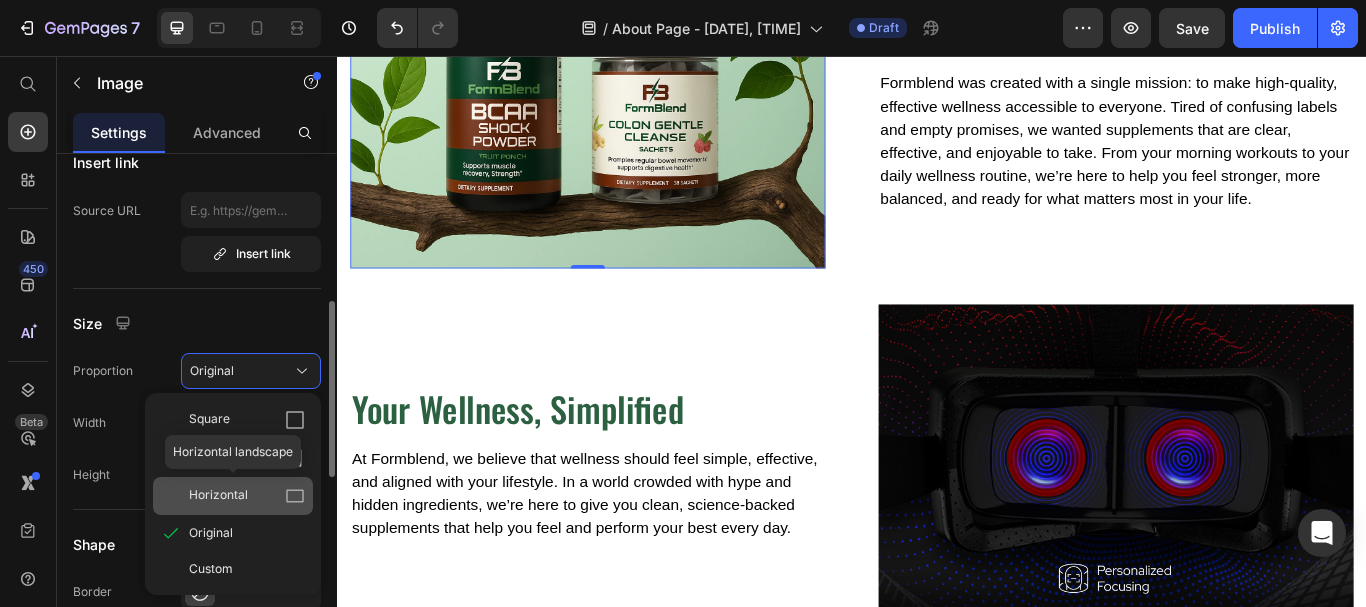 click on "Horizontal" at bounding box center (247, 496) 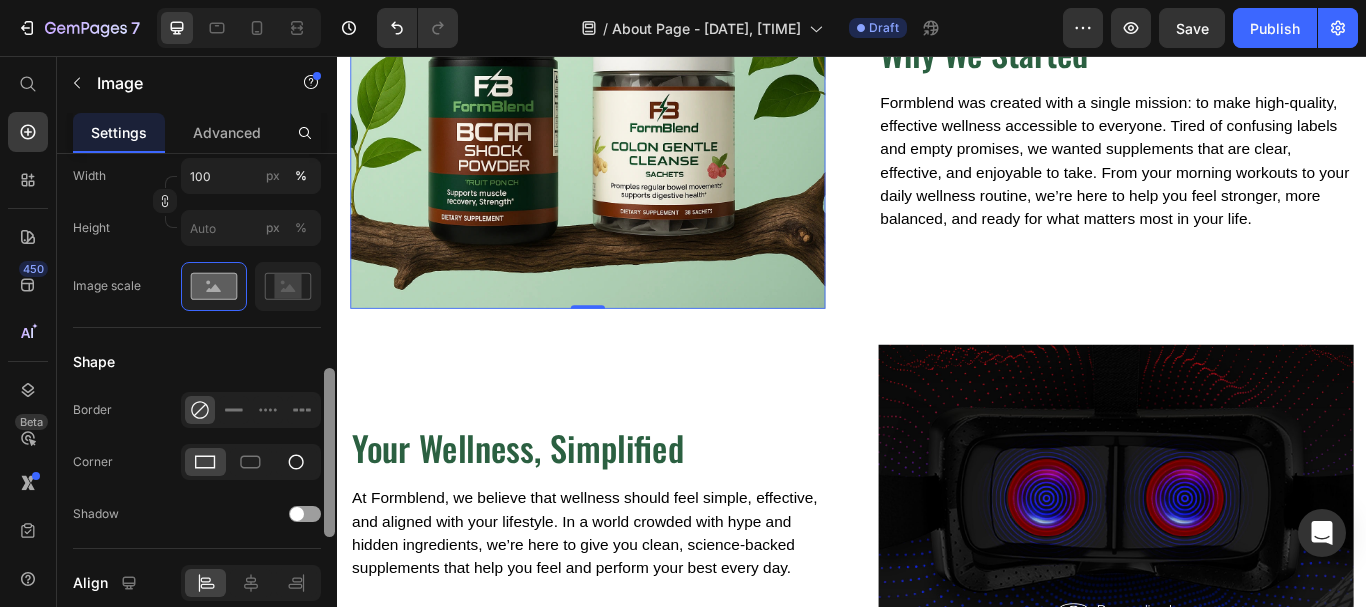 scroll, scrollTop: 706, scrollLeft: 0, axis: vertical 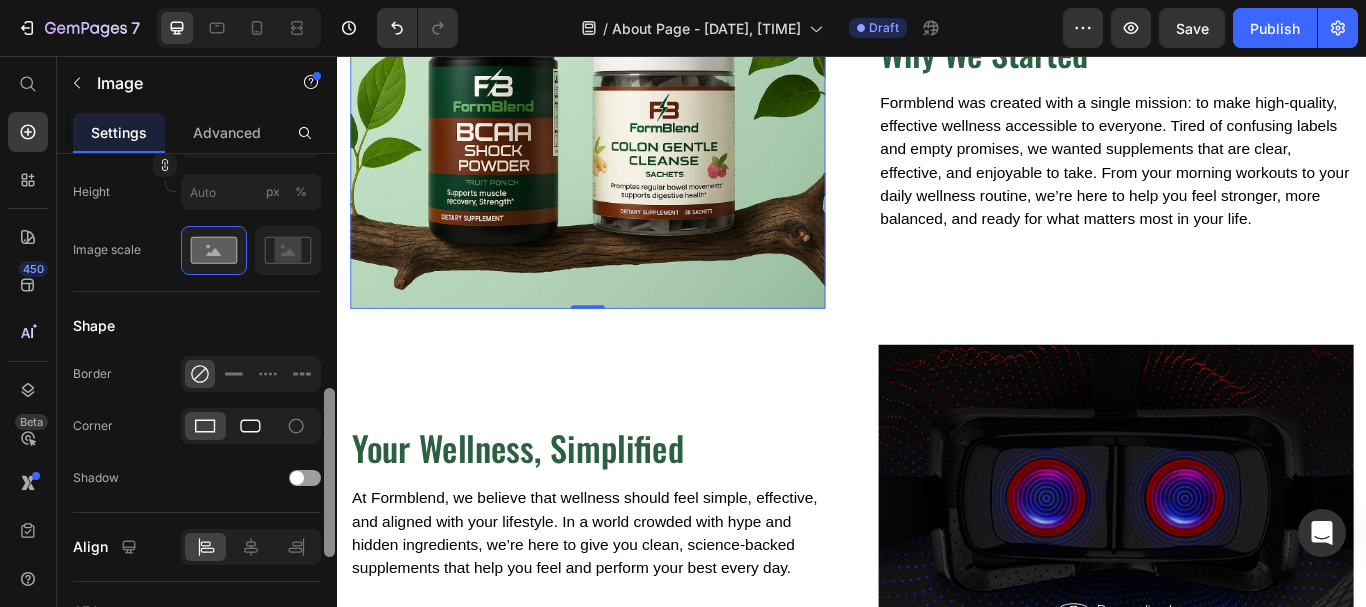 drag, startPoint x: 324, startPoint y: 346, endPoint x: 269, endPoint y: 417, distance: 89.81091 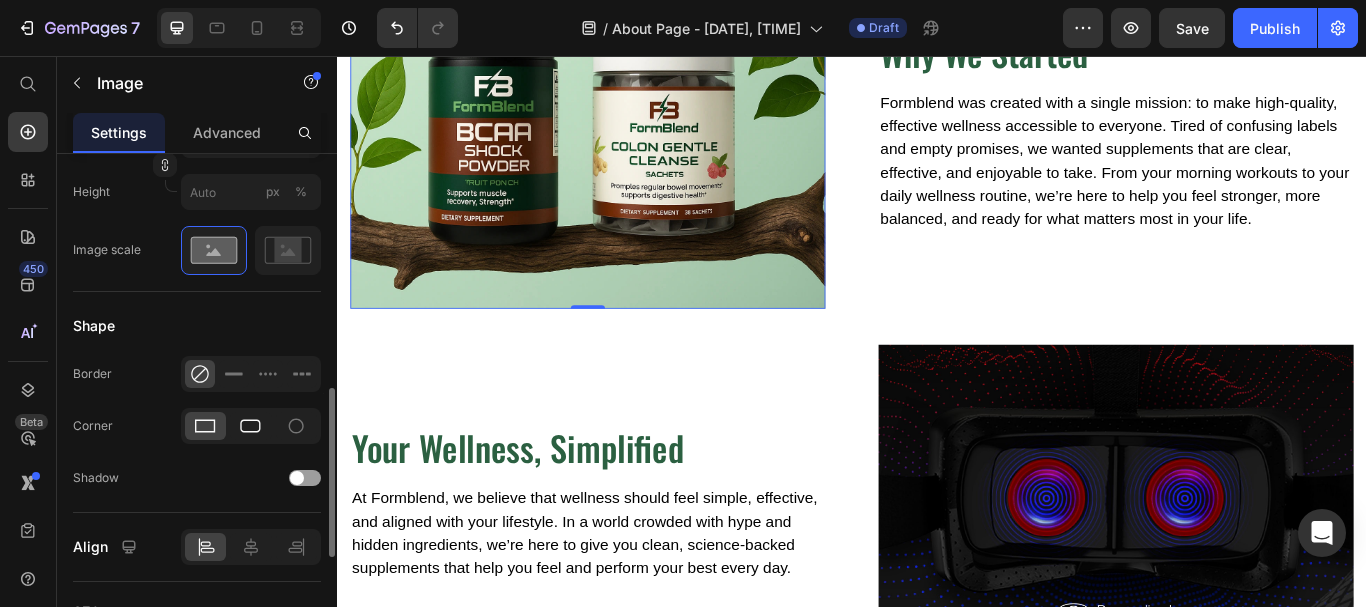 click 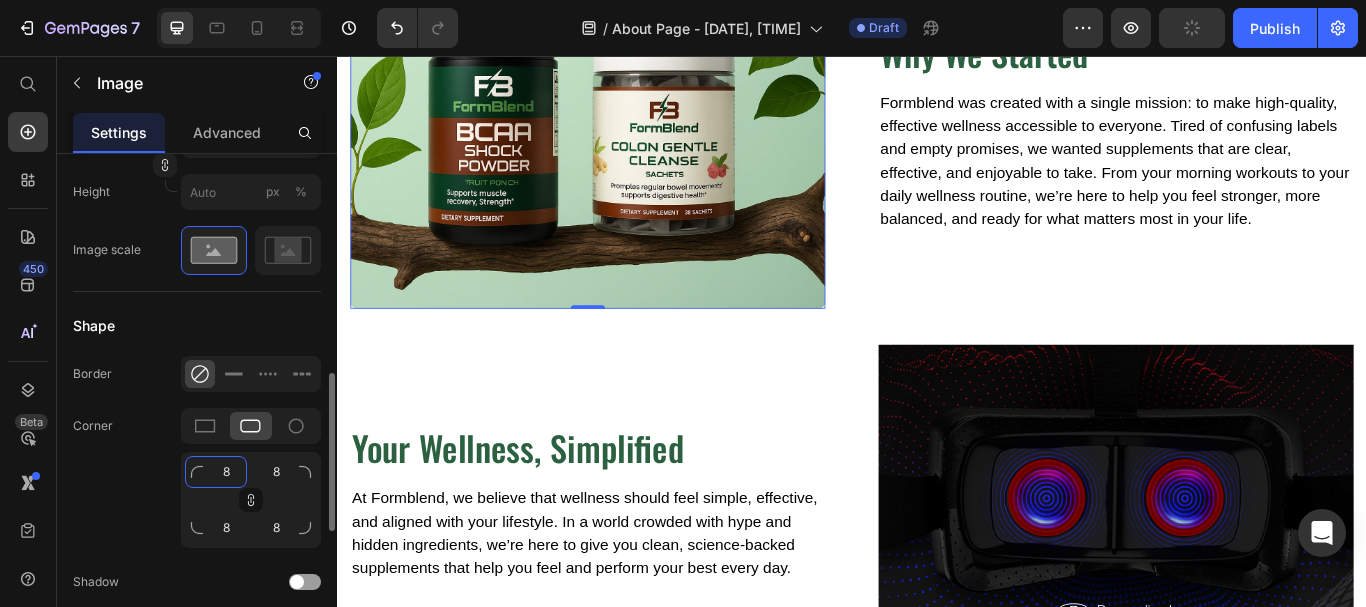 click on "8" 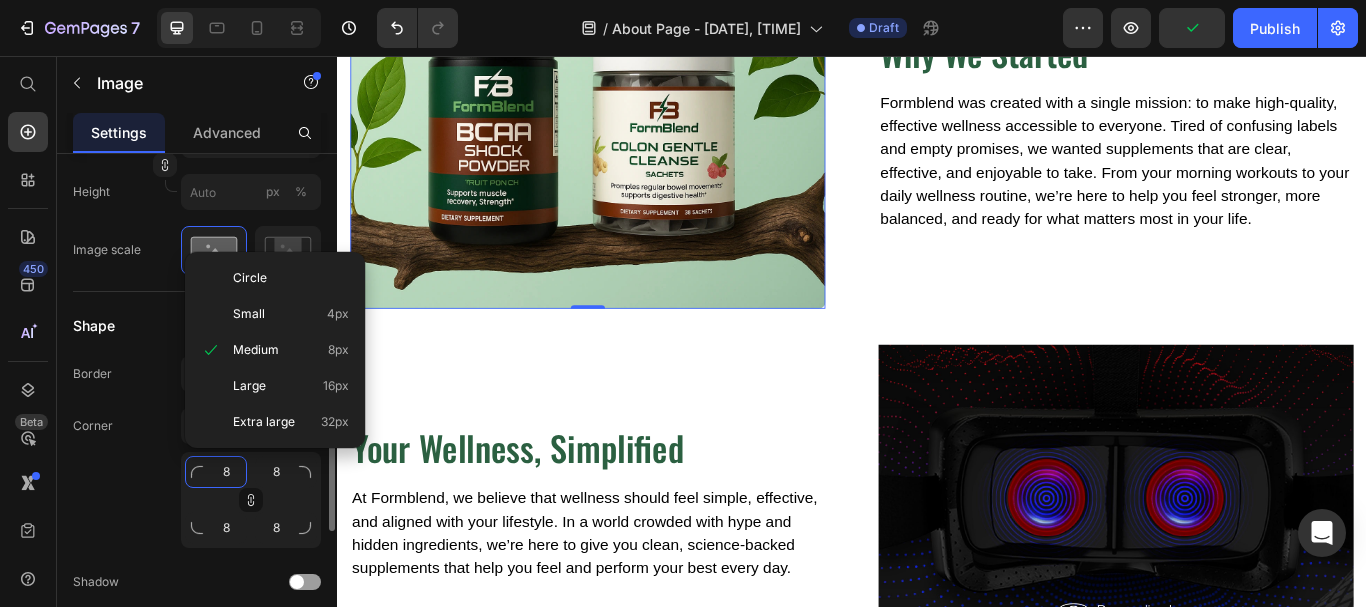 type on "1" 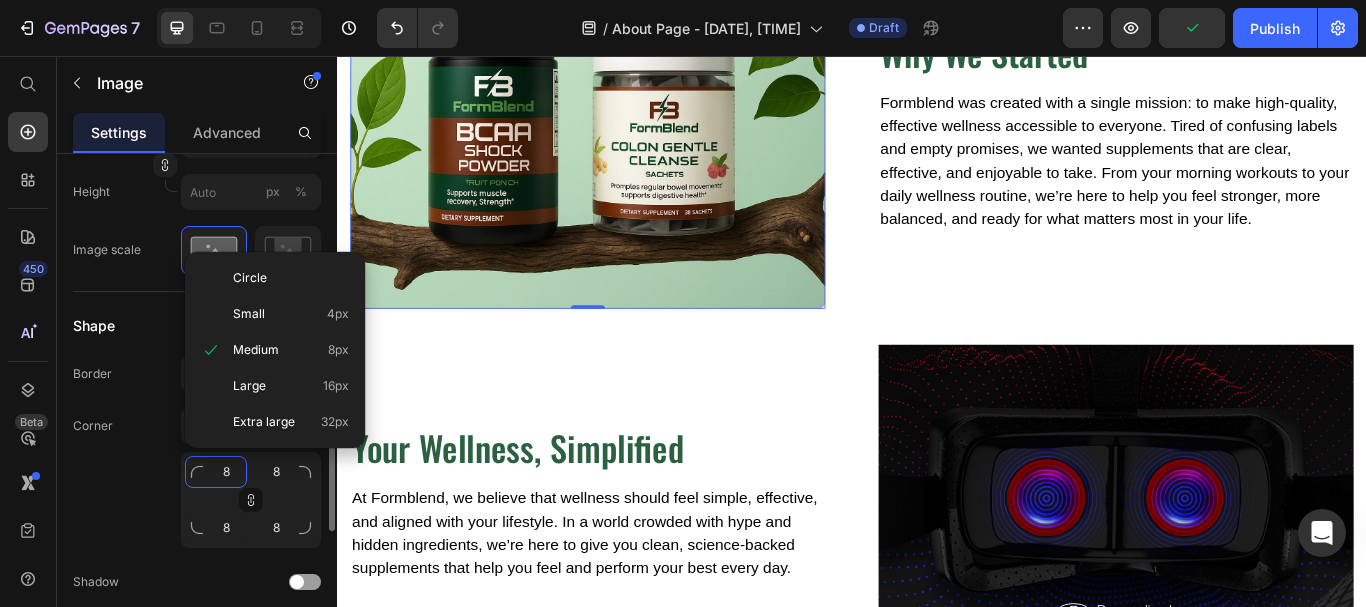 type on "1" 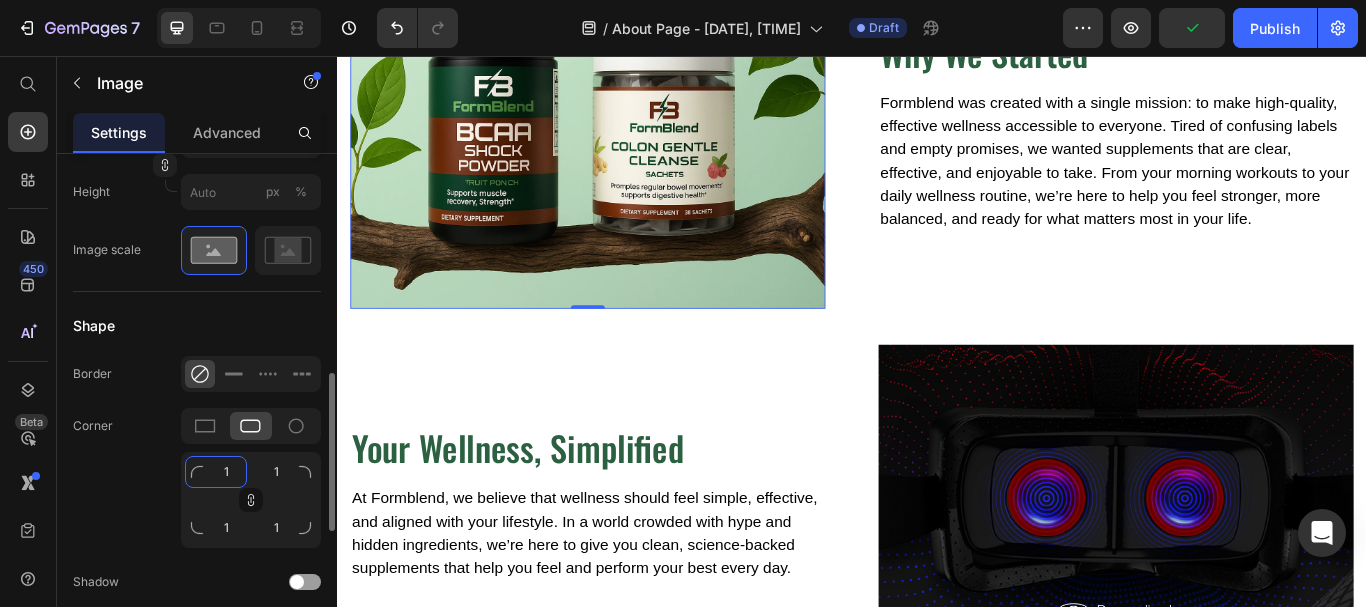 type on "15" 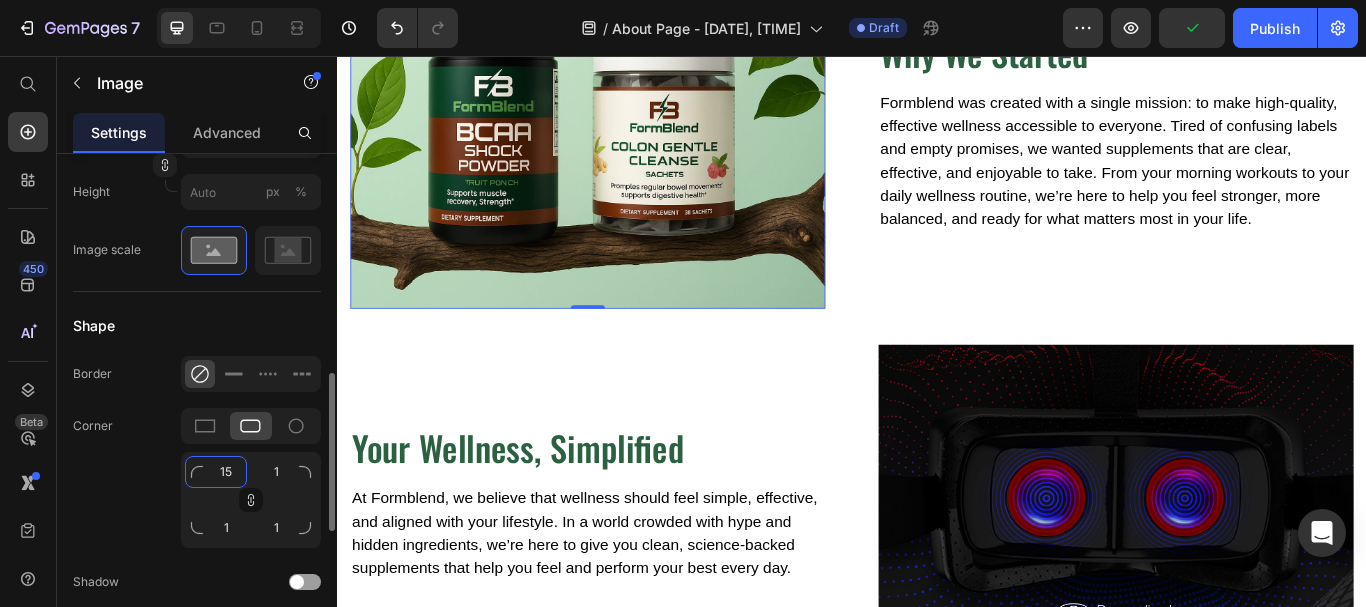 type on "15" 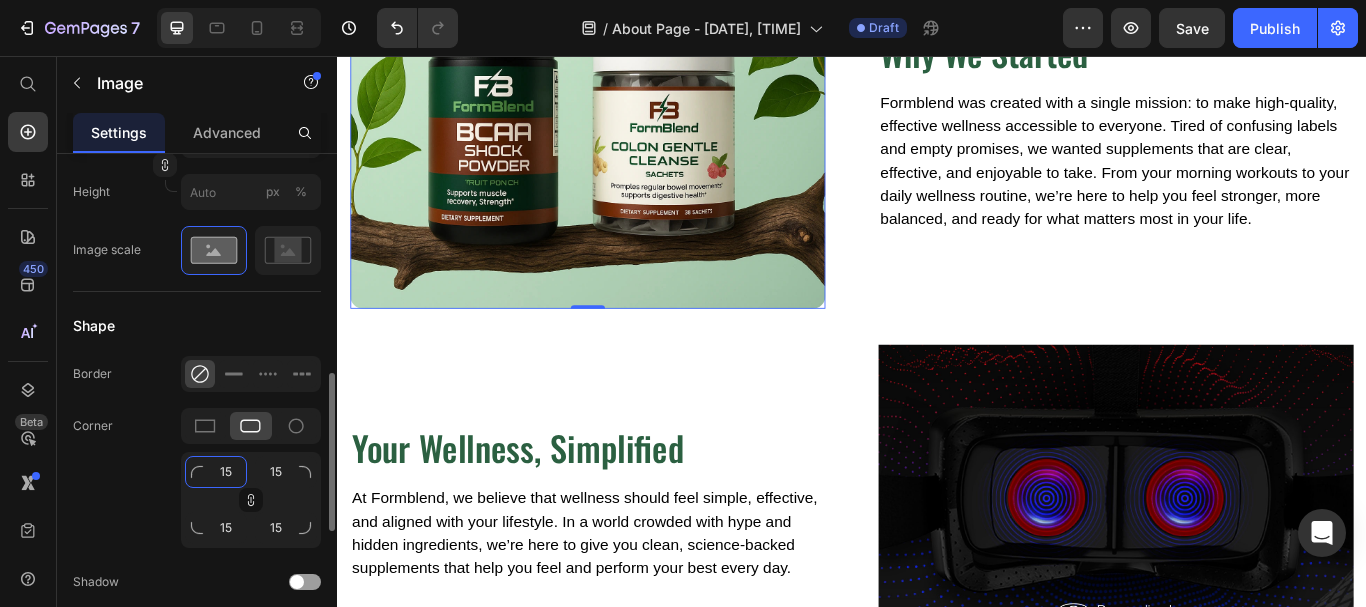 type on "15" 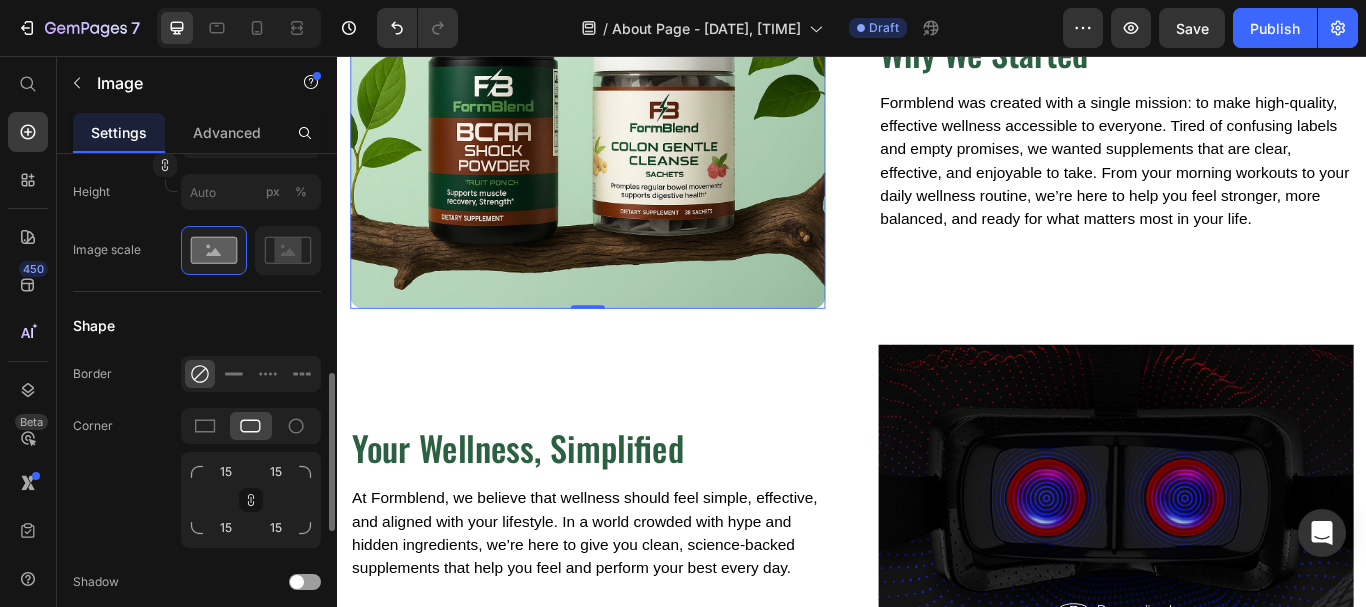 click on "Corner 15 15 15 15" 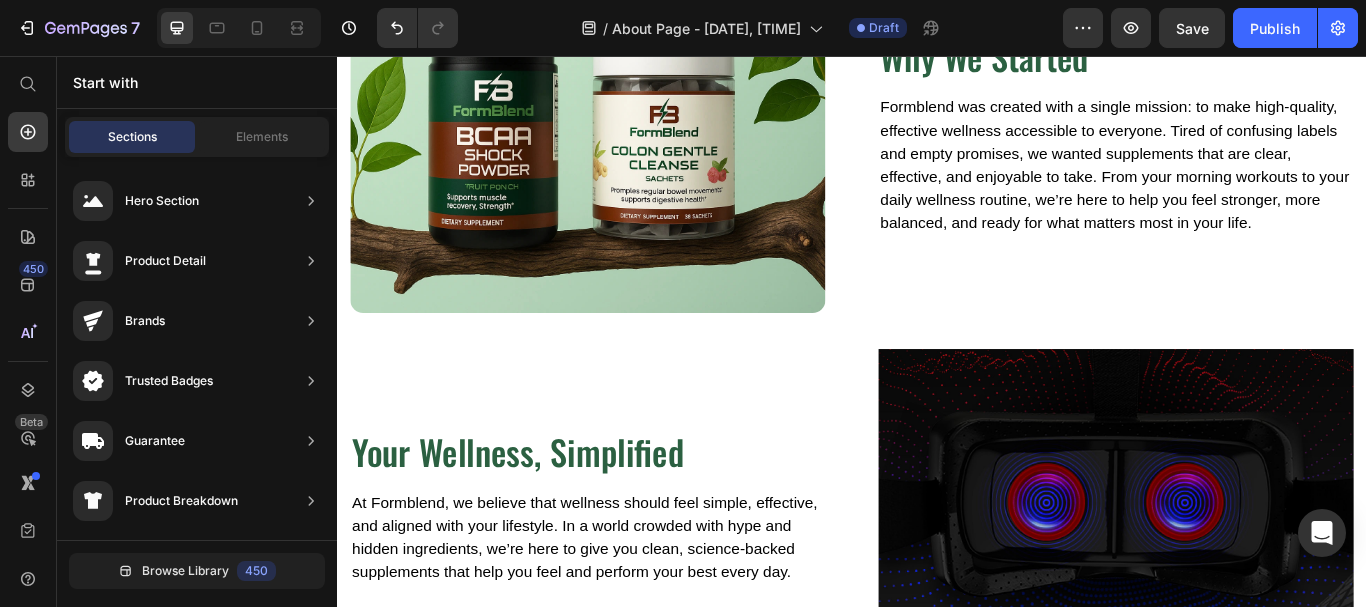 scroll, scrollTop: 267, scrollLeft: 0, axis: vertical 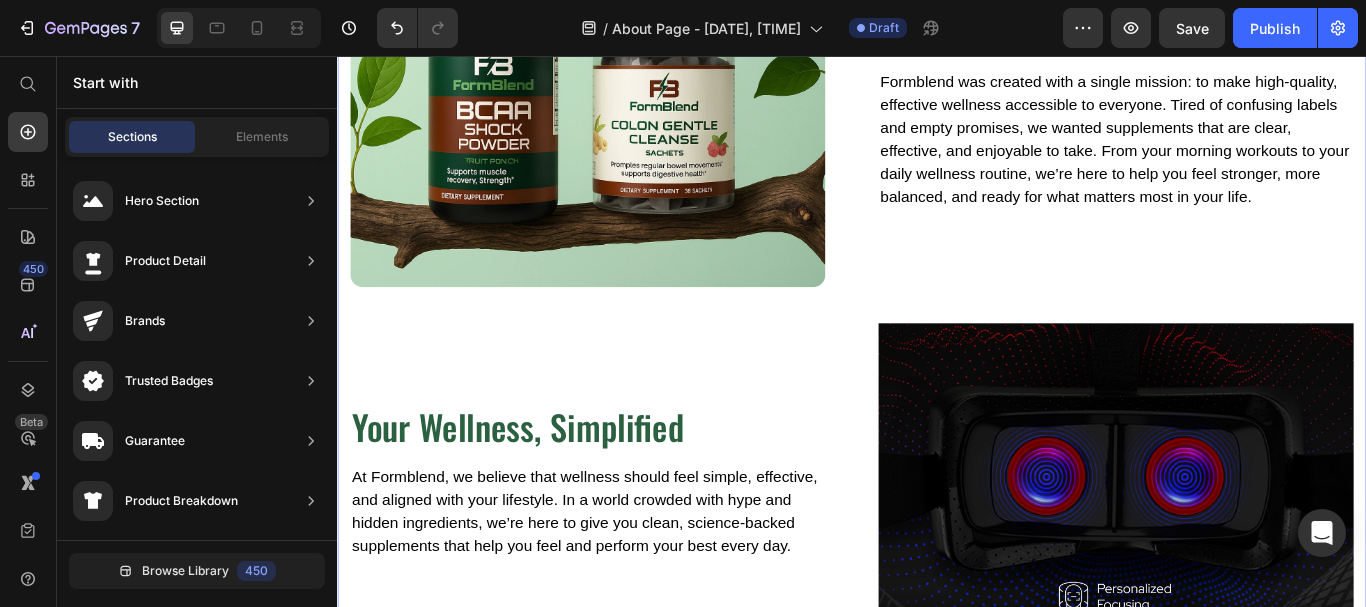 click on "Image Why We Started Heading Formblend was created with a single mission: to make high-quality, effective wellness accessible to everyone. Tired of confusing labels and empty promises, we wanted supplements that are clear, effective, and enjoyable to take. From your morning workouts to your daily wellness routine, we’re here to help you feel stronger, more balanced, and ready for what matters most in your life. Text block Row Your Wellness, Simplified Heading At Formblend, we believe that wellness should feel simple, effective, and aligned with your lifestyle. In a world crowded with hype and hidden ingredients, we’re here to give you clean, science-backed supplements that help you feel and perform your best every day. Text block Image Row" at bounding box center [937, 323] 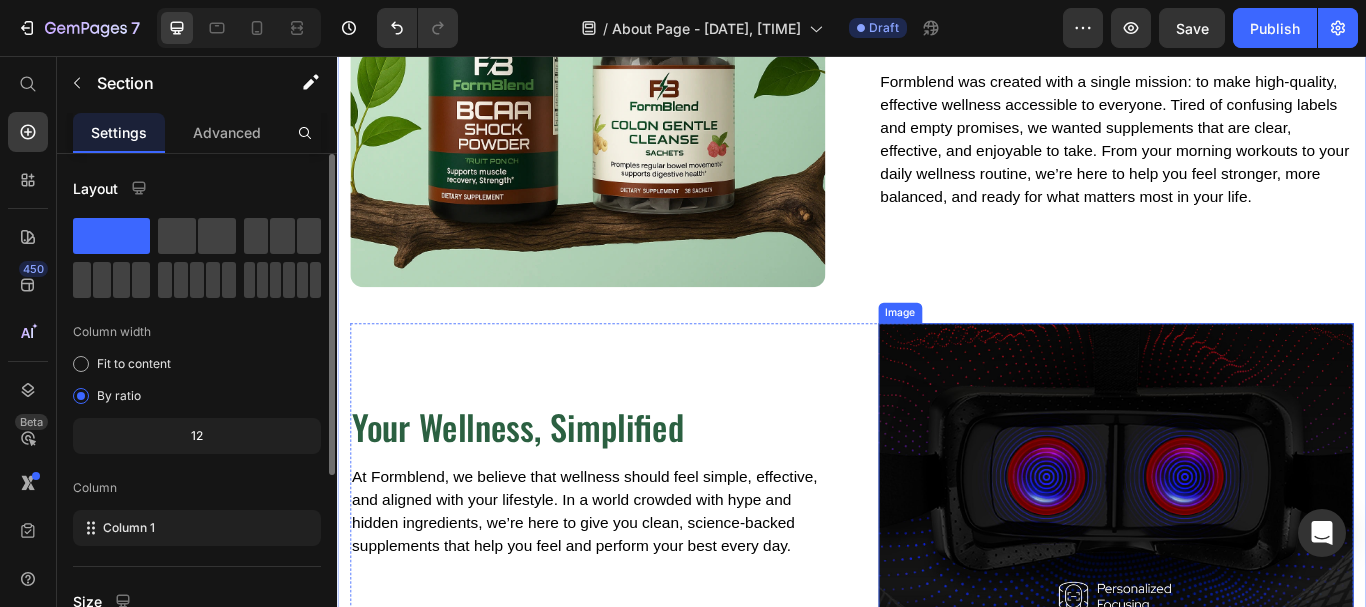 click at bounding box center (1245, 552) 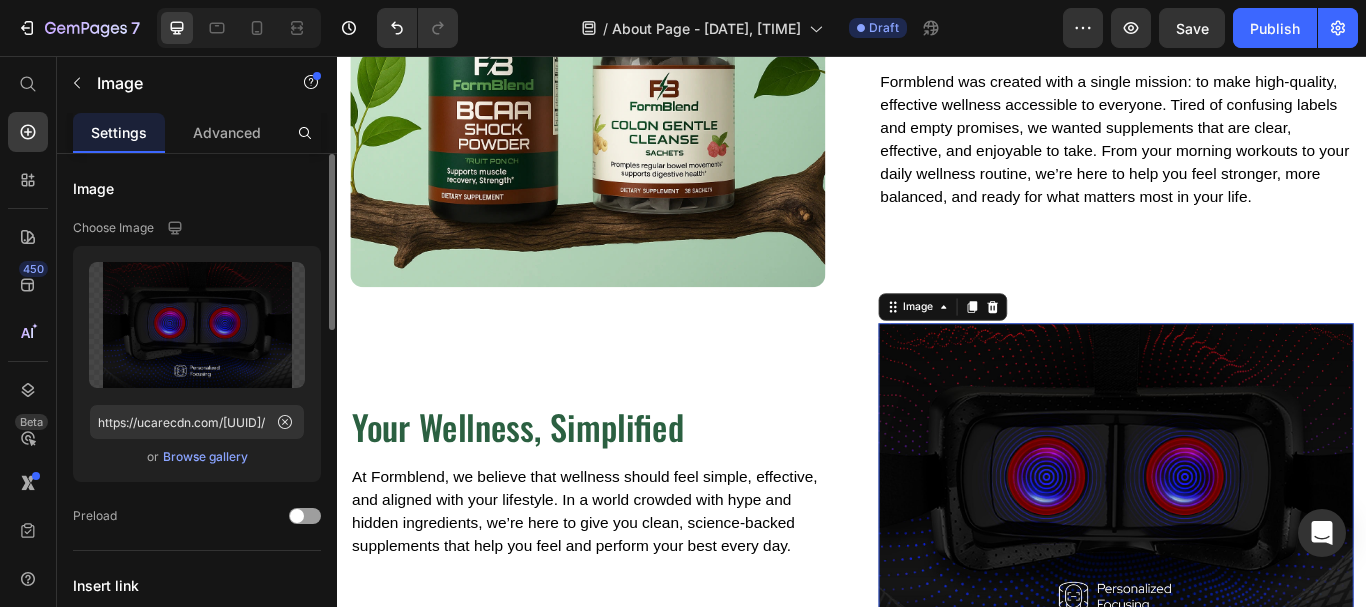 click at bounding box center [1245, 552] 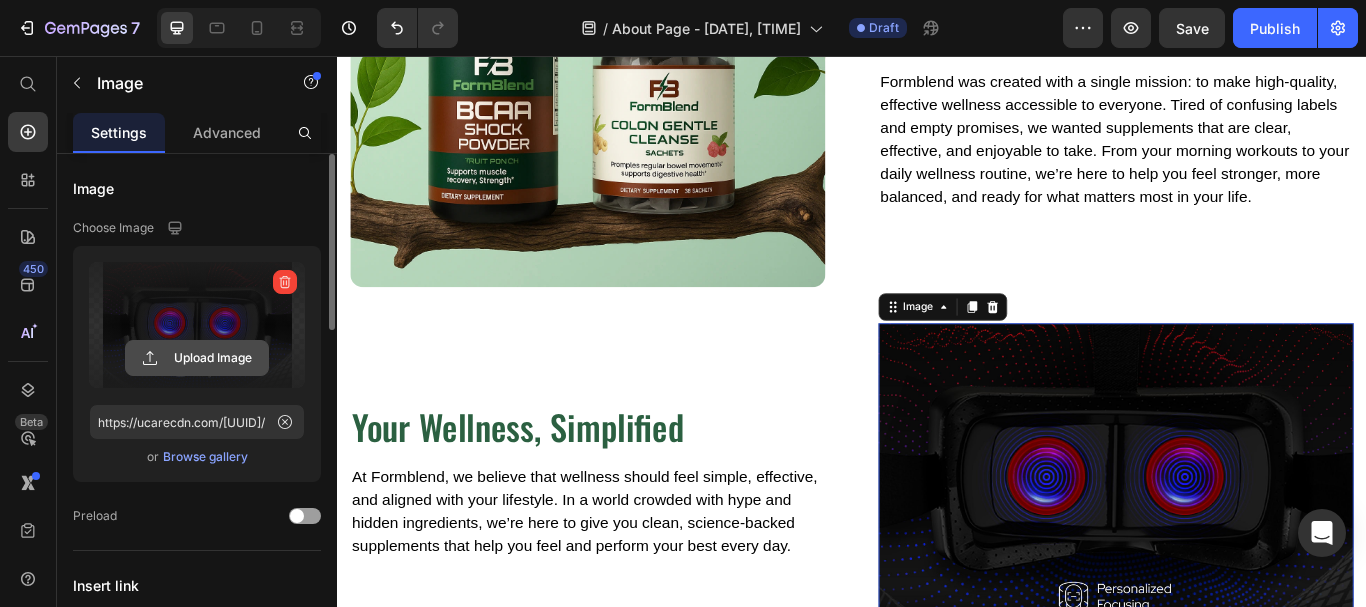 click 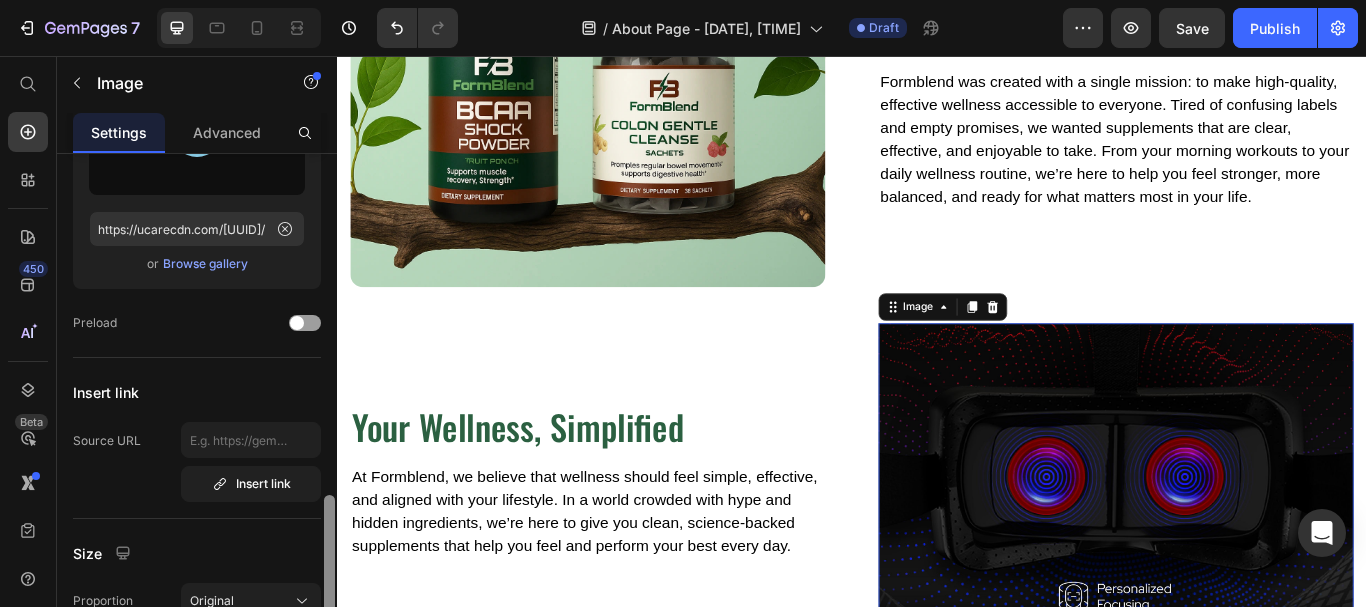 scroll, scrollTop: 411, scrollLeft: 0, axis: vertical 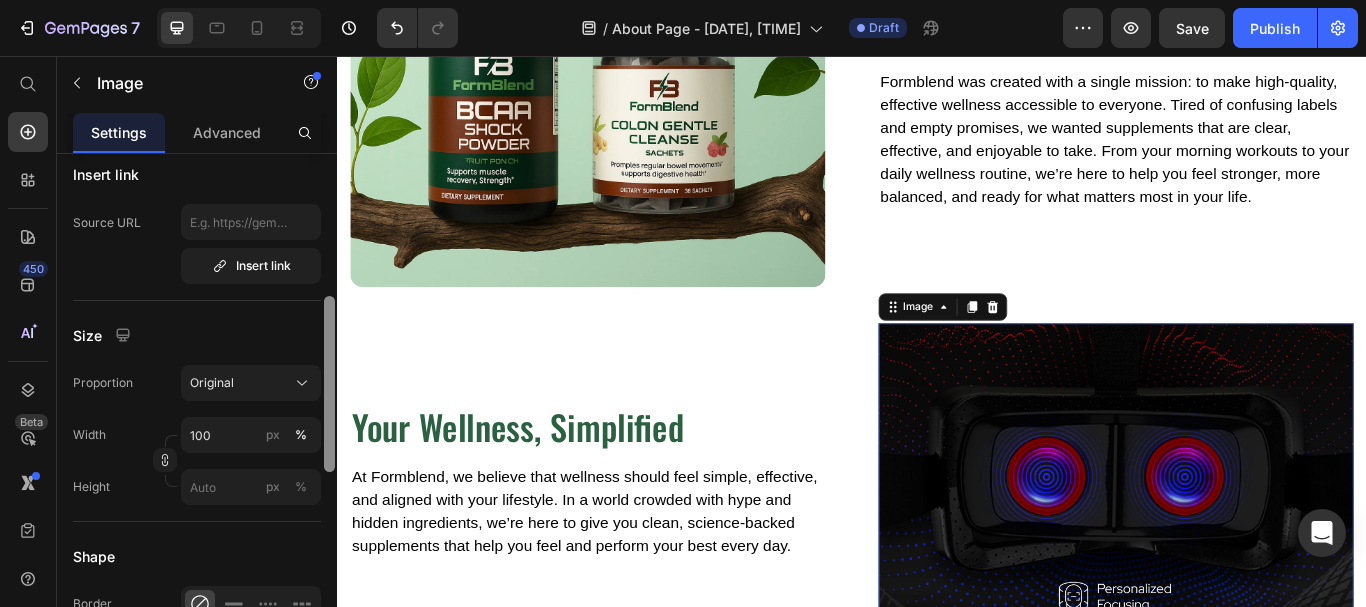drag, startPoint x: 333, startPoint y: 274, endPoint x: 335, endPoint y: 416, distance: 142.01408 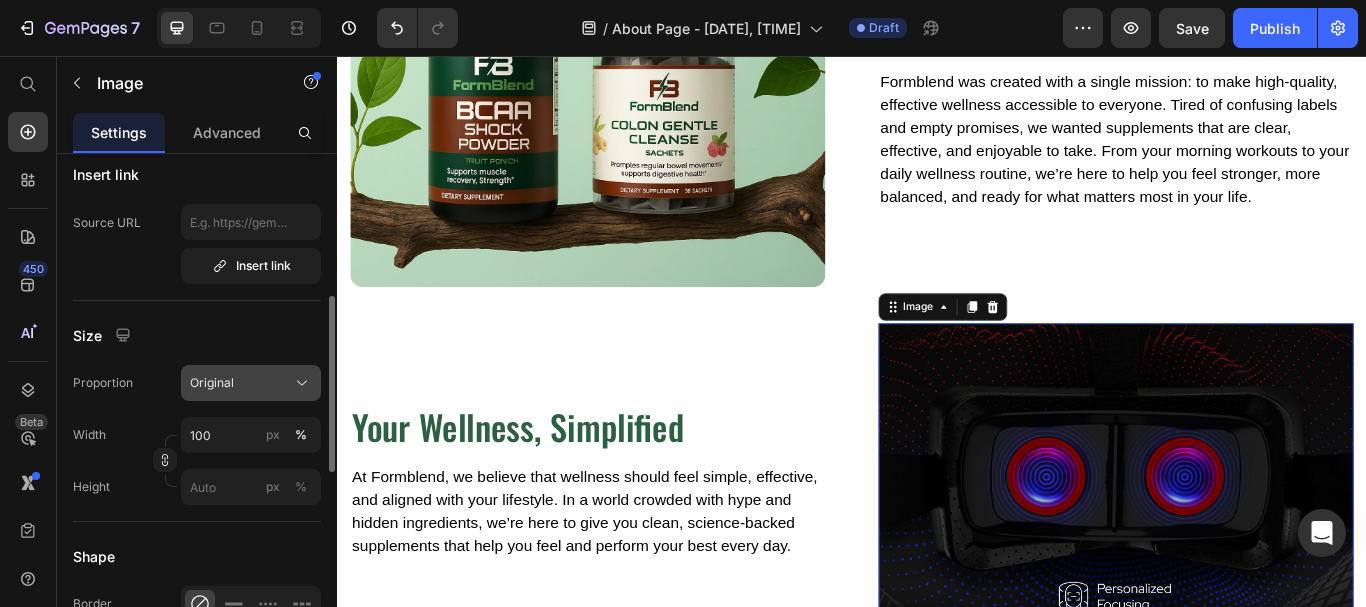 click on "Original" at bounding box center (251, 383) 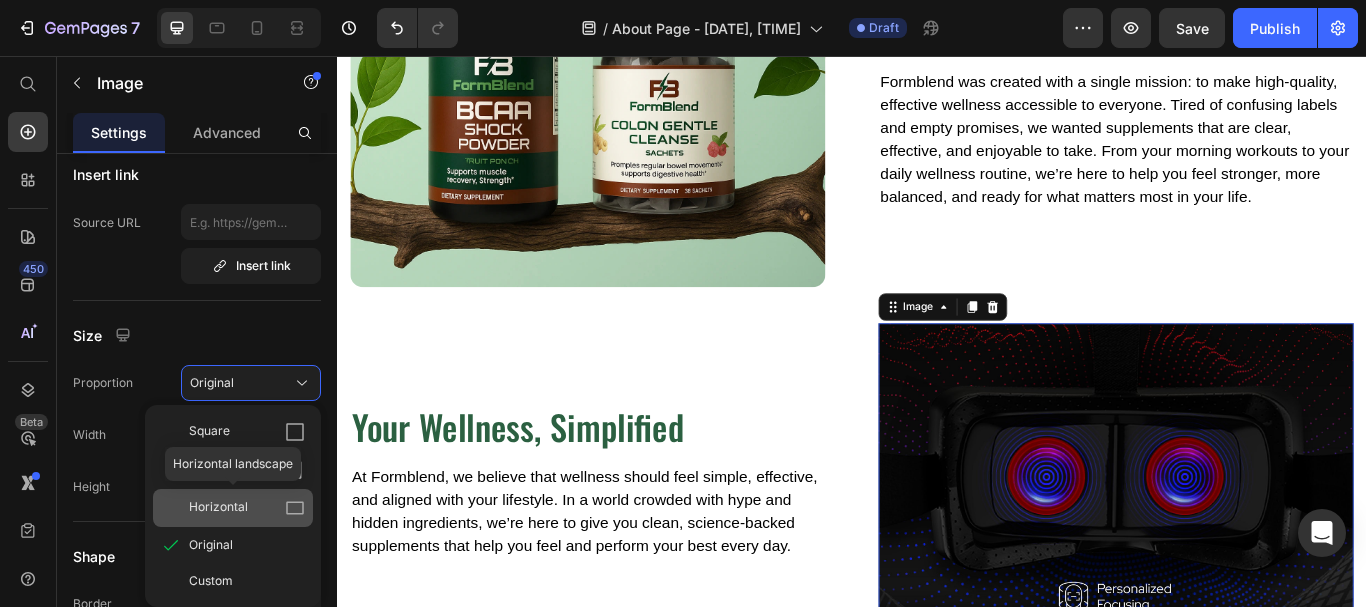 click 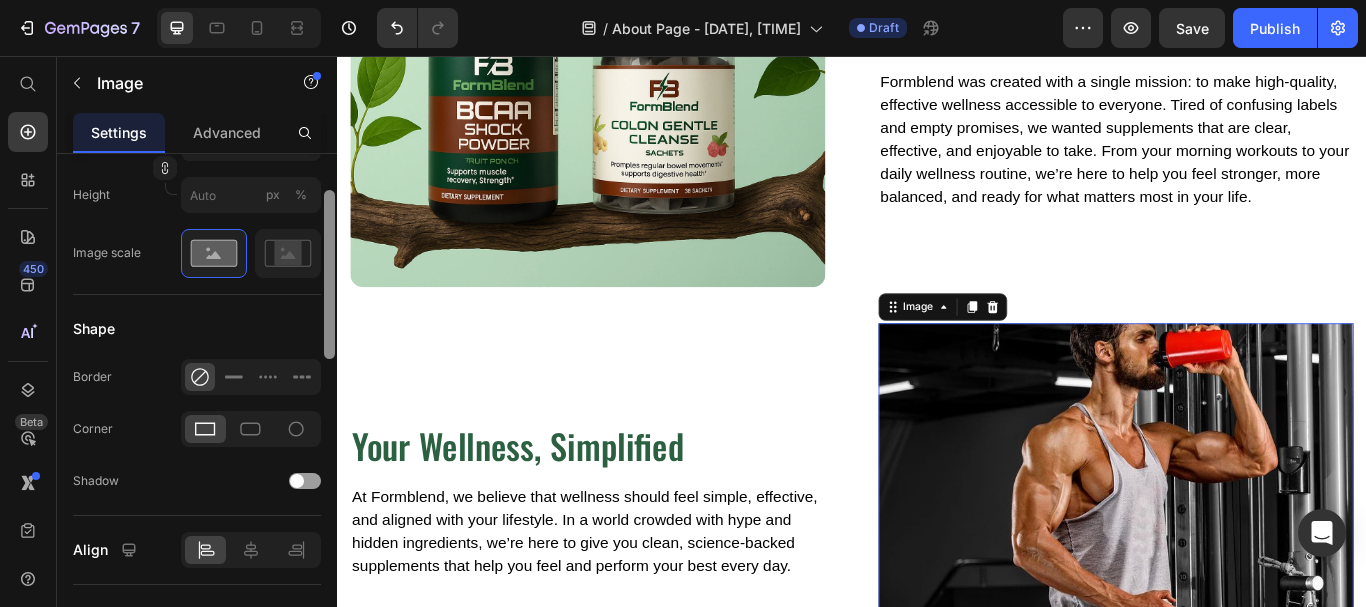 scroll, scrollTop: 811, scrollLeft: 0, axis: vertical 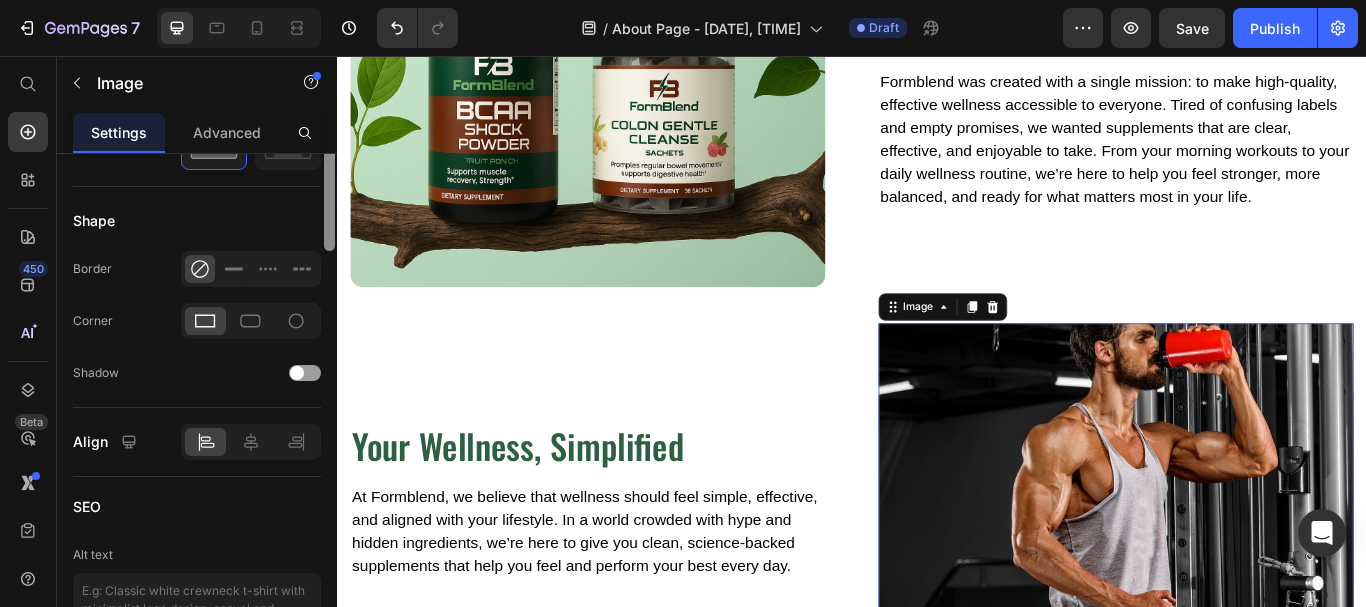 drag, startPoint x: 328, startPoint y: 366, endPoint x: 308, endPoint y: 481, distance: 116.72617 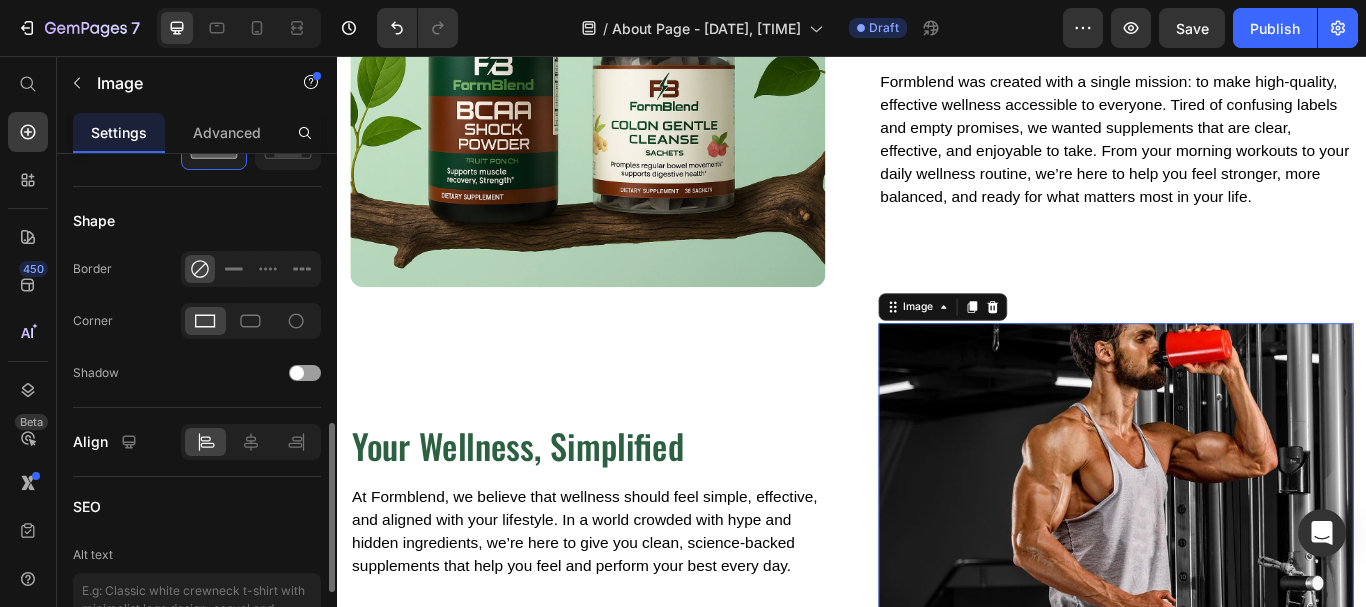drag, startPoint x: 251, startPoint y: 320, endPoint x: 240, endPoint y: 343, distance: 25.495098 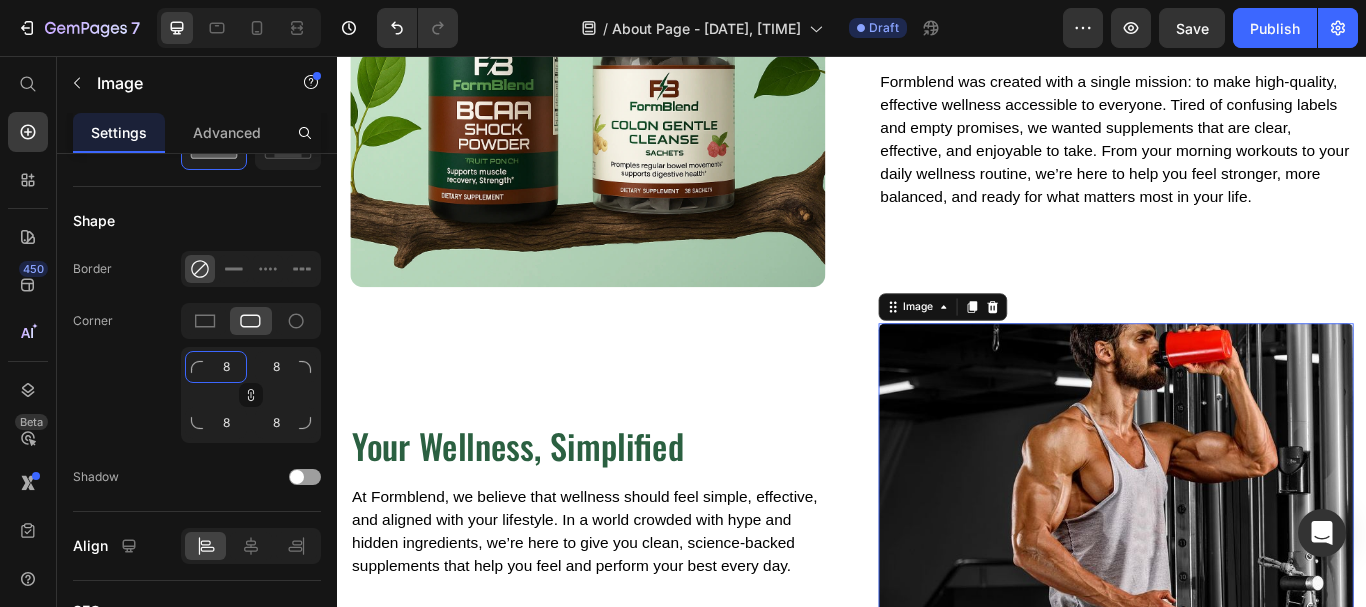 click on "8" 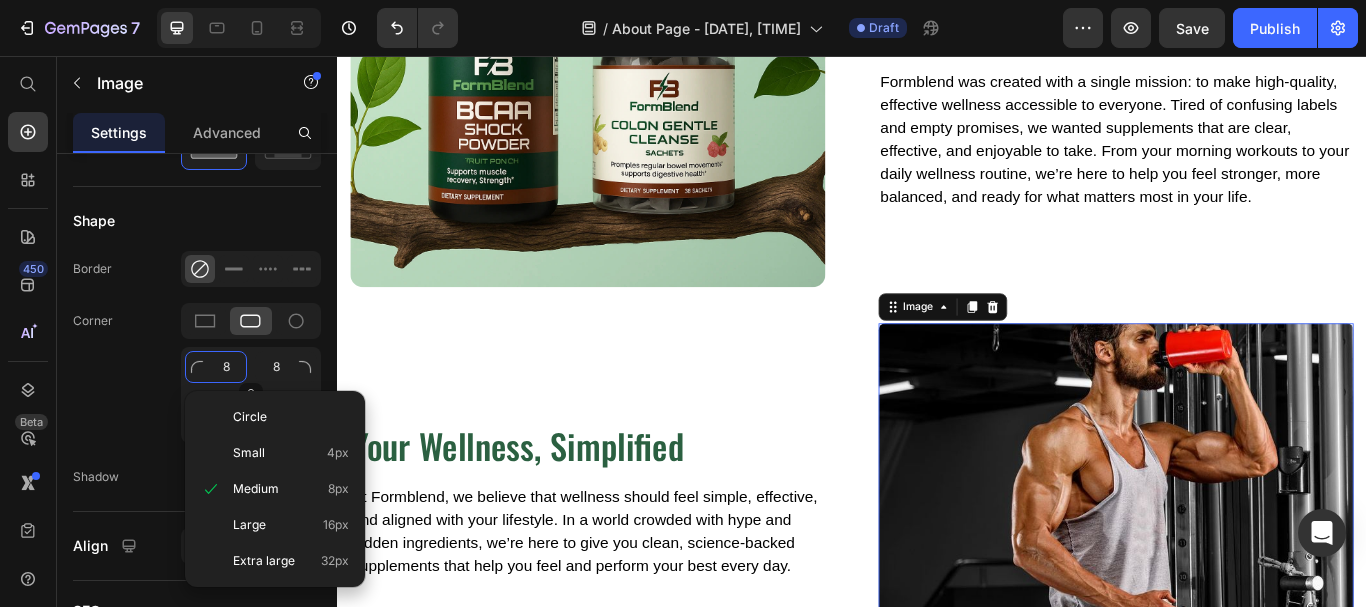 type on "1" 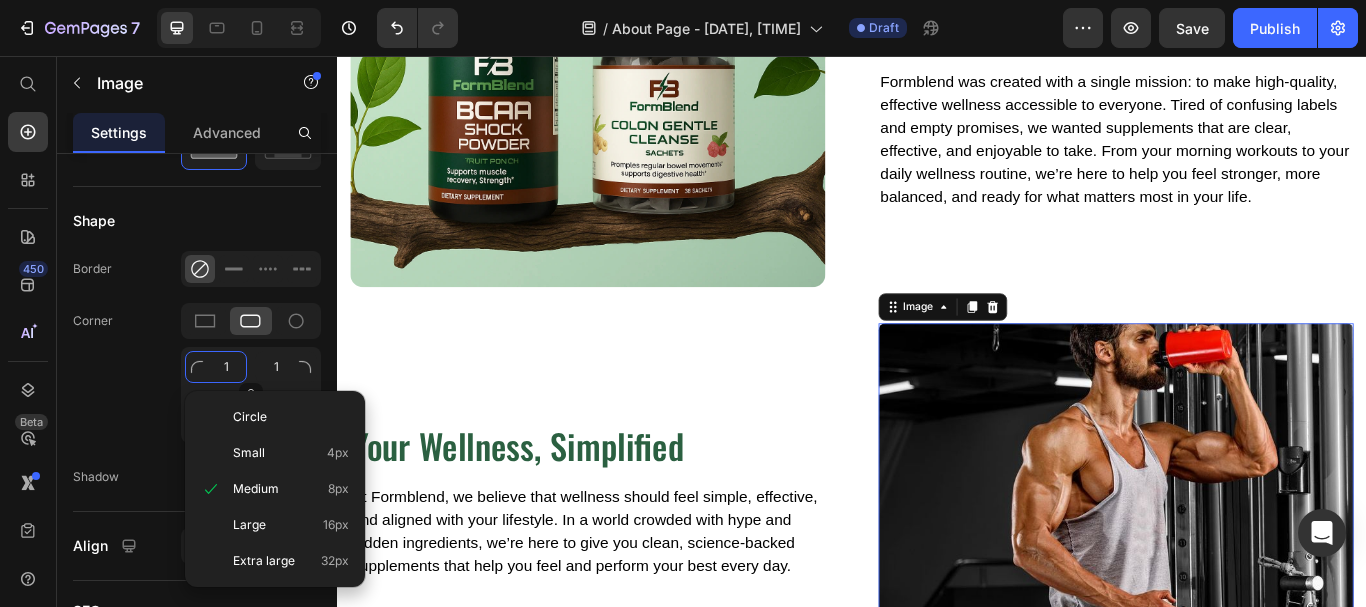 type on "1" 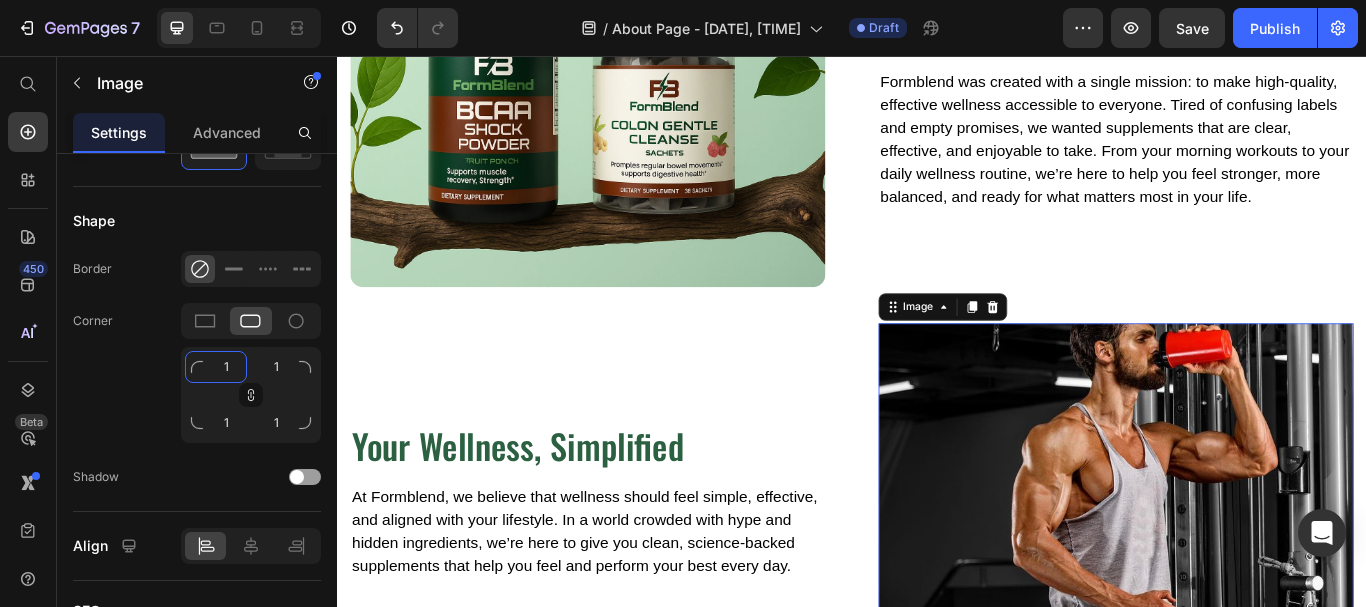type on "14" 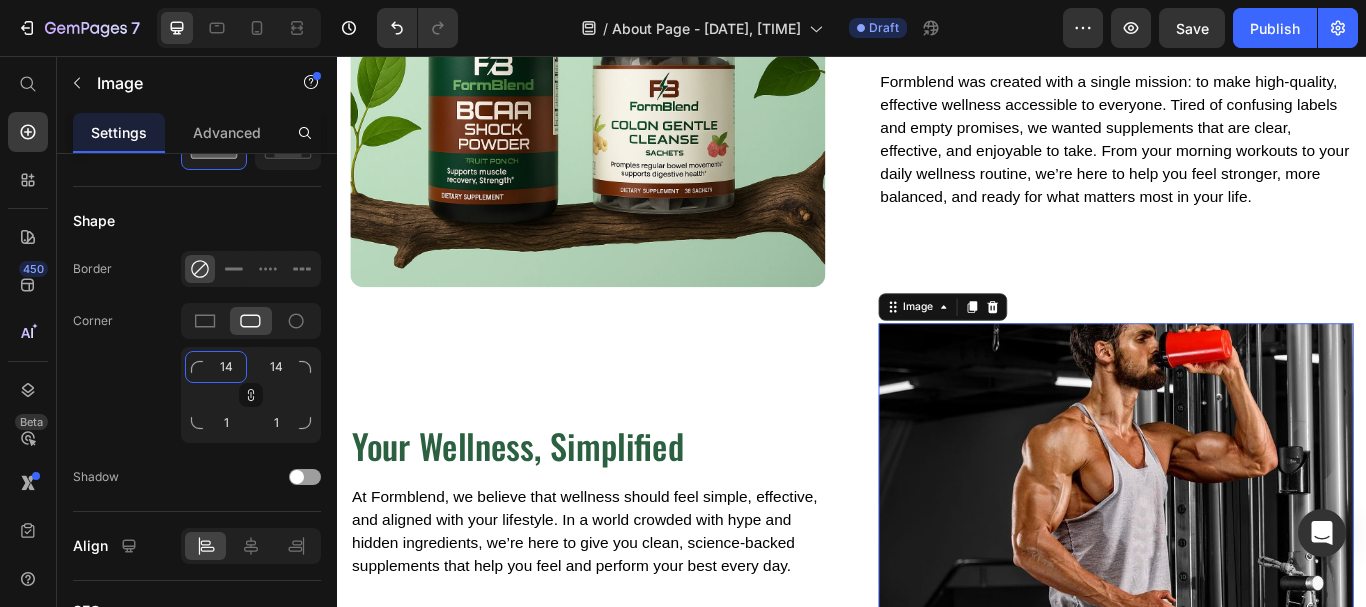 type on "14" 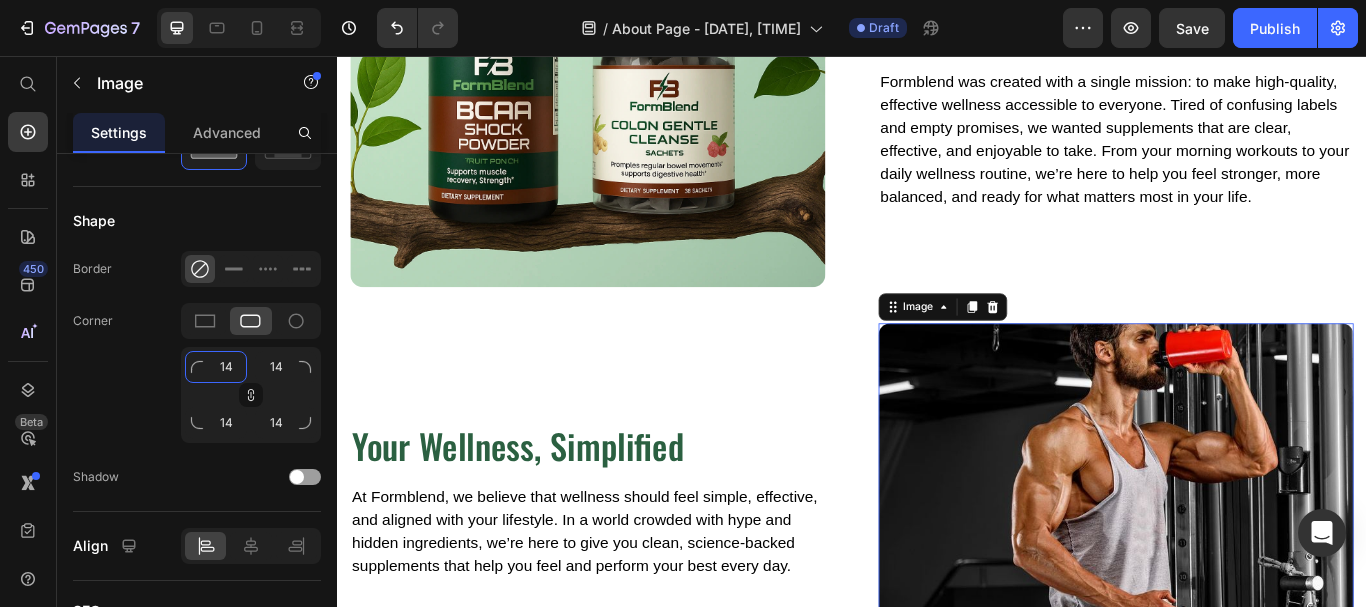 type on "145" 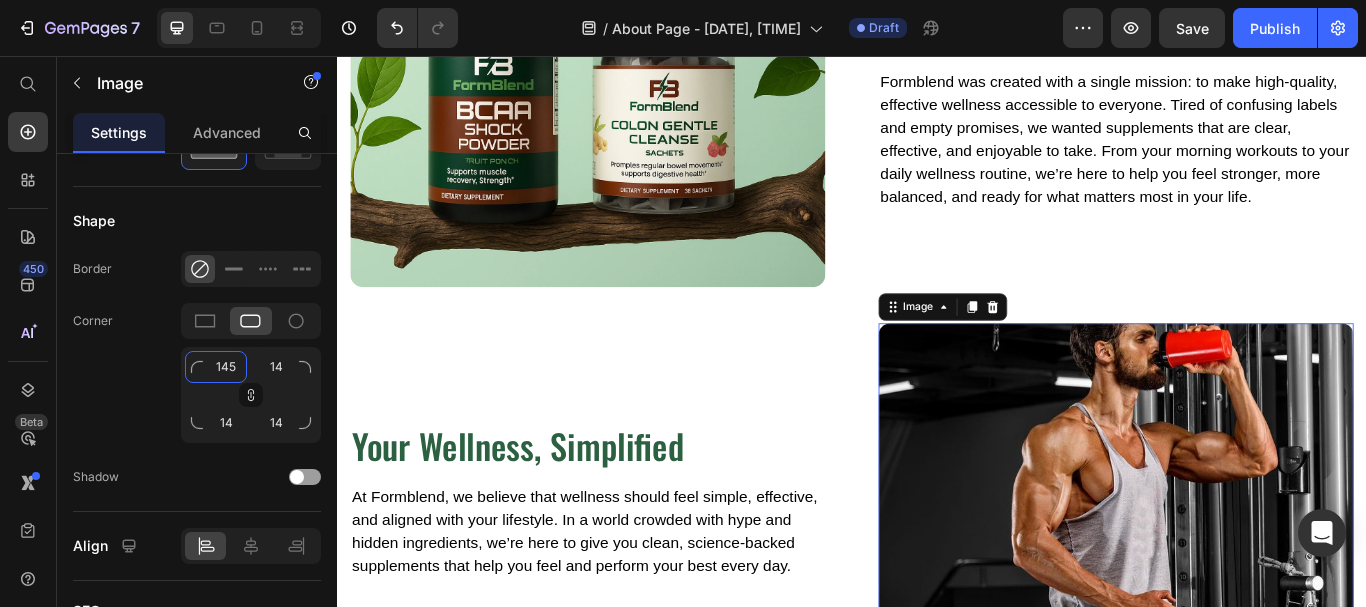 type on "145" 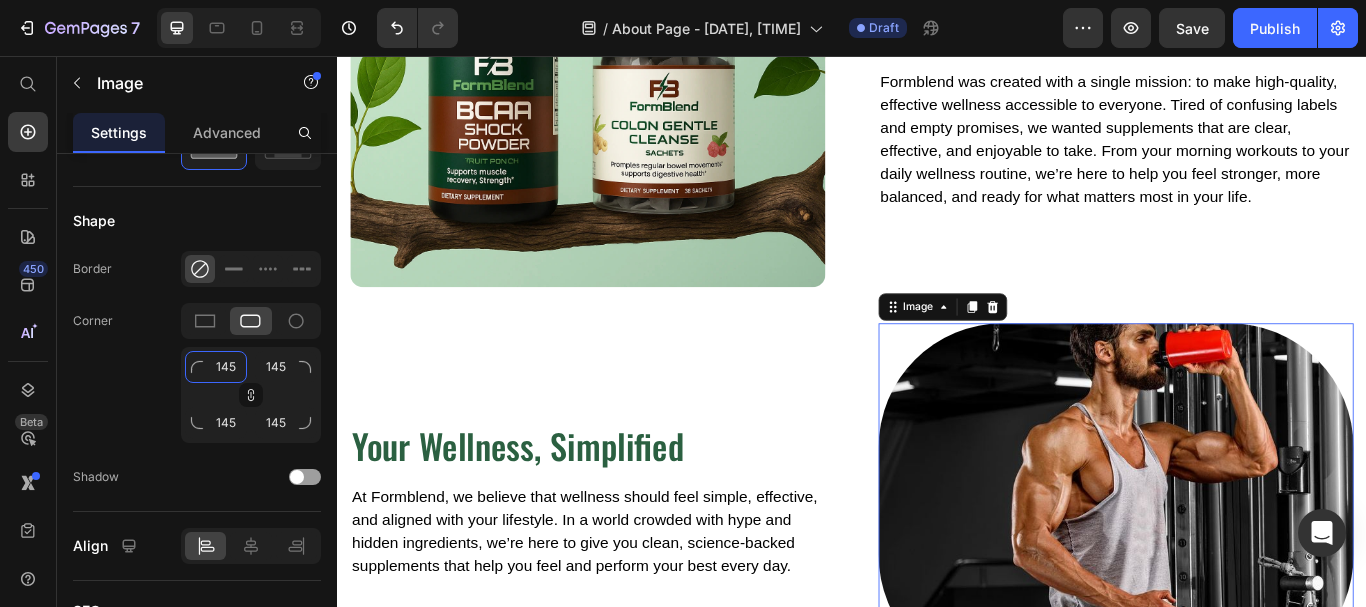 type on "14" 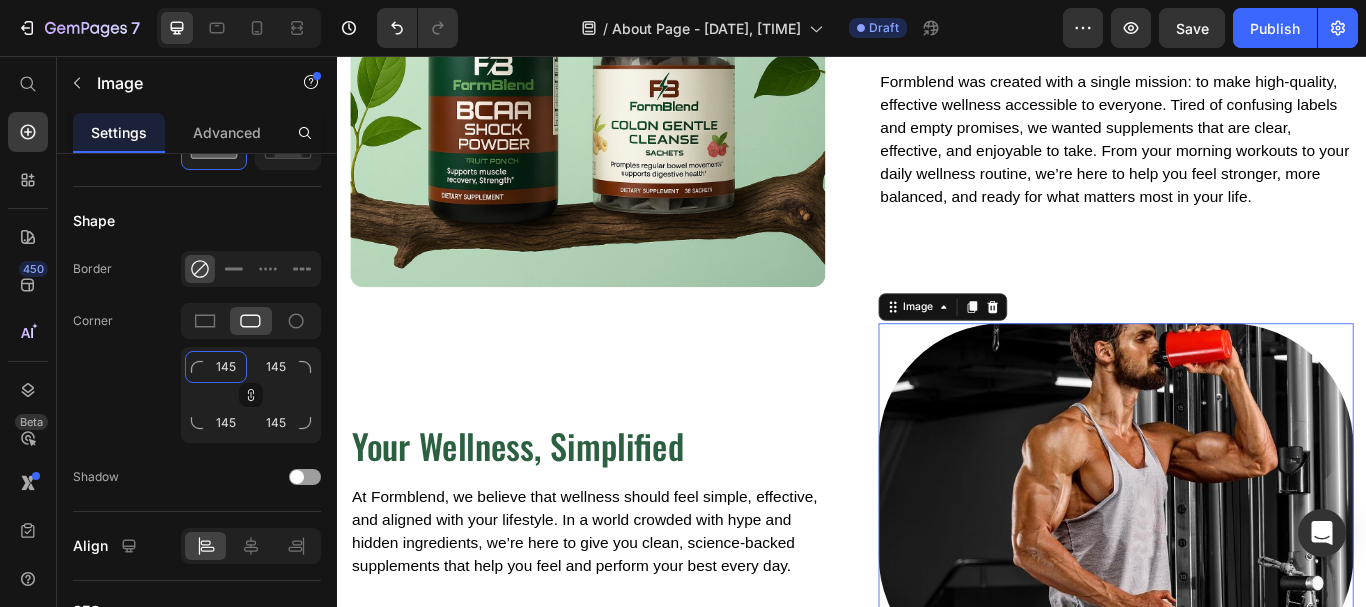 type on "14" 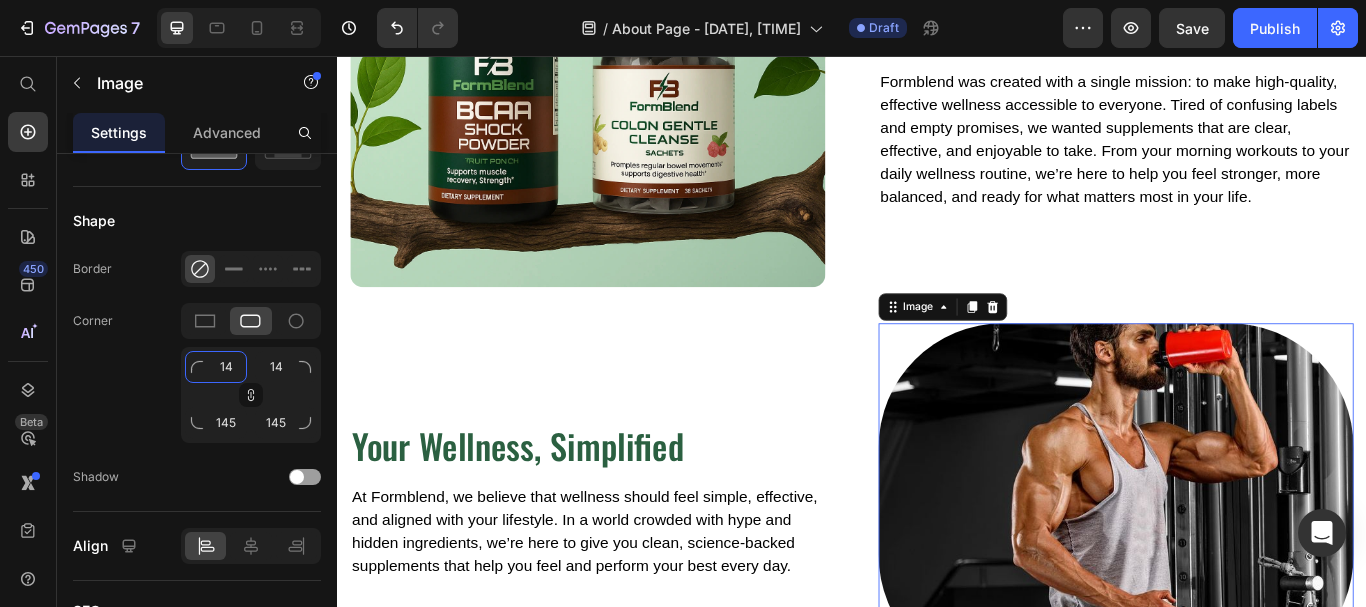 type on "14" 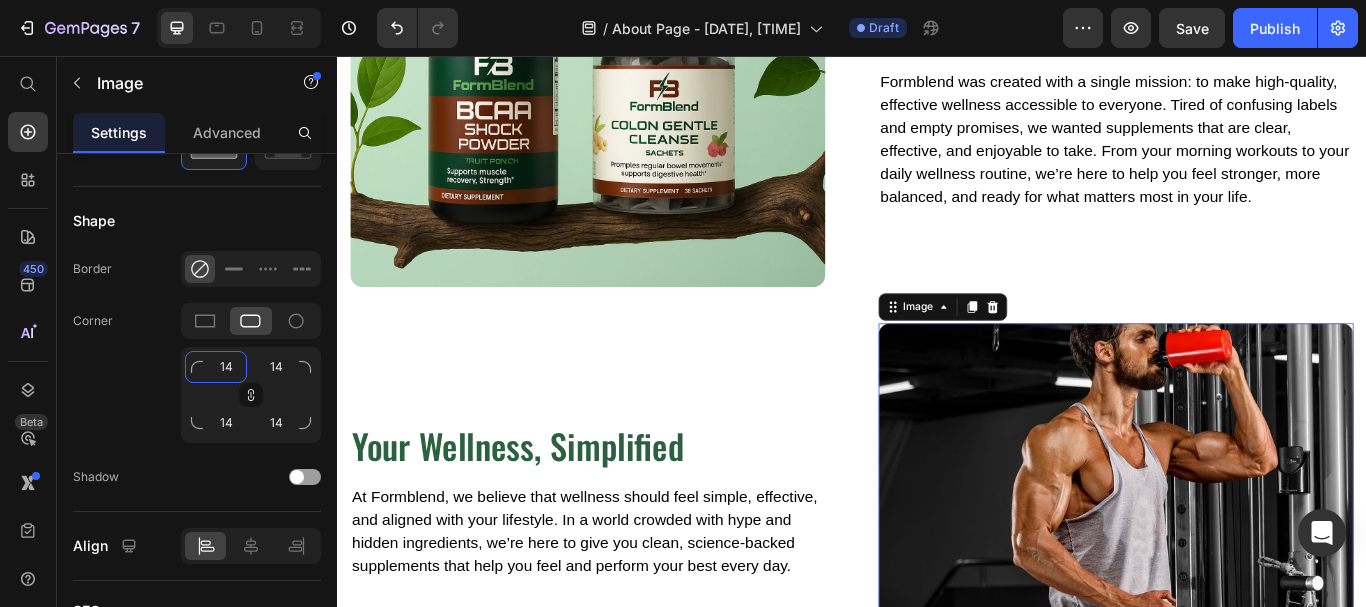type on "1" 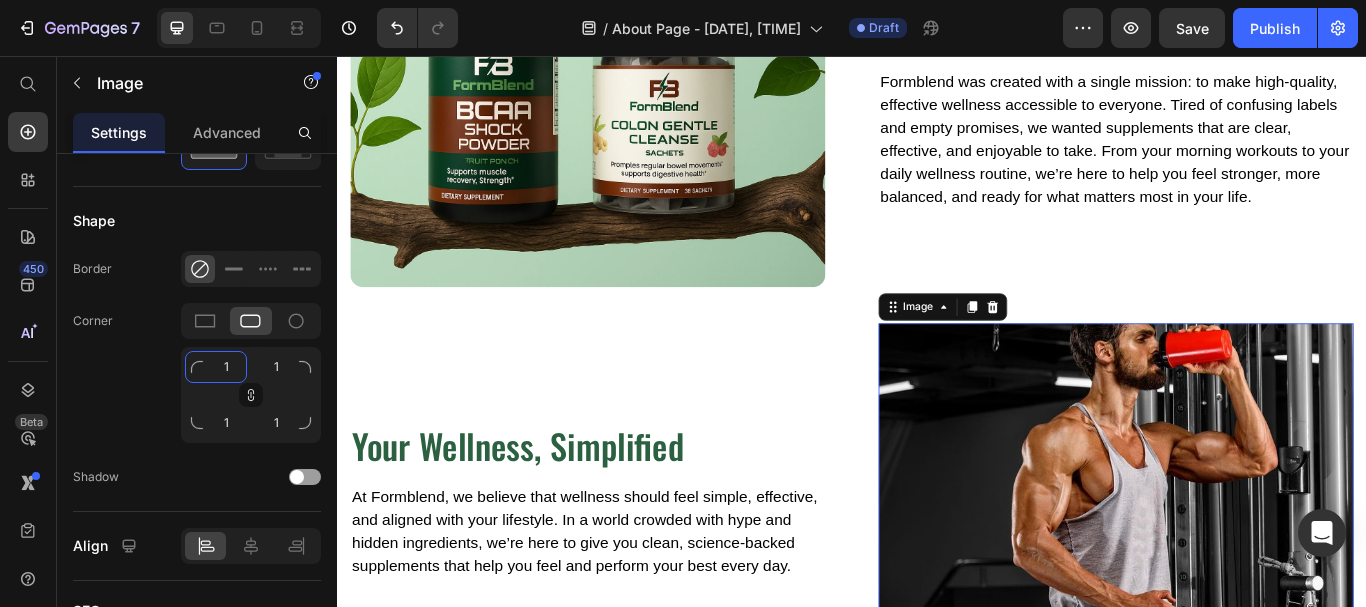 type on "15" 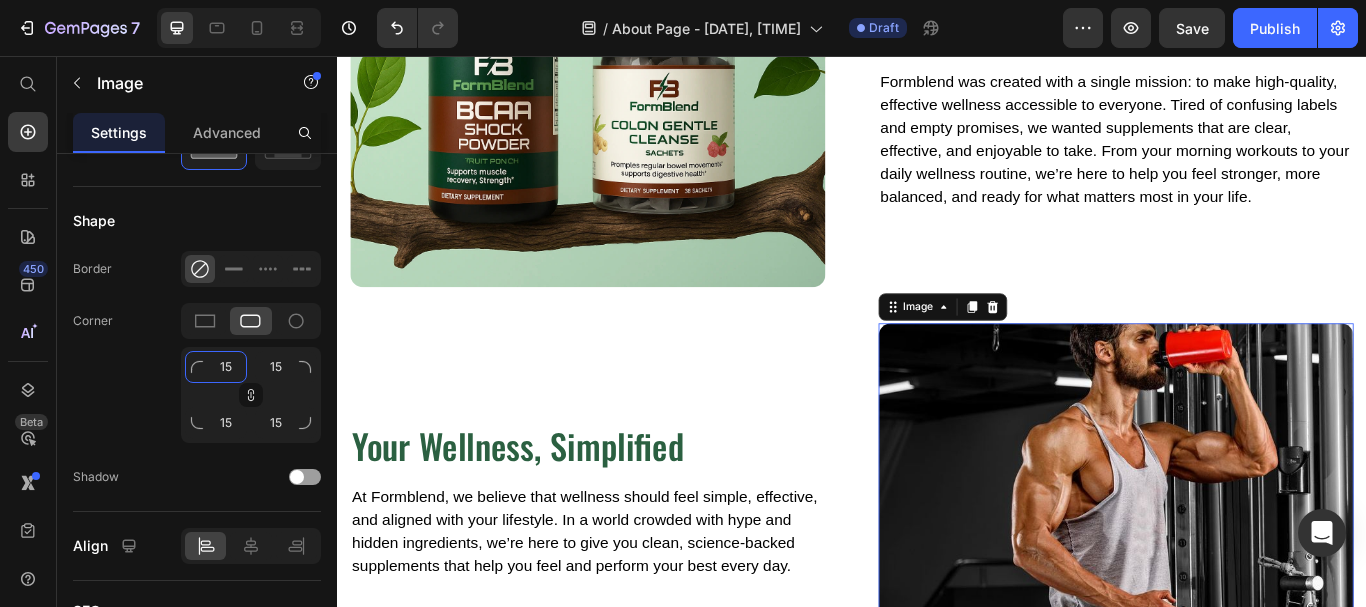 type on "15" 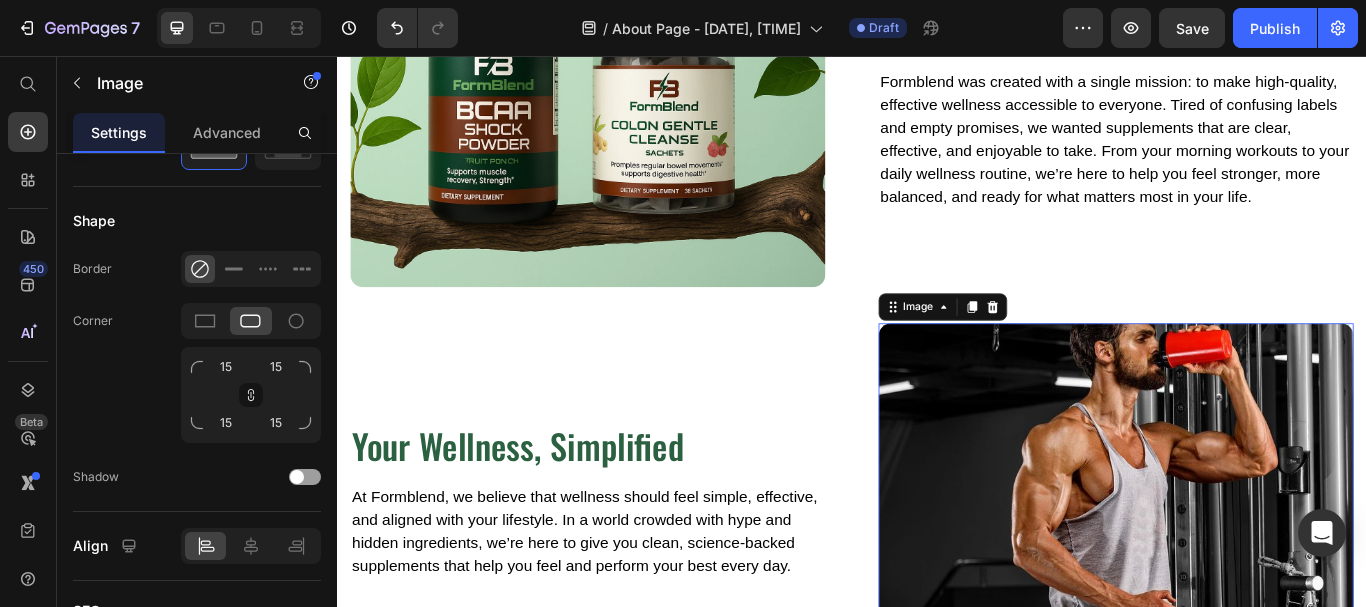 click on "Corner 15 15 15 15" 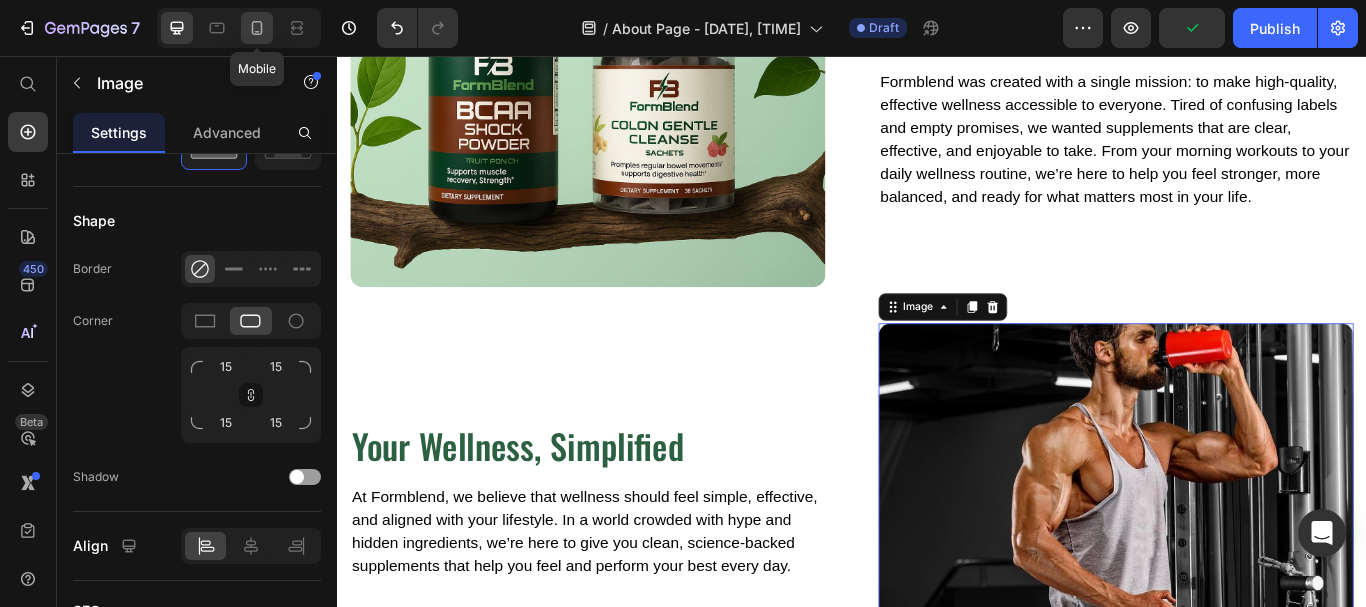 click 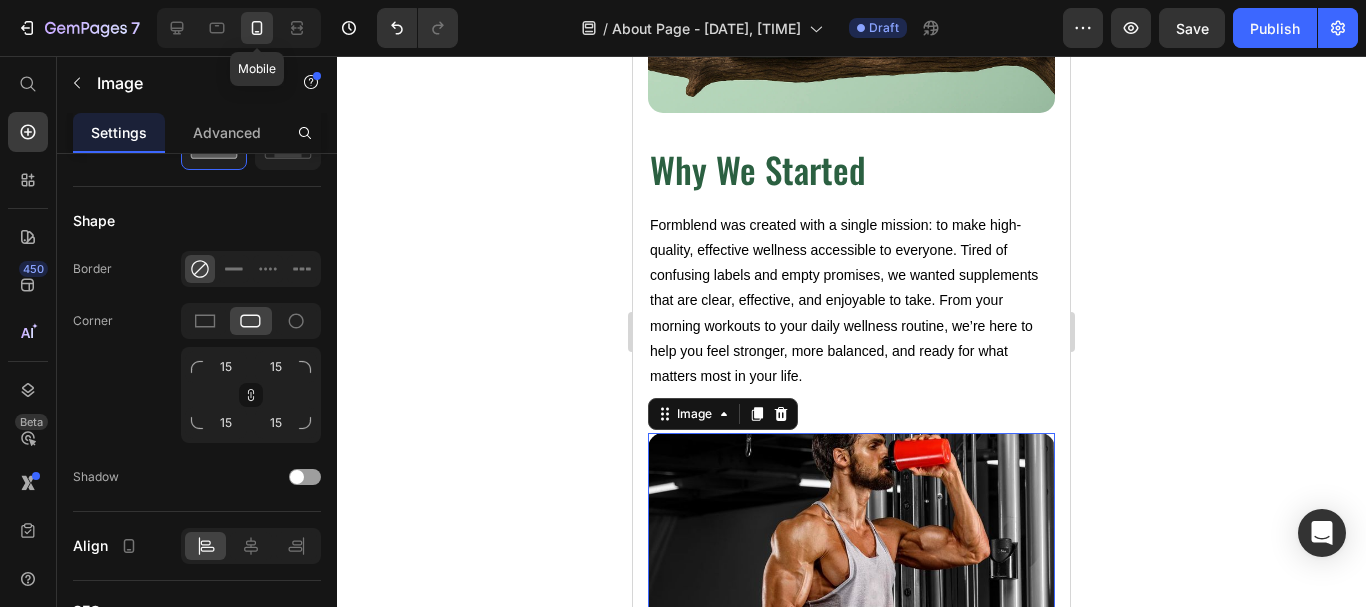 scroll, scrollTop: 665, scrollLeft: 0, axis: vertical 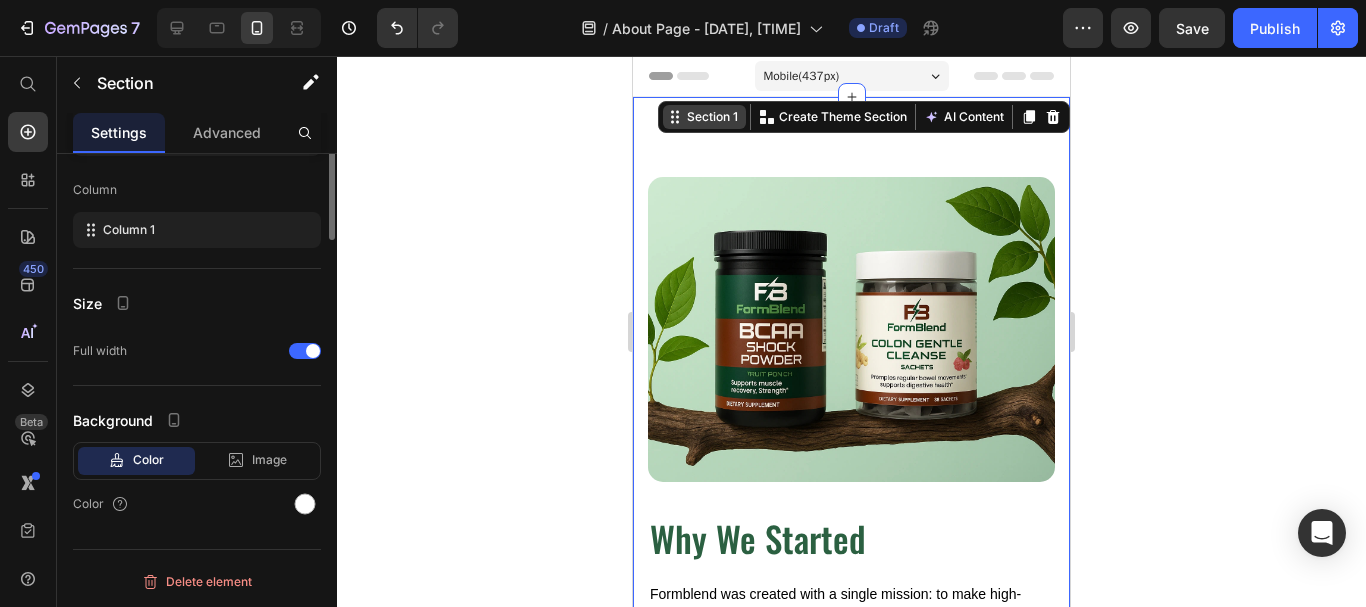 click on "Section 1   Create Theme Section AI Content Write with GemAI What would you like to describe here? Tone and Voice Persuasive Product The Reset & Recharge Bundle Show more Generate" at bounding box center [864, 117] 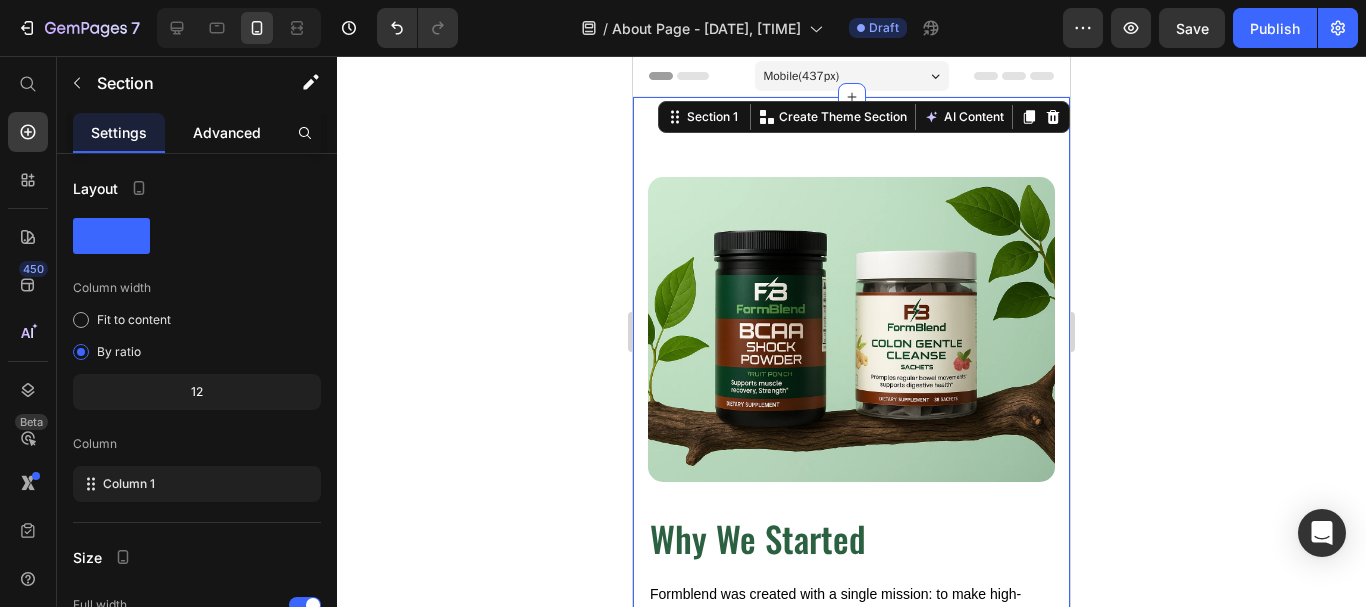 click on "Advanced" at bounding box center [227, 132] 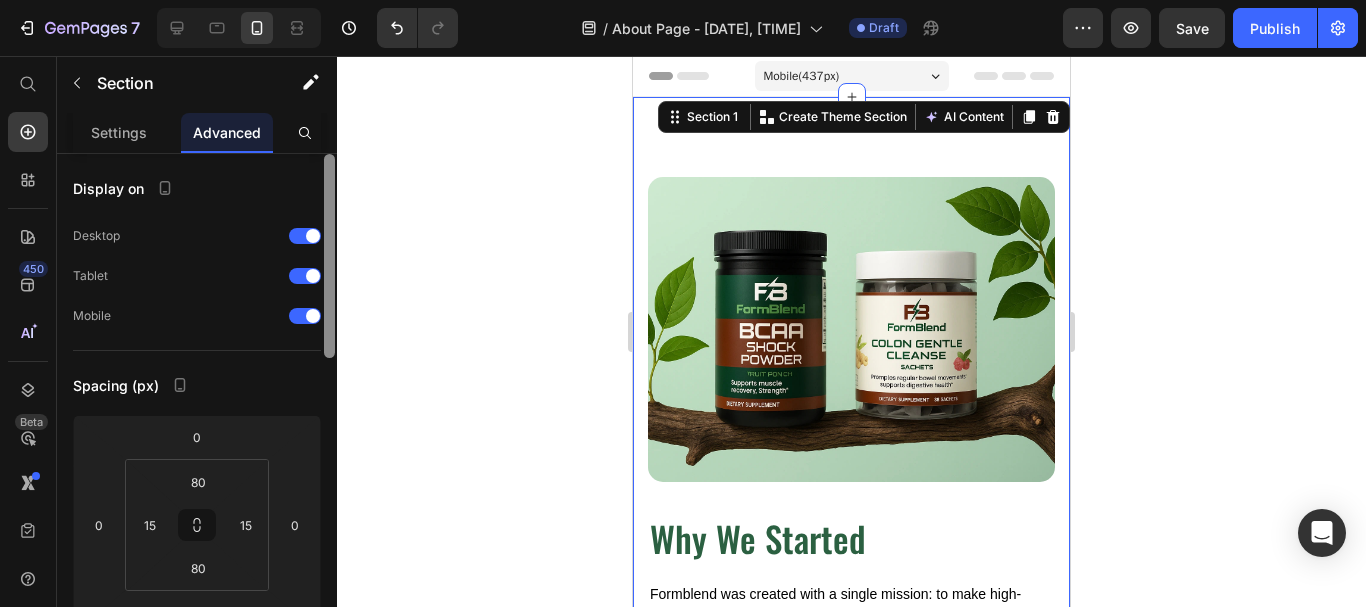 scroll, scrollTop: 510, scrollLeft: 0, axis: vertical 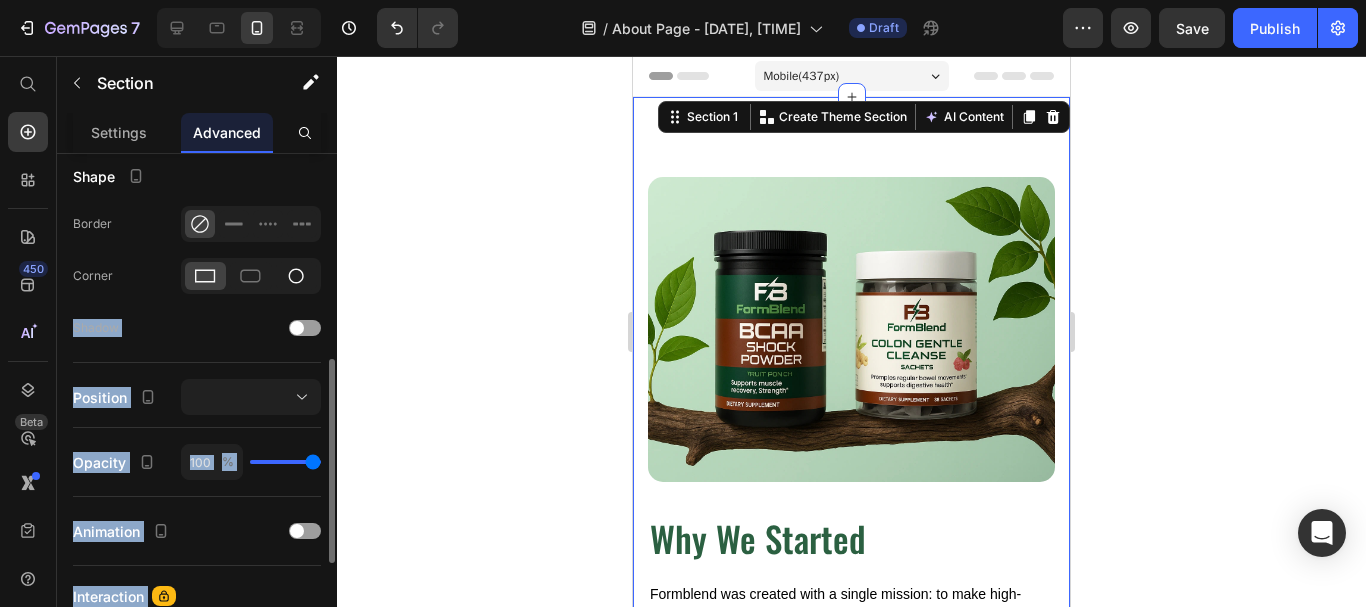 drag, startPoint x: 330, startPoint y: 229, endPoint x: 305, endPoint y: 278, distance: 55.00909 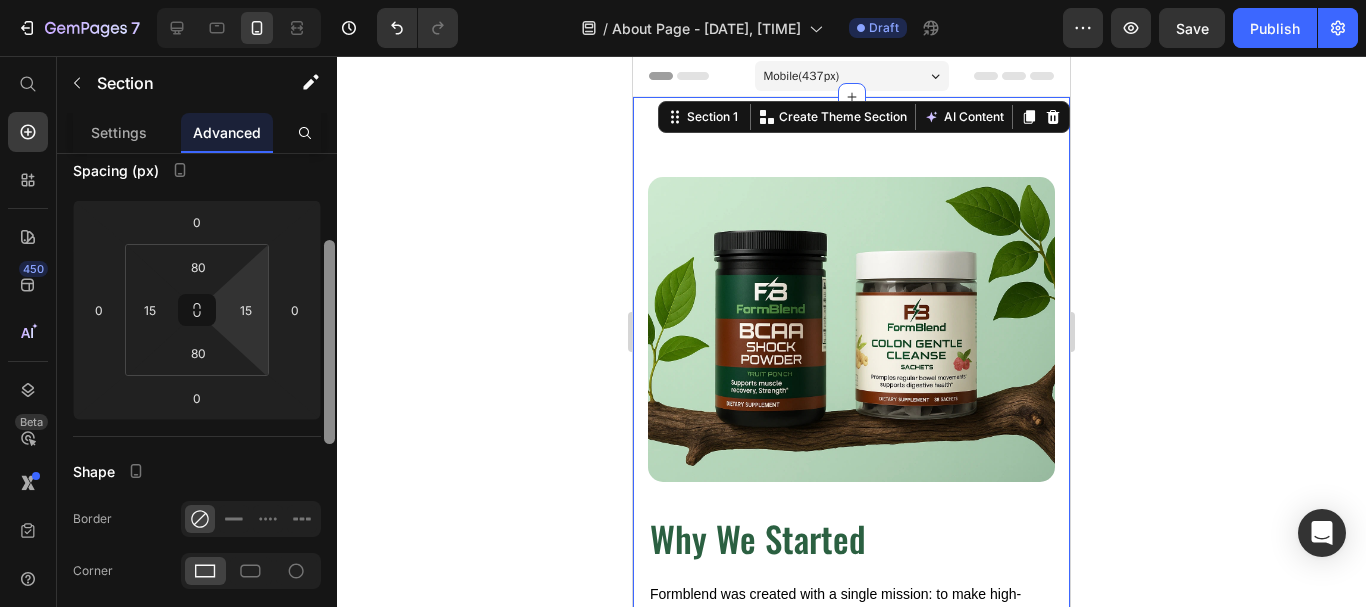 drag, startPoint x: 322, startPoint y: 281, endPoint x: 257, endPoint y: 283, distance: 65.03076 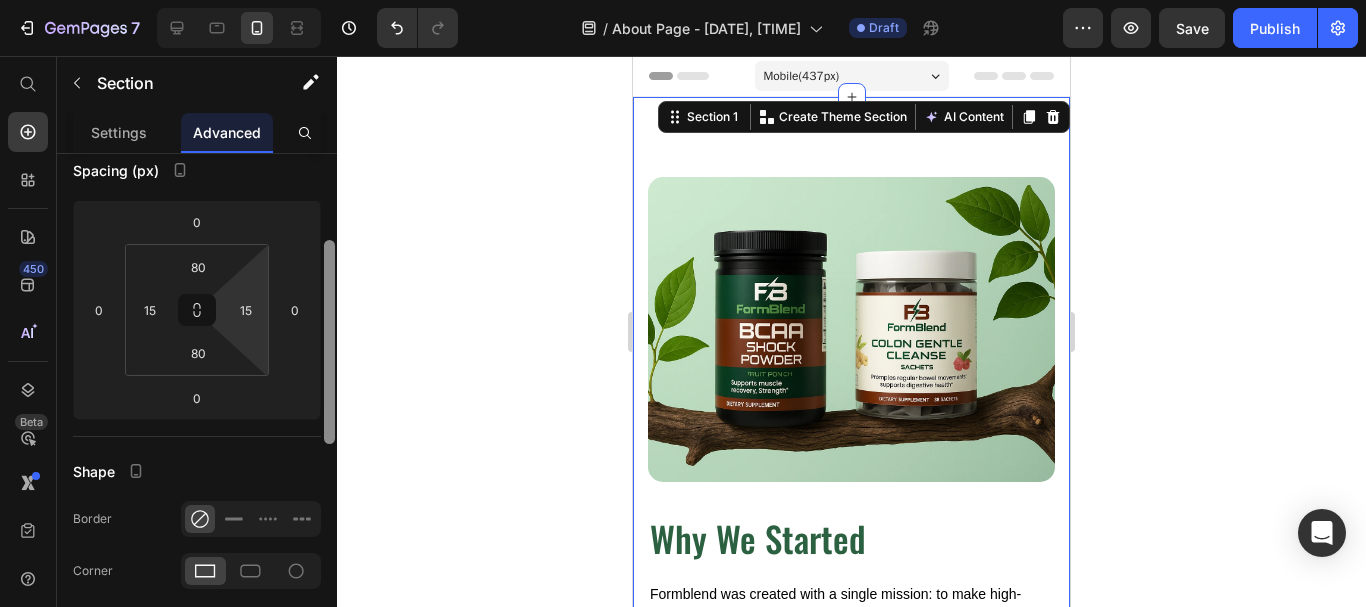 click on "Display on Desktop Tablet Mobile Spacing (px) 0 0 0 0 80 15 80 15 Shape Border Corner Shadow Position Opacity 100 % Animation Interaction Upgrade to Optimize plan  to unlock Interaction & other premium features. CSS class  Delete element" at bounding box center (197, 409) 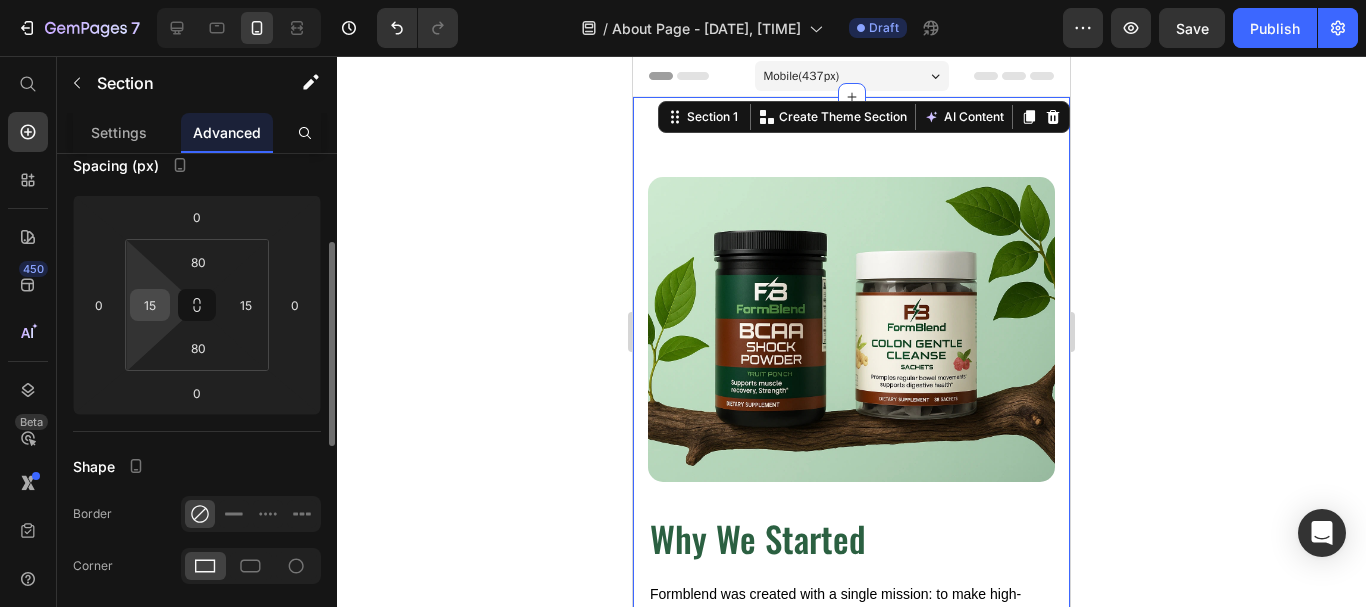 click on "15" at bounding box center [150, 305] 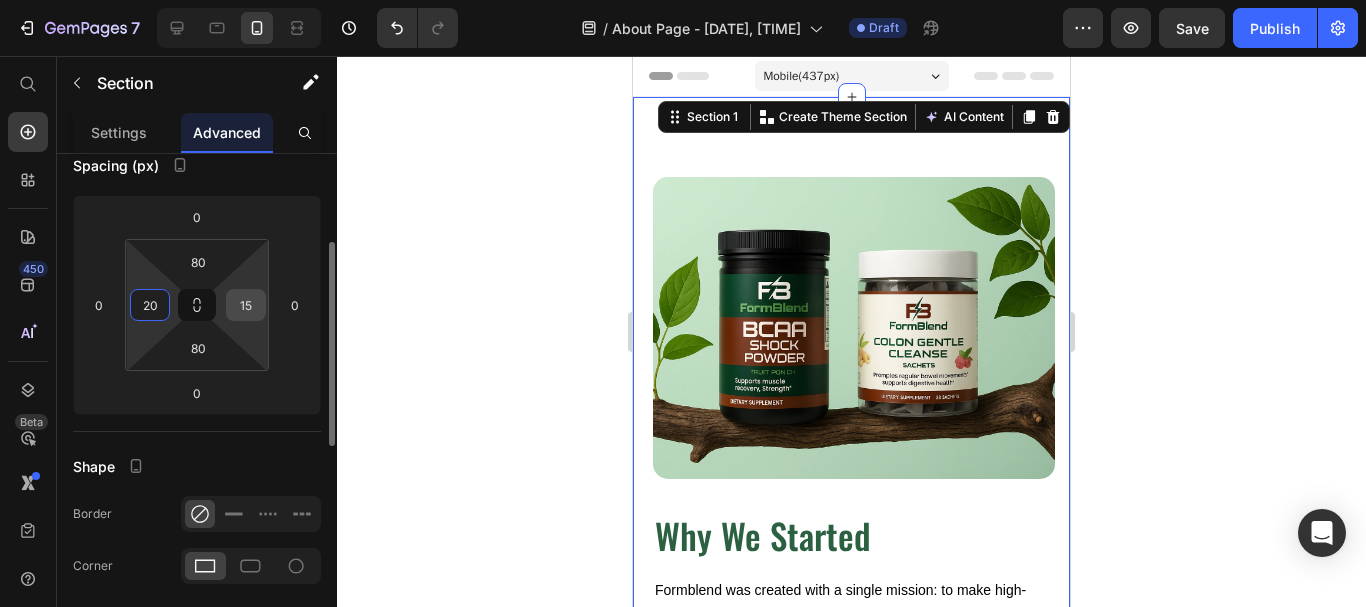type on "20" 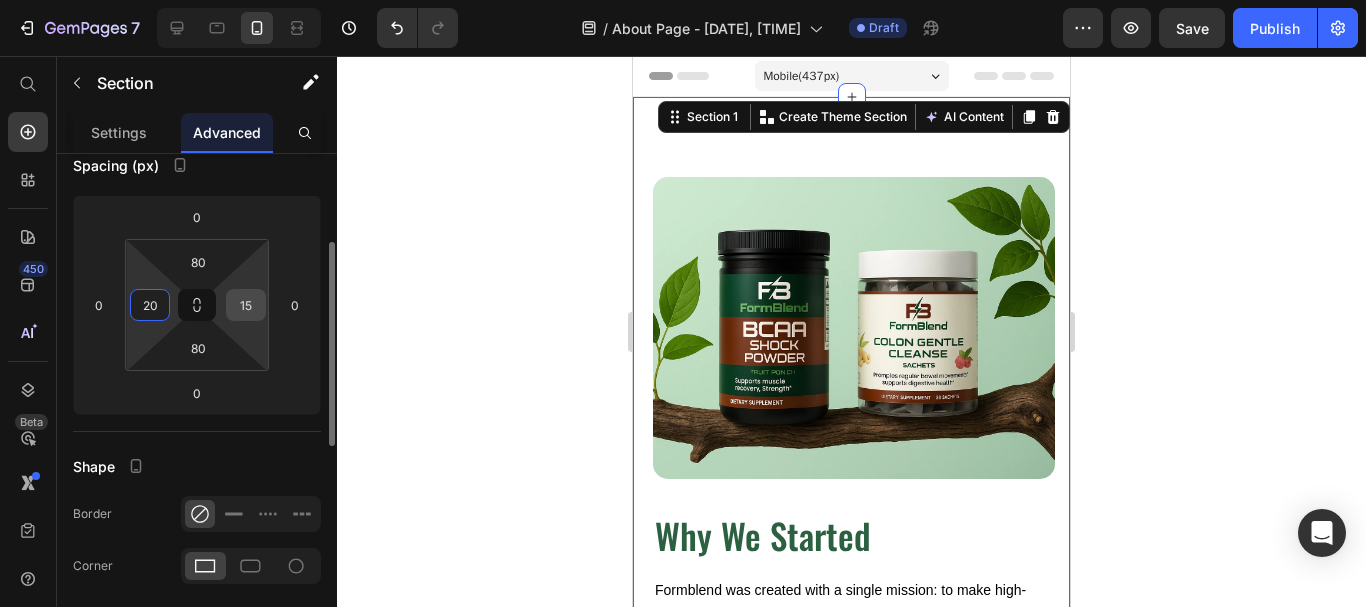click on "15" at bounding box center (246, 305) 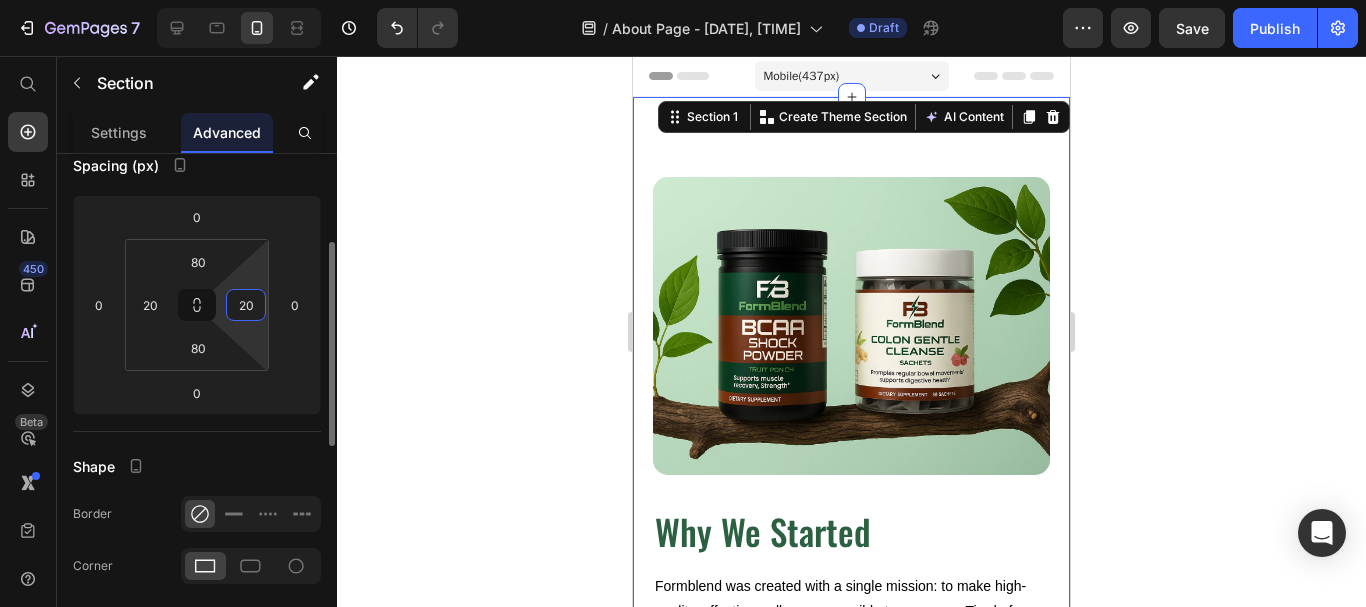 type on "20" 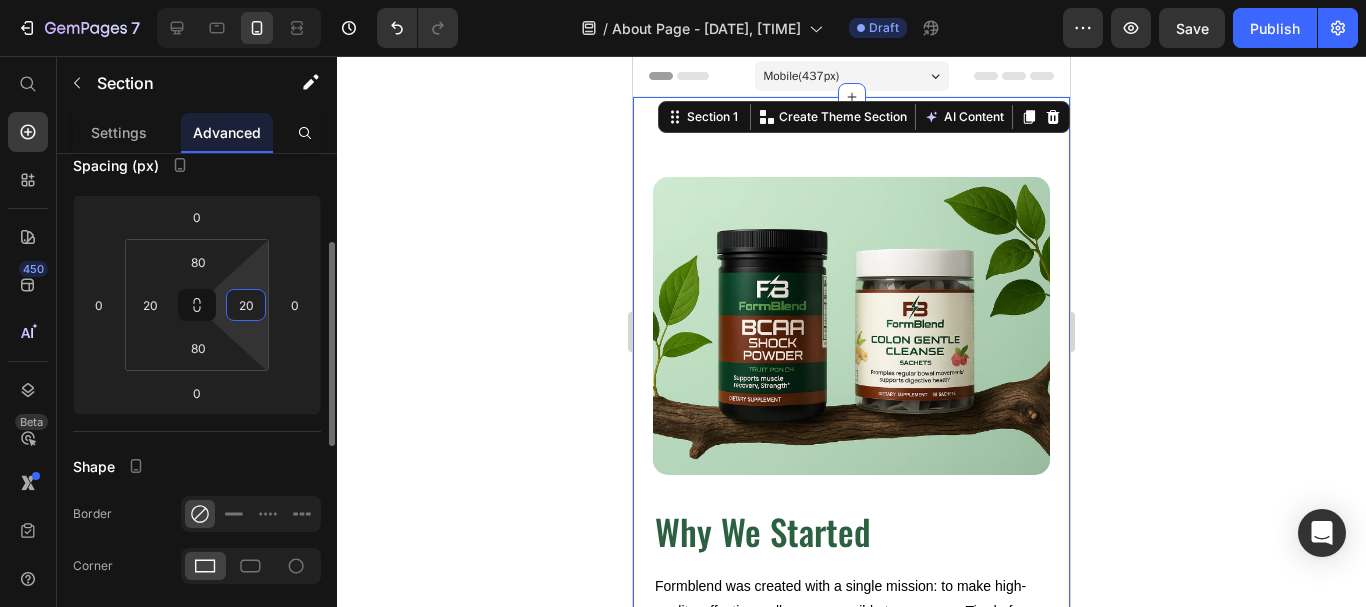 click on "Display on Desktop Tablet Mobile Spacing (px) 0 0 0 0 80 20 80 20 Shape Border Corner Shadow Position Opacity 100 % Animation Interaction Upgrade to Optimize plan  to unlock Interaction & other premium features. CSS class" at bounding box center [197, 519] 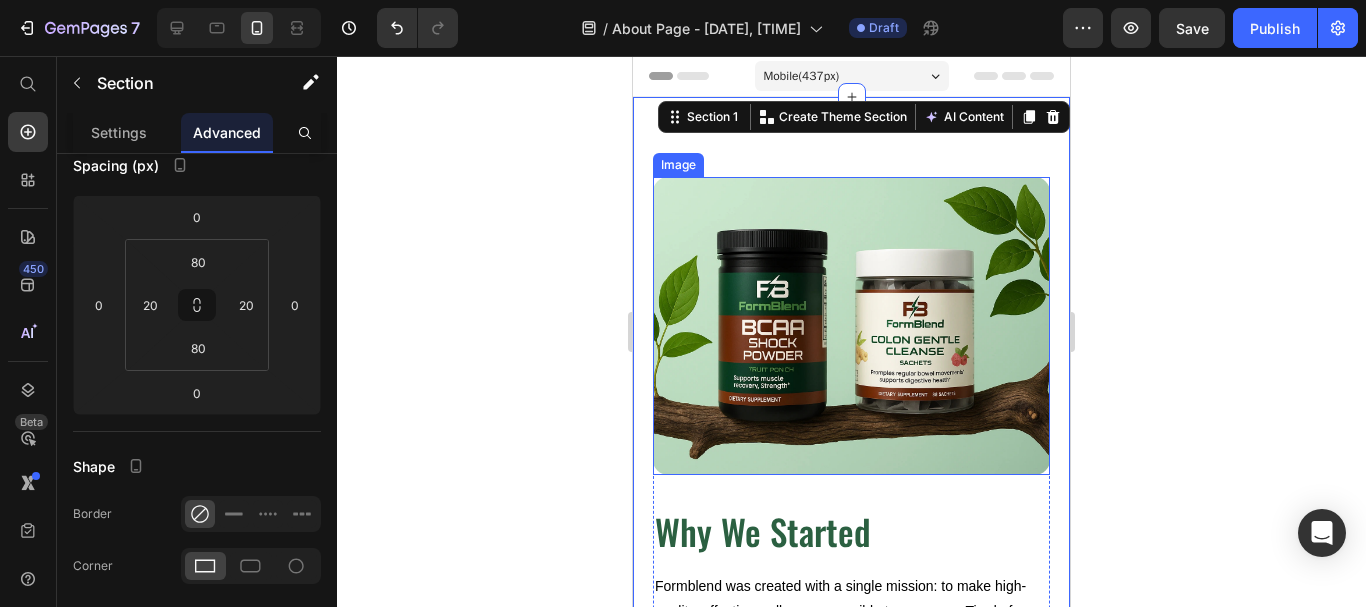 click at bounding box center [851, 326] 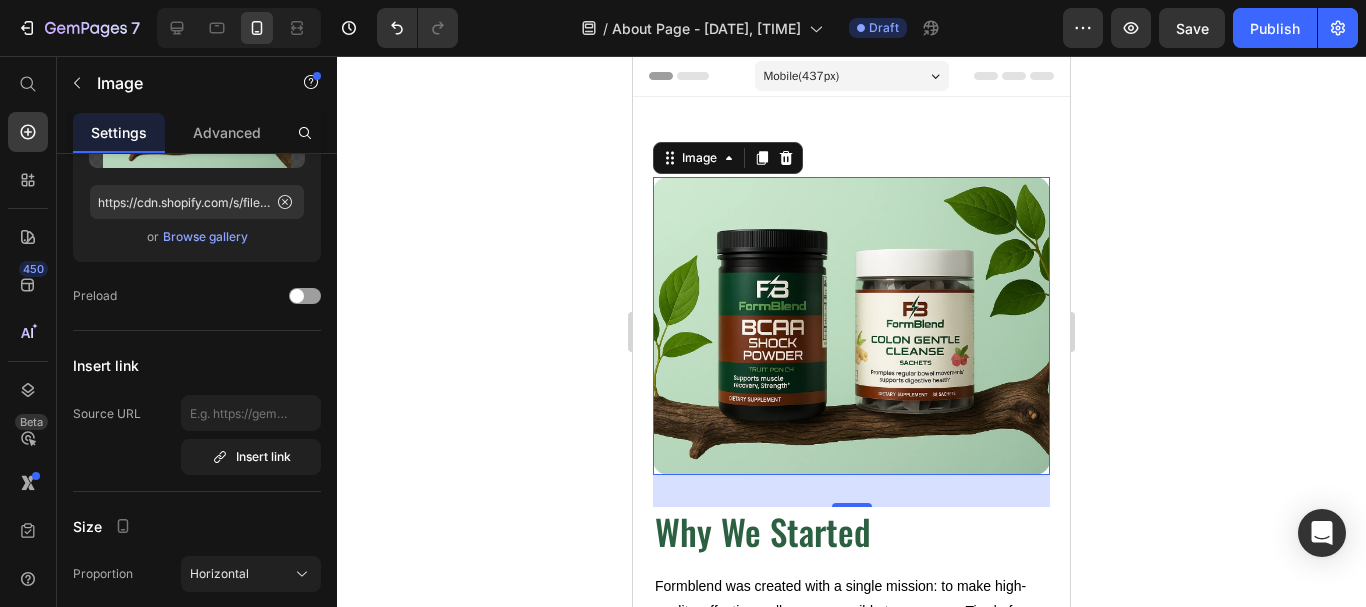 scroll, scrollTop: 0, scrollLeft: 0, axis: both 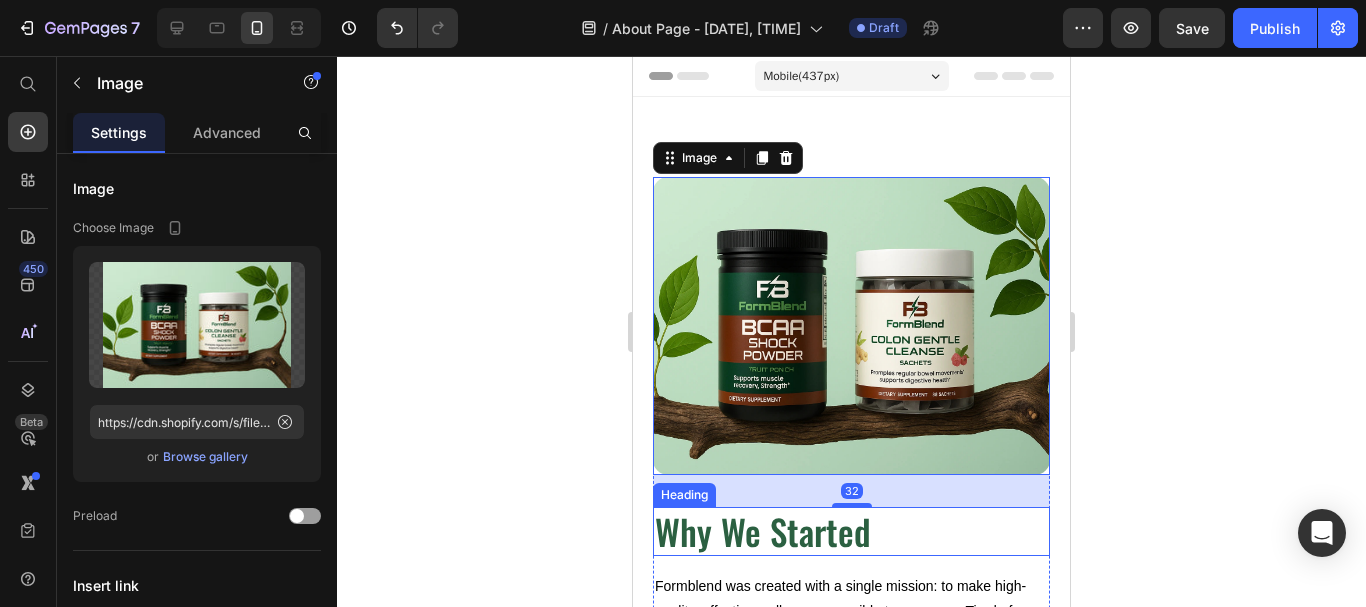 click on "Why We Started" at bounding box center [851, 532] 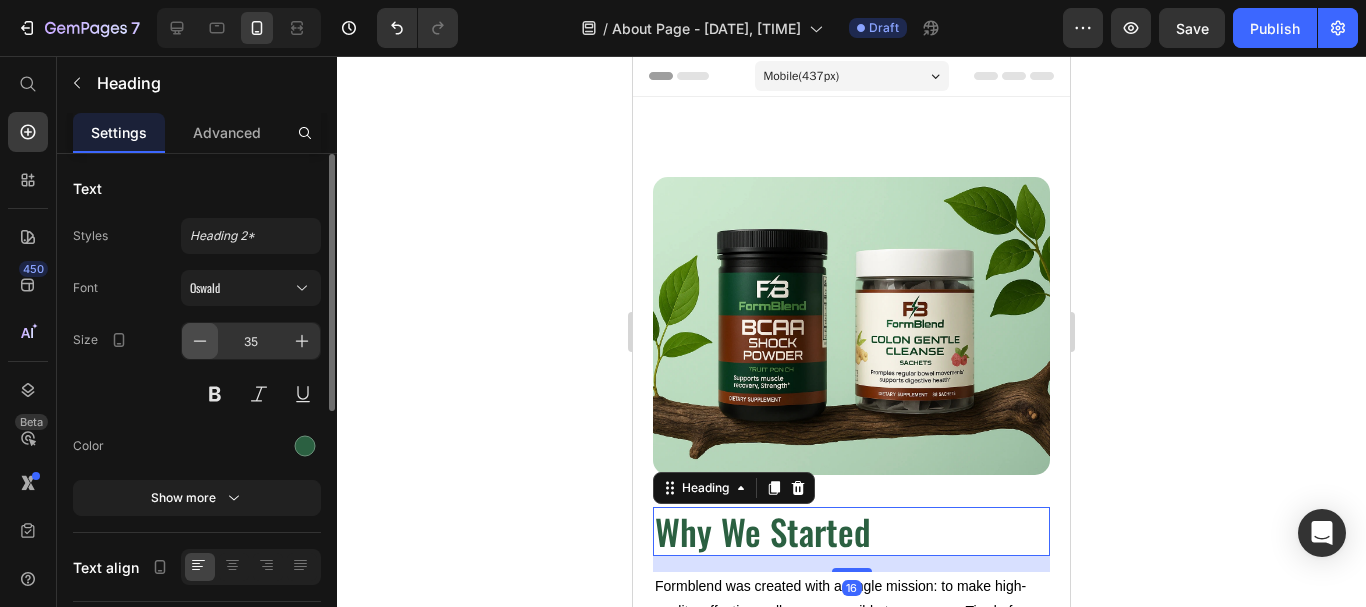 click 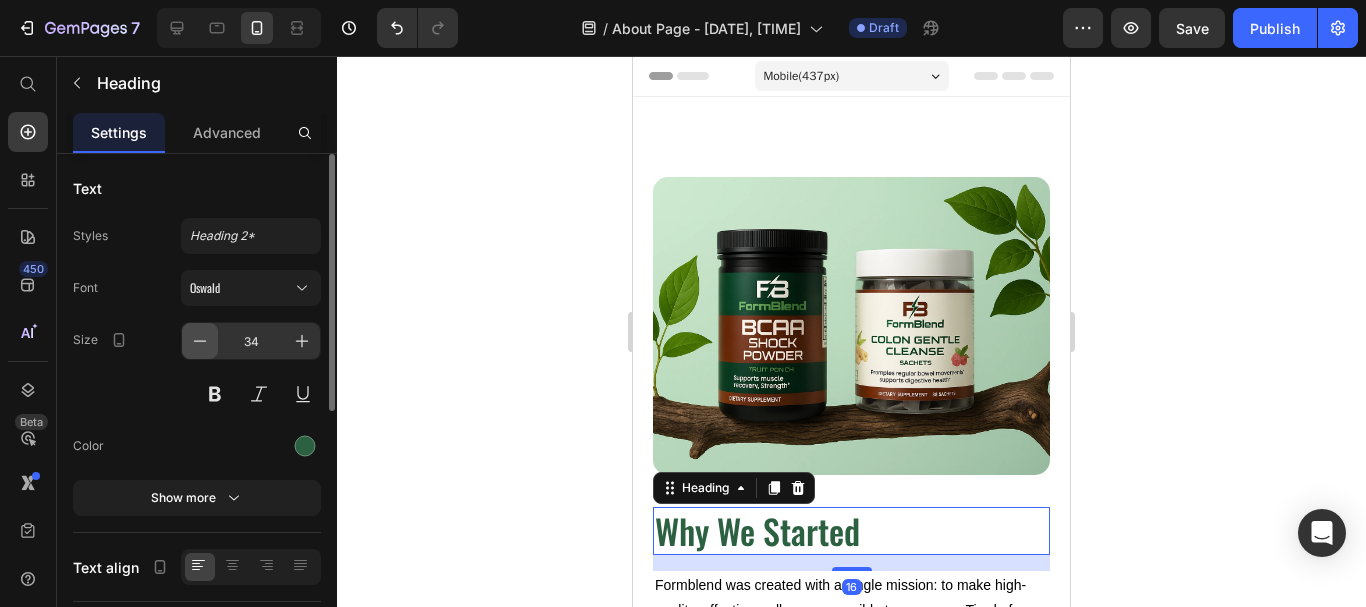 click 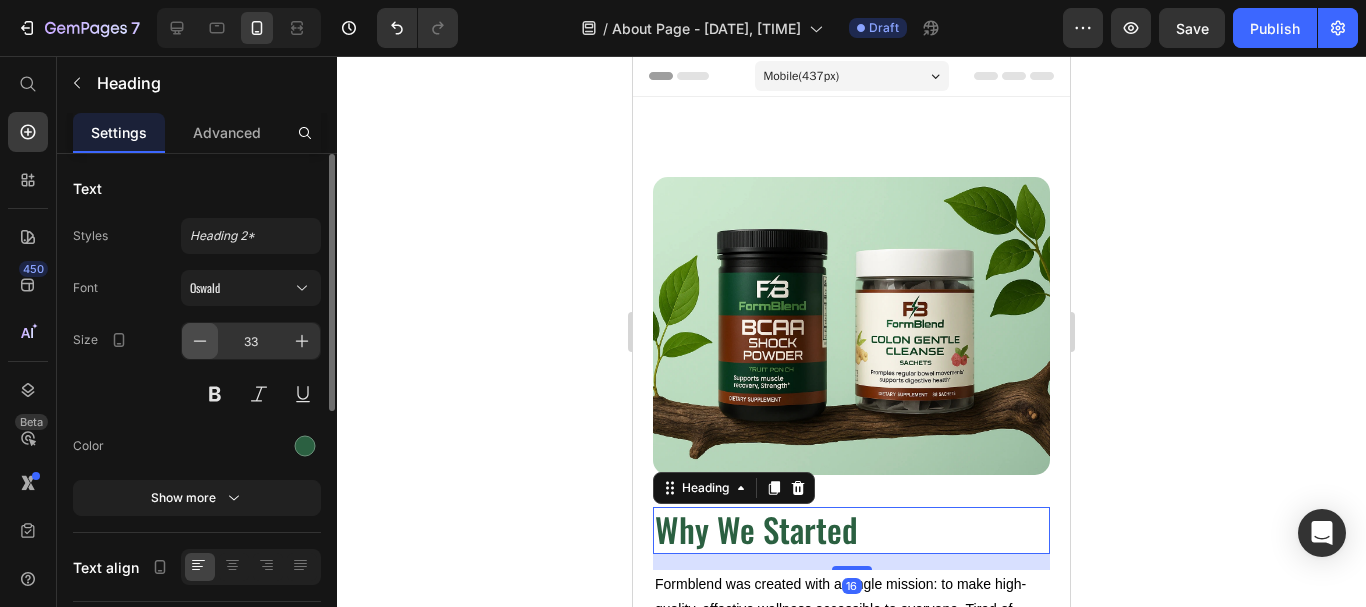 click 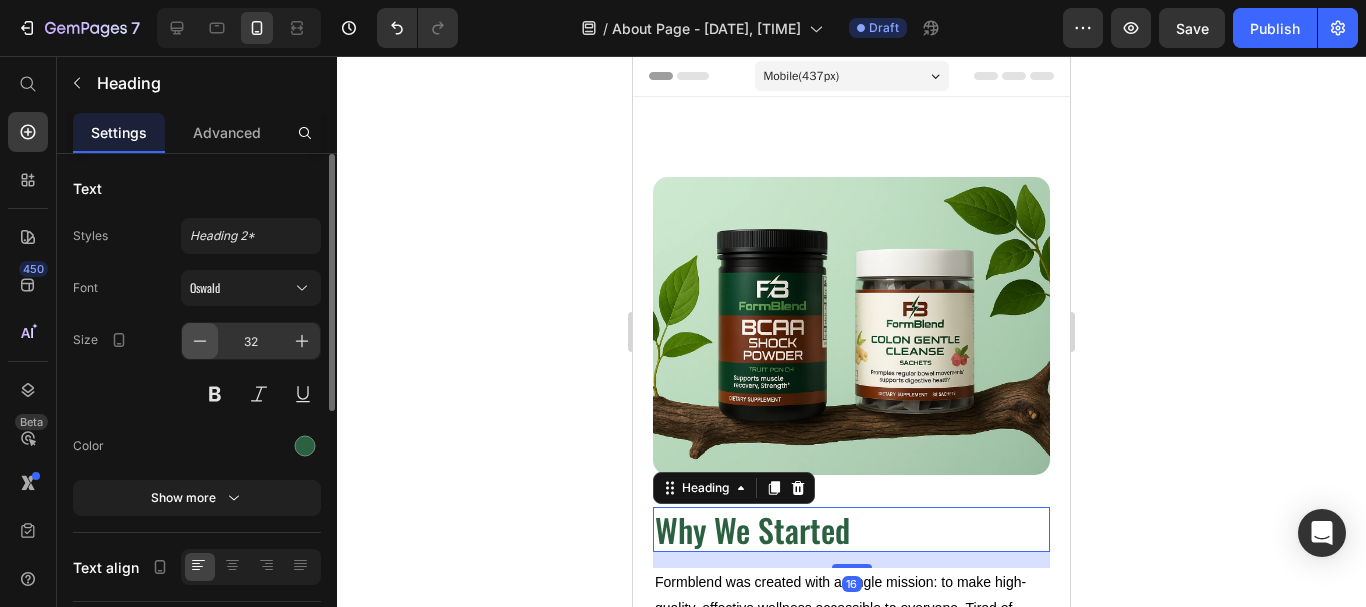 click 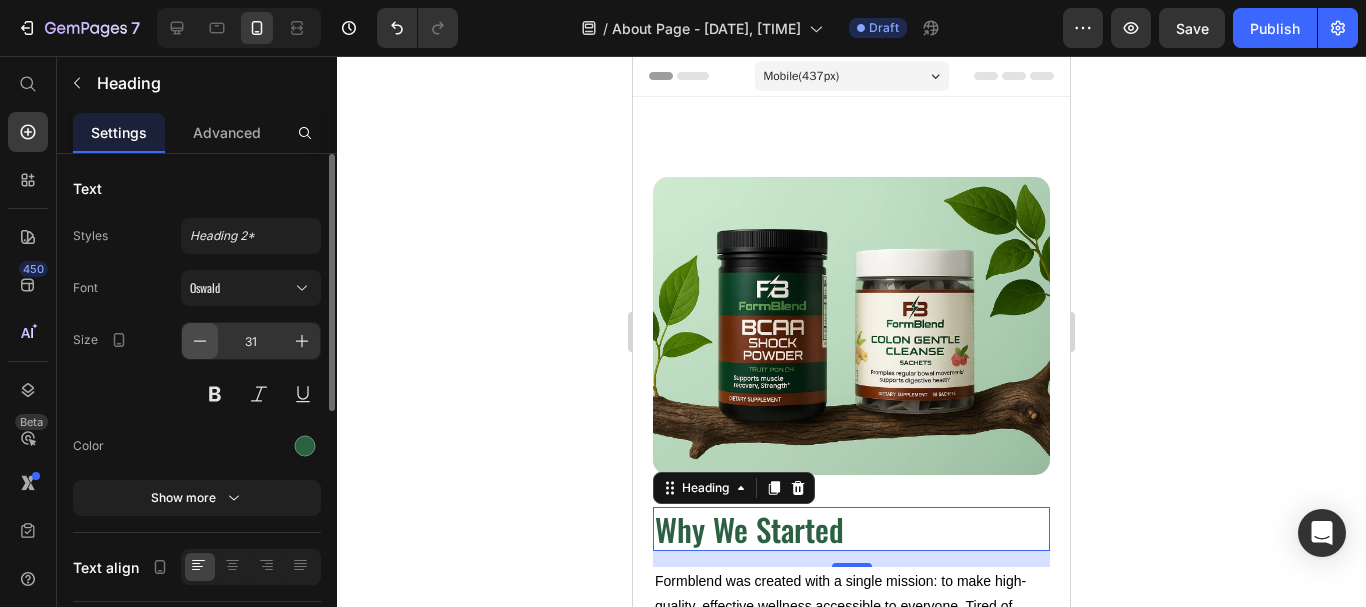 click 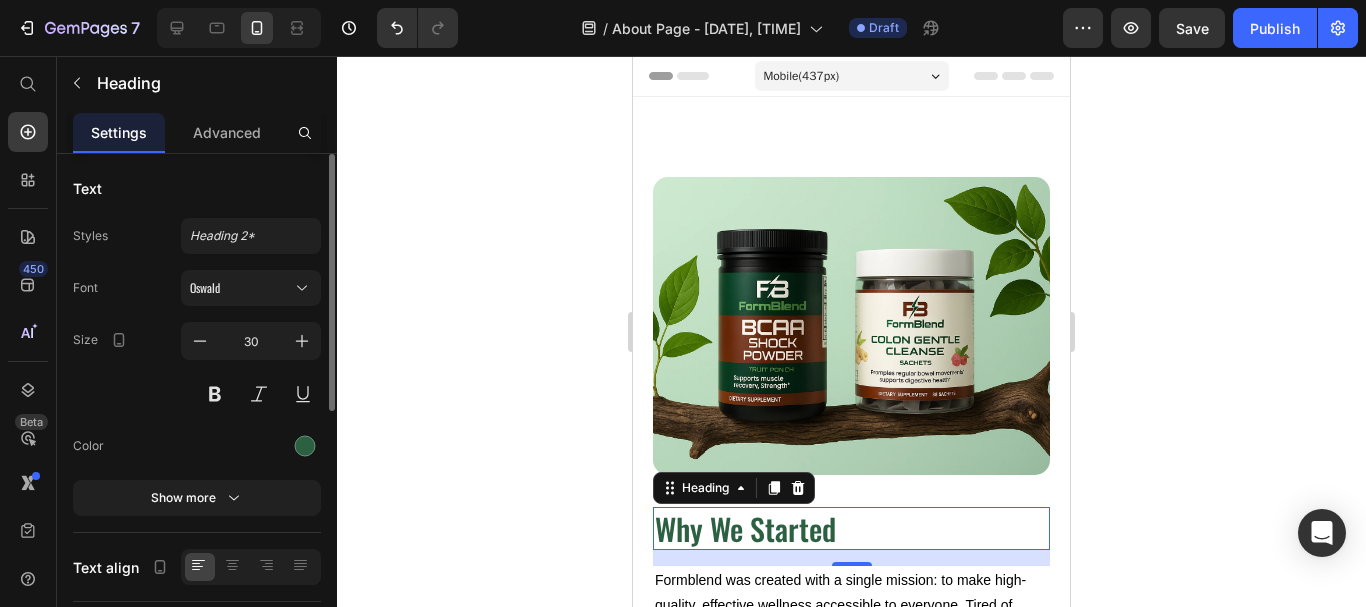 click 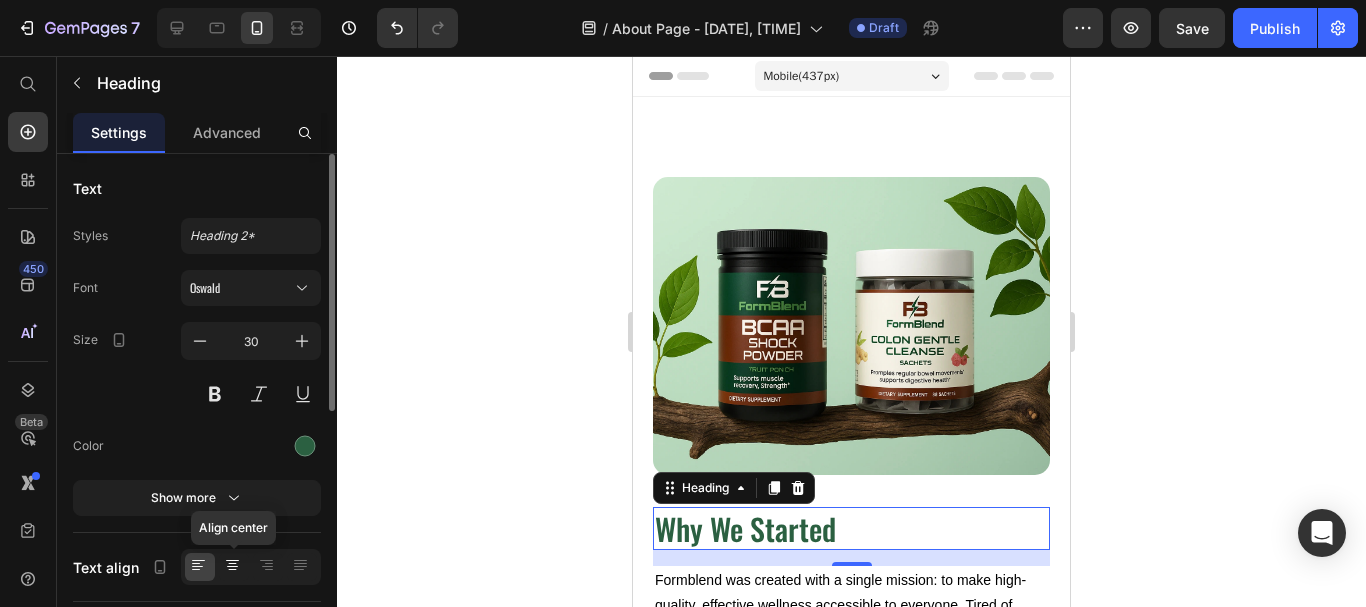 click 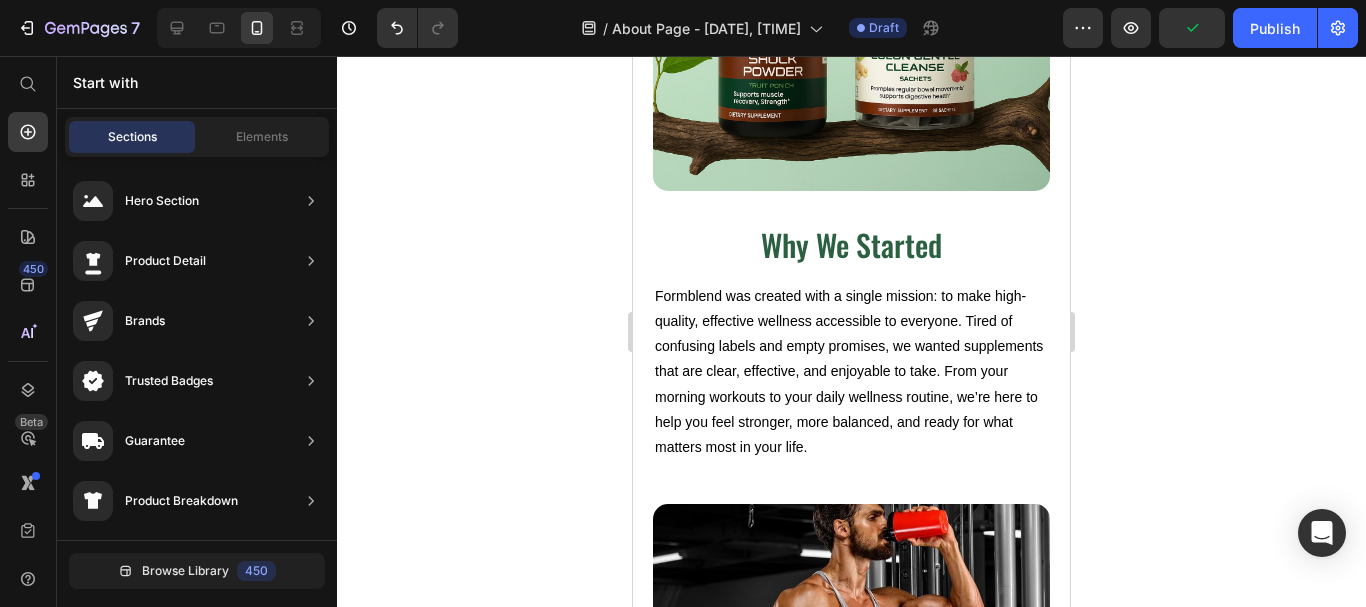 scroll, scrollTop: 331, scrollLeft: 0, axis: vertical 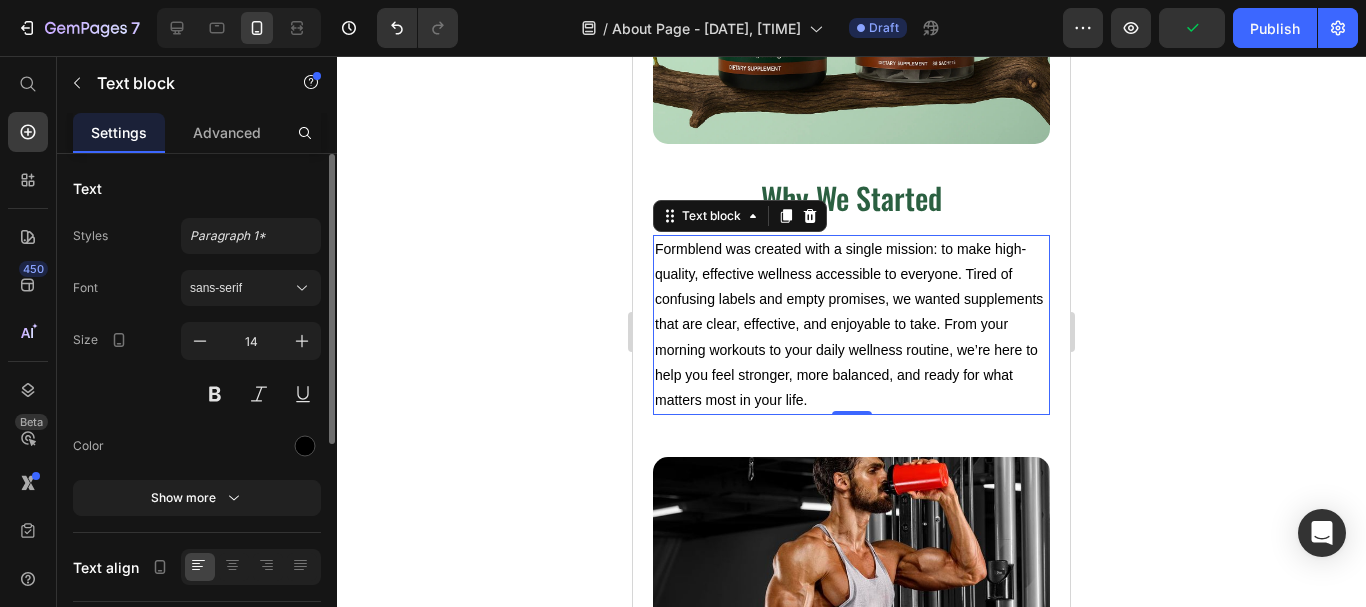 click on "Formblend was created with a single mission: to make high-quality, effective wellness accessible to everyone. Tired of confusing labels and empty promises, we wanted supplements that are clear, effective, and enjoyable to take. From your morning workouts to your daily wellness routine, we’re here to help you feel stronger, more balanced, and ready for what matters most in your life." at bounding box center [851, 325] 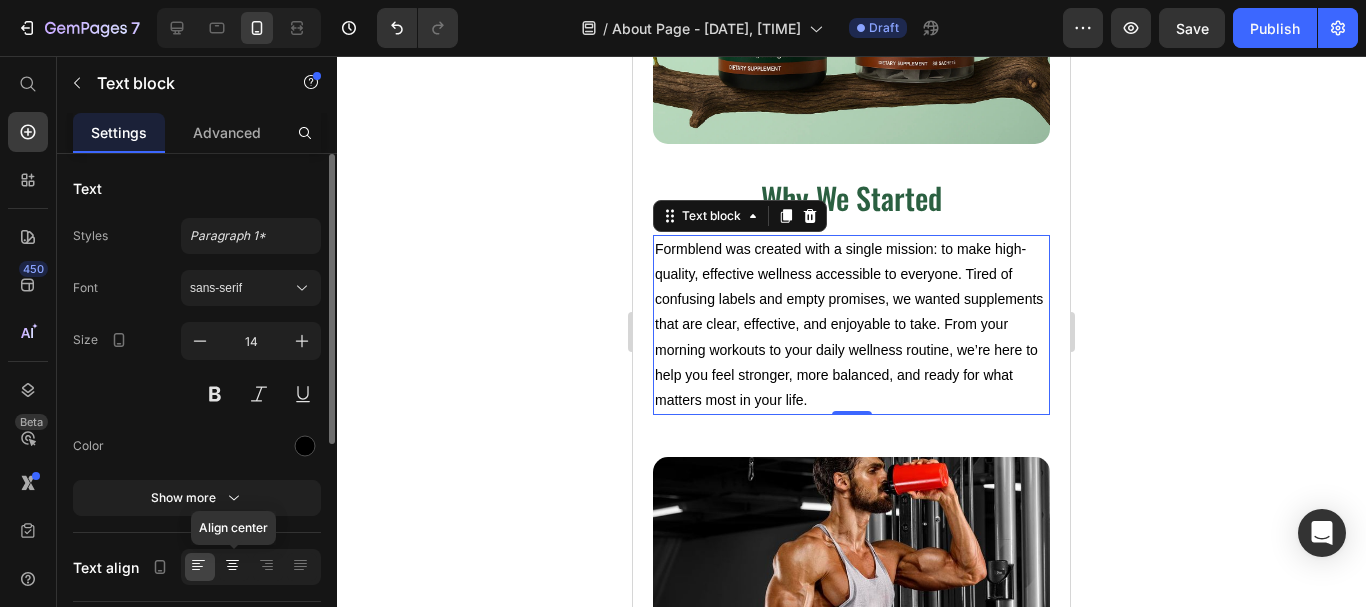 click 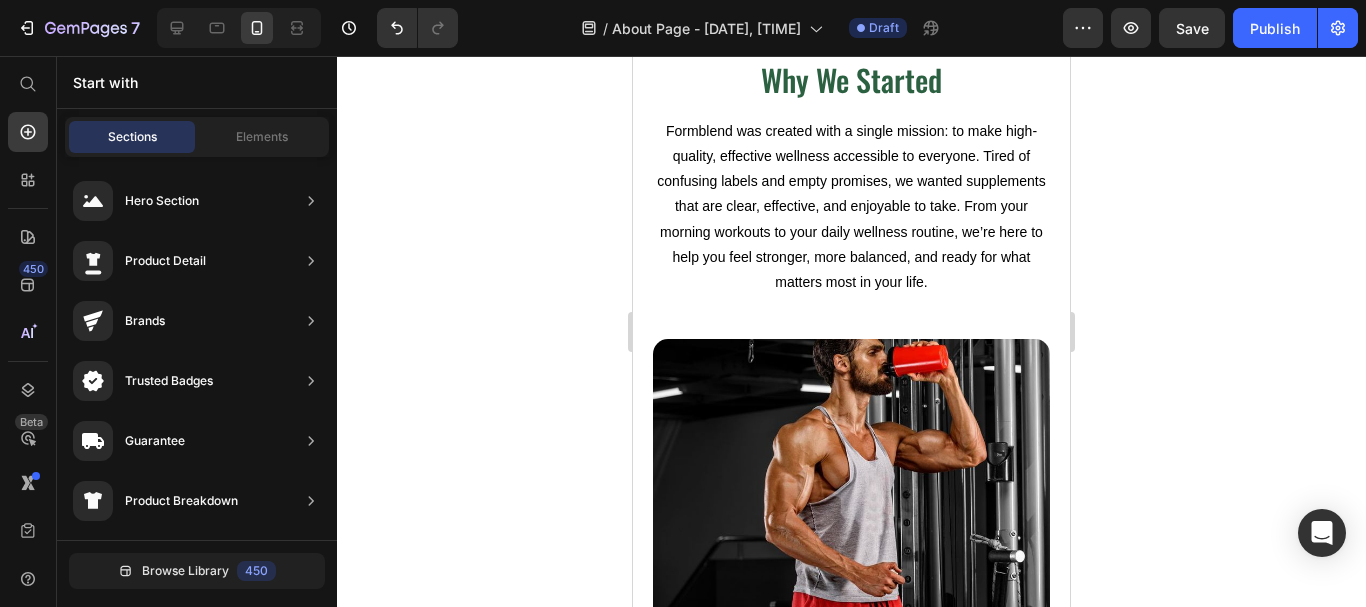 scroll, scrollTop: 456, scrollLeft: 0, axis: vertical 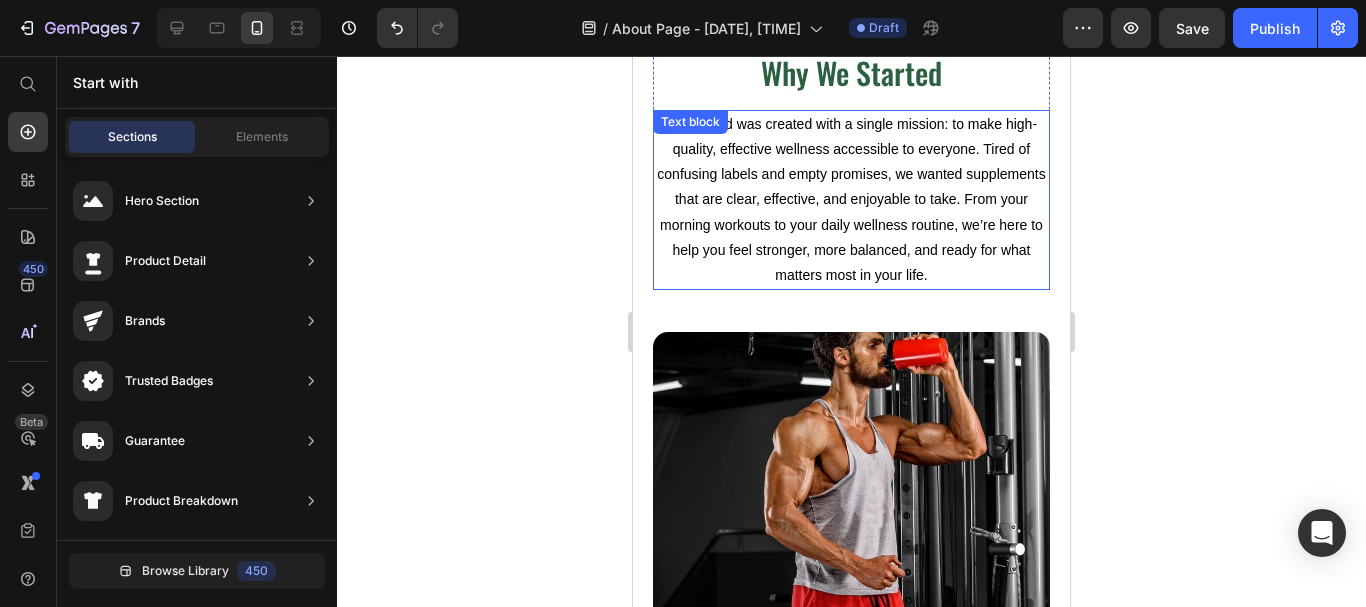 click on "Formblend was created with a single mission: to make high-quality, effective wellness accessible to everyone. Tired of confusing labels and empty promises, we wanted supplements that are clear, effective, and enjoyable to take. From your morning workouts to your daily wellness routine, we’re here to help you feel stronger, more balanced, and ready for what matters most in your life." at bounding box center [851, 200] 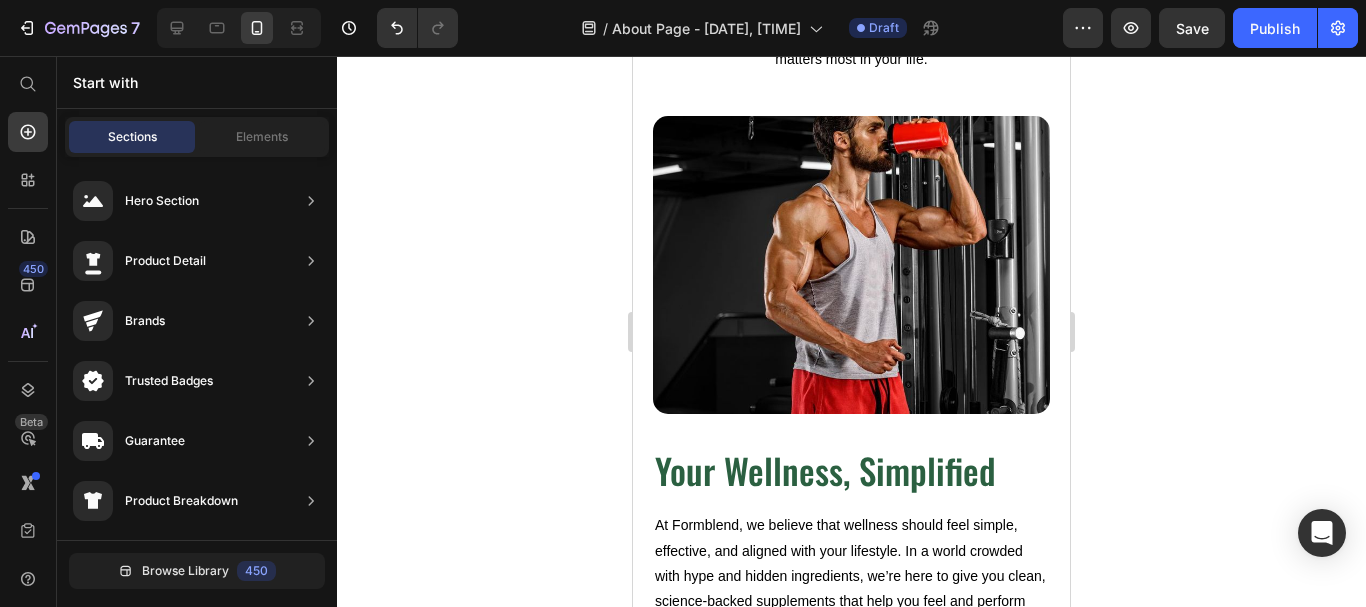 scroll, scrollTop: 695, scrollLeft: 0, axis: vertical 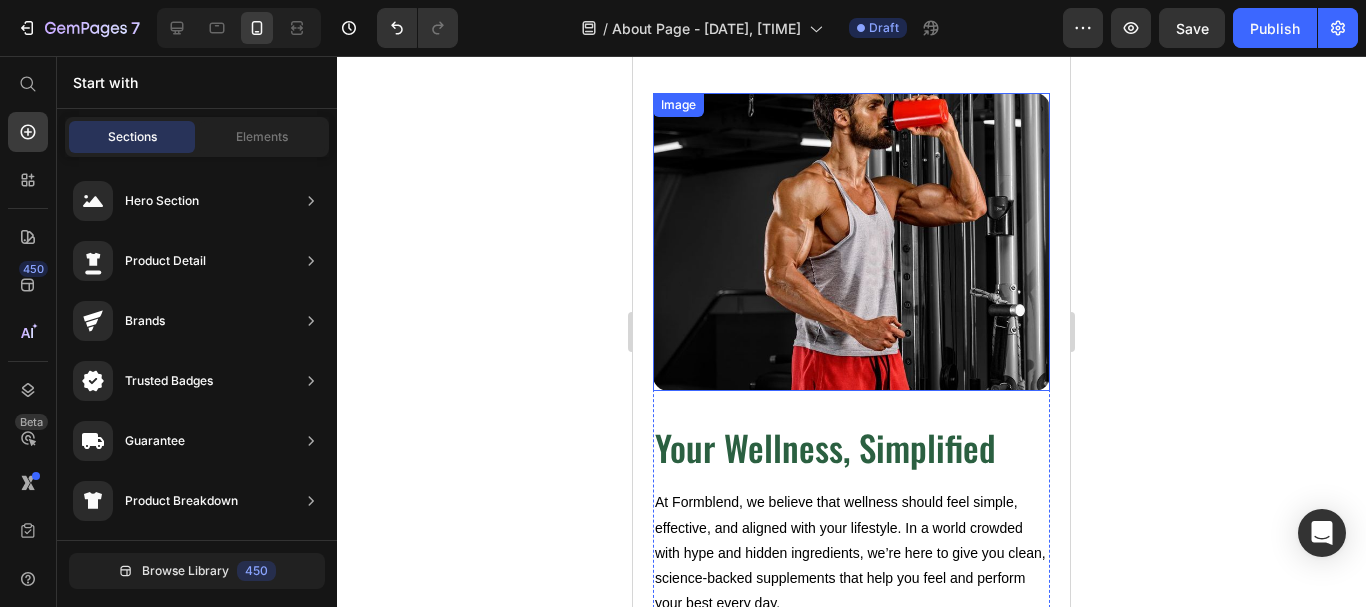 click at bounding box center [851, 242] 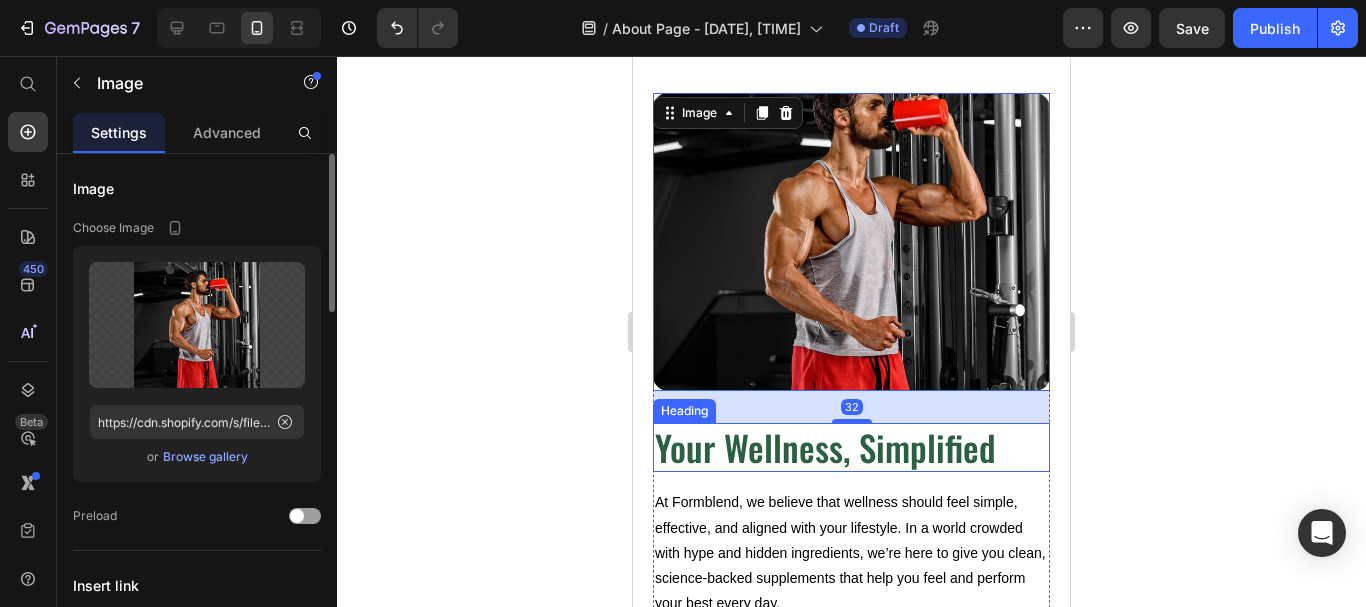 click on "Your Wellness, Simplified" at bounding box center [851, 448] 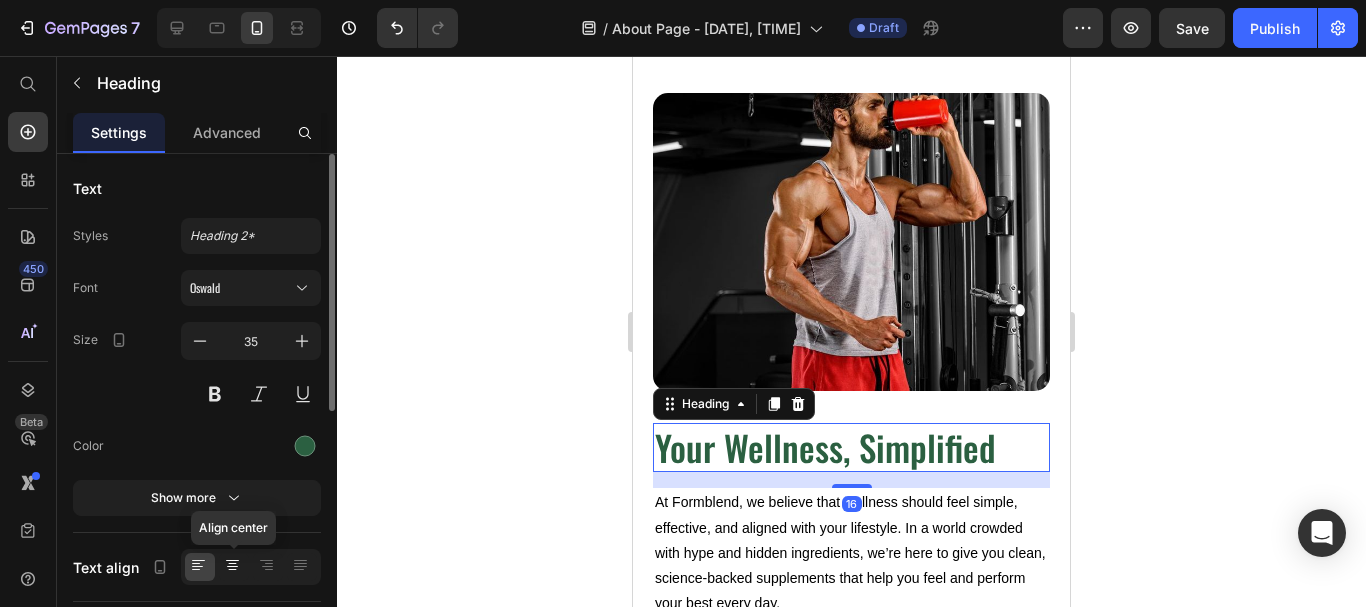 click 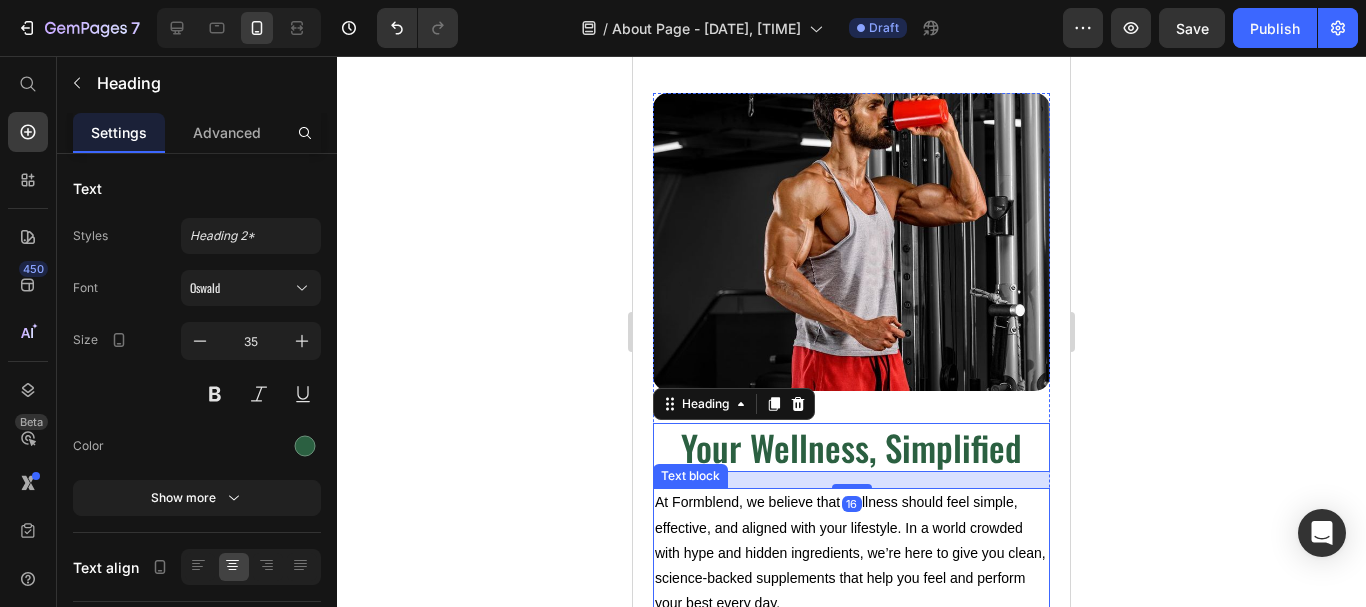 click on "At Formblend, we believe that wellness should feel simple, effective, and aligned with your lifestyle. In a world crowded with hype and hidden ingredients, we’re here to give you clean, science-backed supplements that help you feel and perform your best every day." at bounding box center (851, 553) 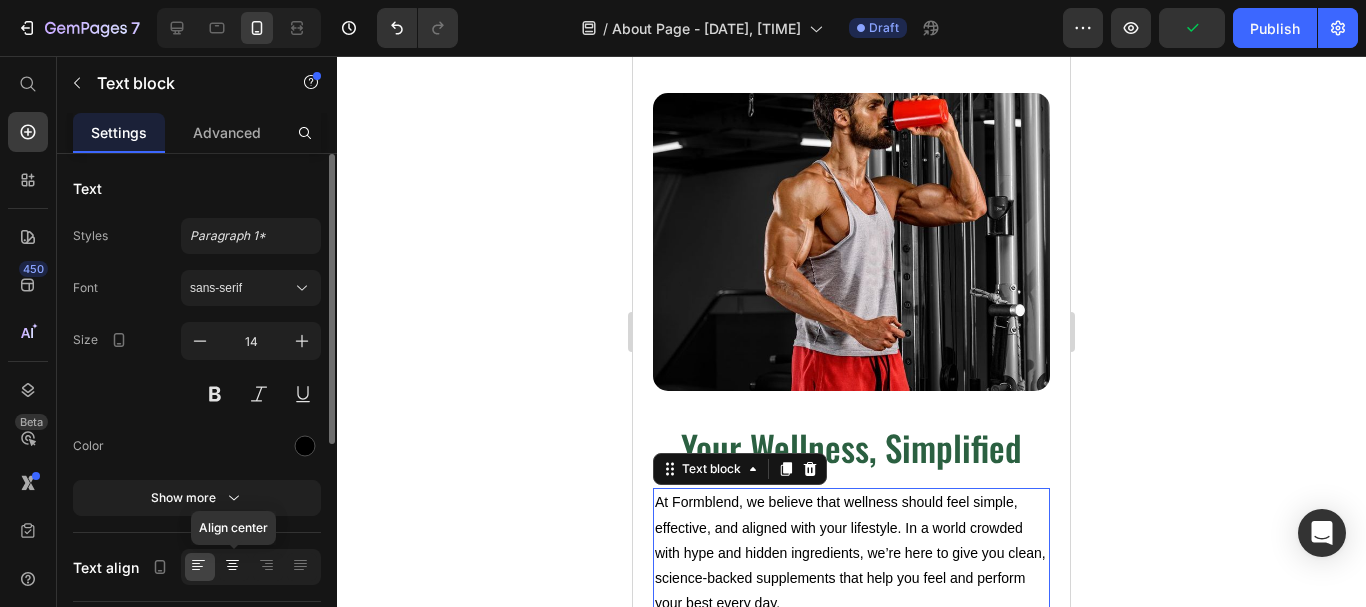 click 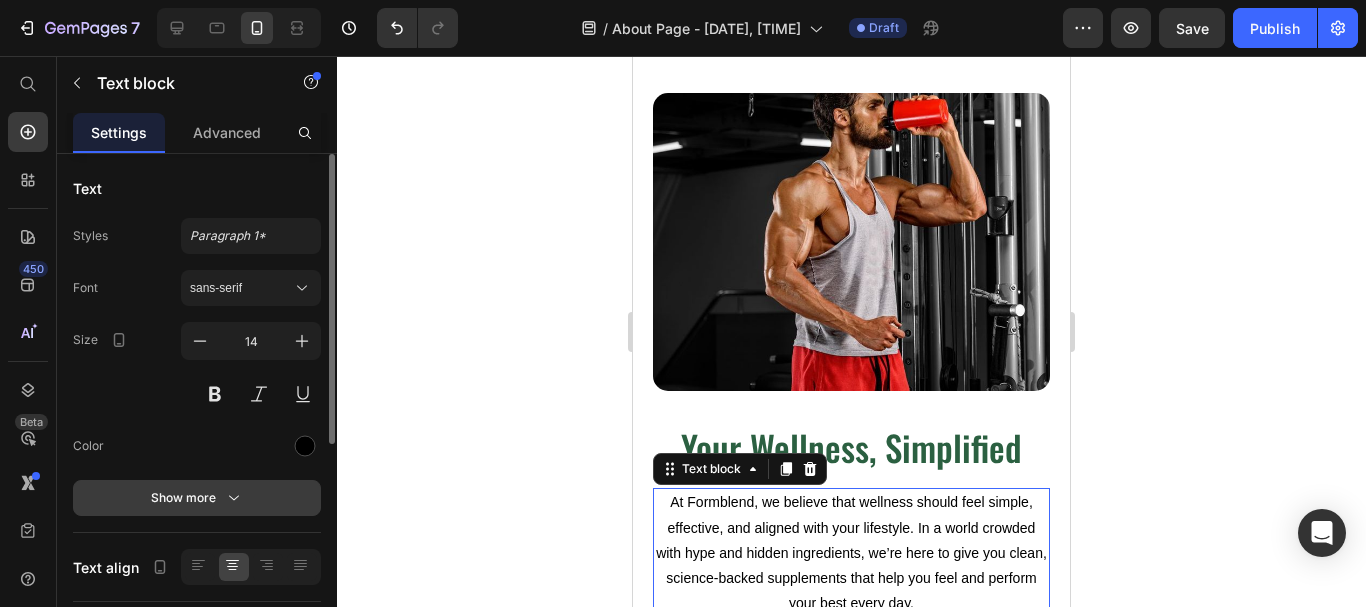 click on "Show more" at bounding box center (197, 498) 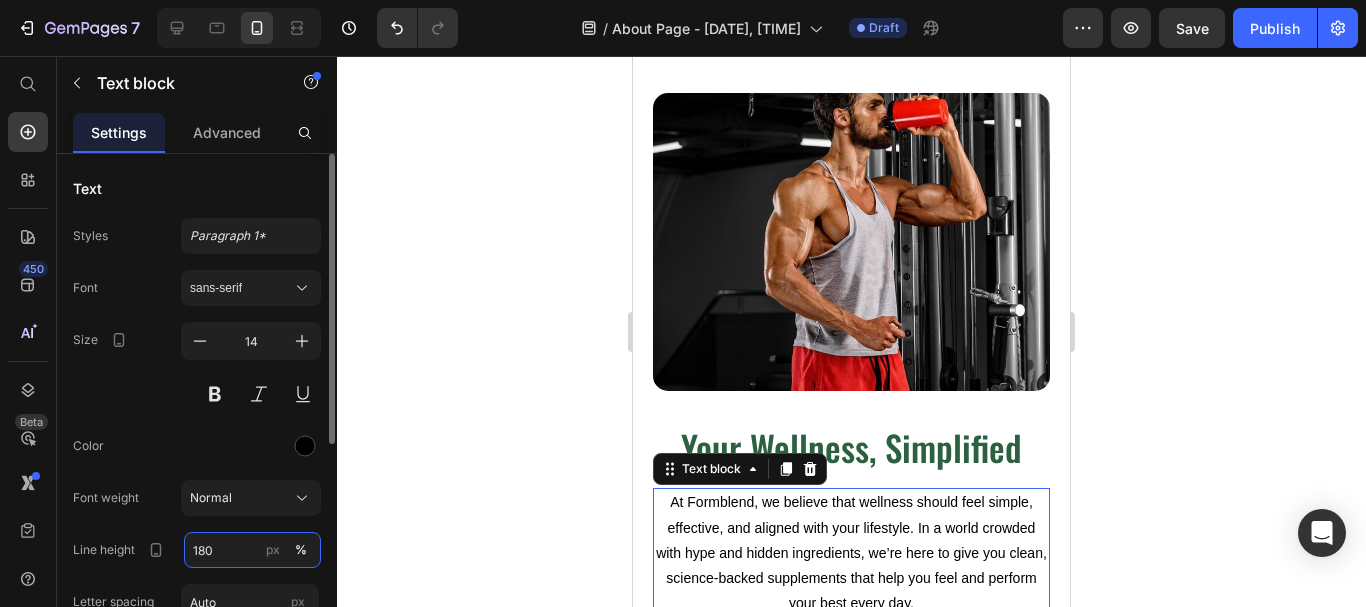 click on "180" at bounding box center (252, 550) 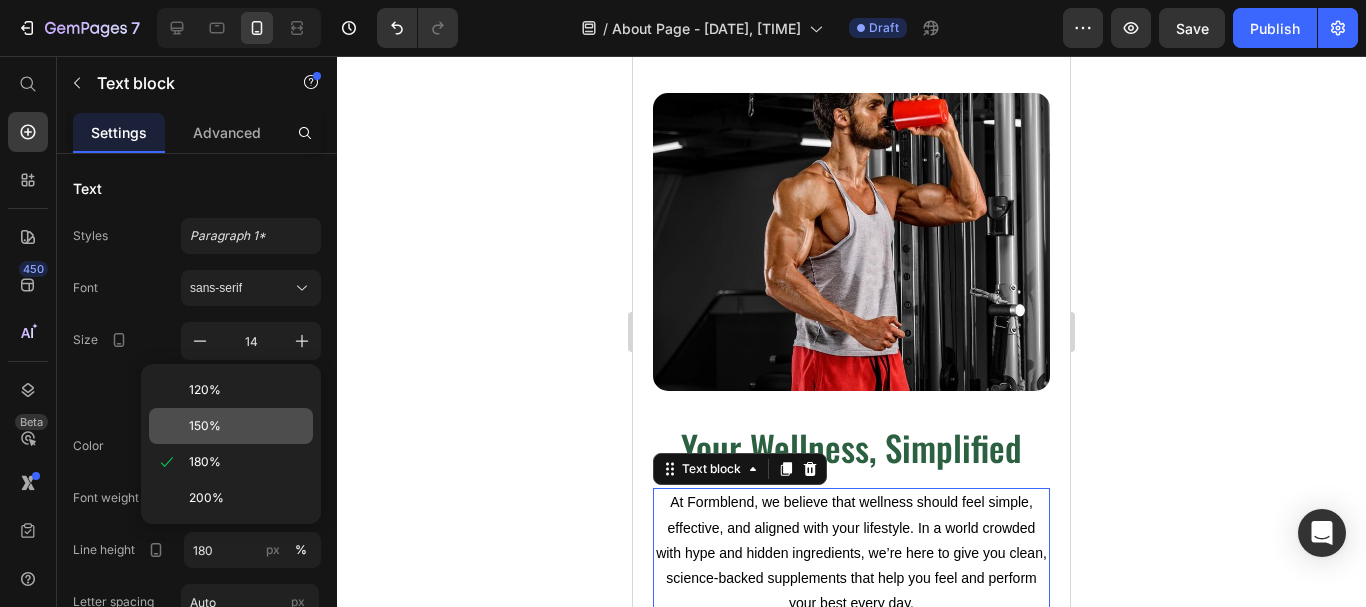 click on "150%" at bounding box center [247, 426] 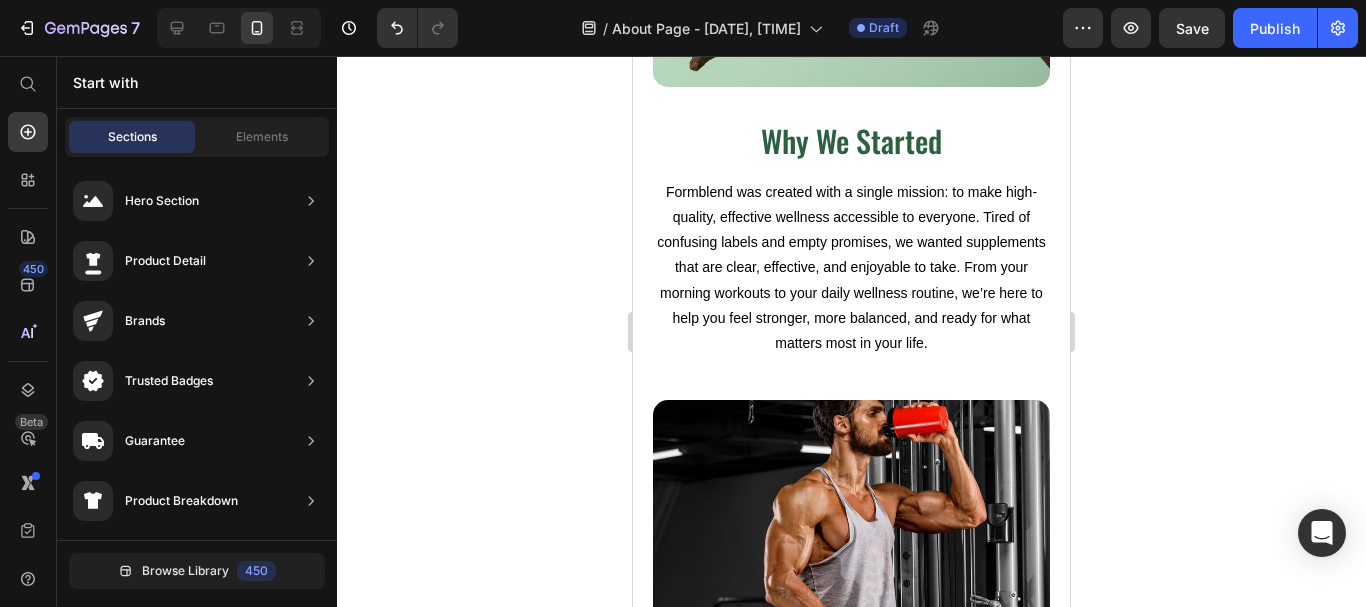 scroll, scrollTop: 378, scrollLeft: 0, axis: vertical 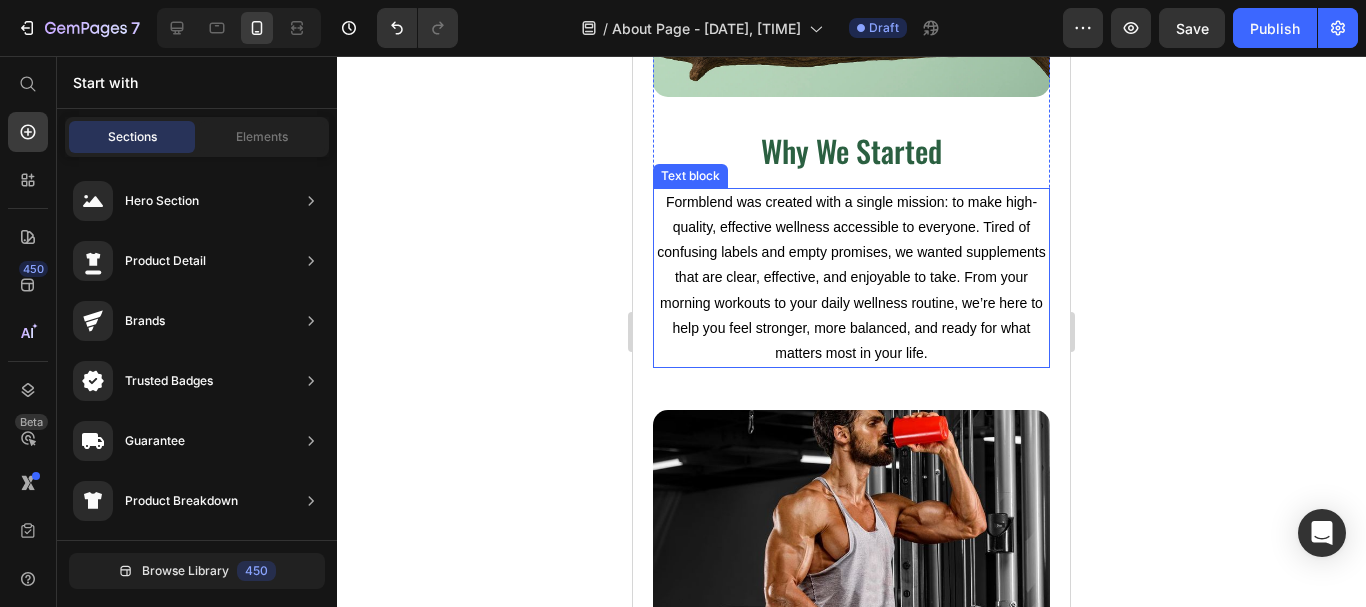 click on "Formblend was created with a single mission: to make high-quality, effective wellness accessible to everyone. Tired of confusing labels and empty promises, we wanted supplements that are clear, effective, and enjoyable to take. From your morning workouts to your daily wellness routine, we’re here to help you feel stronger, more balanced, and ready for what matters most in your life." at bounding box center (851, 278) 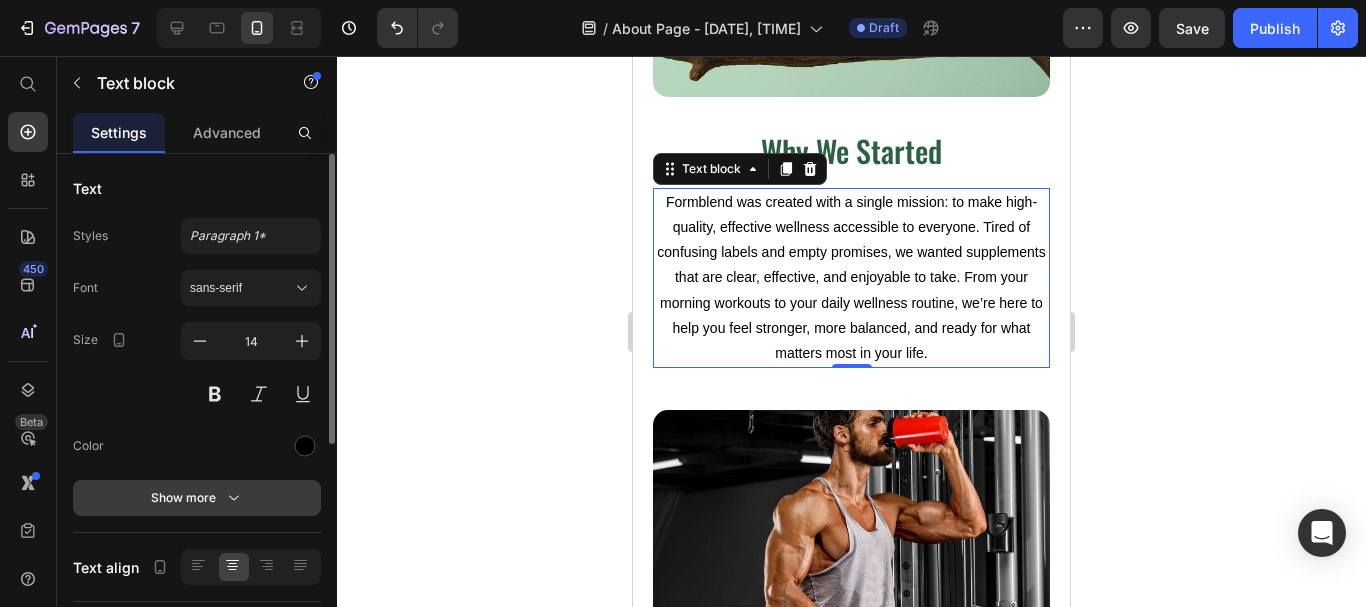 click on "Show more" at bounding box center (197, 498) 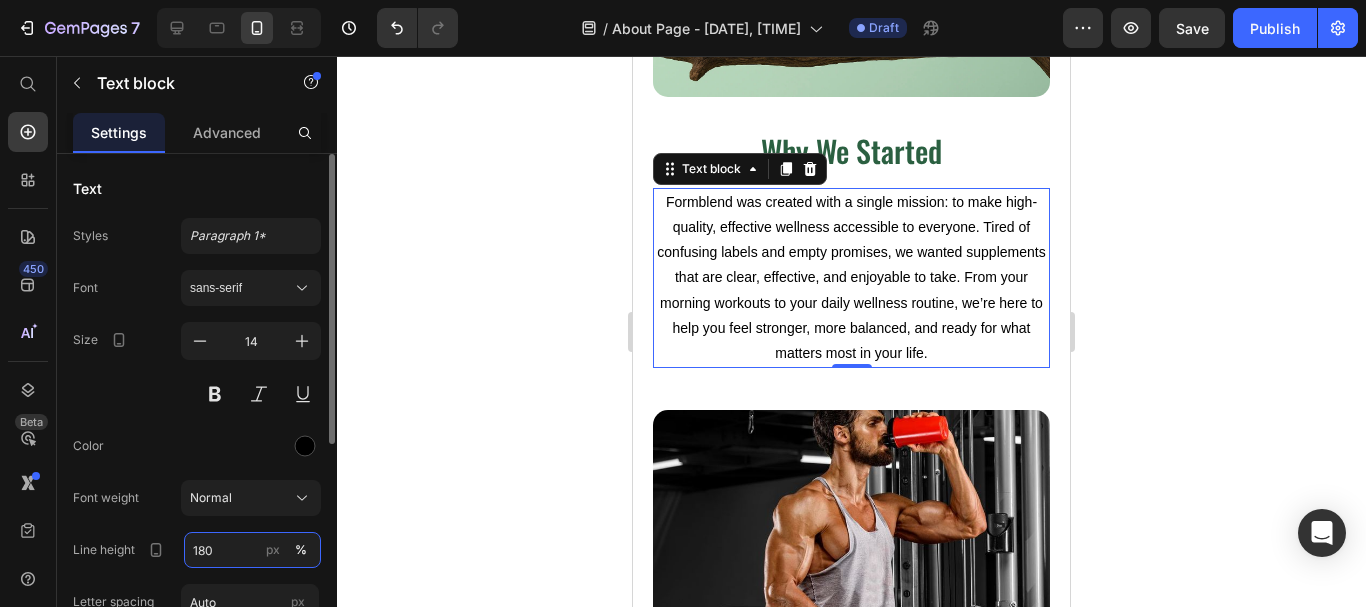click on "180" at bounding box center (252, 550) 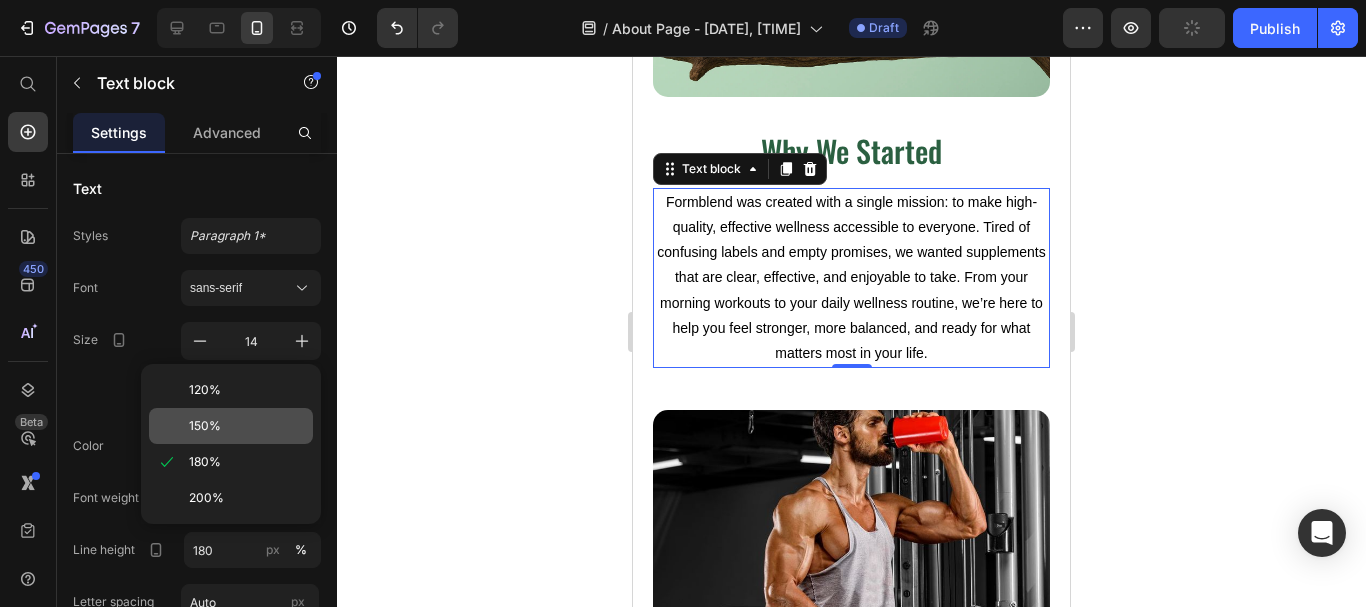 click on "150%" at bounding box center (247, 426) 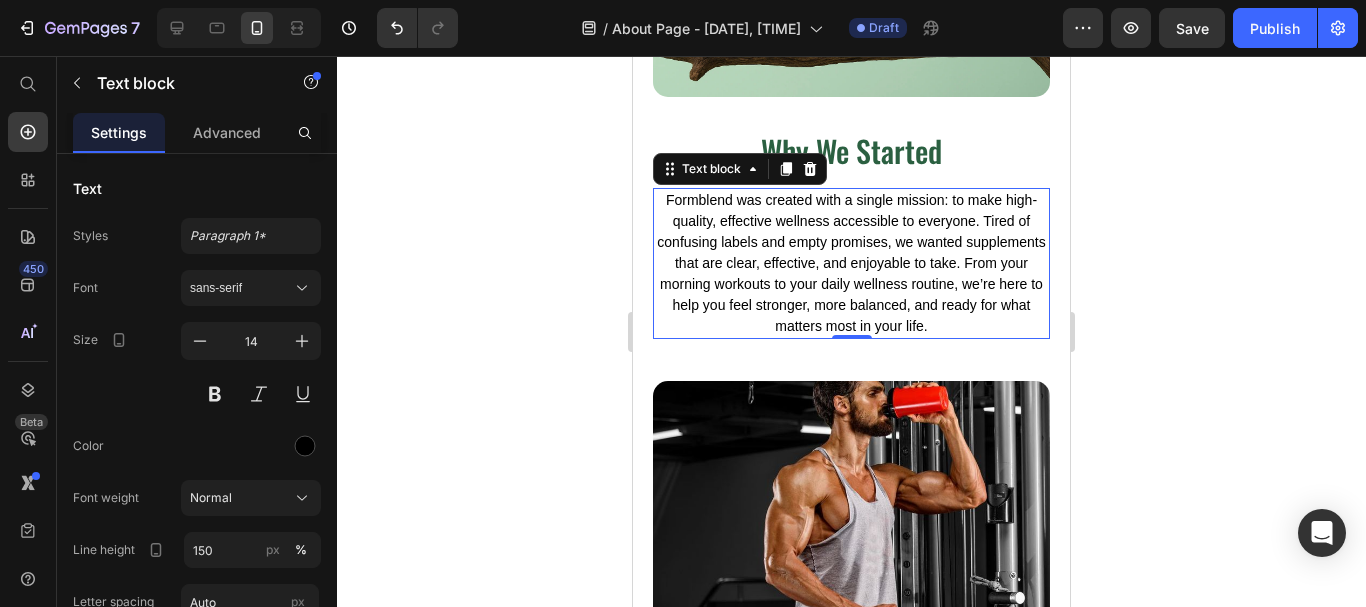 drag, startPoint x: 568, startPoint y: 342, endPoint x: 410, endPoint y: 165, distance: 237.26146 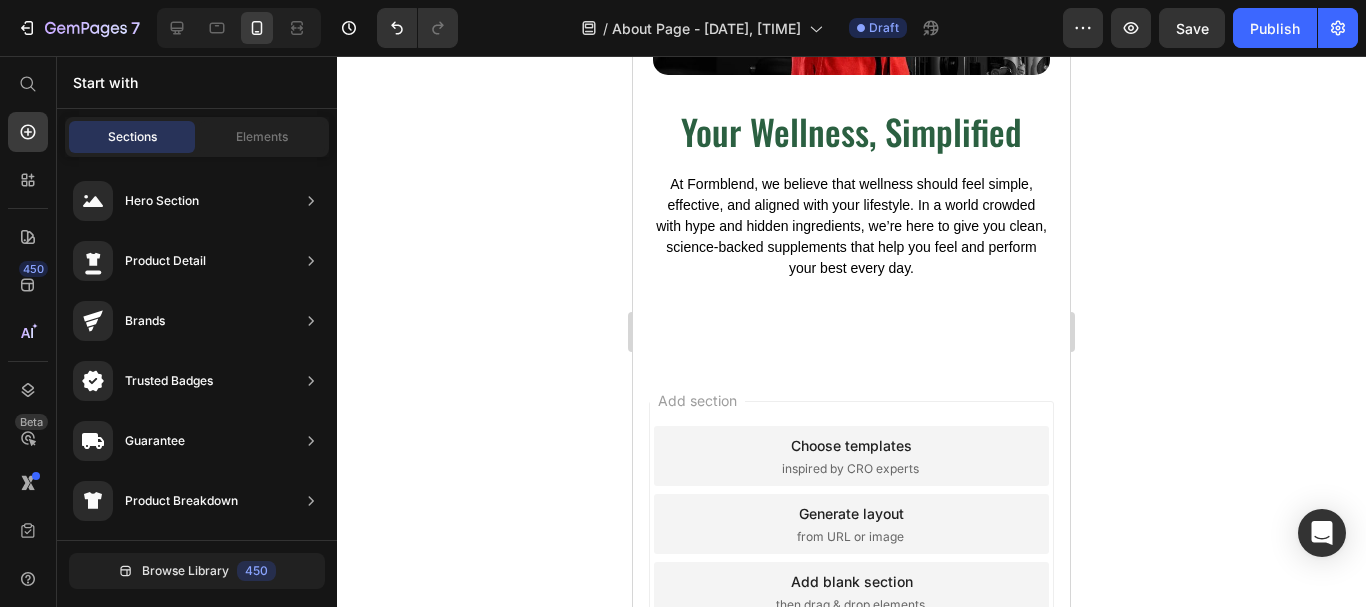 scroll, scrollTop: 992, scrollLeft: 0, axis: vertical 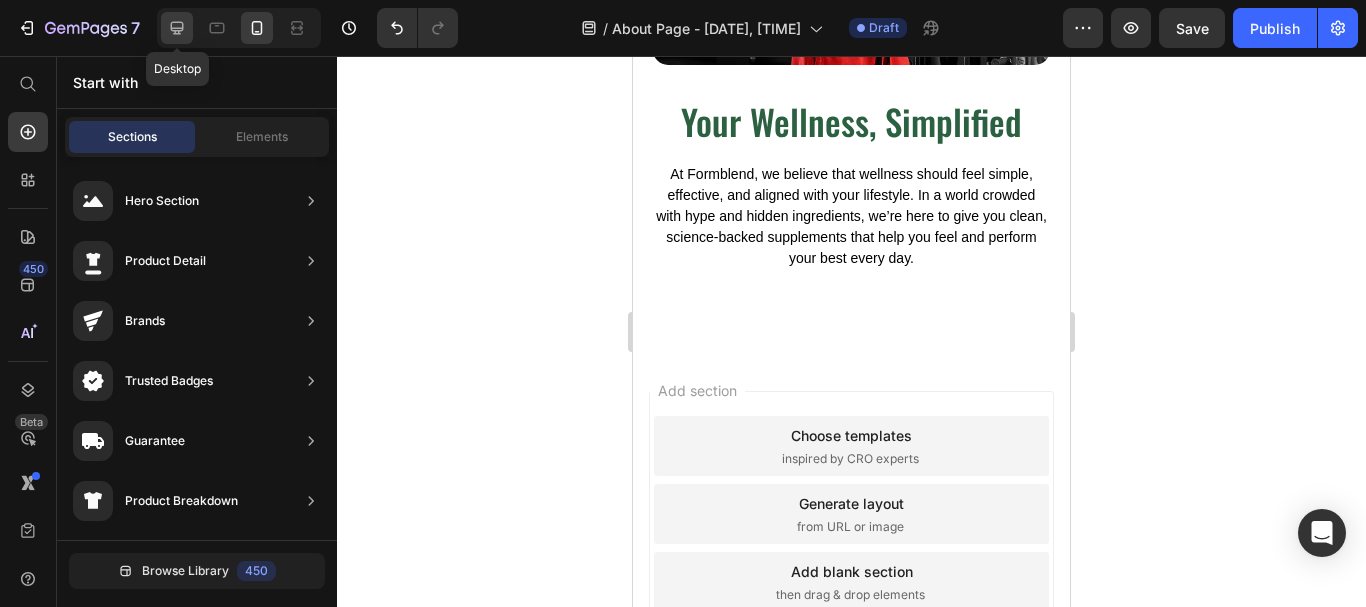 click 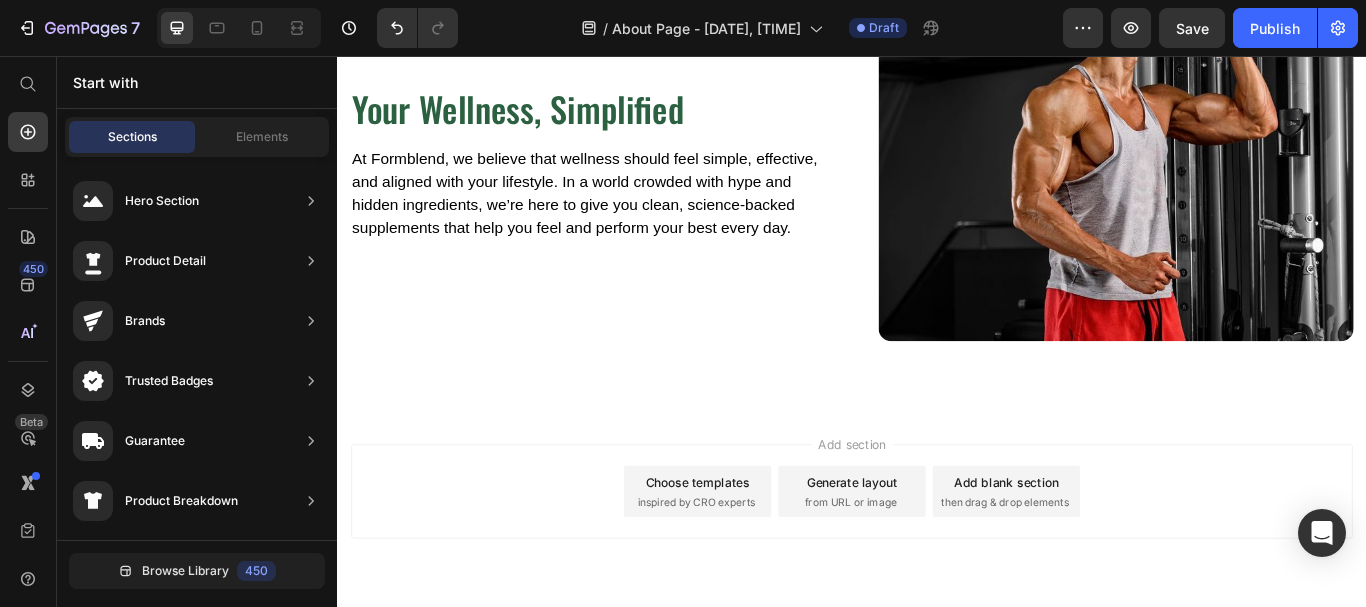 scroll, scrollTop: 708, scrollLeft: 0, axis: vertical 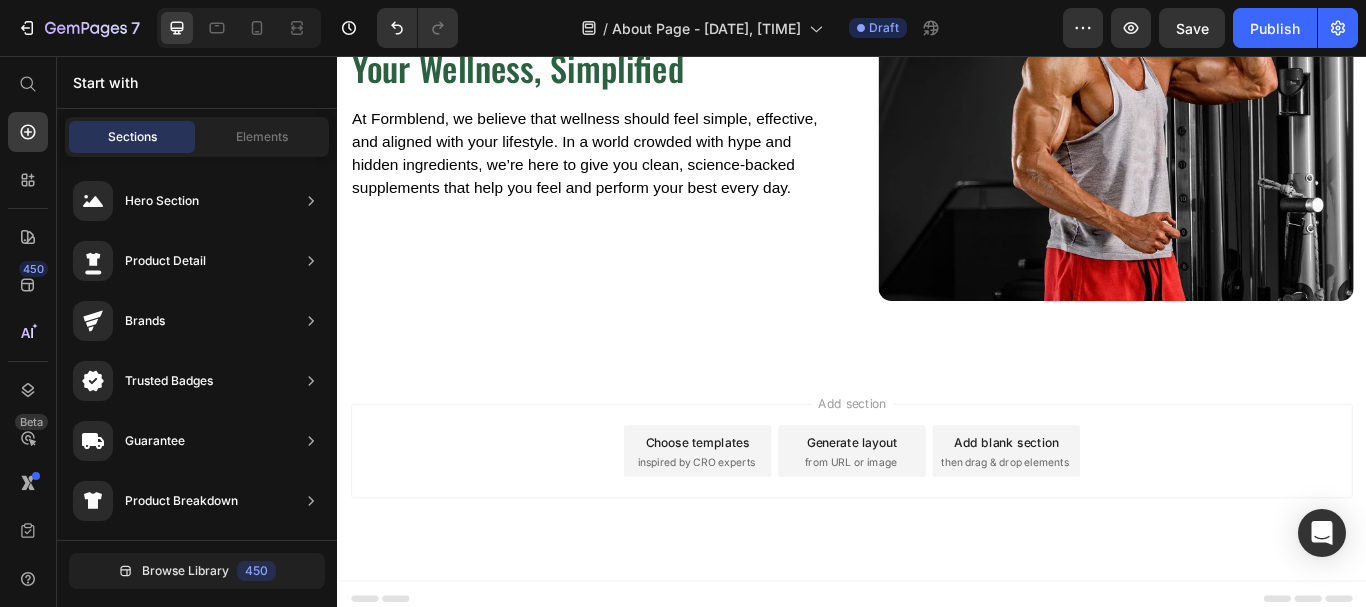 click on "inspired by CRO experts" at bounding box center [755, 530] 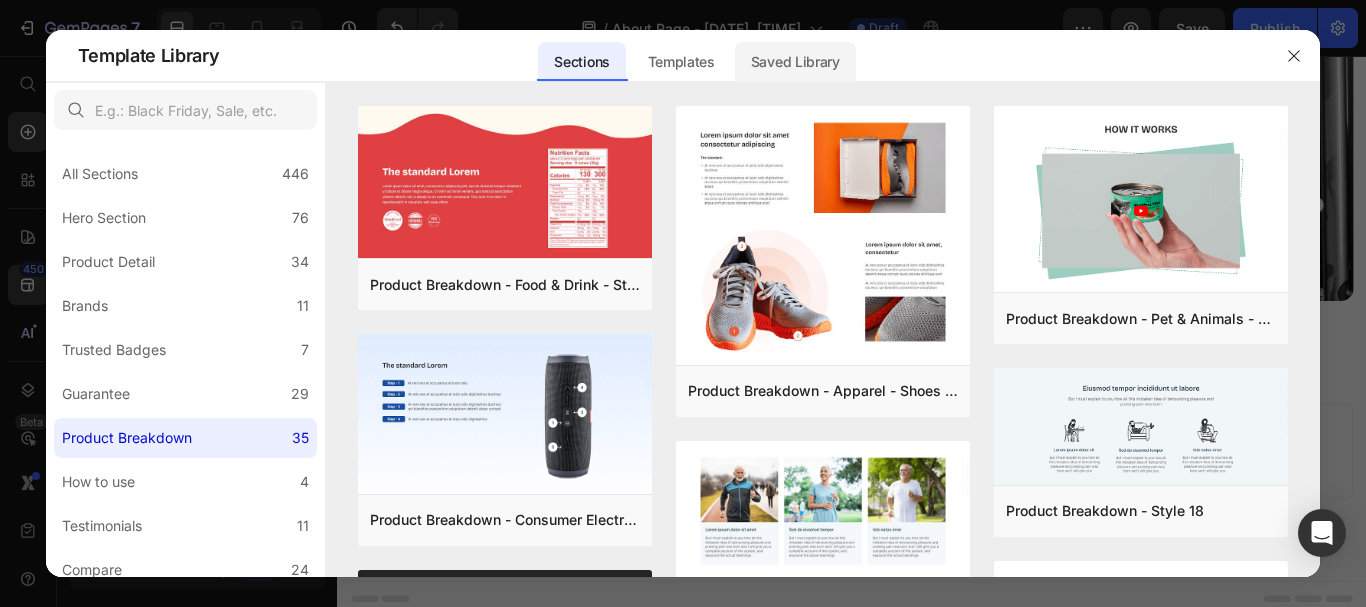 click on "Saved Library" 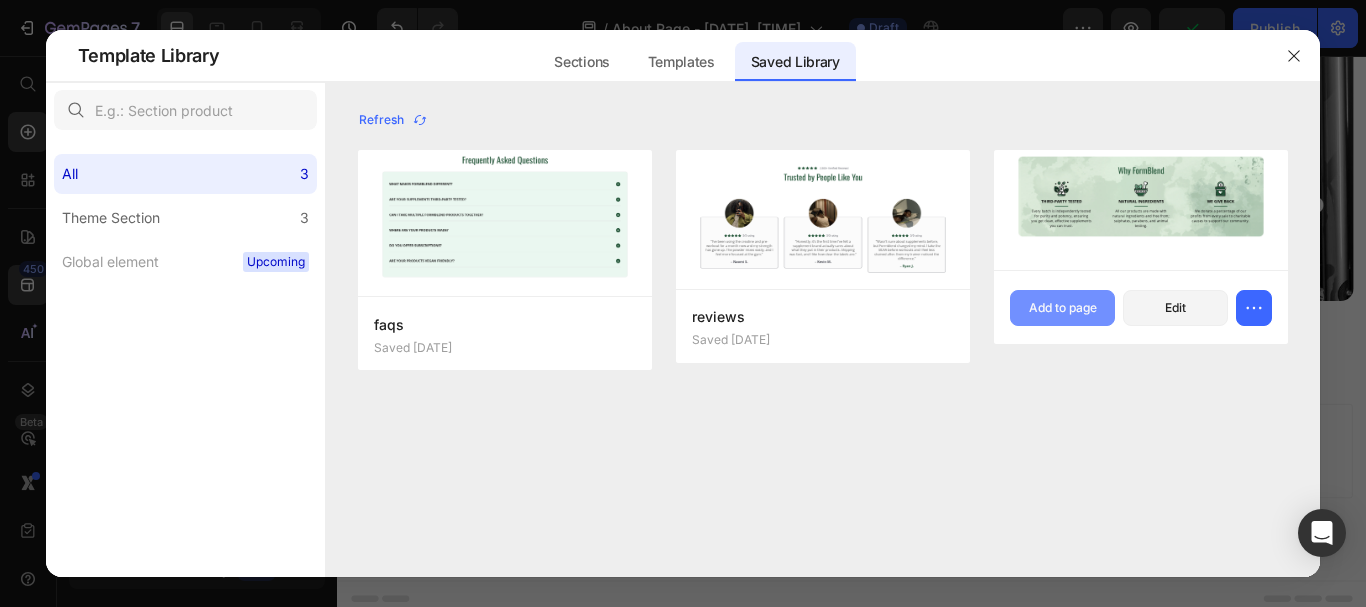 click on "Add to page" at bounding box center [1063, 308] 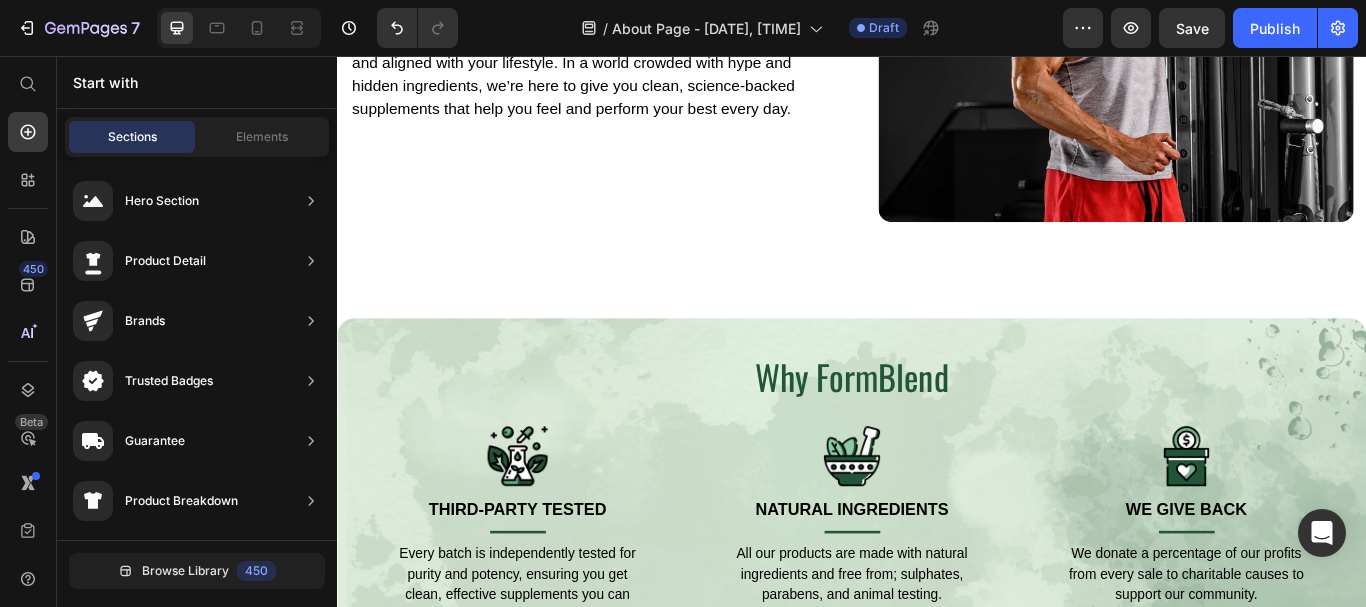 scroll, scrollTop: 740, scrollLeft: 0, axis: vertical 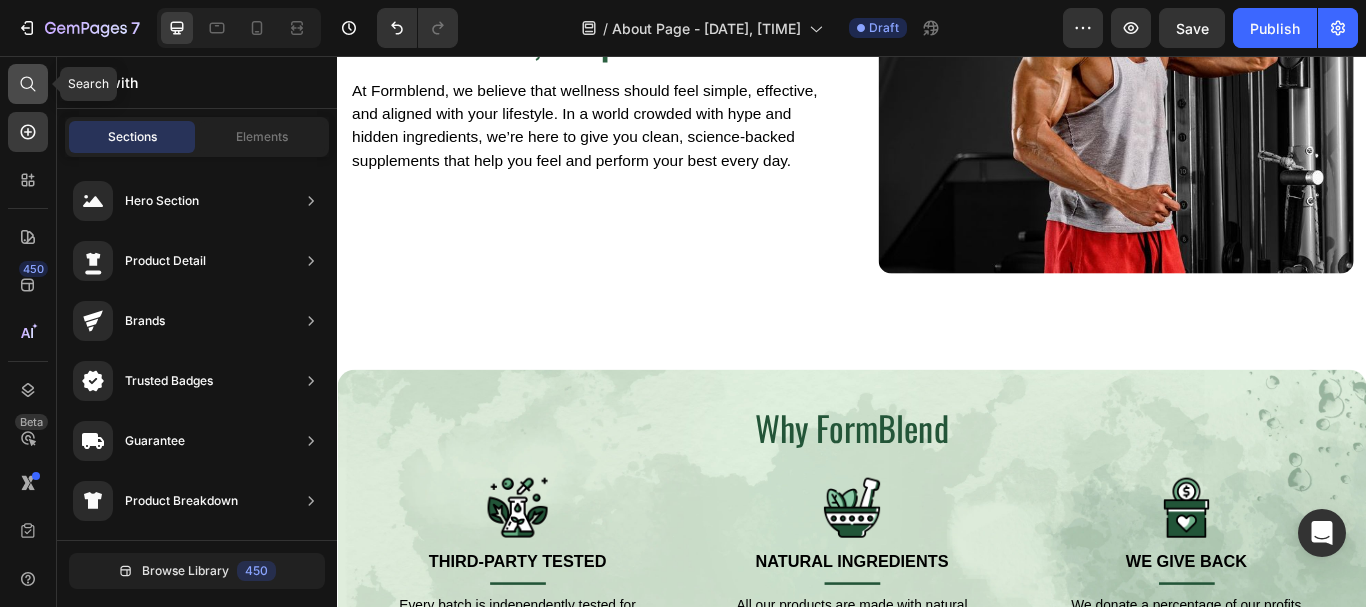 click 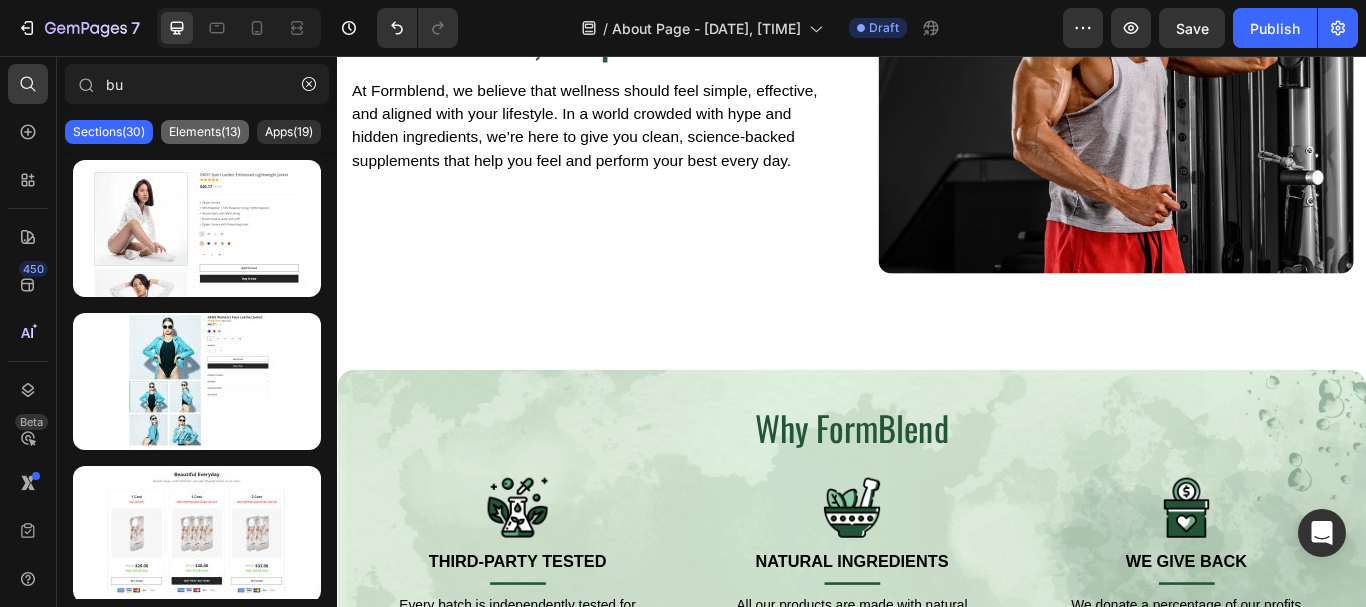 click on "Elements(13)" 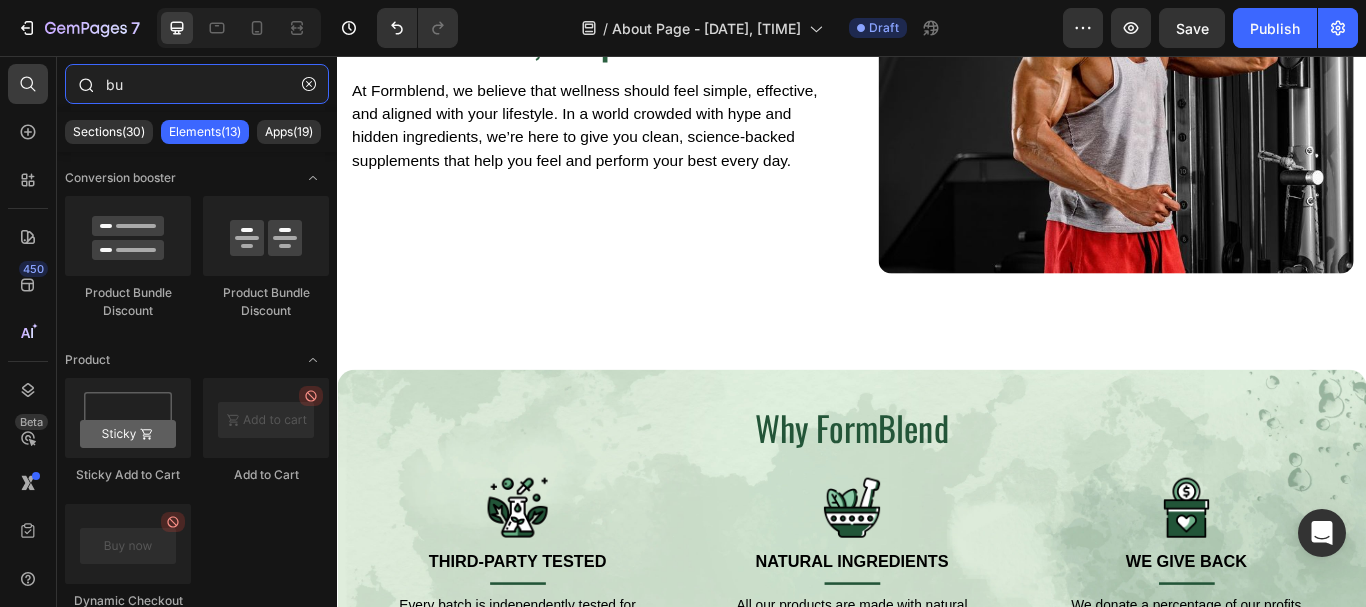 drag, startPoint x: 154, startPoint y: 93, endPoint x: 253, endPoint y: 92, distance: 99.00505 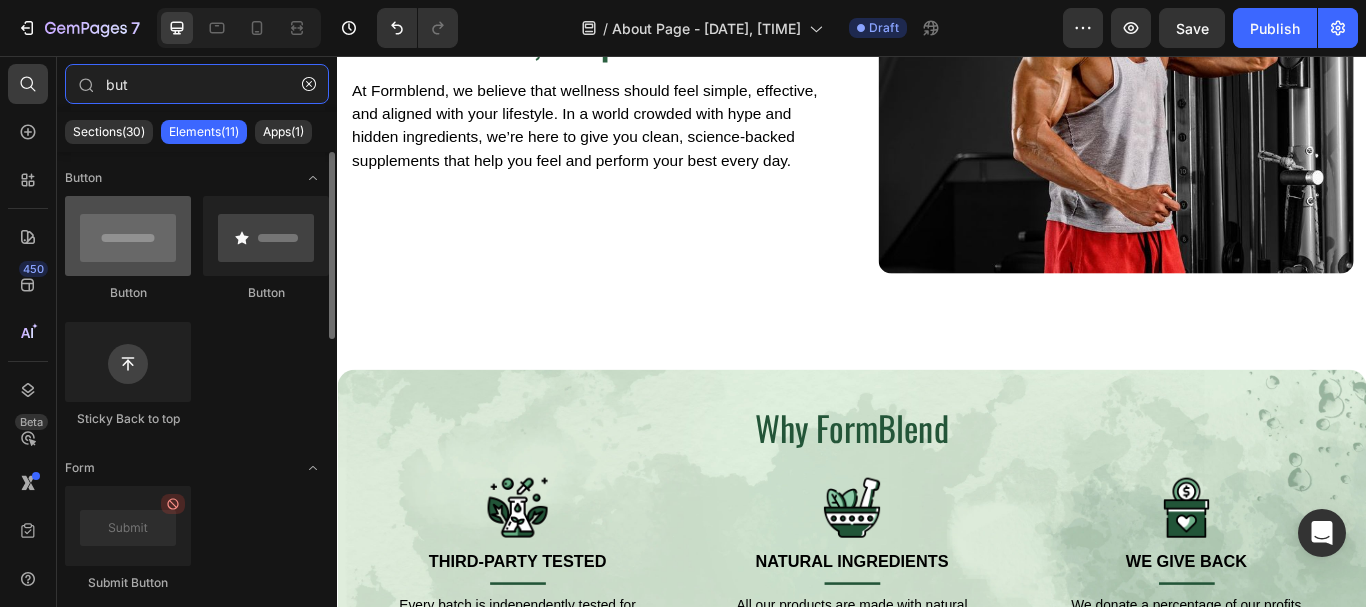 type on "but" 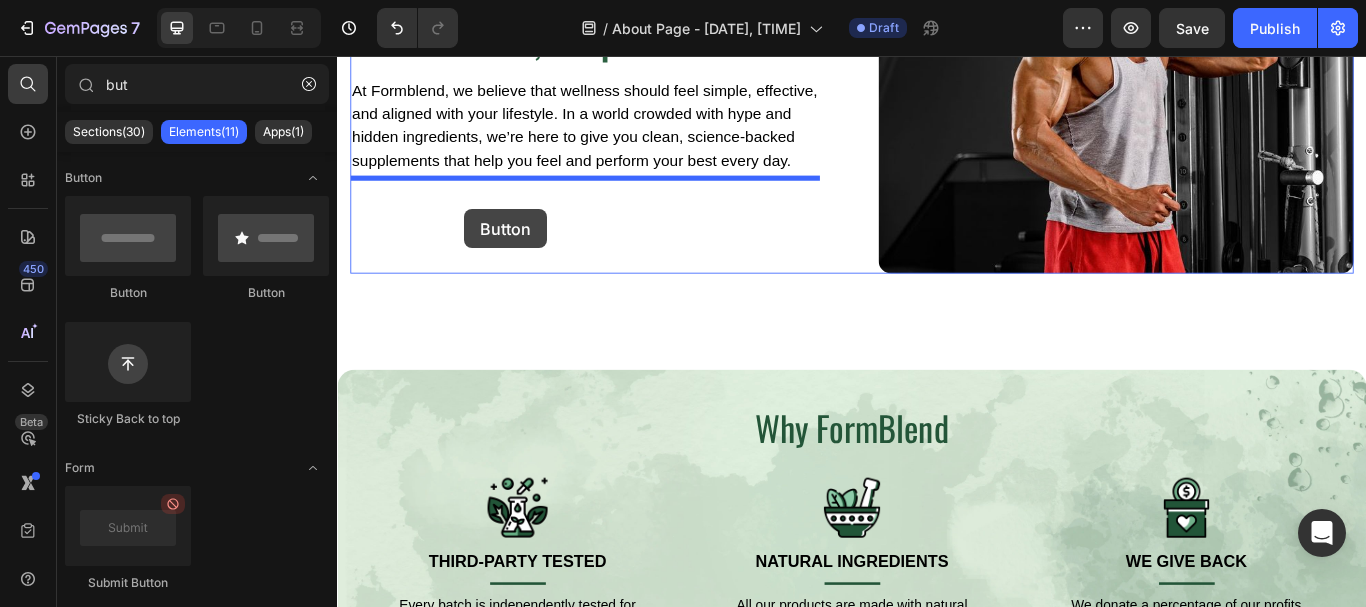 drag, startPoint x: 484, startPoint y: 294, endPoint x: 485, endPoint y: 234, distance: 60.00833 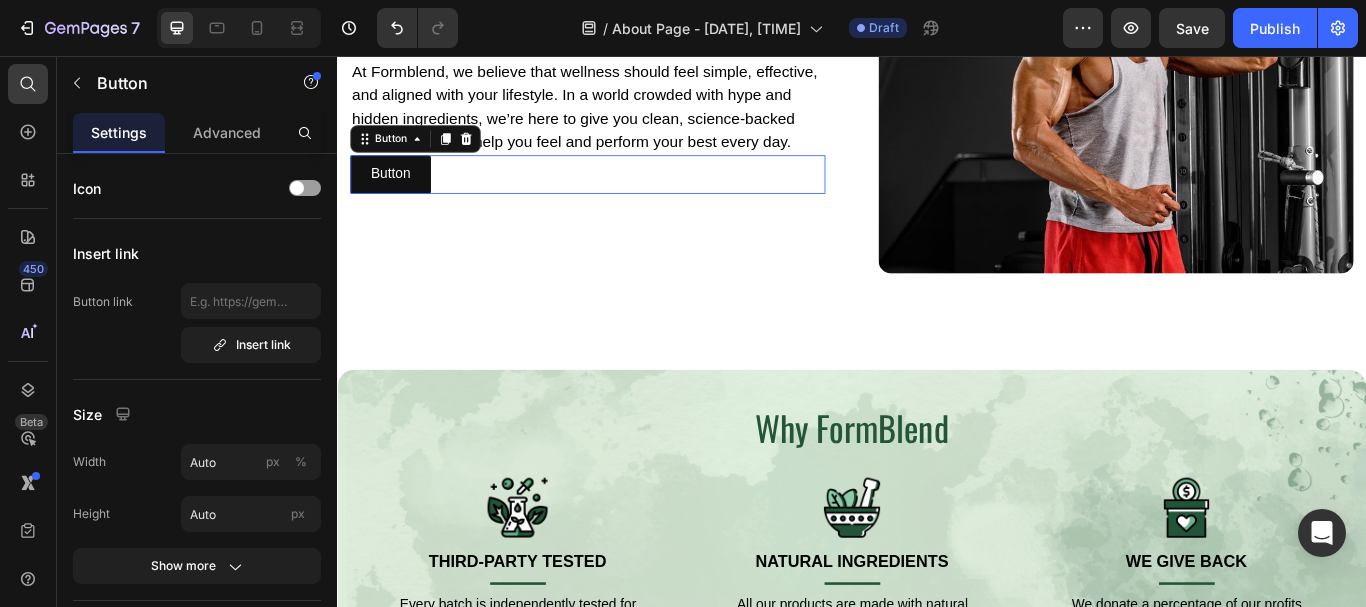 scroll, scrollTop: 718, scrollLeft: 0, axis: vertical 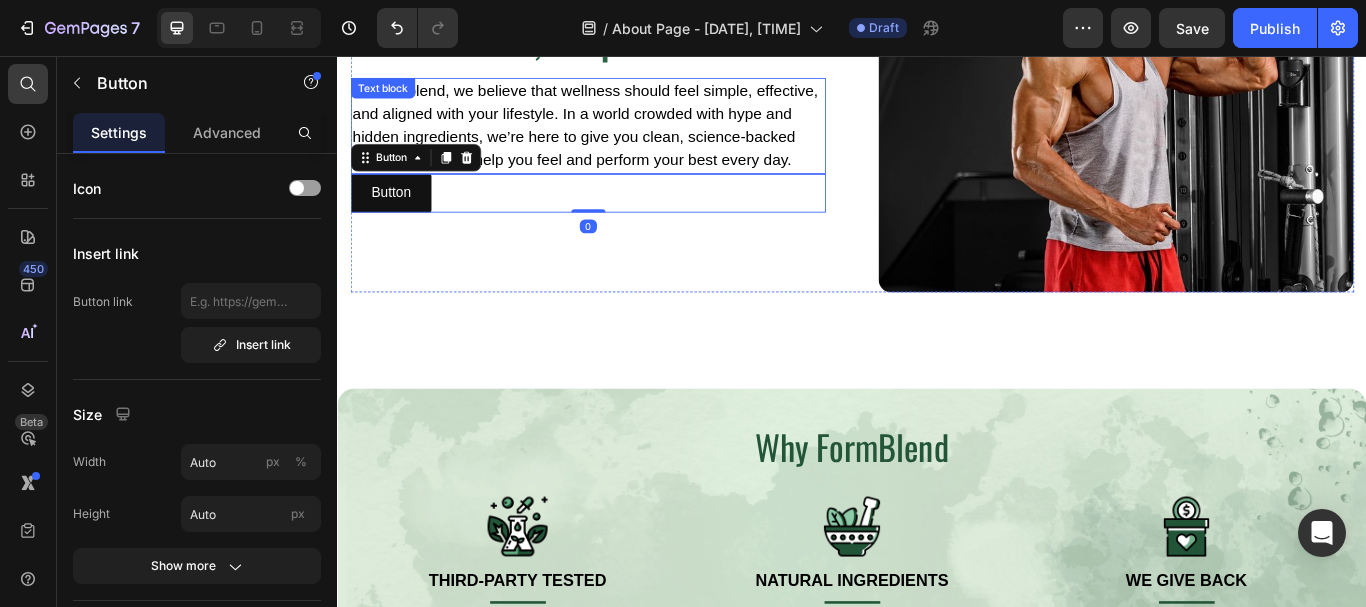 click on "At Formblend, we believe that wellness should feel simple, effective, and aligned with your lifestyle. In a world crowded with hype and hidden ingredients, we’re here to give you clean, science-backed supplements that help you feel and perform your best every day." at bounding box center [629, 138] 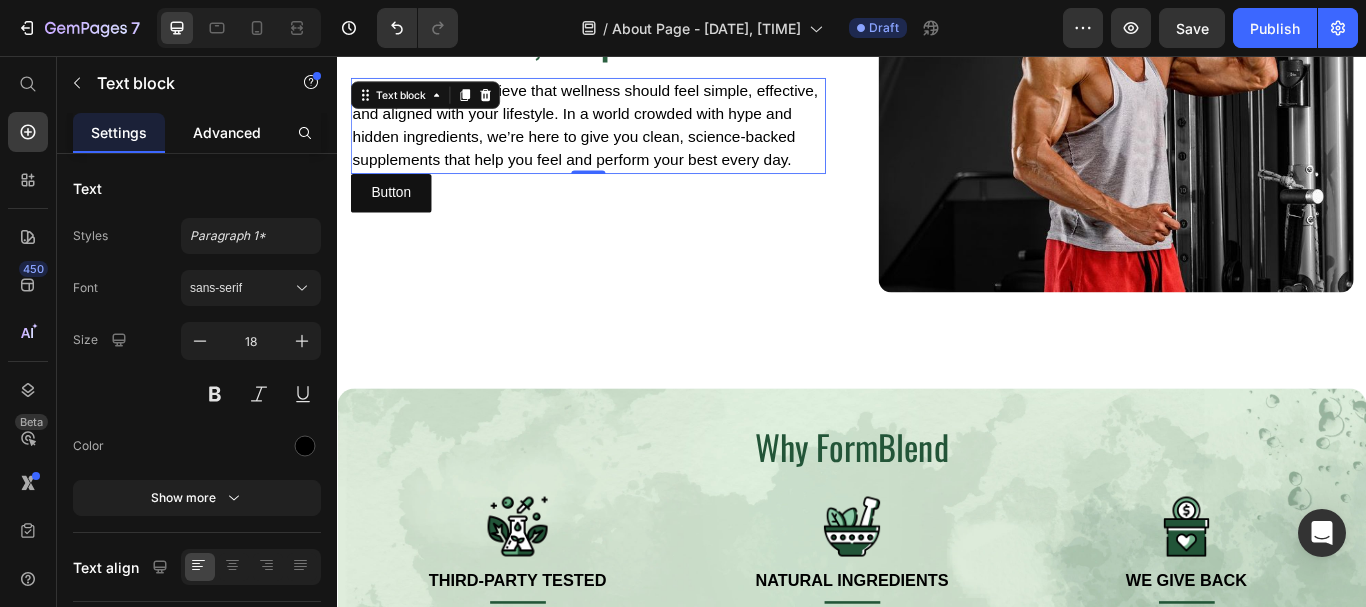 click on "Advanced" 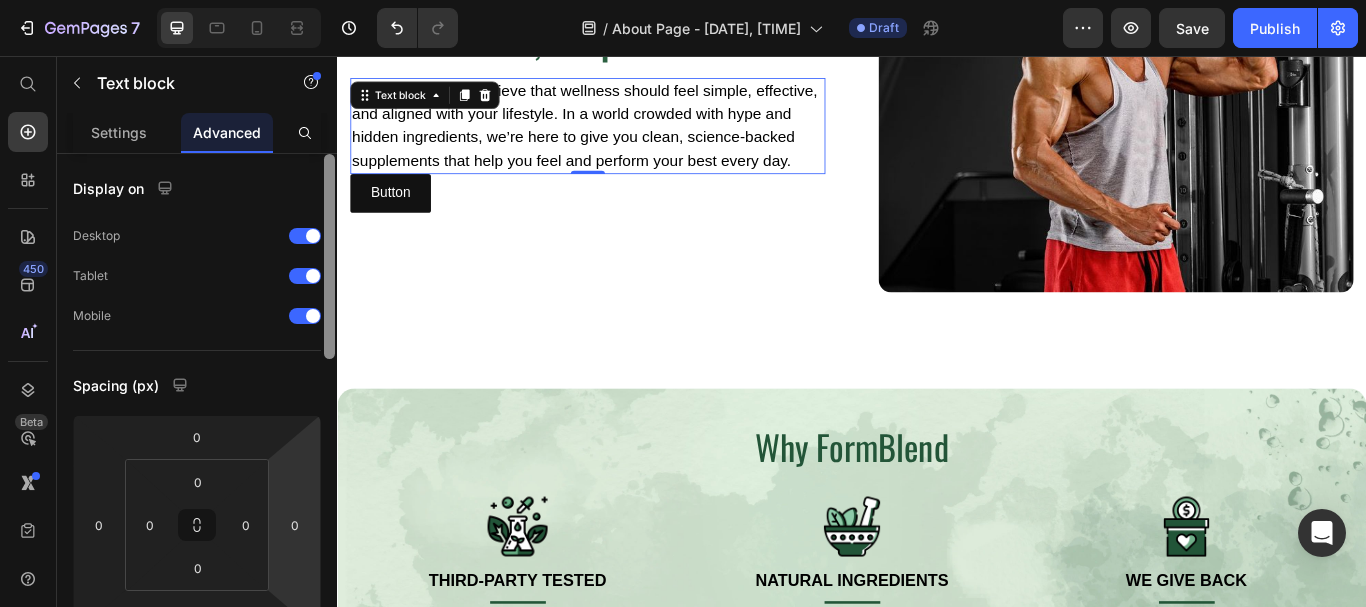 drag, startPoint x: 329, startPoint y: 168, endPoint x: 277, endPoint y: 292, distance: 134.46188 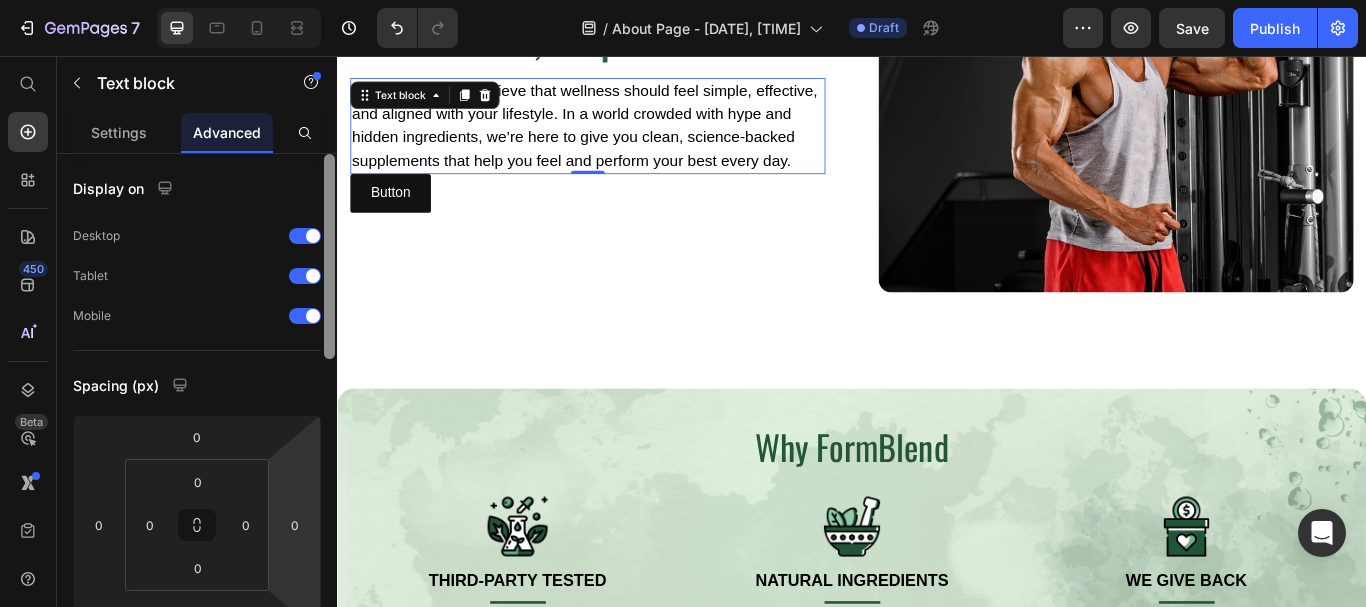 click on "Display on Desktop Tablet Mobile Spacing (px) 0 0 0 0 0 0 0 0 Shape Border Corner Shadow Position Opacity 100 % Animation Interaction Upgrade to Optimize plan  to unlock Interaction & other premium features. CSS class  Delete element" at bounding box center [197, 409] 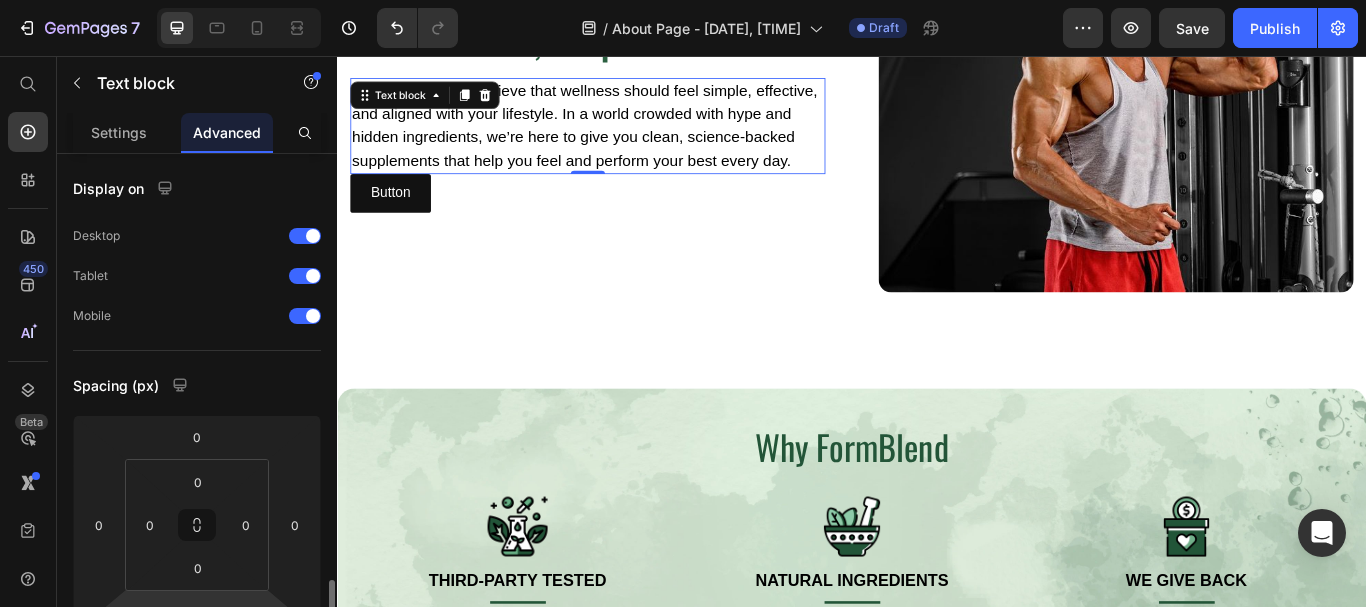 scroll, scrollTop: 304, scrollLeft: 0, axis: vertical 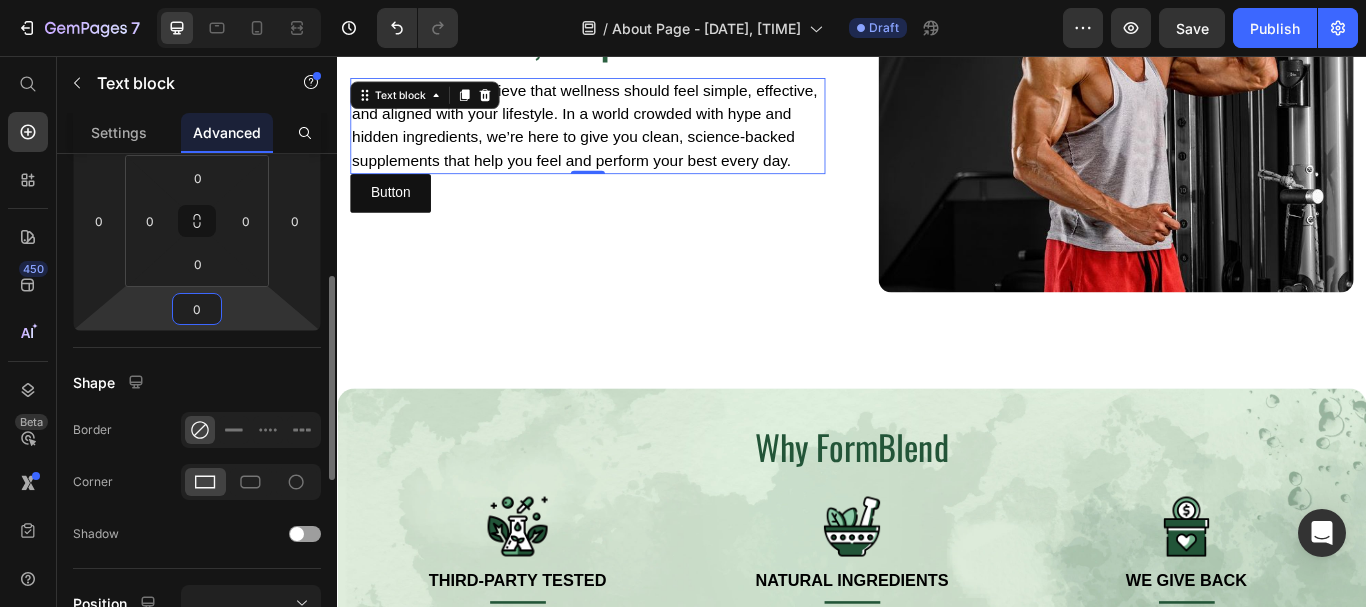click on "0" at bounding box center [197, 309] 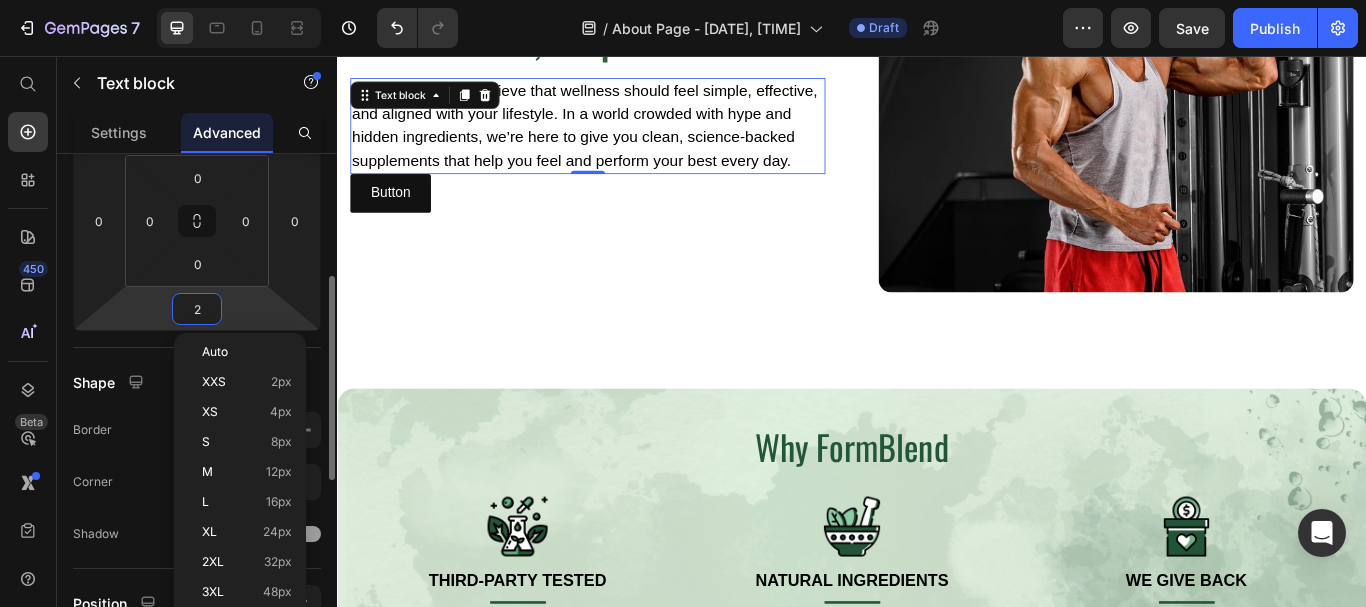 type on "20" 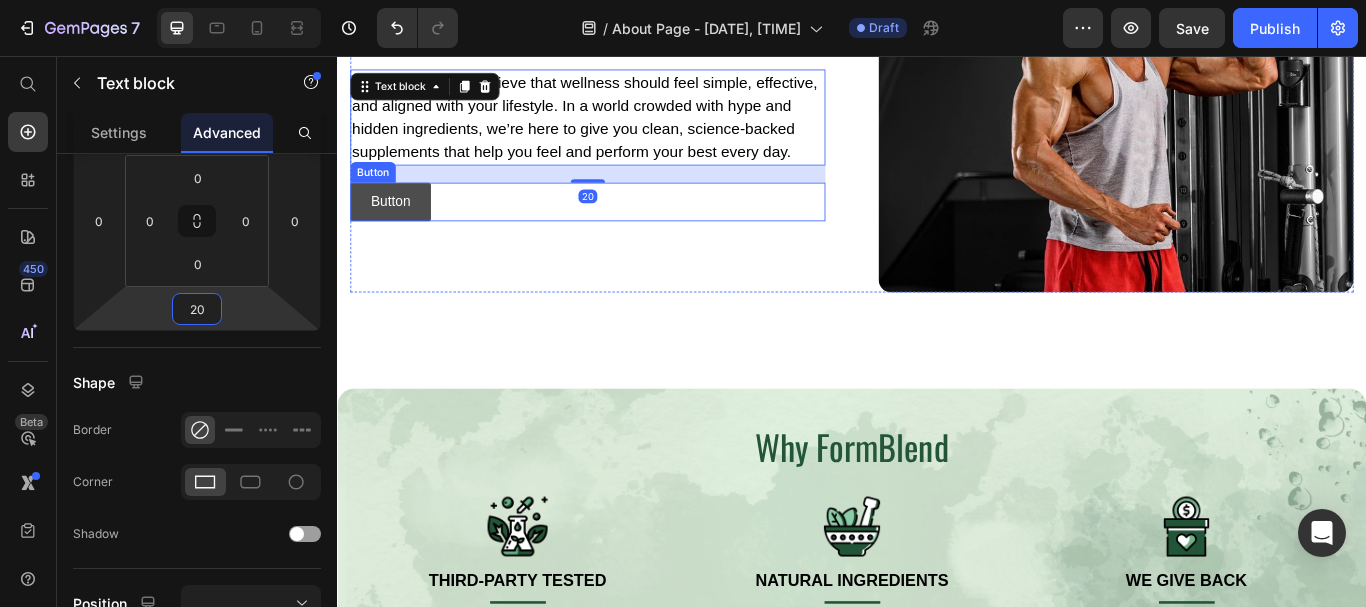 click on "Button" at bounding box center [399, 226] 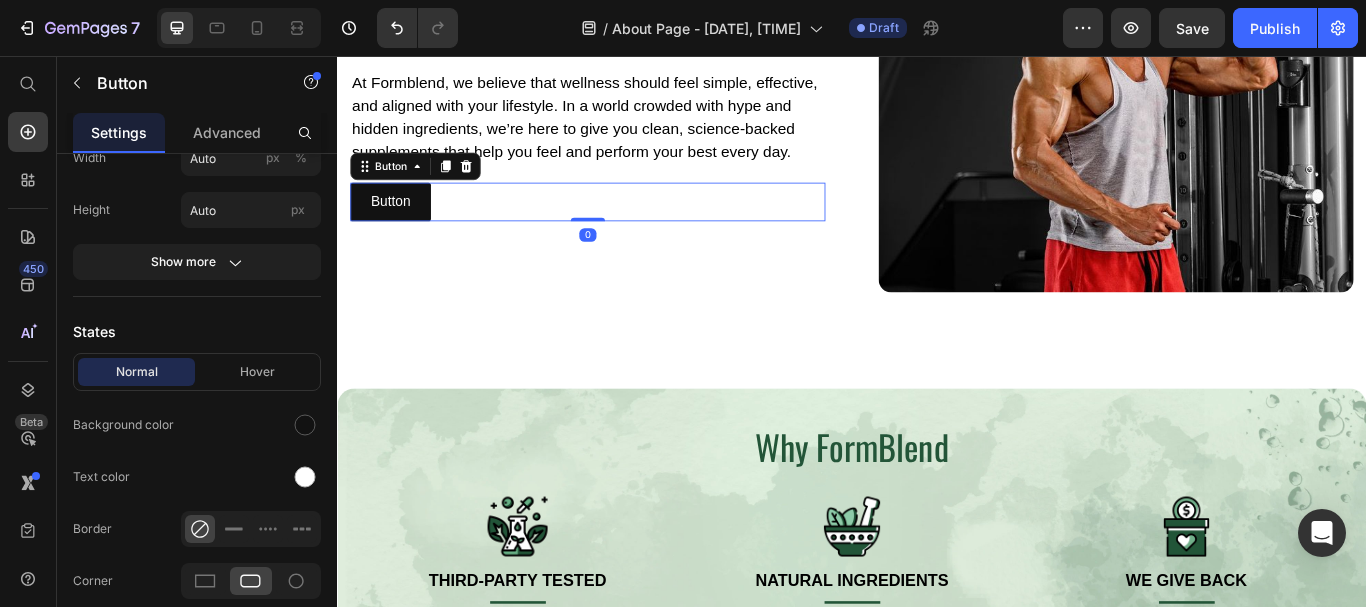 scroll, scrollTop: 0, scrollLeft: 0, axis: both 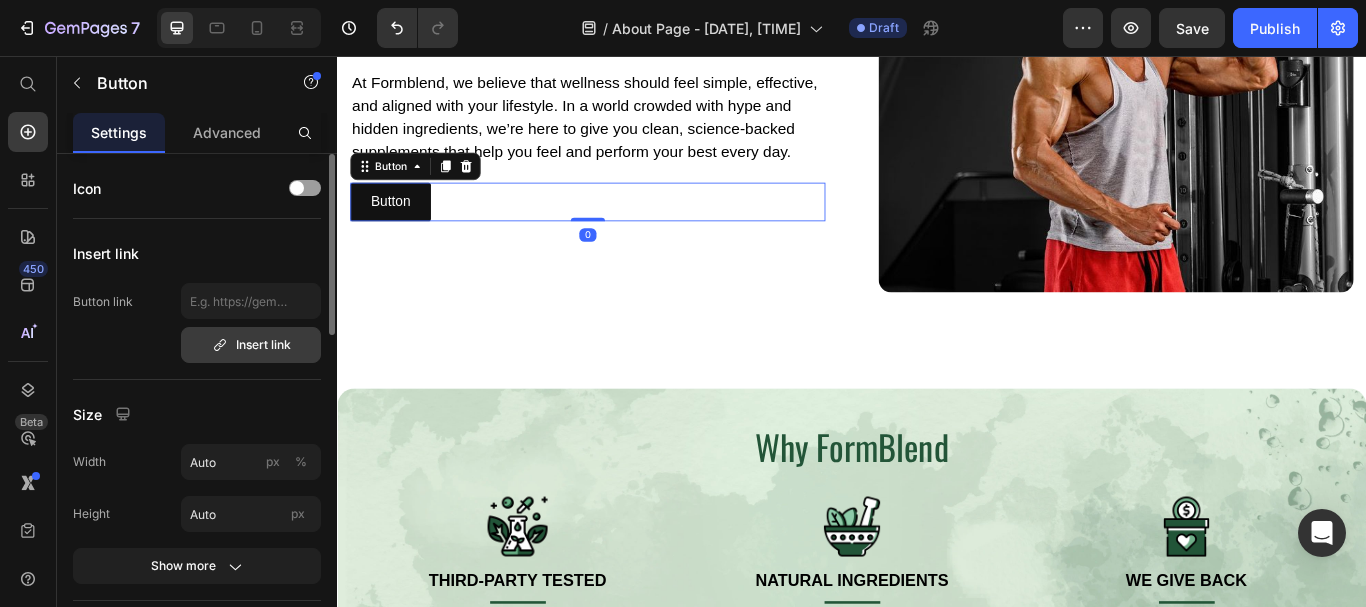 click on "Insert link" at bounding box center [251, 345] 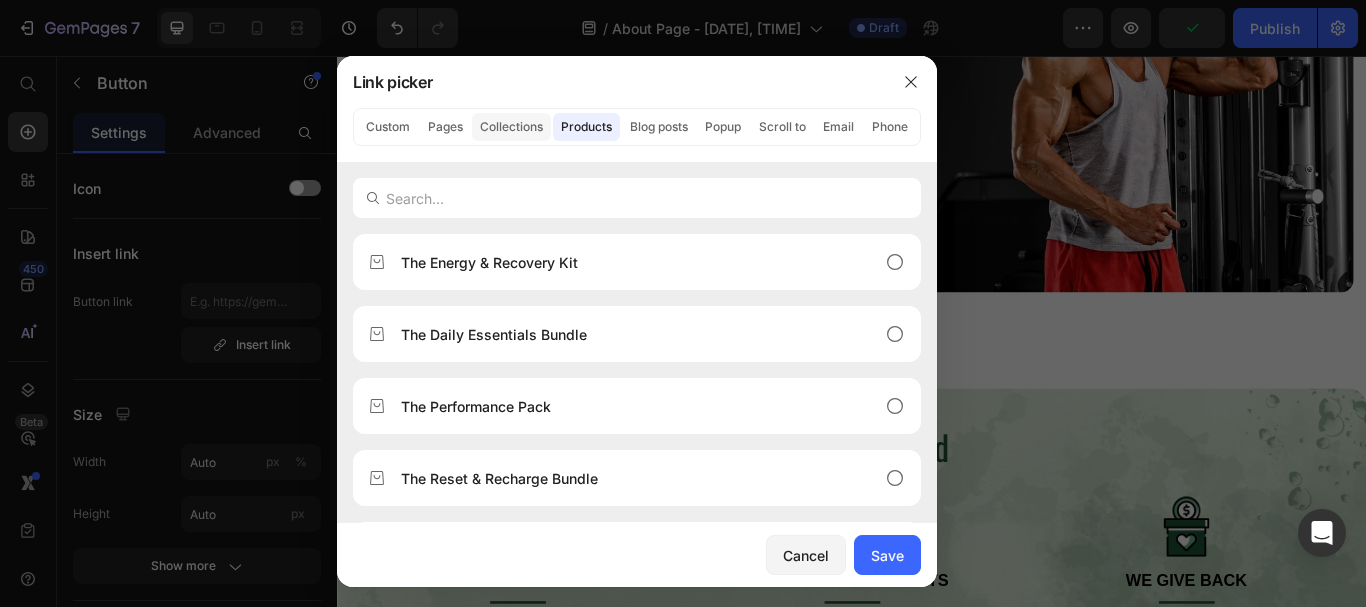 click on "Collections" 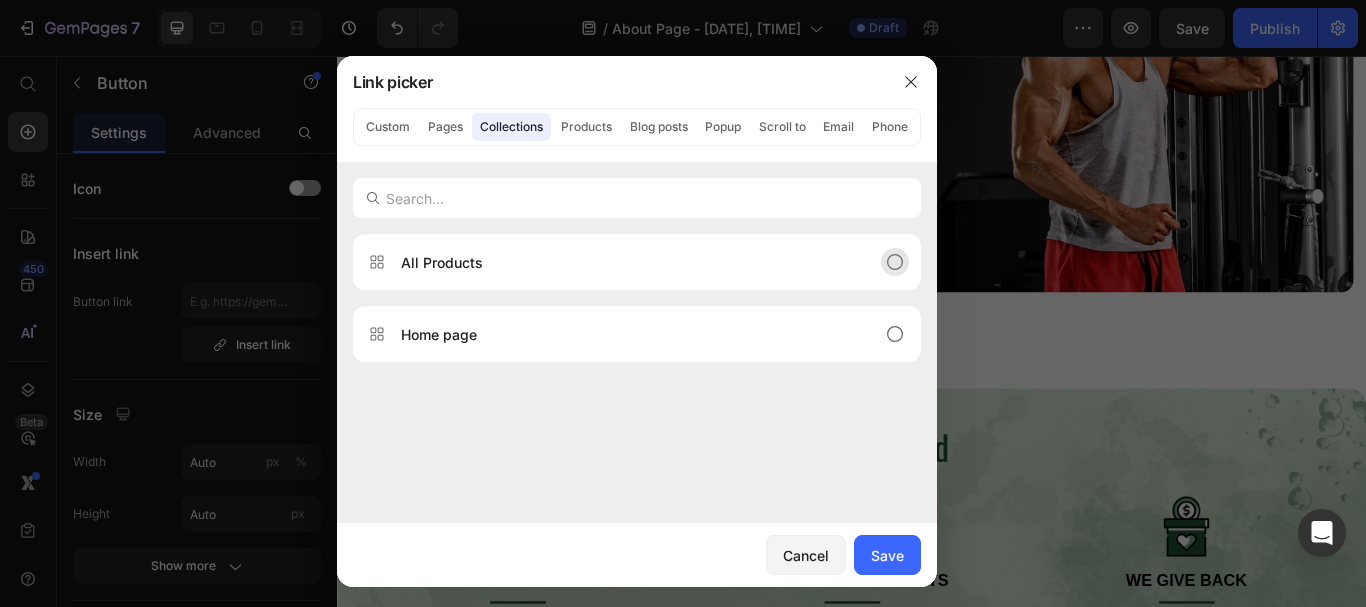 click on "All Products" at bounding box center (442, 262) 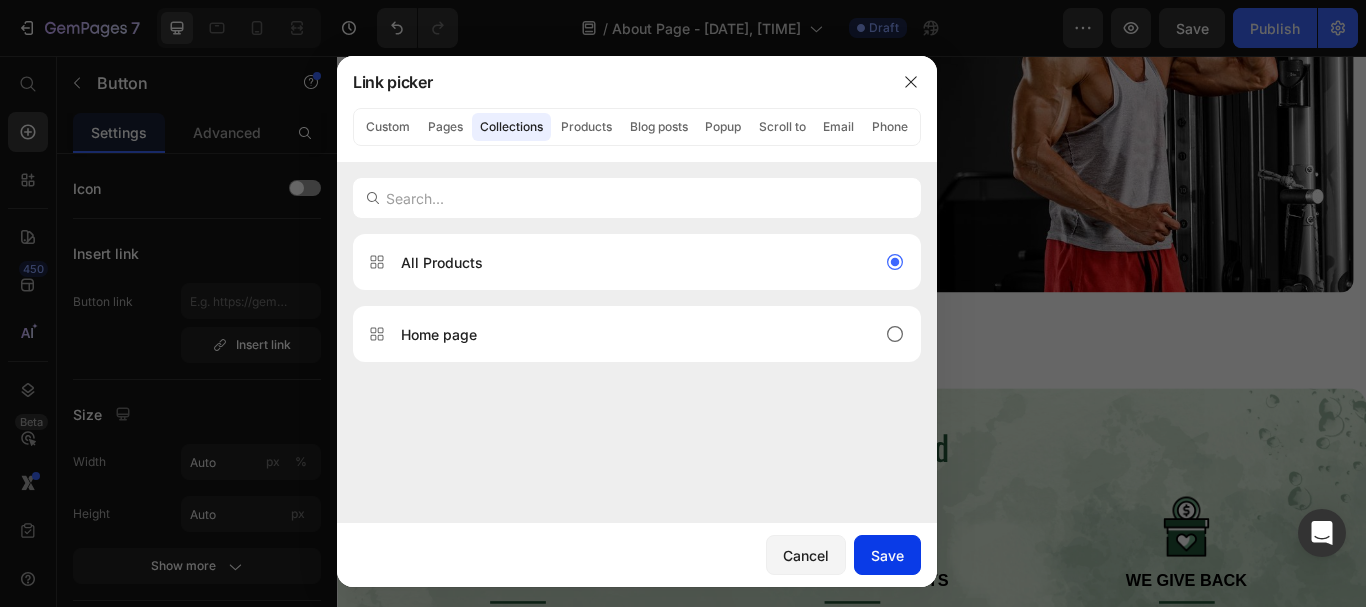 drag, startPoint x: 863, startPoint y: 548, endPoint x: 614, endPoint y: 573, distance: 250.25188 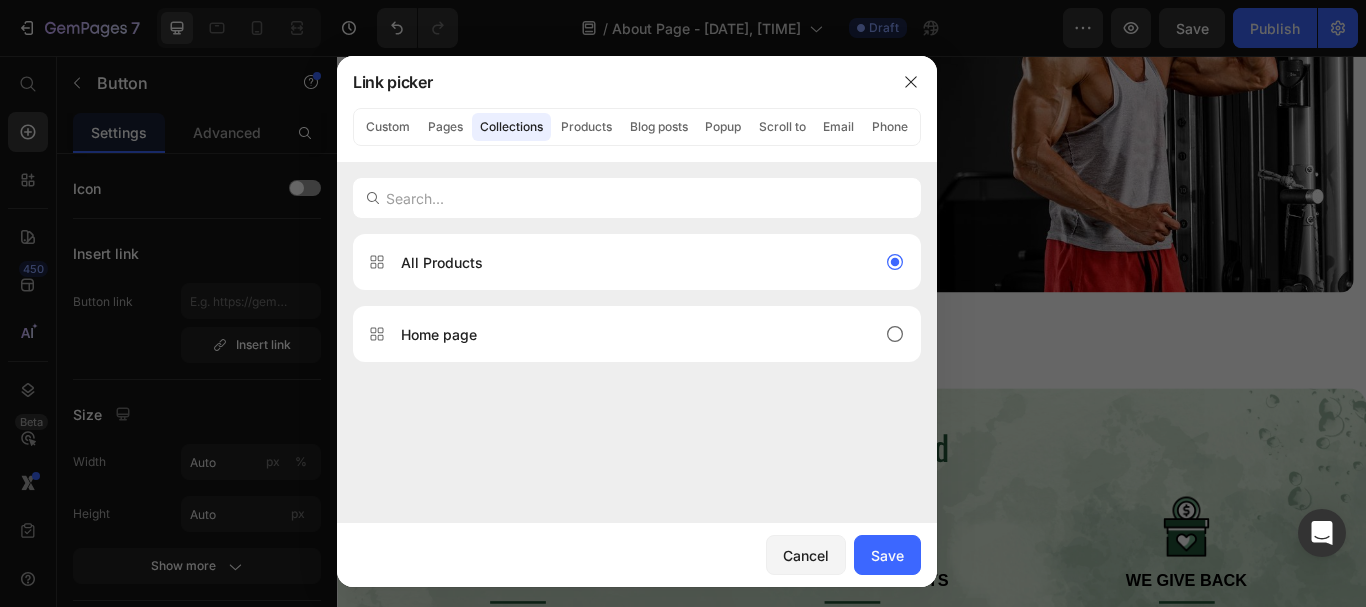 type on "/collections/all" 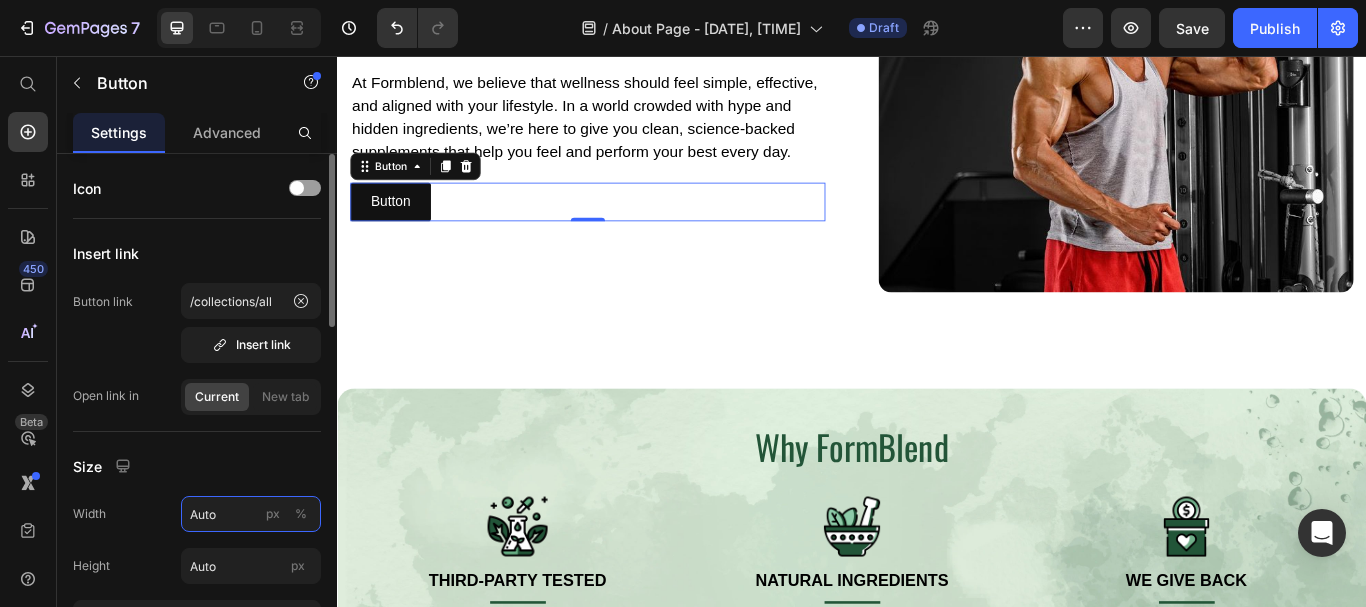 click on "Auto" at bounding box center (251, 514) 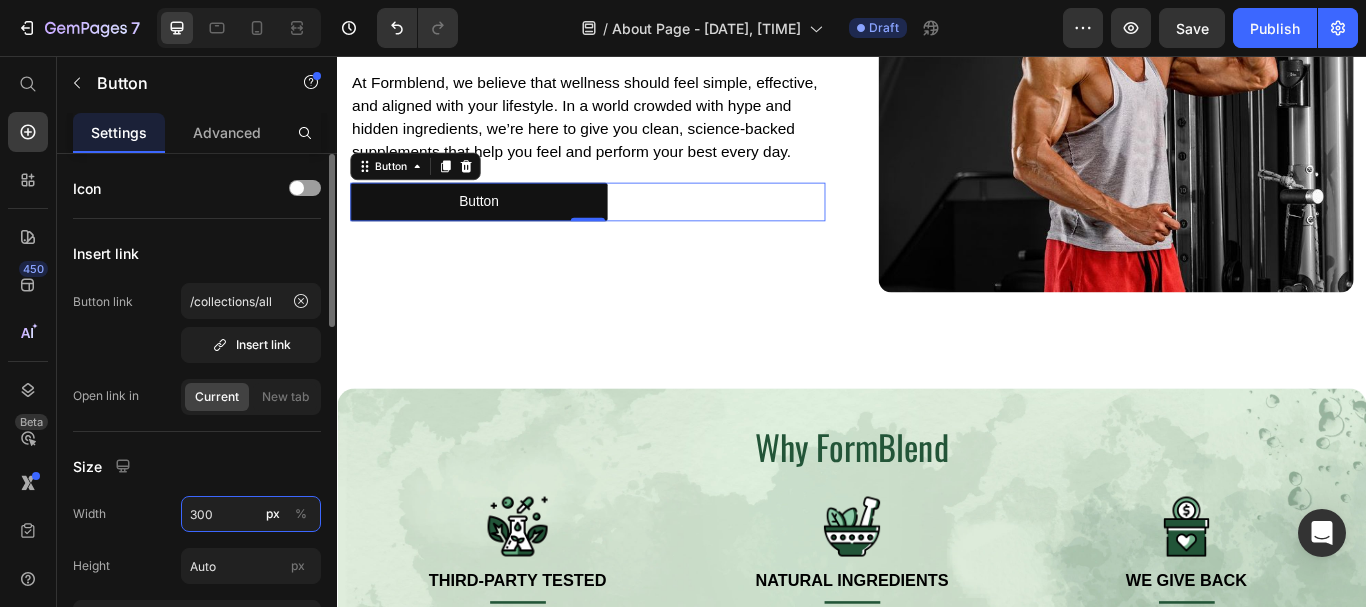 type on "300" 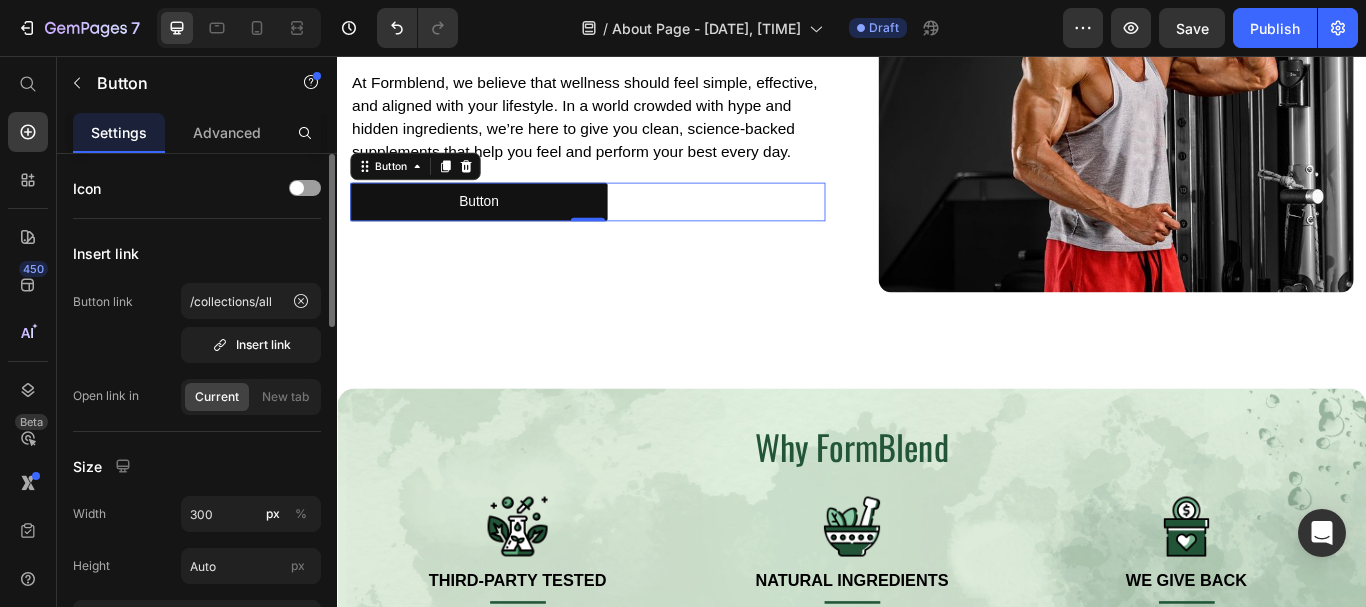 click on "Size" at bounding box center (197, 466) 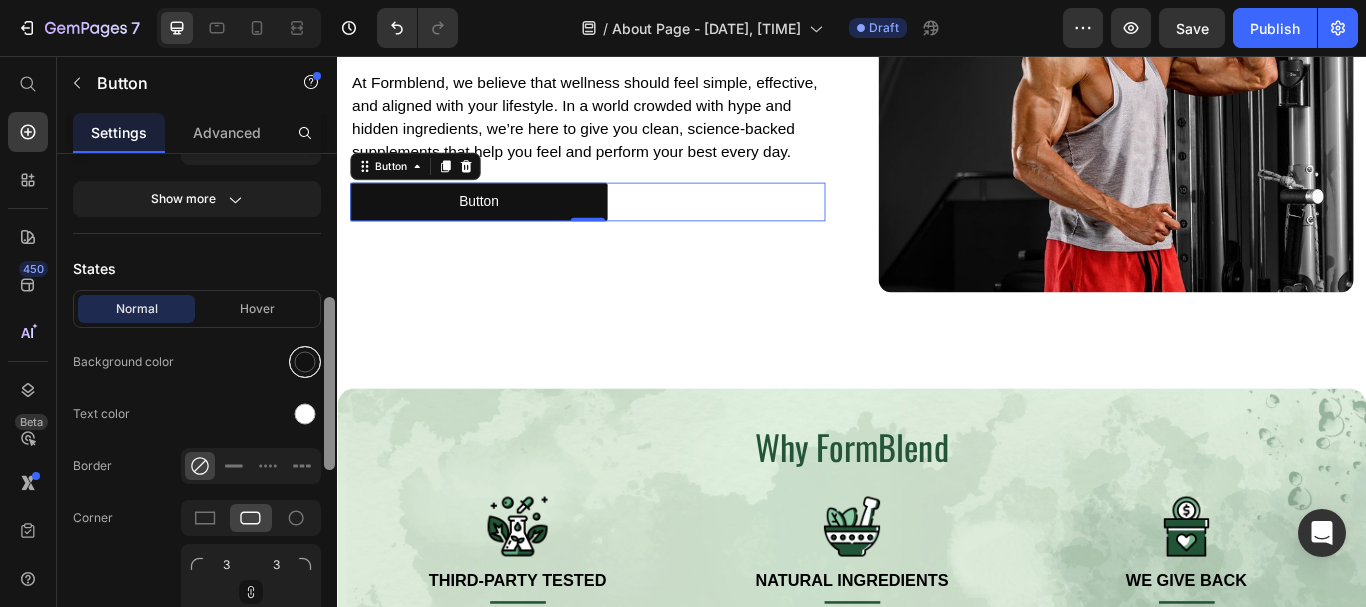 drag, startPoint x: 330, startPoint y: 297, endPoint x: 297, endPoint y: 419, distance: 126.38433 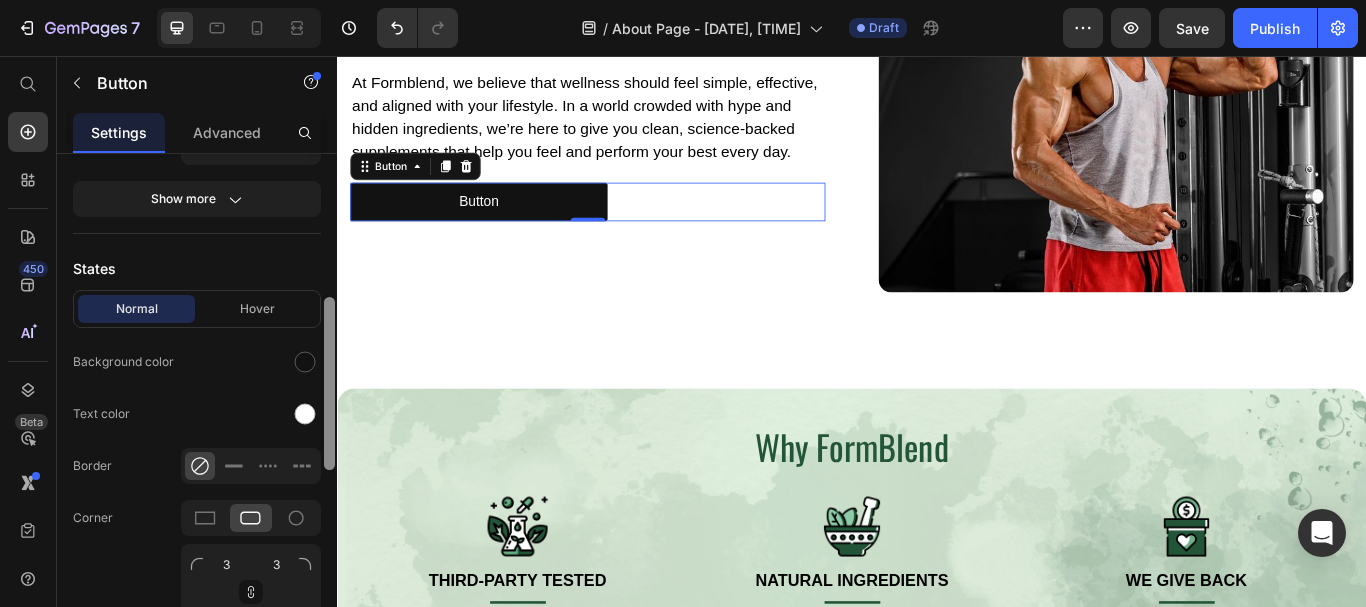 scroll, scrollTop: 360, scrollLeft: 0, axis: vertical 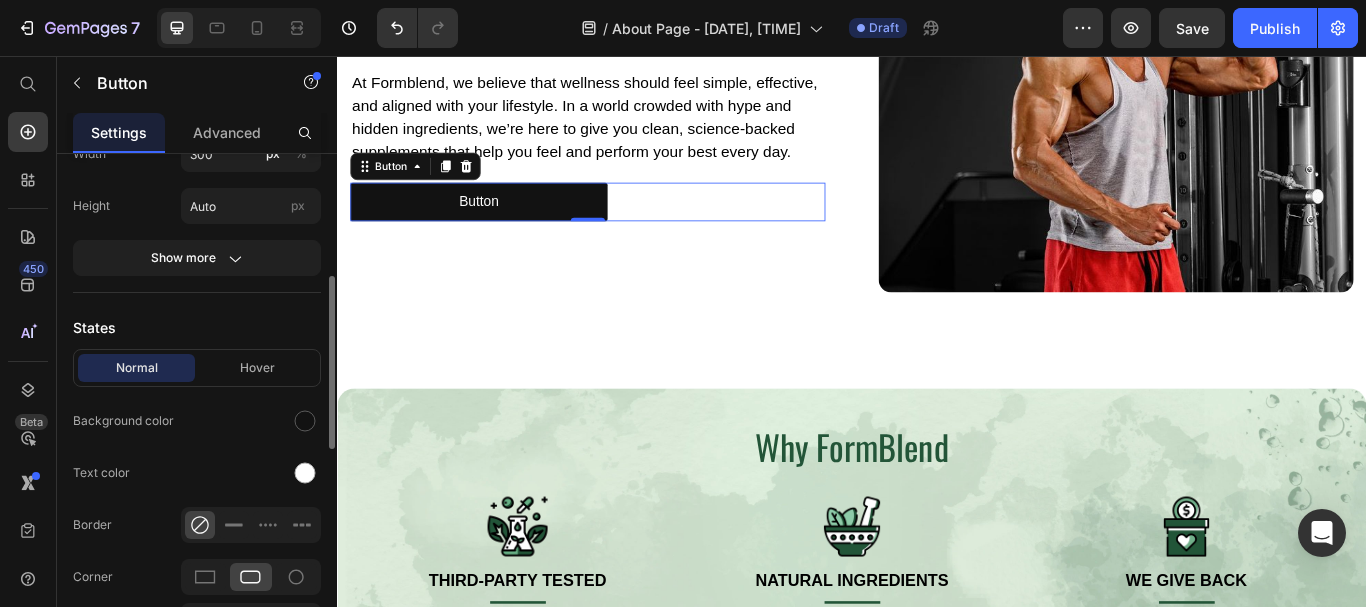 click on "Normal Hover" at bounding box center (197, 368) 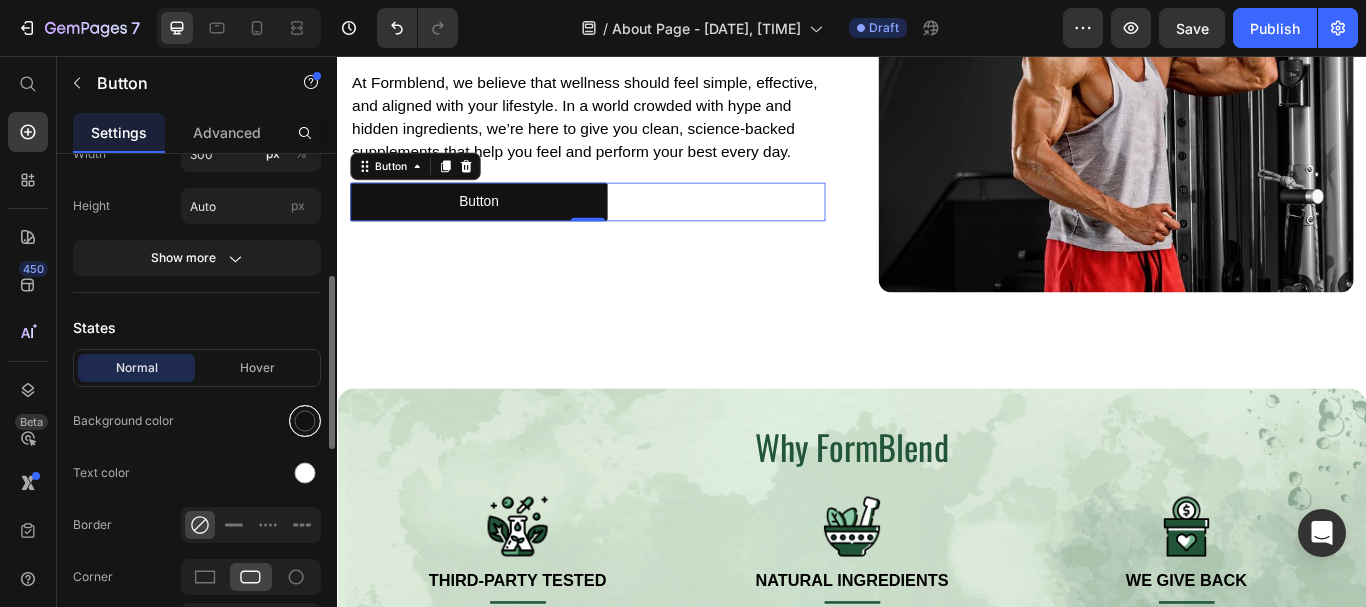 click at bounding box center [305, 421] 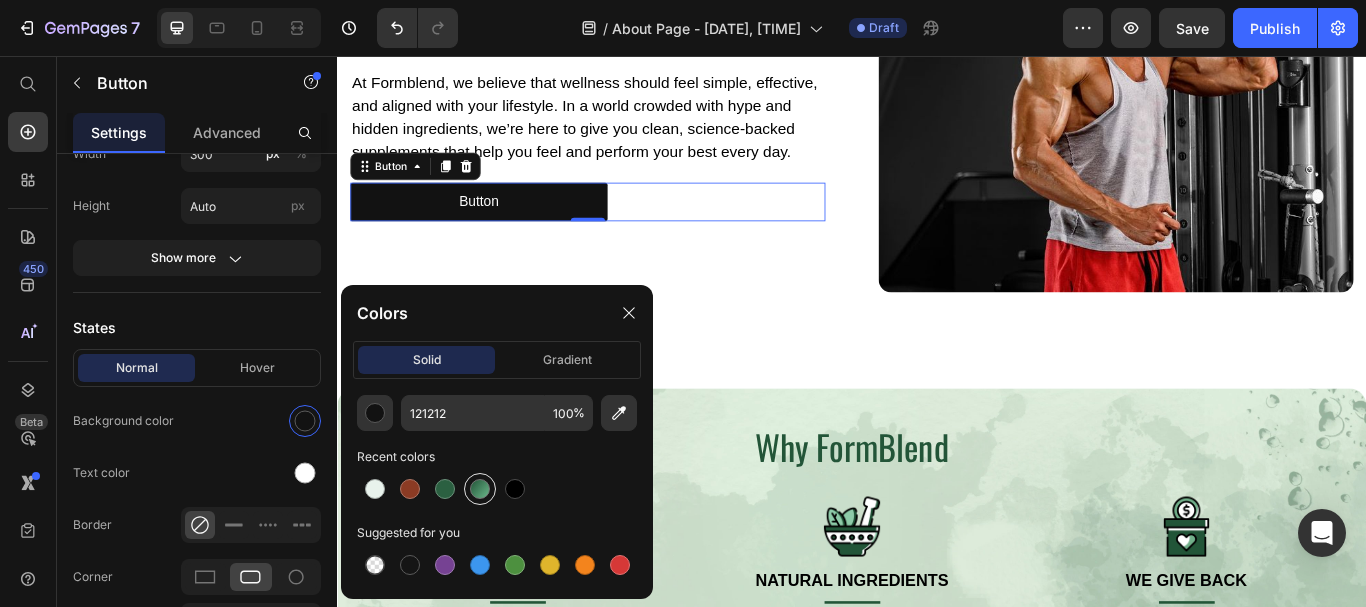click at bounding box center [480, 489] 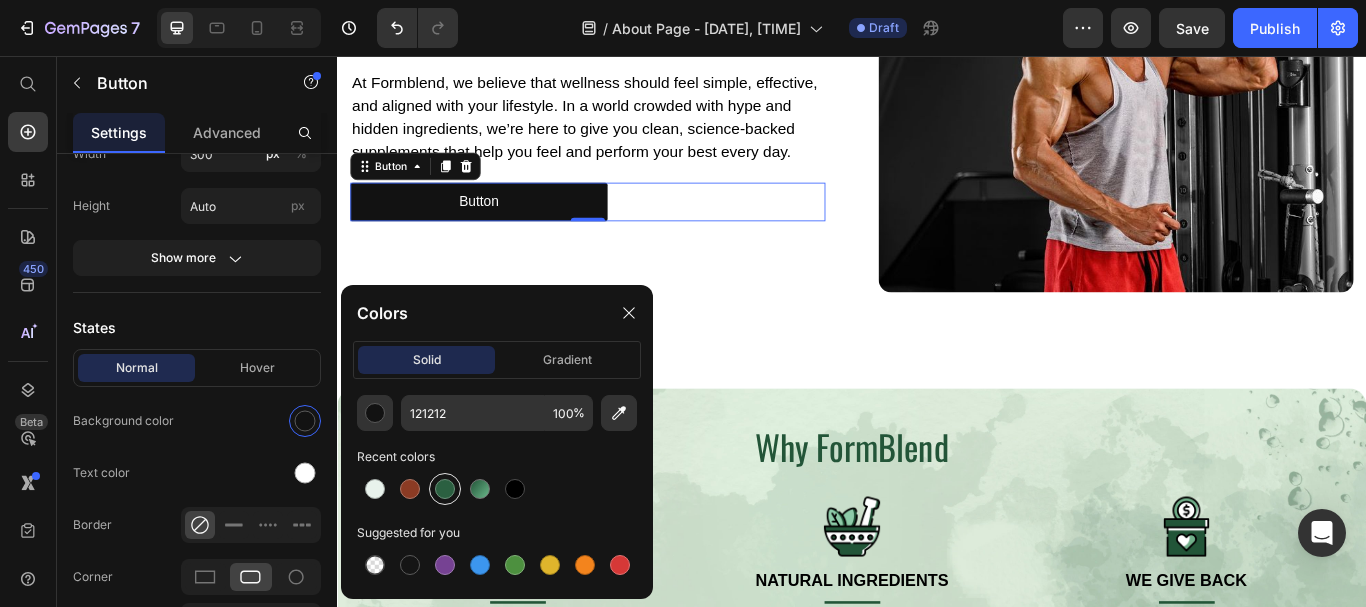 type on "000000" 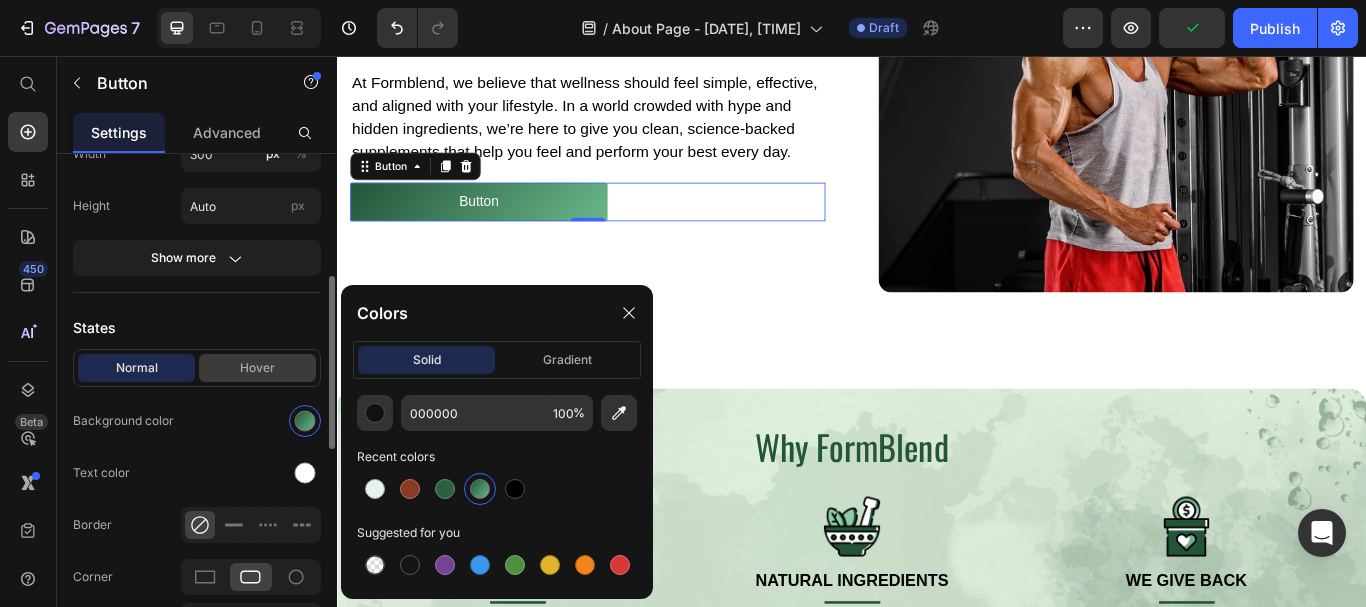 click on "Hover" at bounding box center (257, 368) 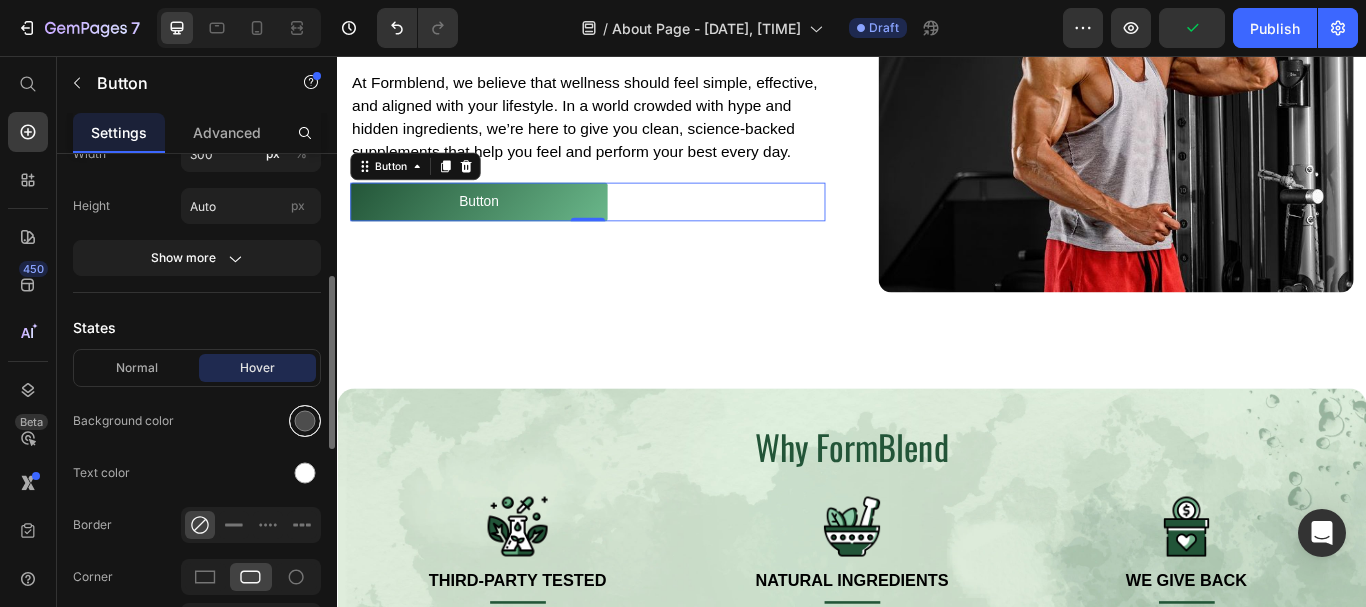 click at bounding box center [305, 421] 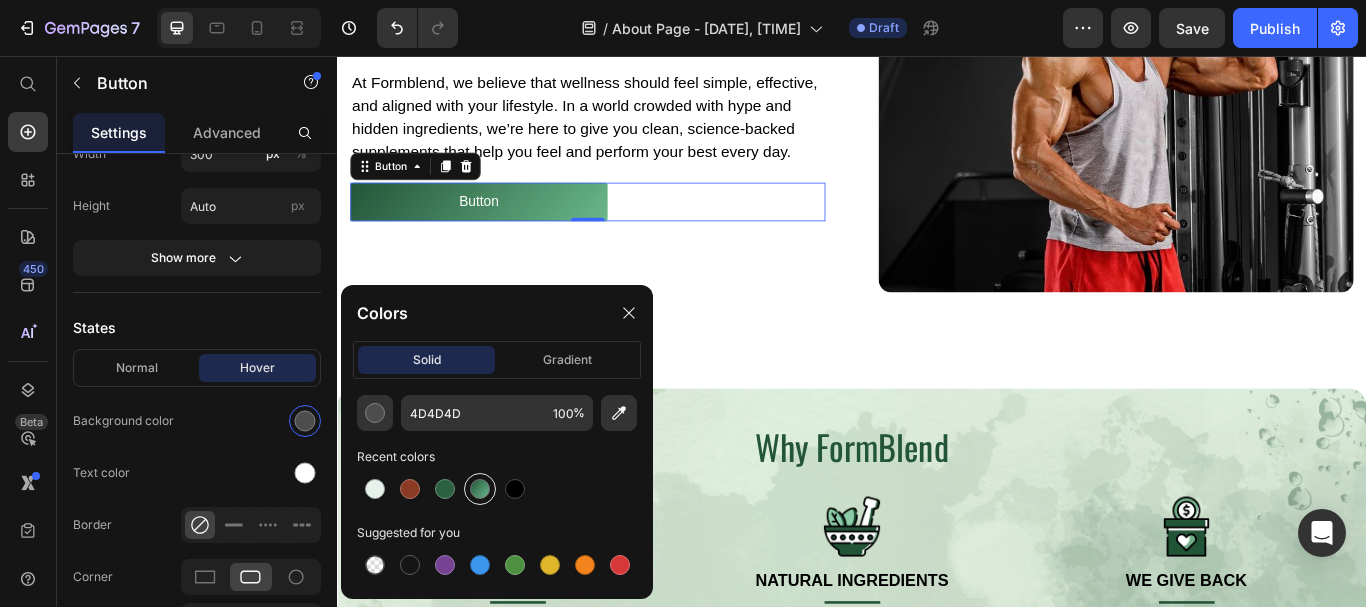 click at bounding box center [480, 489] 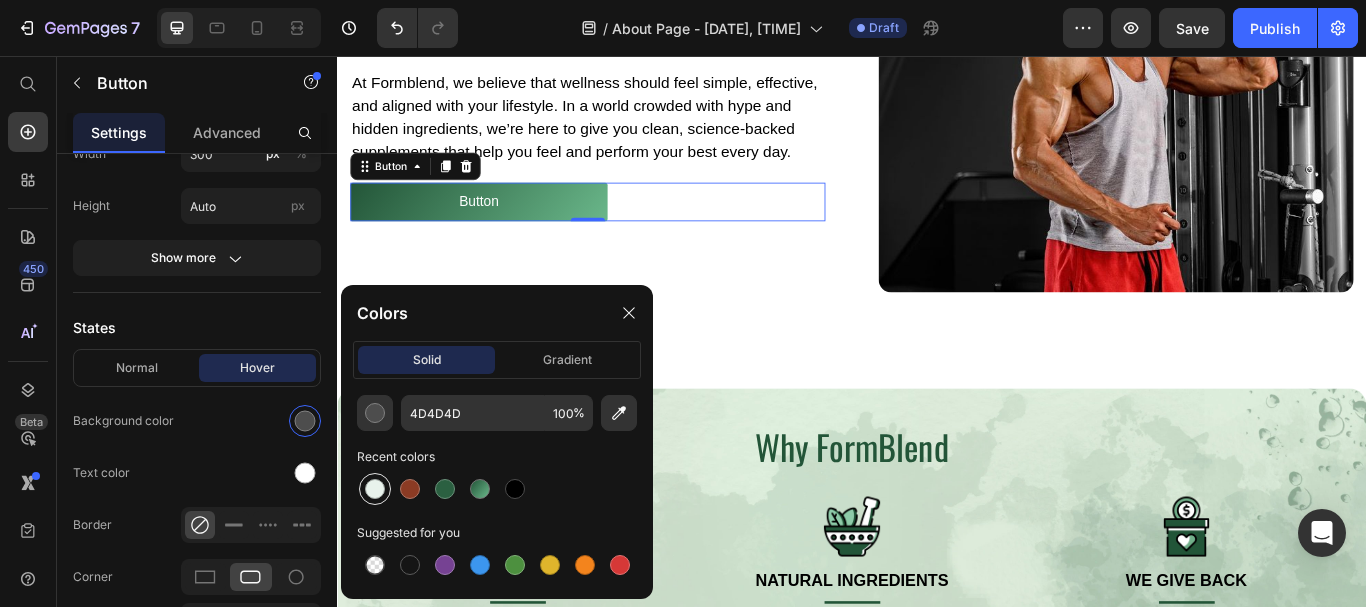 type on "000000" 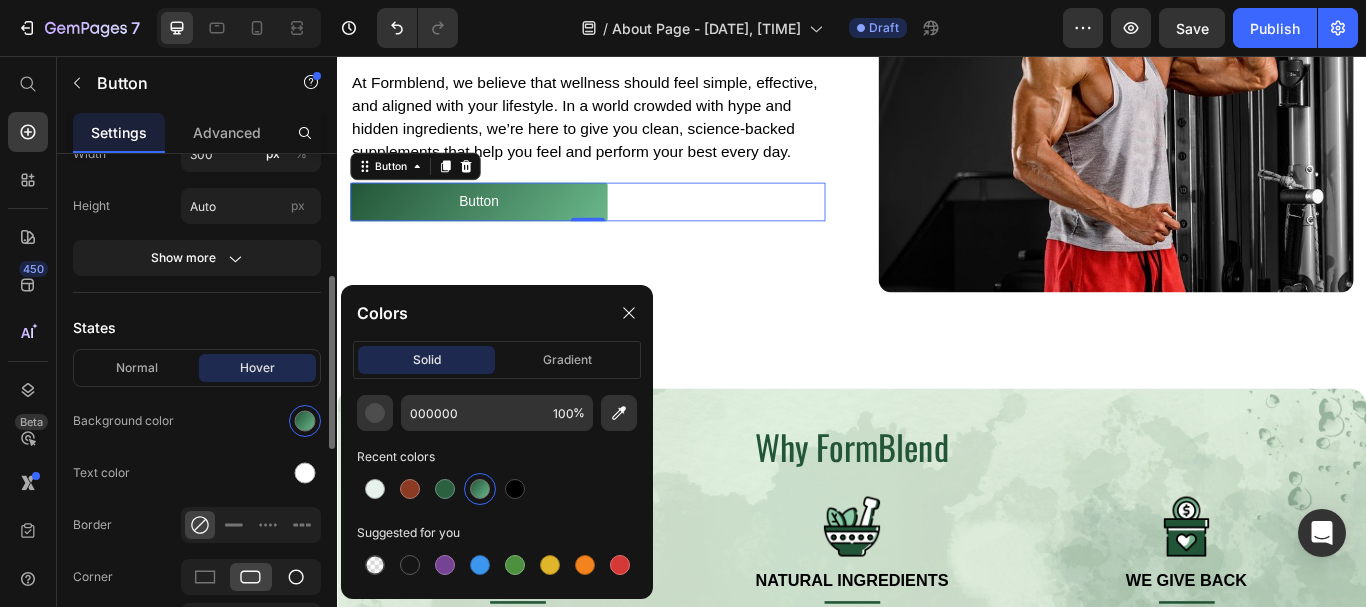 click 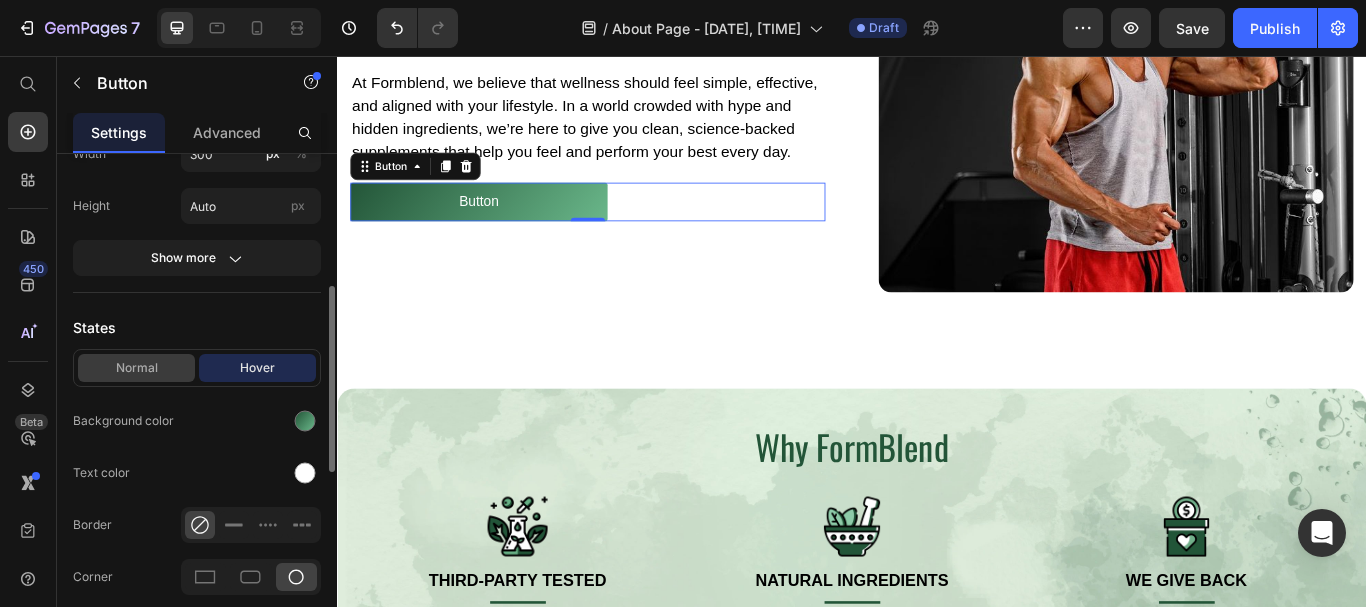 click on "Normal" at bounding box center (136, 368) 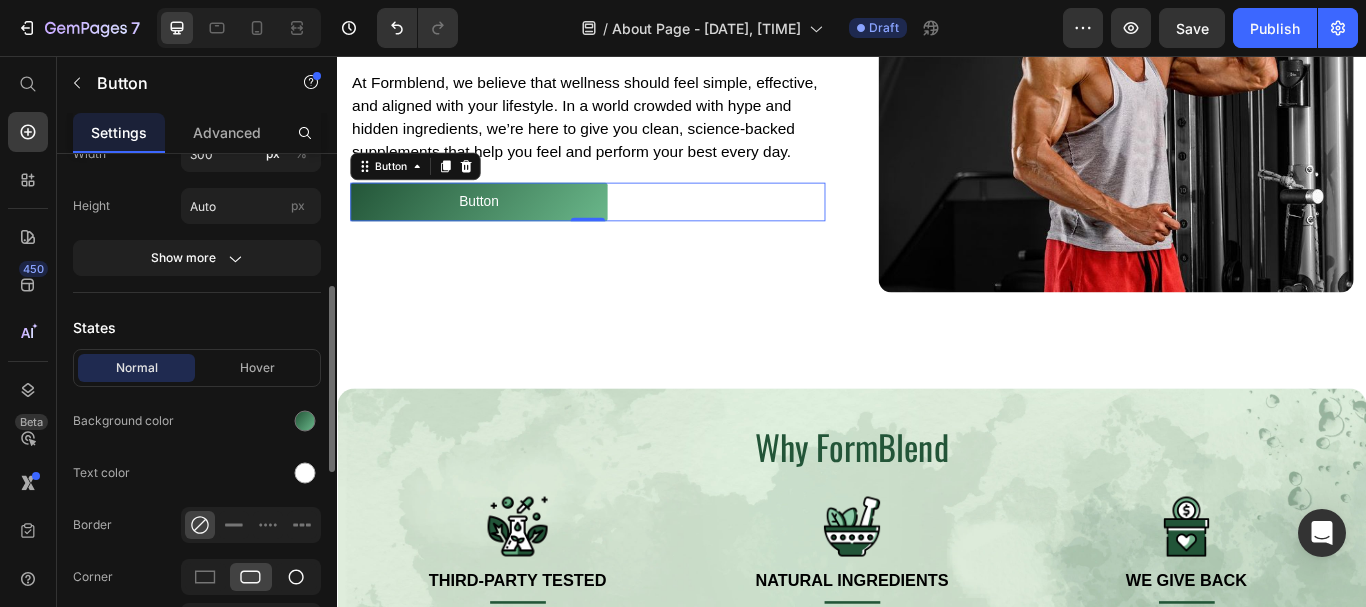 click 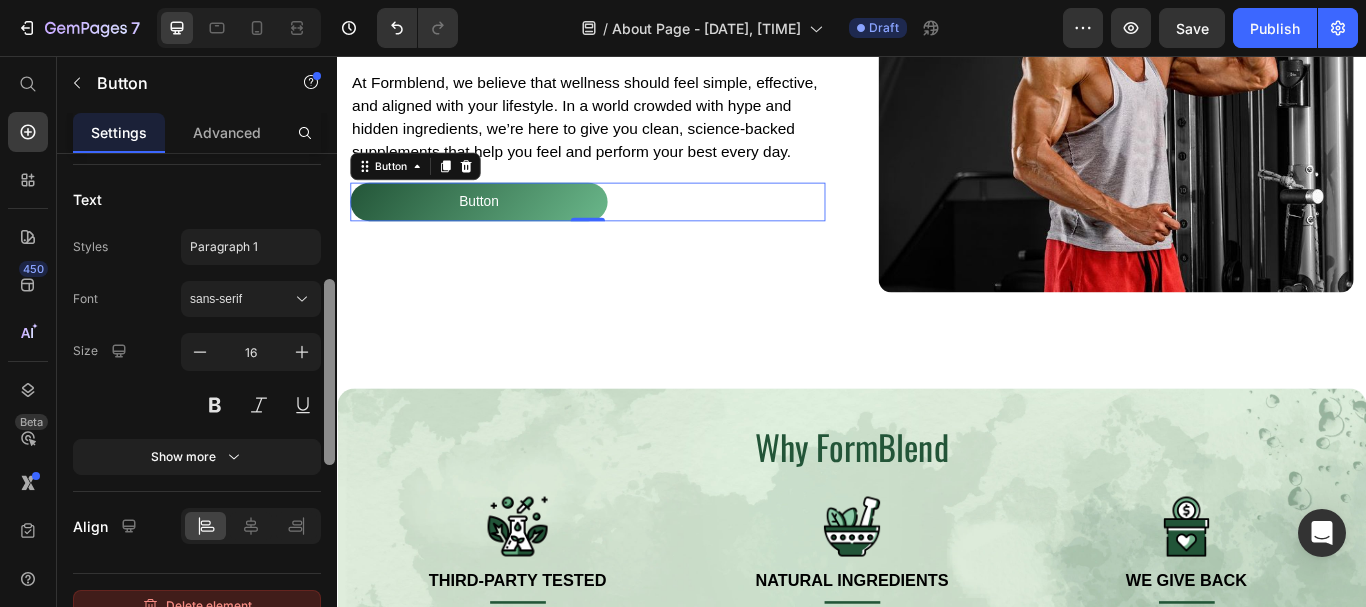 scroll, scrollTop: 883, scrollLeft: 0, axis: vertical 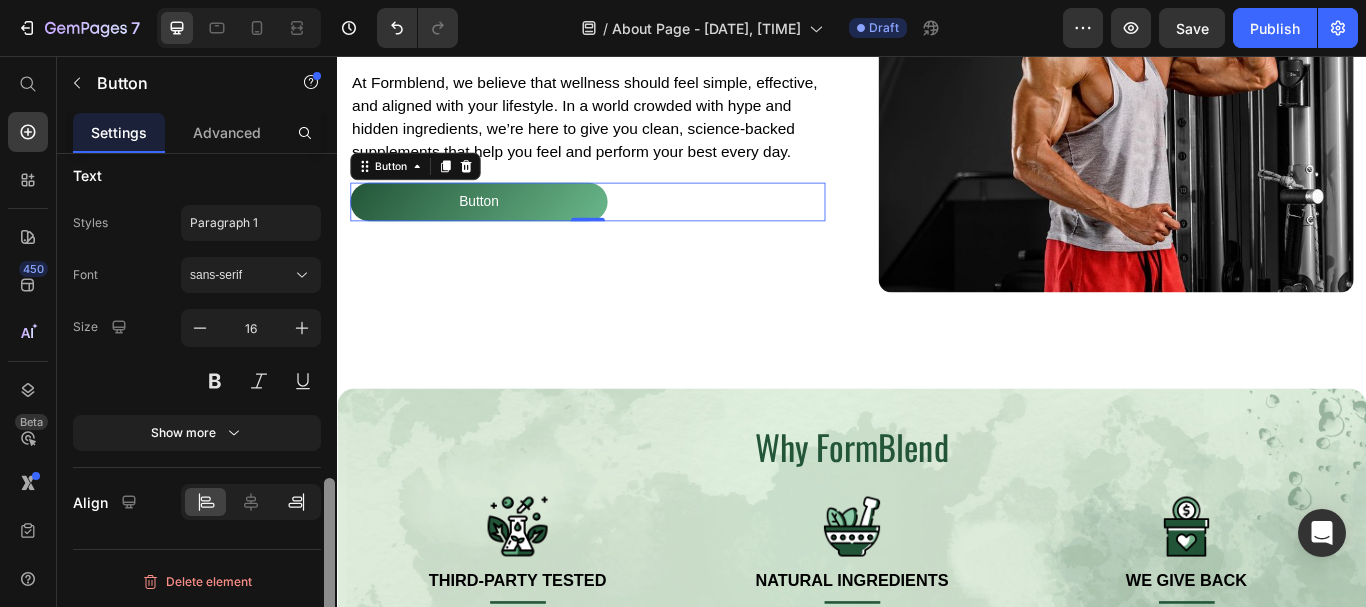 drag, startPoint x: 331, startPoint y: 369, endPoint x: 276, endPoint y: 506, distance: 147.62791 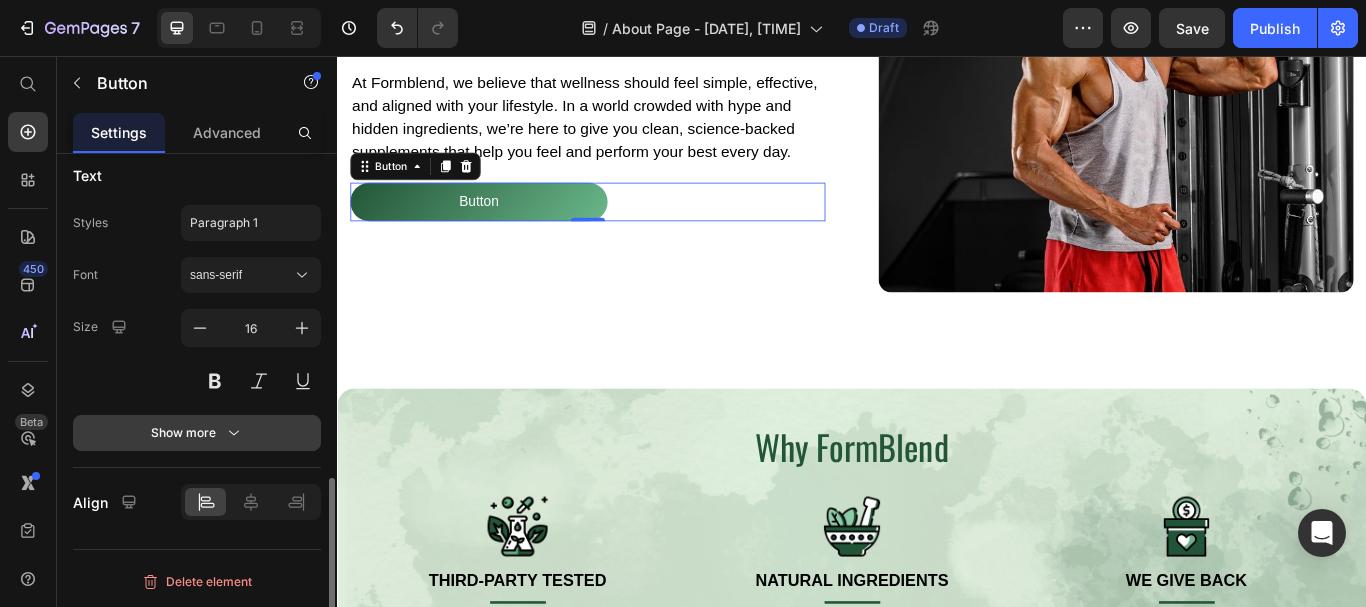 click on "Show more" at bounding box center [197, 433] 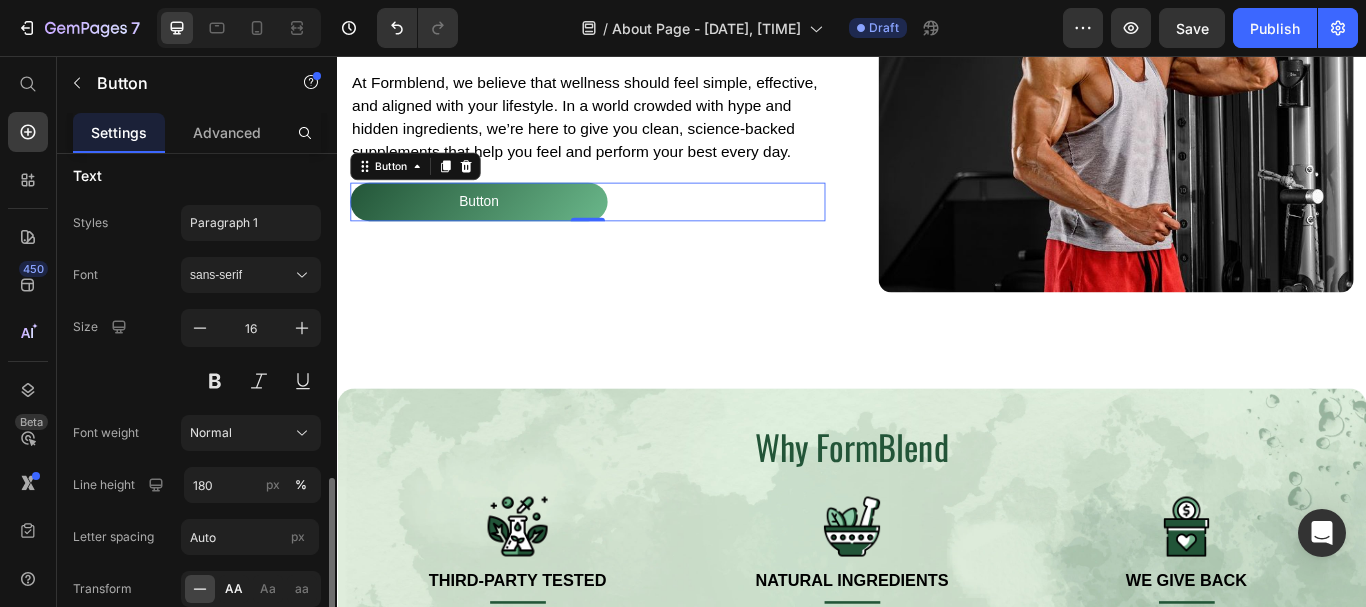 click on "AA" 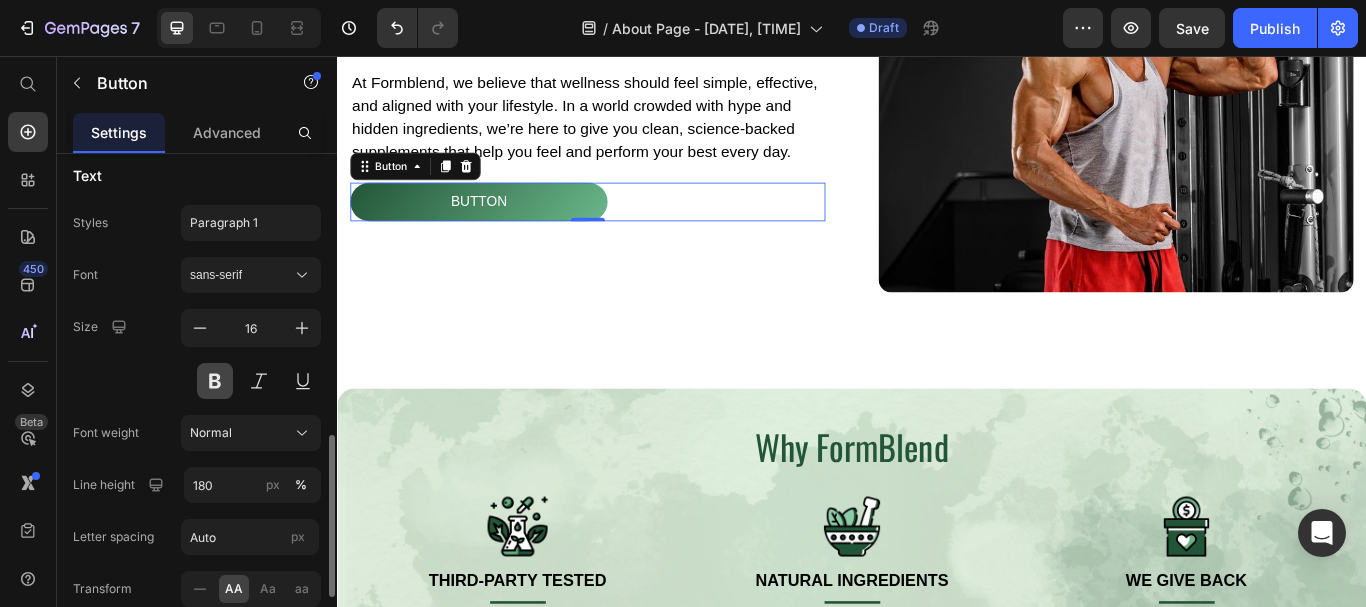 click at bounding box center (215, 381) 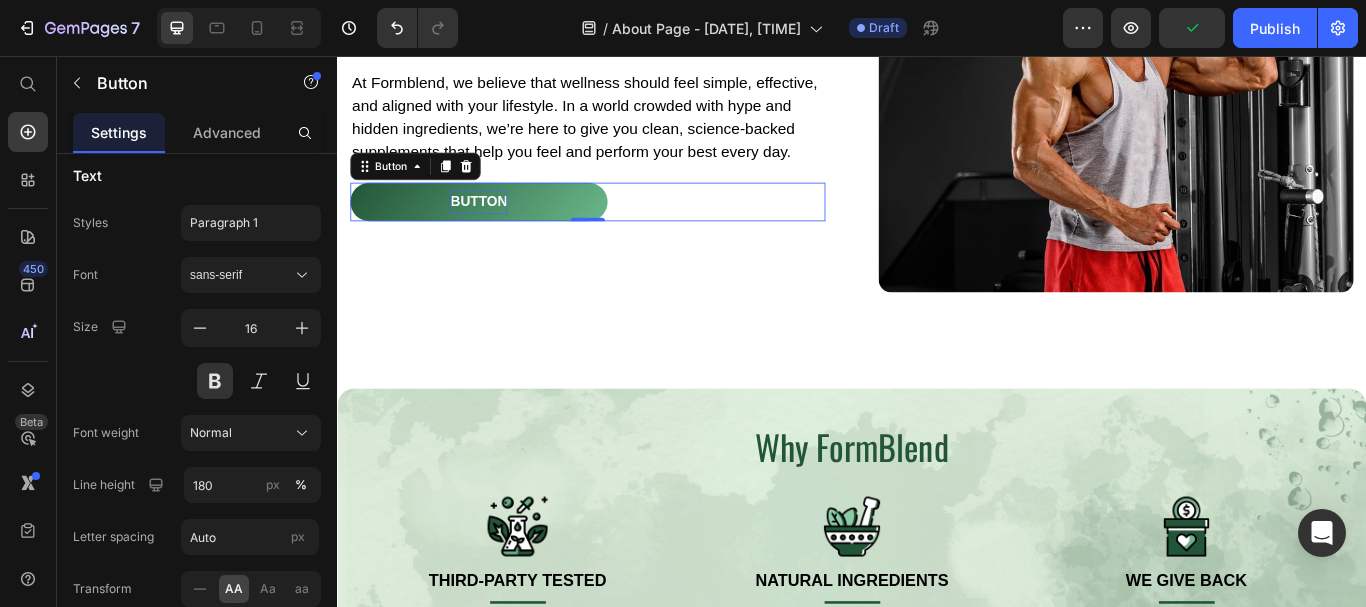 click on "Button" at bounding box center [502, 226] 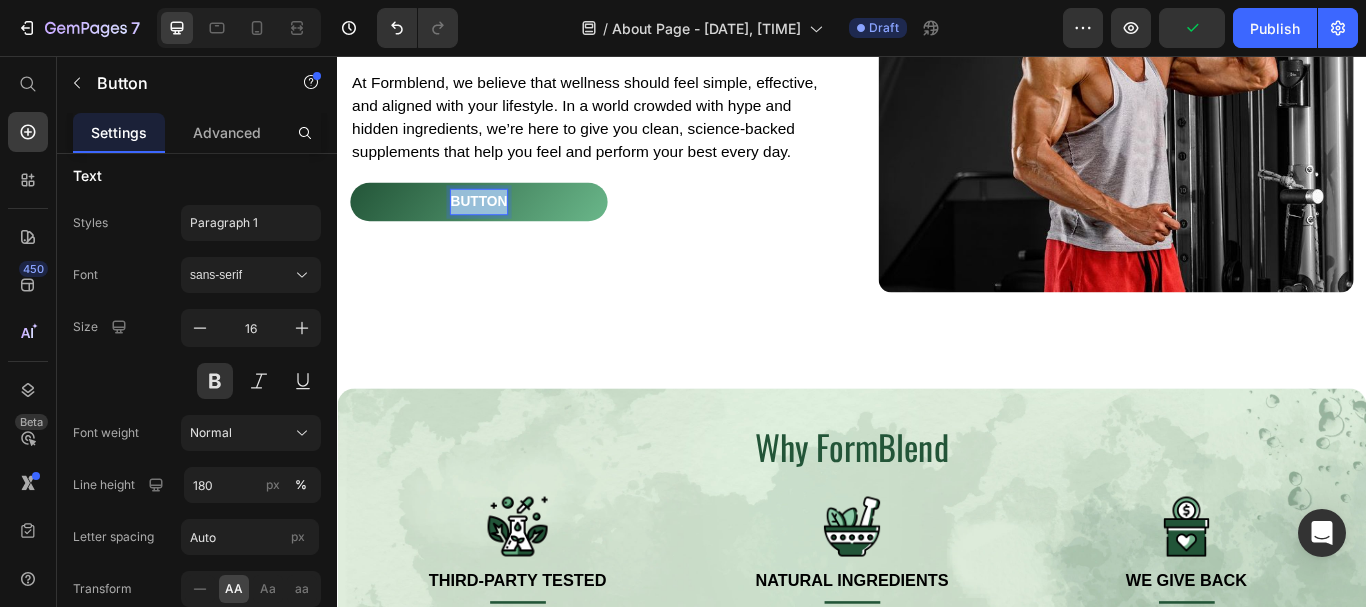 click on "Button" at bounding box center (502, 226) 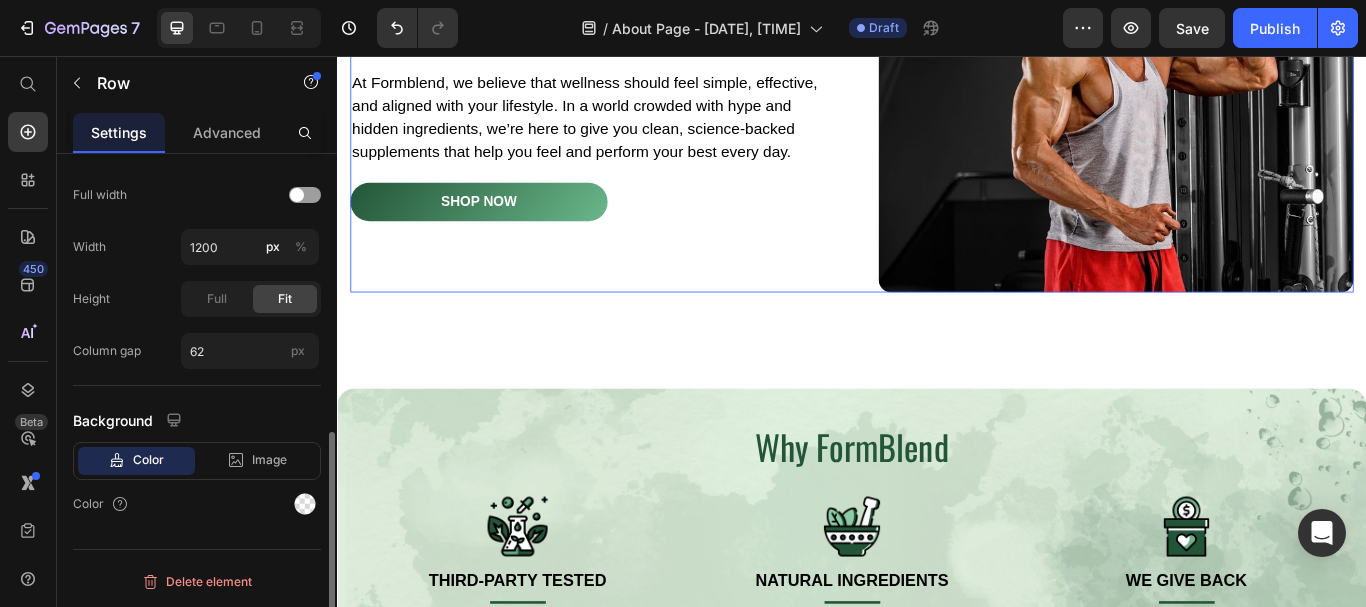 click on "Your Wellness, Simplified Heading At Formblend, we believe that wellness should feel simple, effective, and aligned with your lifestyle. In a world crowded with hype and hidden ingredients, we’re here to give you clean, science-backed supplements that help you feel and perform your best every day. Text block SHOP NOW Button" at bounding box center [629, 125] 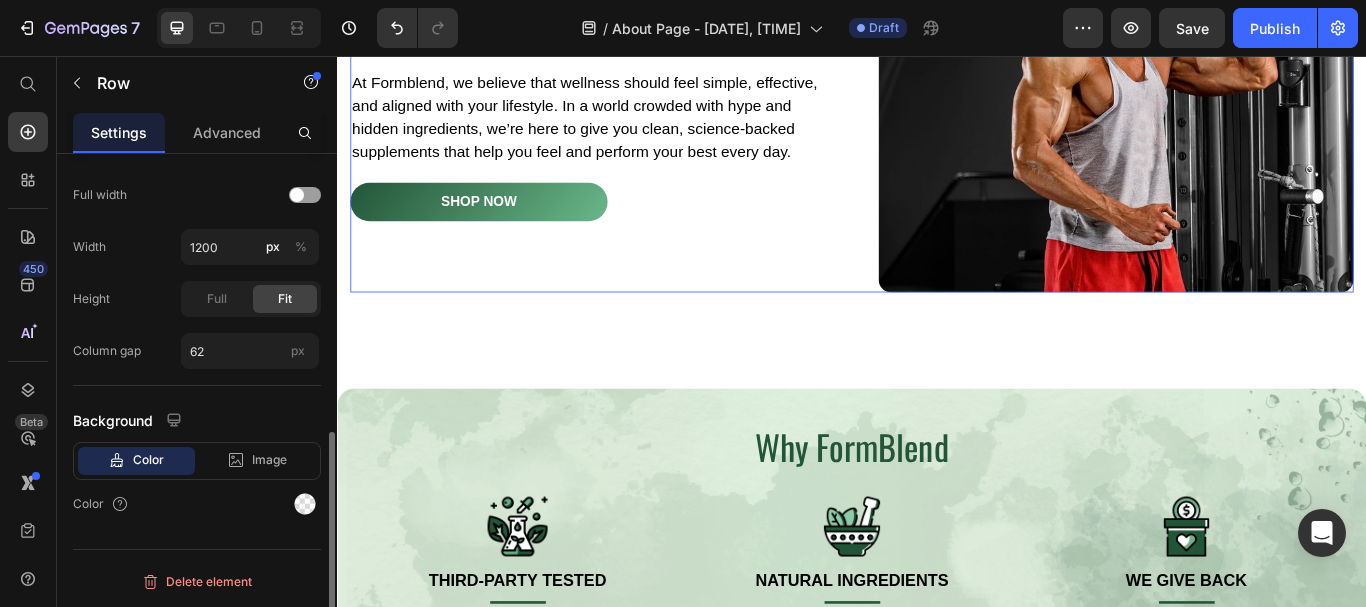 scroll, scrollTop: 0, scrollLeft: 0, axis: both 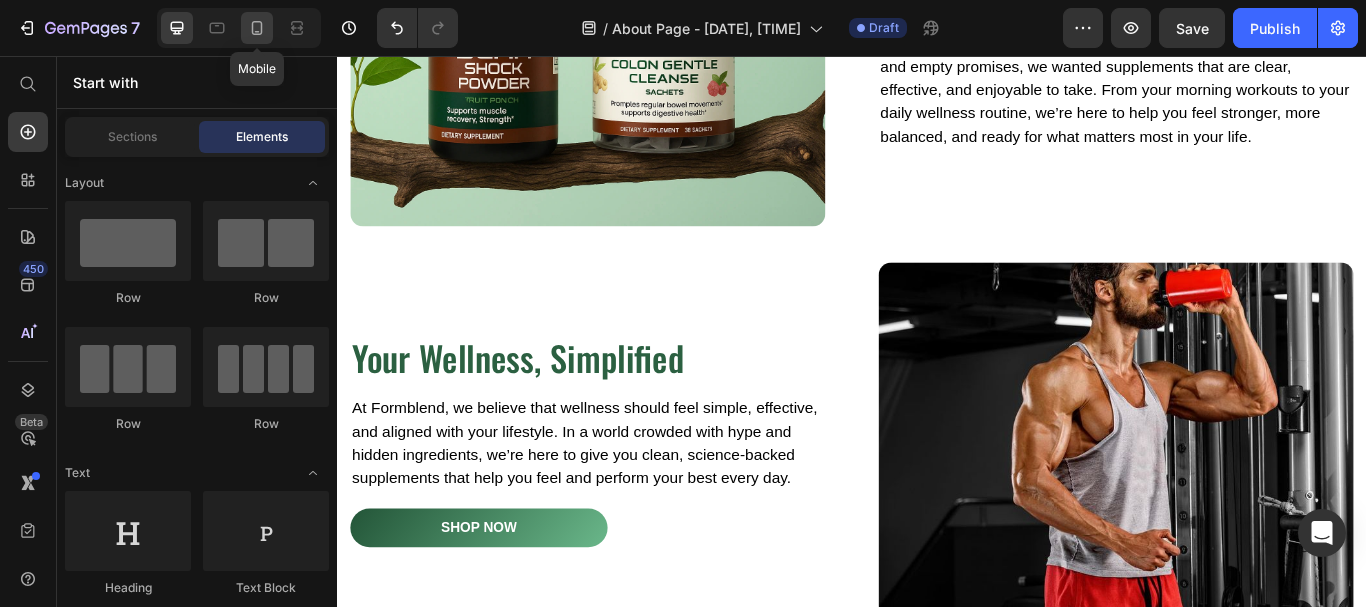 click 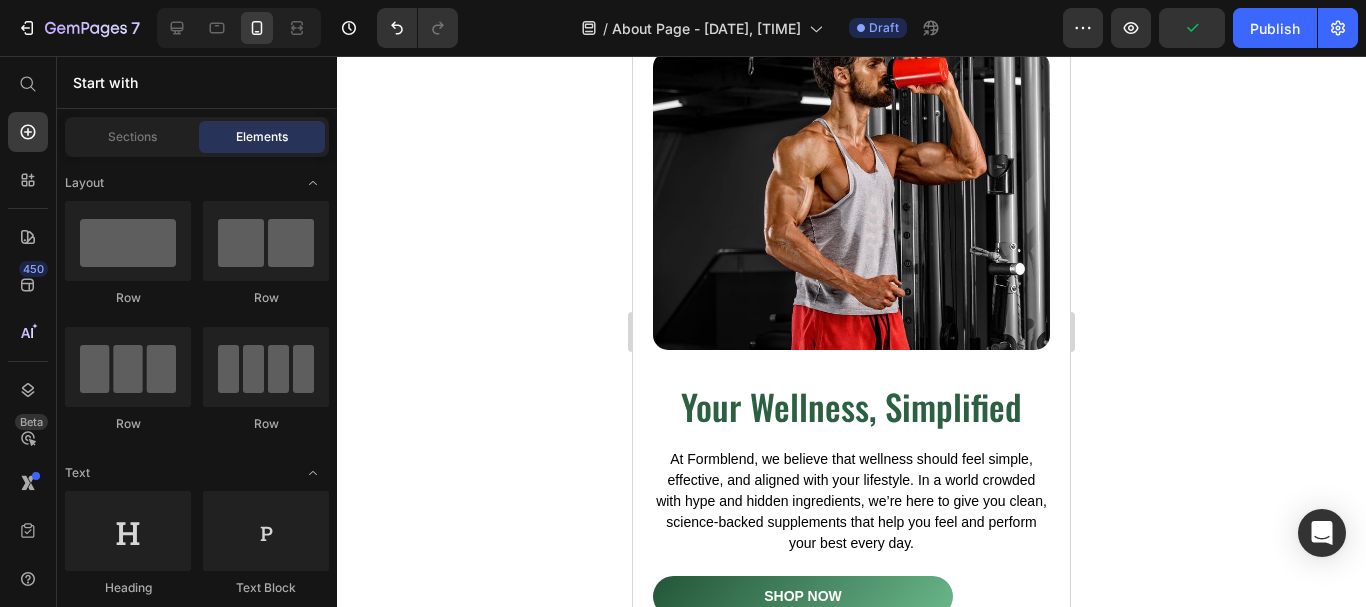 scroll, scrollTop: 842, scrollLeft: 0, axis: vertical 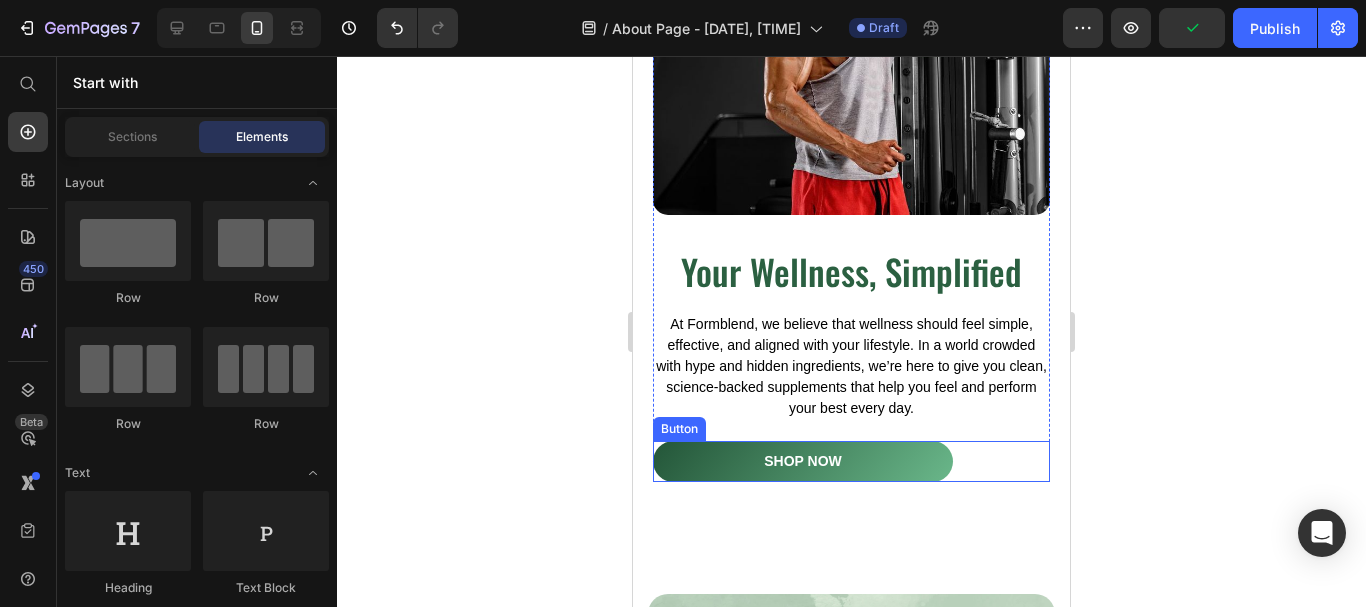 click on "SHOP NOW Button" at bounding box center (851, 461) 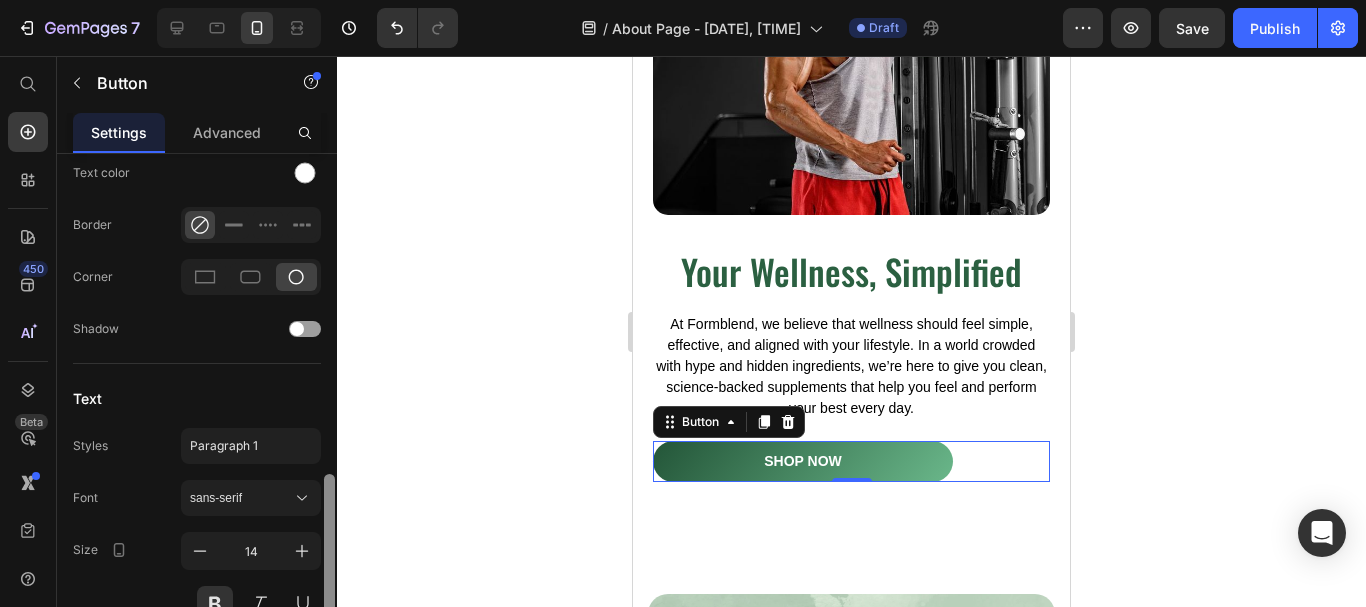 scroll, scrollTop: 722, scrollLeft: 0, axis: vertical 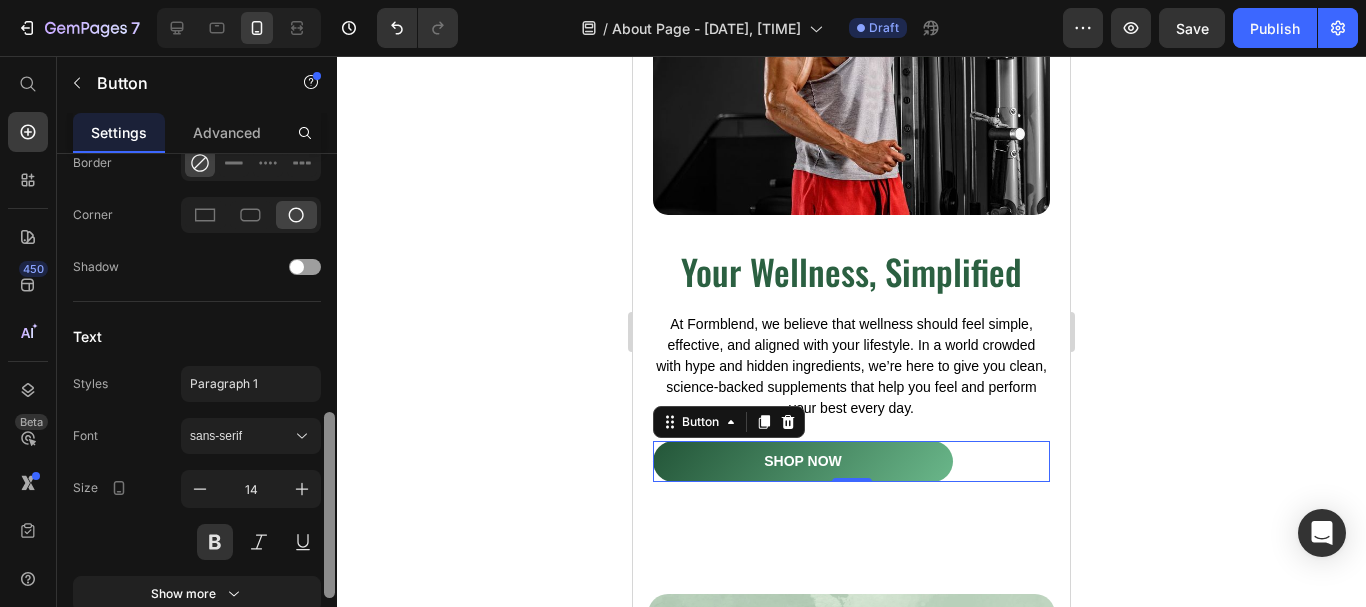 drag, startPoint x: 326, startPoint y: 295, endPoint x: 233, endPoint y: 560, distance: 280.84515 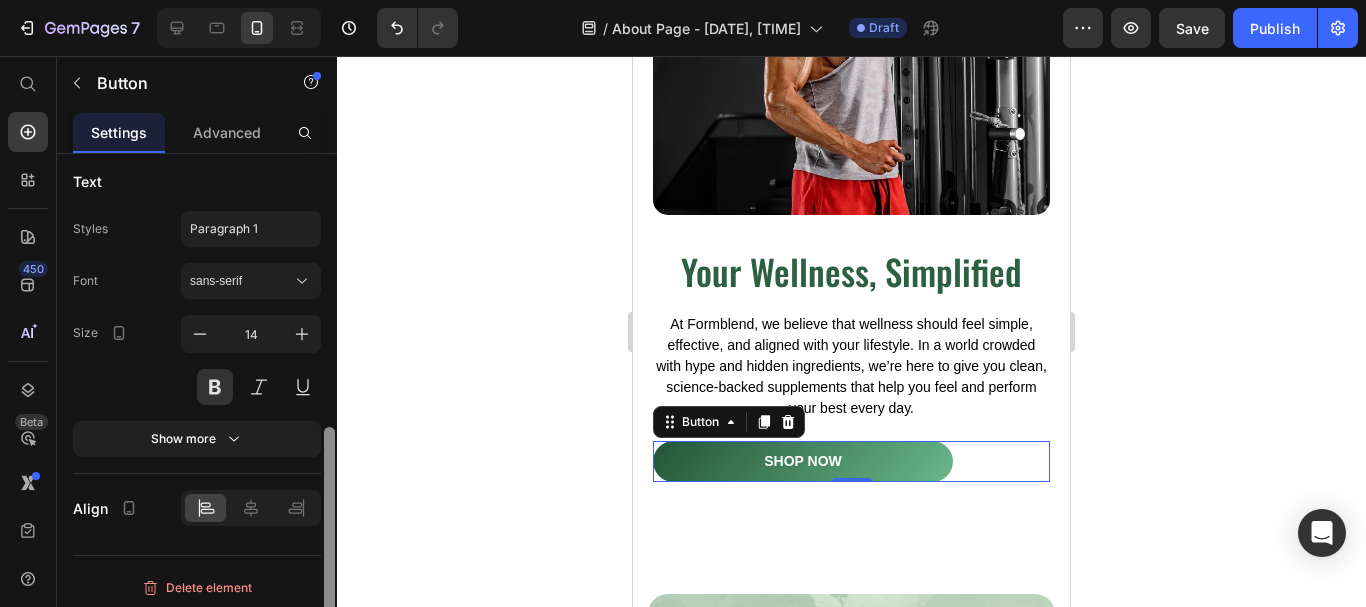 scroll, scrollTop: 883, scrollLeft: 0, axis: vertical 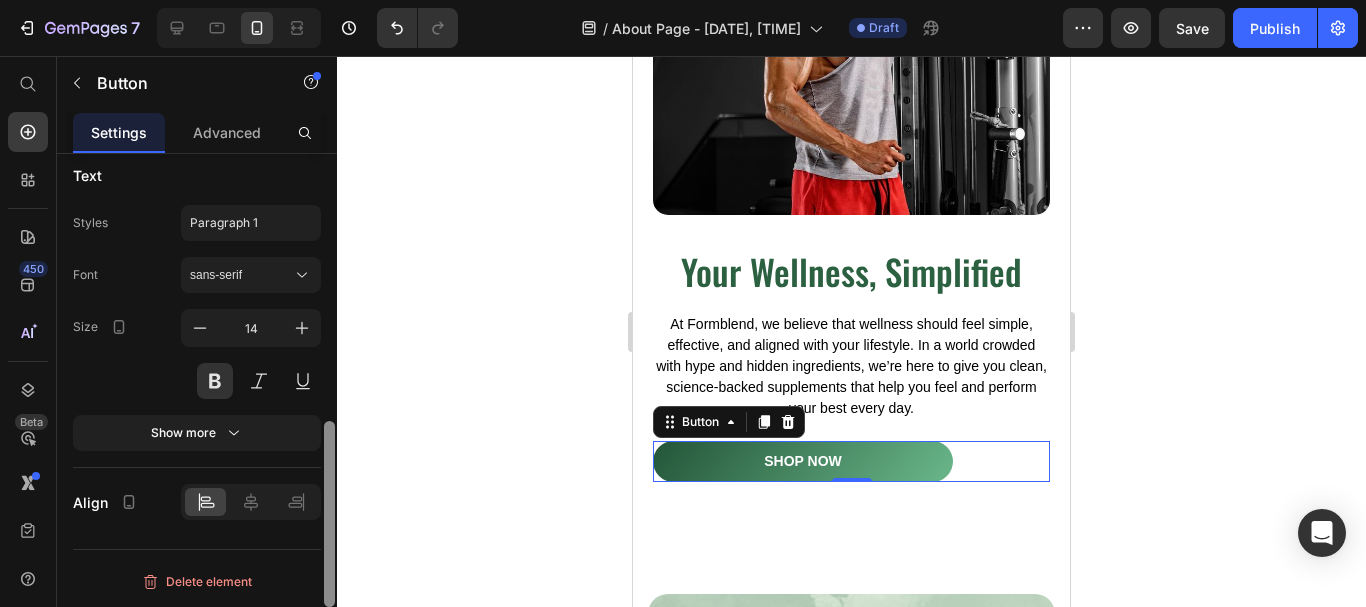 drag, startPoint x: 329, startPoint y: 466, endPoint x: 280, endPoint y: 542, distance: 90.426765 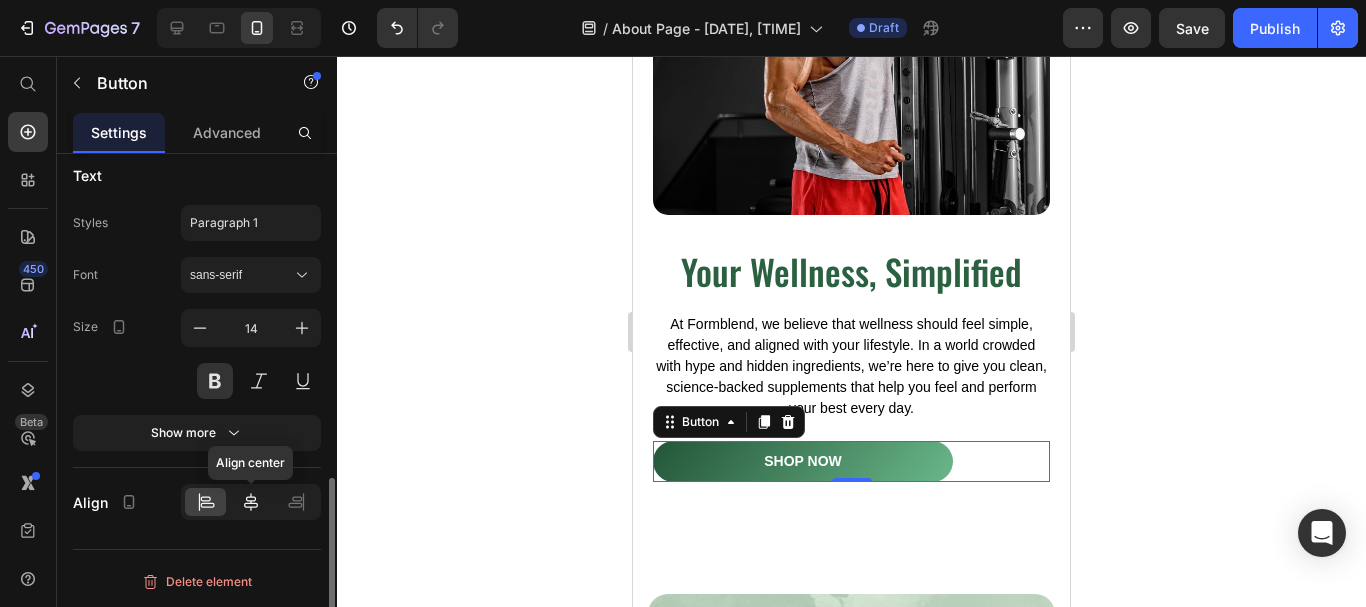 click 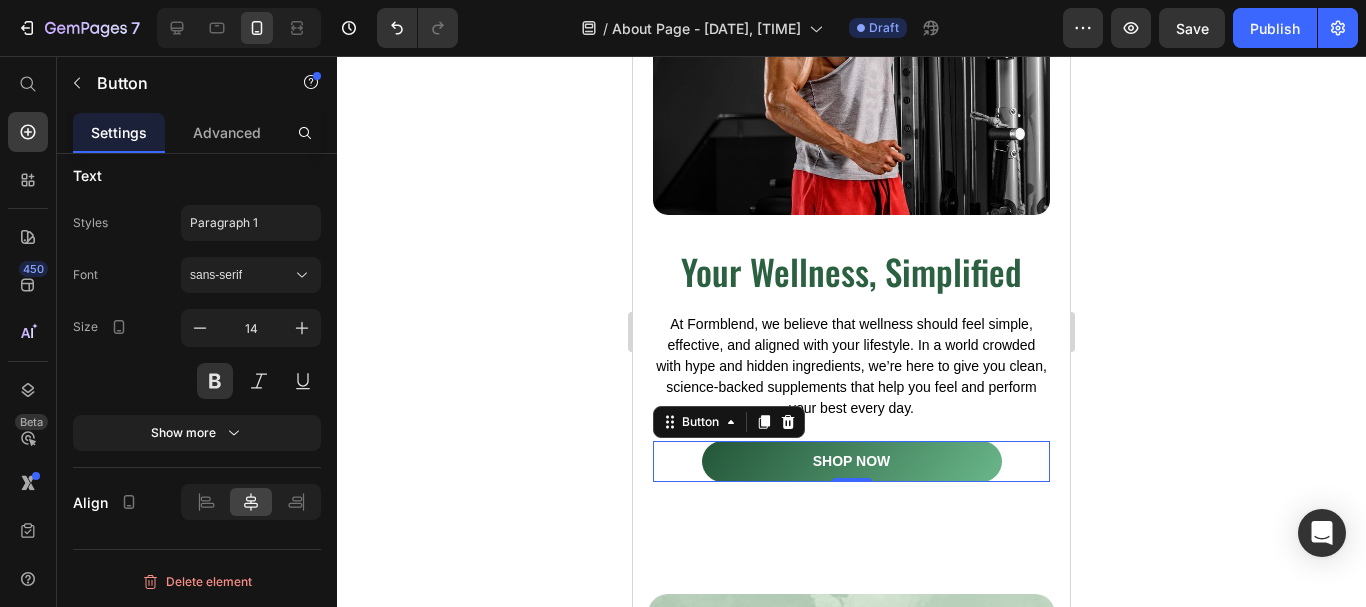 click 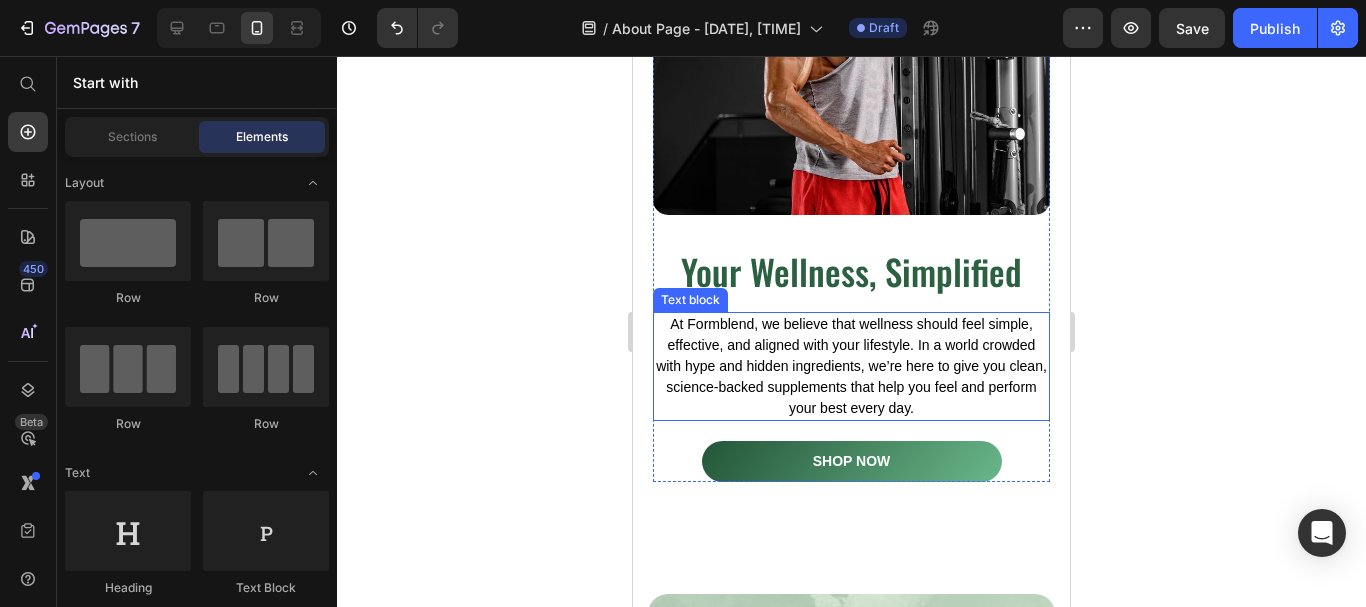 click on "At Formblend, we believe that wellness should feel simple, effective, and aligned with your lifestyle. In a world crowded with hype and hidden ingredients, we’re here to give you clean, science-backed supplements that help you feel and perform your best every day." at bounding box center (851, 366) 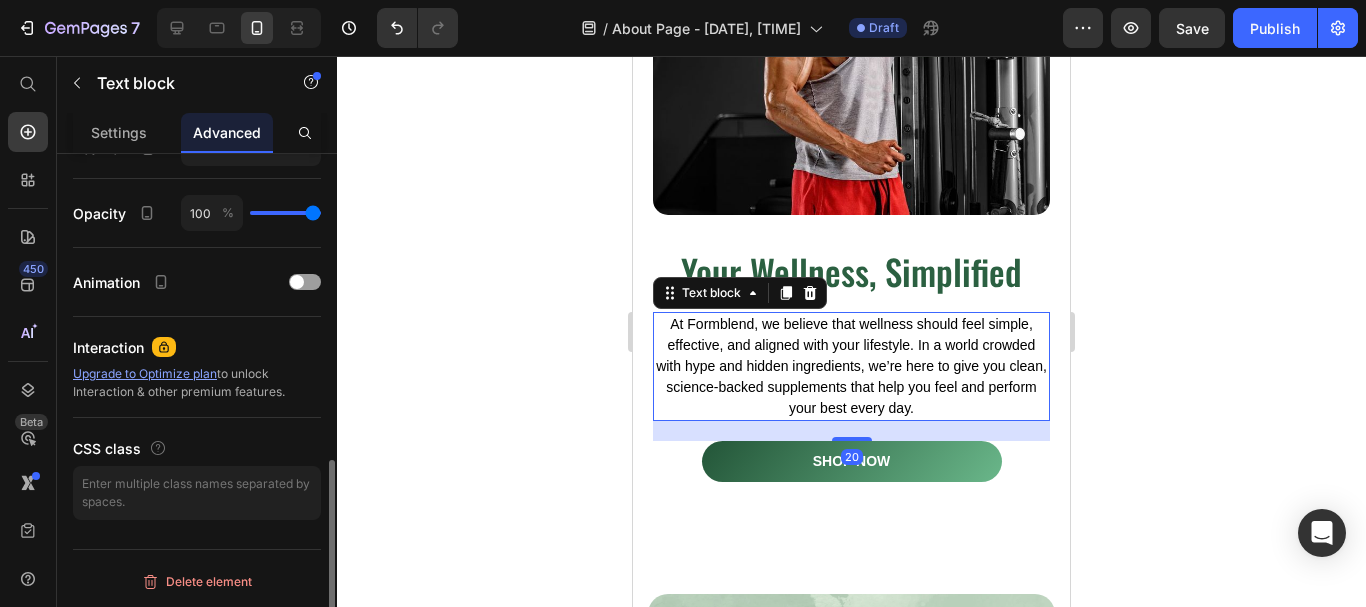 scroll, scrollTop: 0, scrollLeft: 0, axis: both 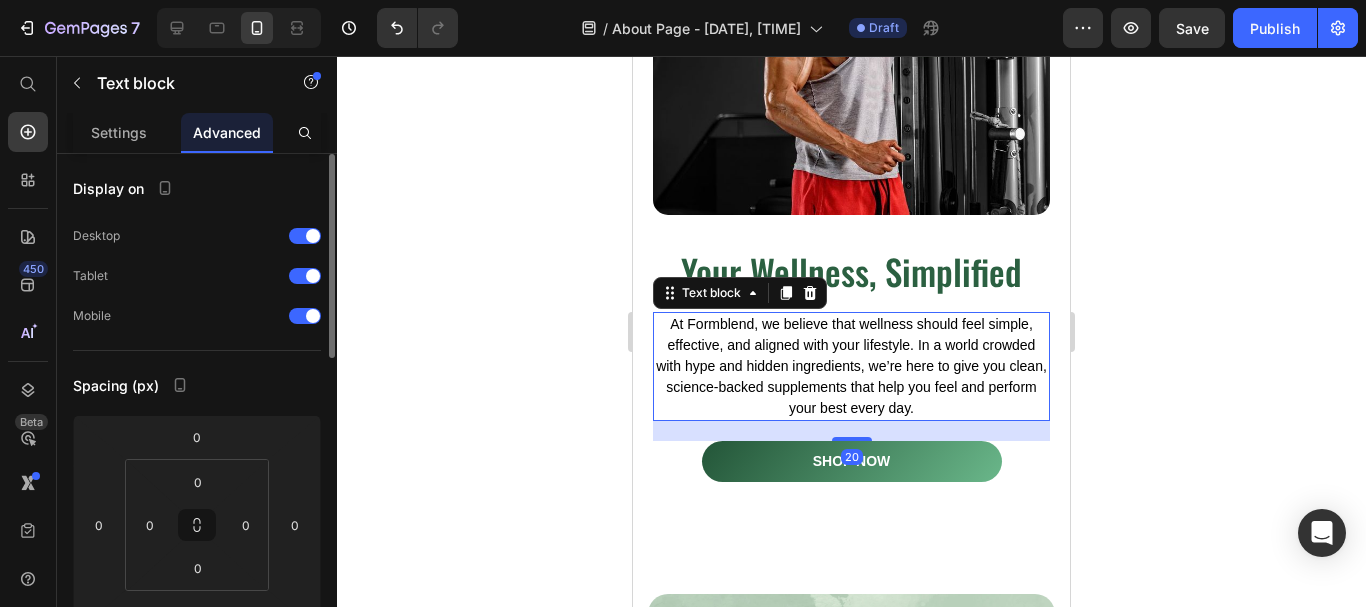 click 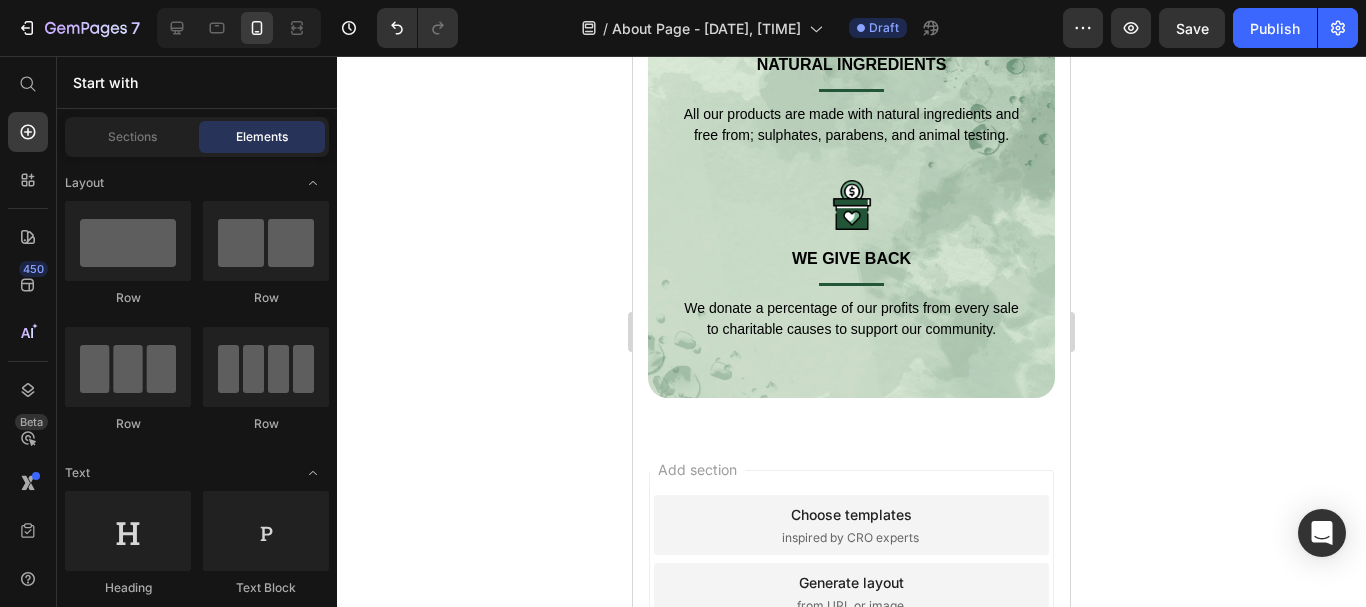 scroll, scrollTop: 1770, scrollLeft: 0, axis: vertical 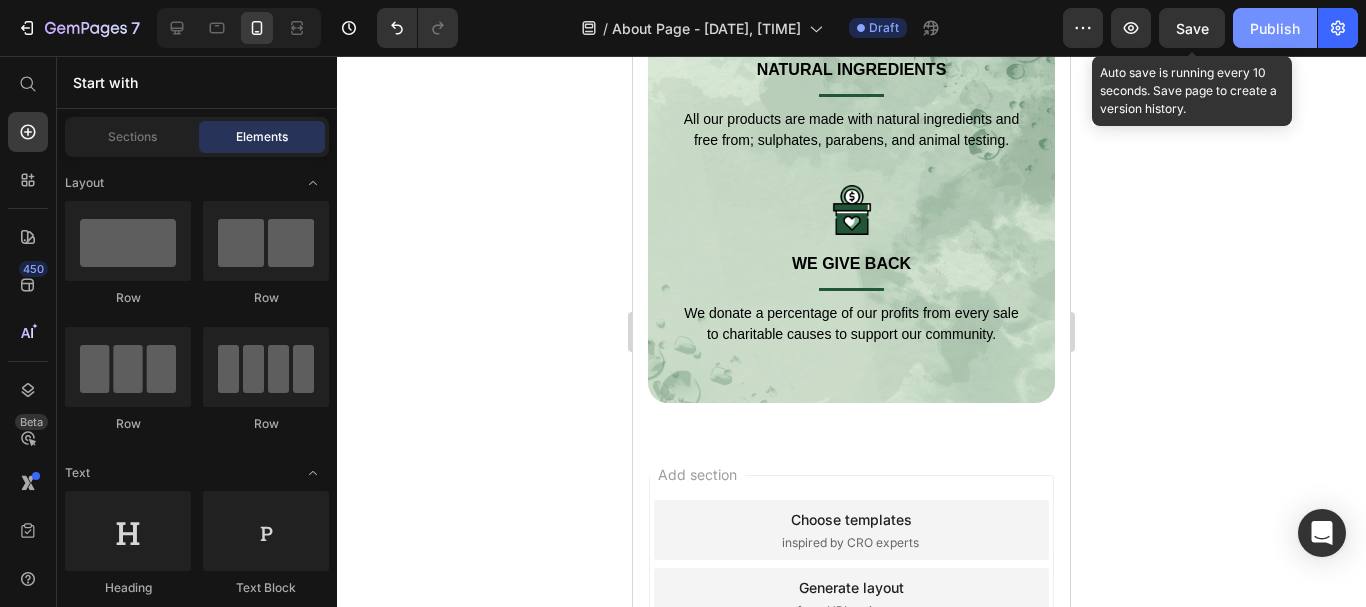 drag, startPoint x: 1201, startPoint y: 33, endPoint x: 1254, endPoint y: 33, distance: 53 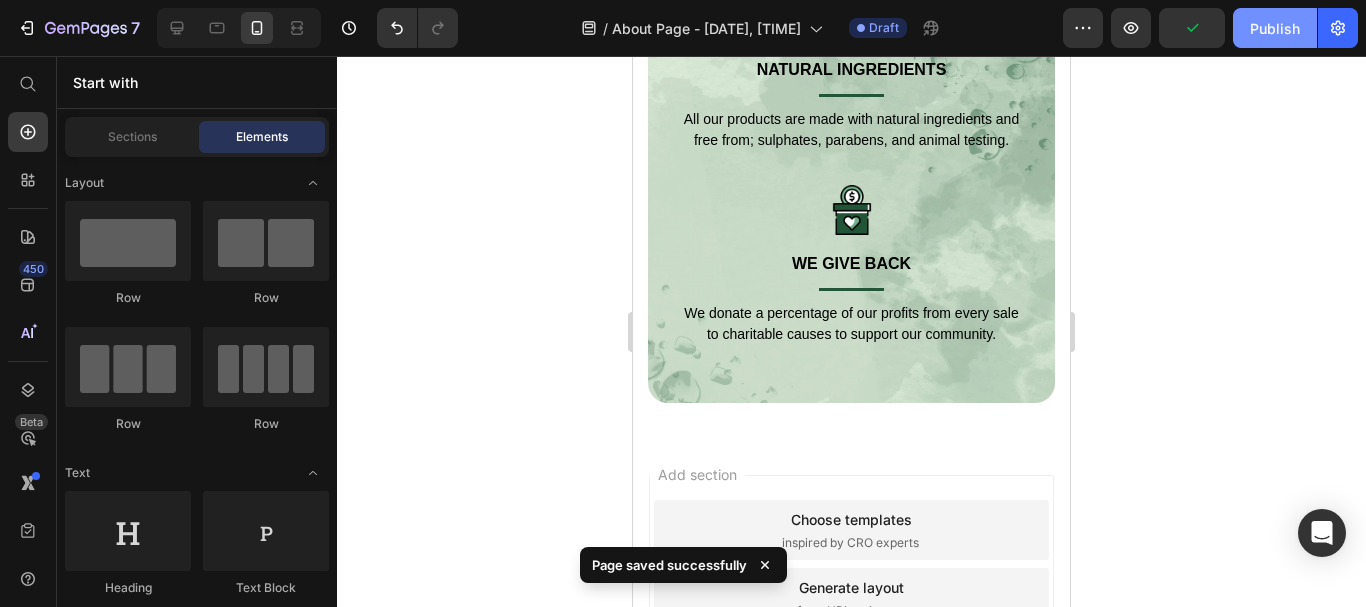 click on "Publish" at bounding box center [1275, 28] 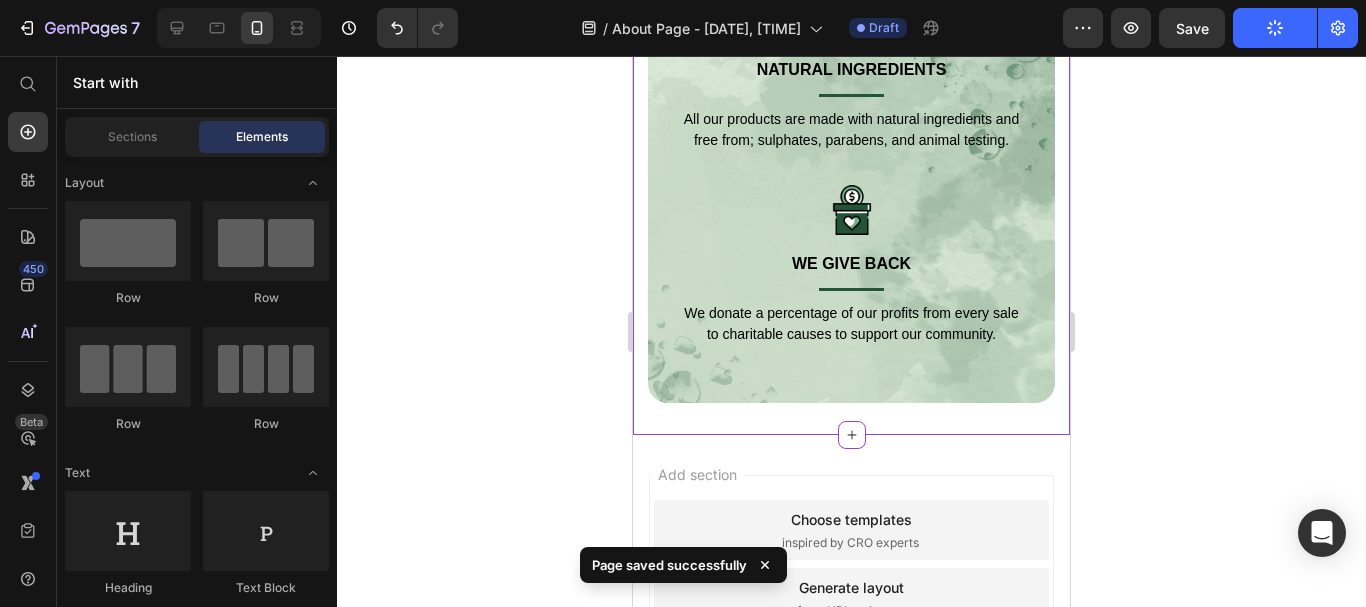 click on "Why FormBlend Heading Image Third-Party Tested Text block                Title Line Every batch is independently tested for purity and potency, ensuring you get clean, effective supplements you can trust. Text block Row Image NATURAL INGREDIENTS Text block                Title Line All our products are made with natural ingredients and free from; sulphates, parabens, and animal testing. Text block Row Image WE GIVE BACK Text block                Title Line We donate a percentage of our profits from every sale to charitable causes to support our community. Text block Row Row Row icones" at bounding box center [851, 34] 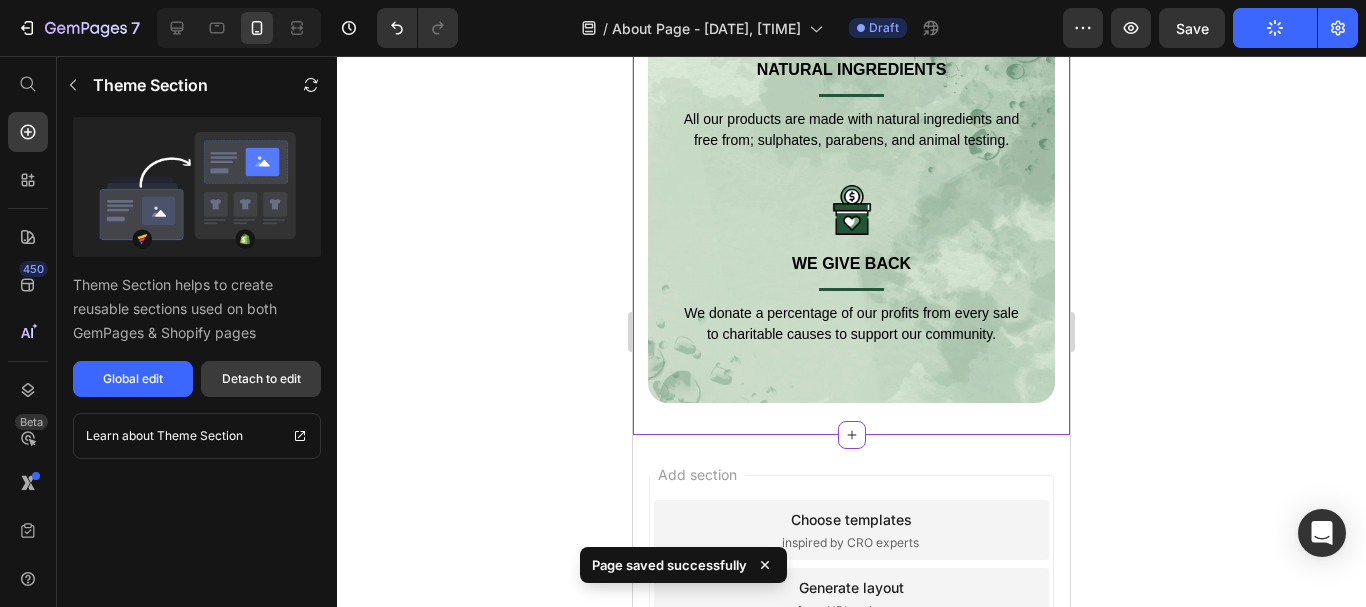 click on "Detach to edit" at bounding box center (261, 379) 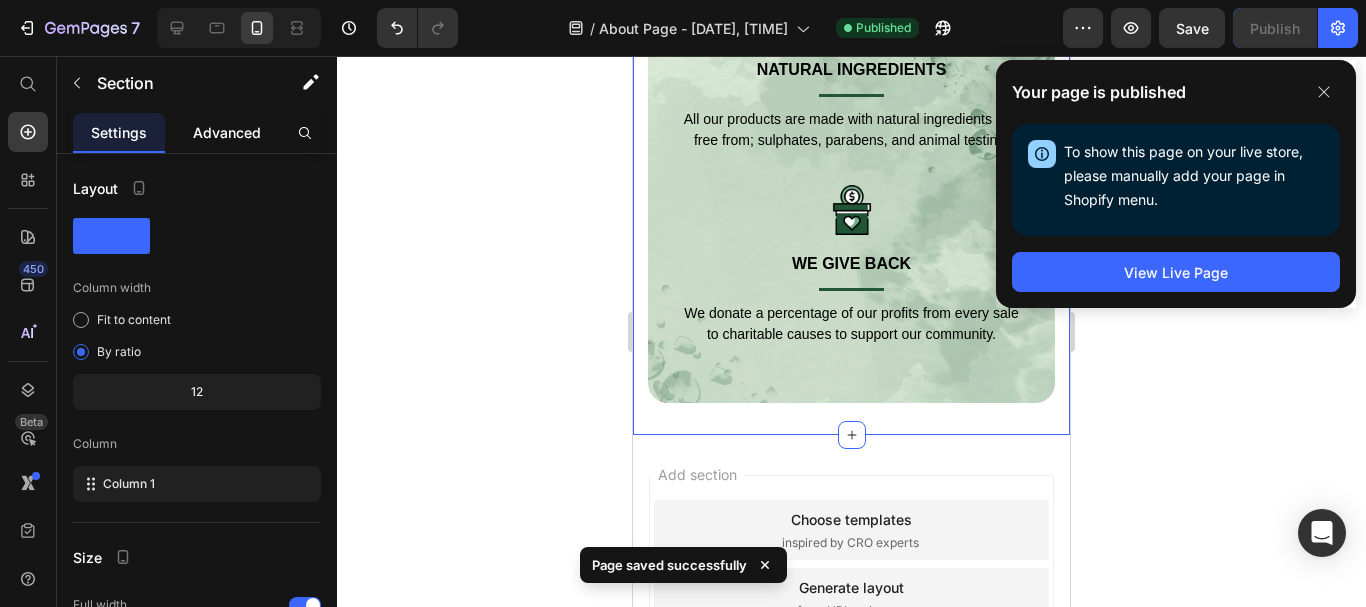 click on "Advanced" at bounding box center (227, 132) 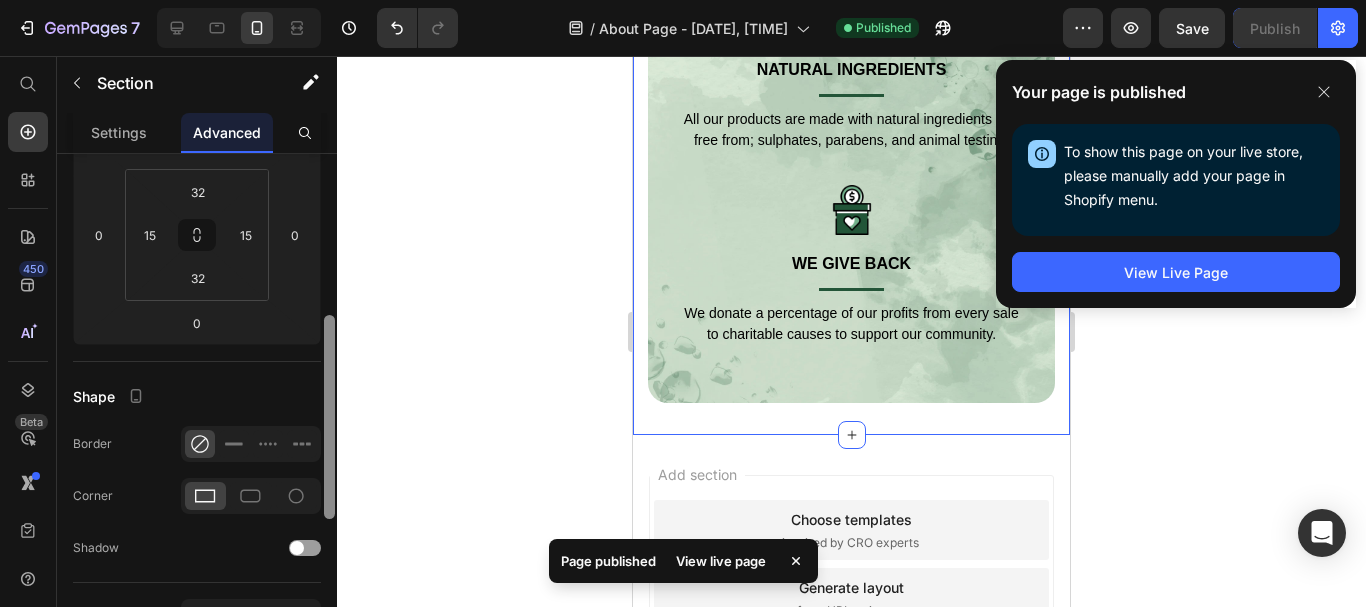 drag, startPoint x: 321, startPoint y: 225, endPoint x: 288, endPoint y: 323, distance: 103.40696 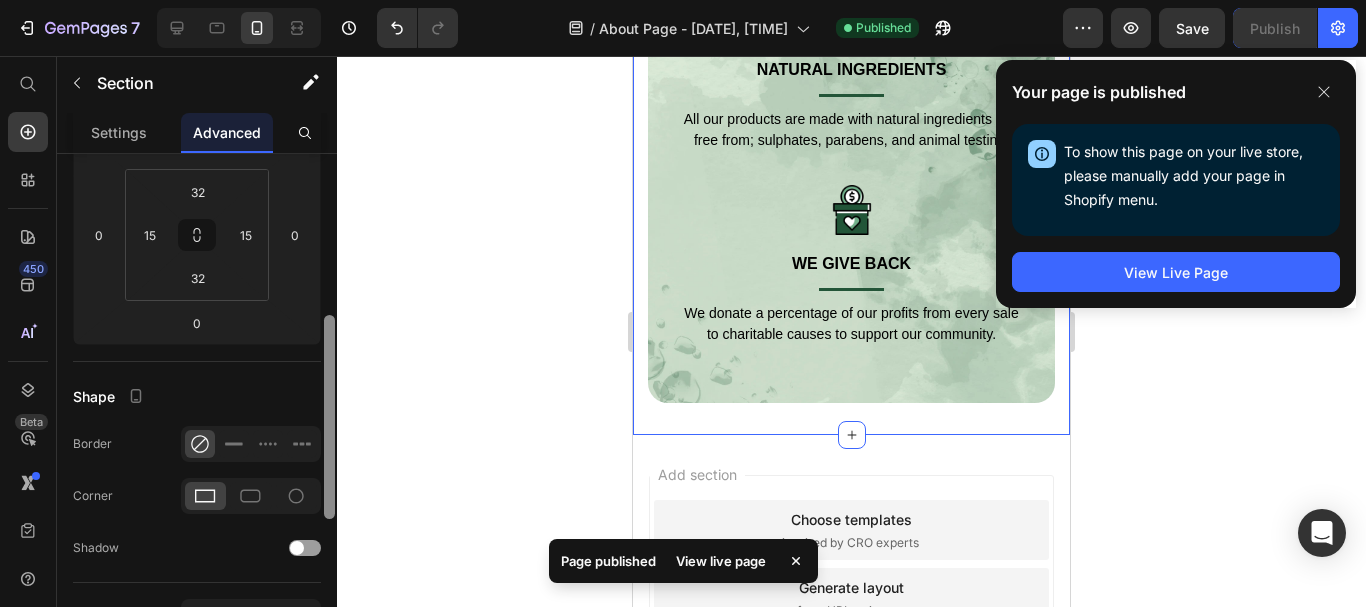 click on "Display on Desktop Tablet Mobile Spacing (px) 0 0 0 0 32 15 32 15 Shape Border Corner Shadow Position Opacity 100 % Animation Interaction Upgrade to Optimize plan  to unlock Interaction & other premium features. CSS class  Delete element" at bounding box center [197, 409] 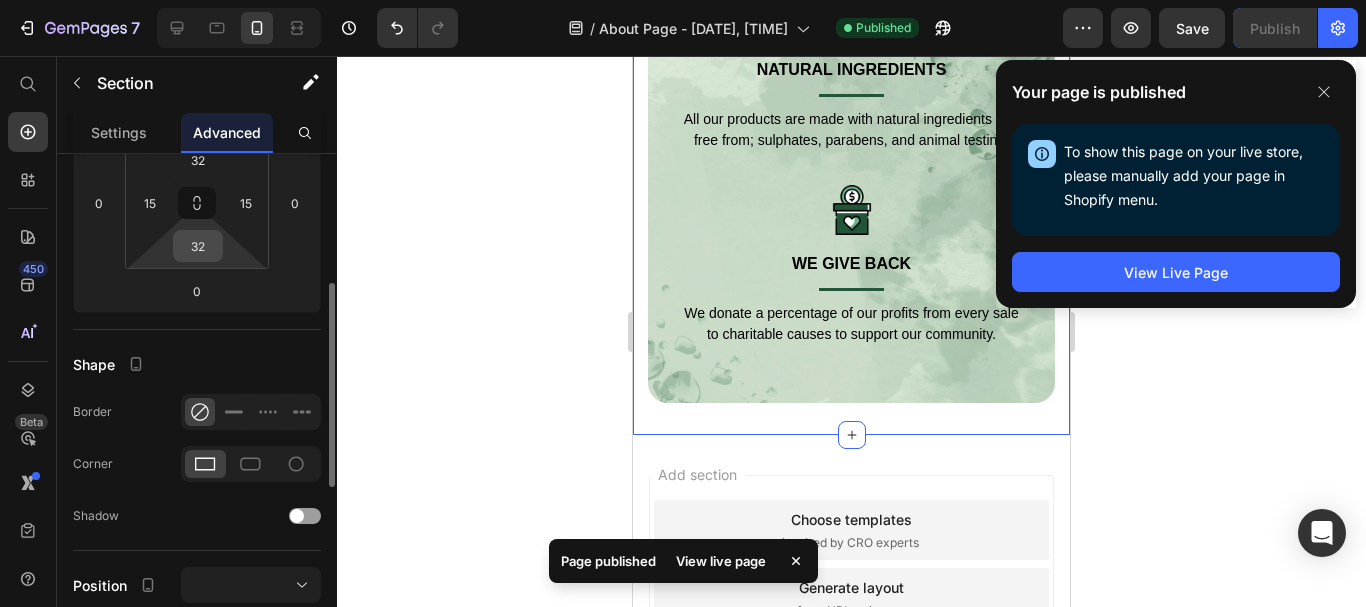 click on "32" at bounding box center [198, 246] 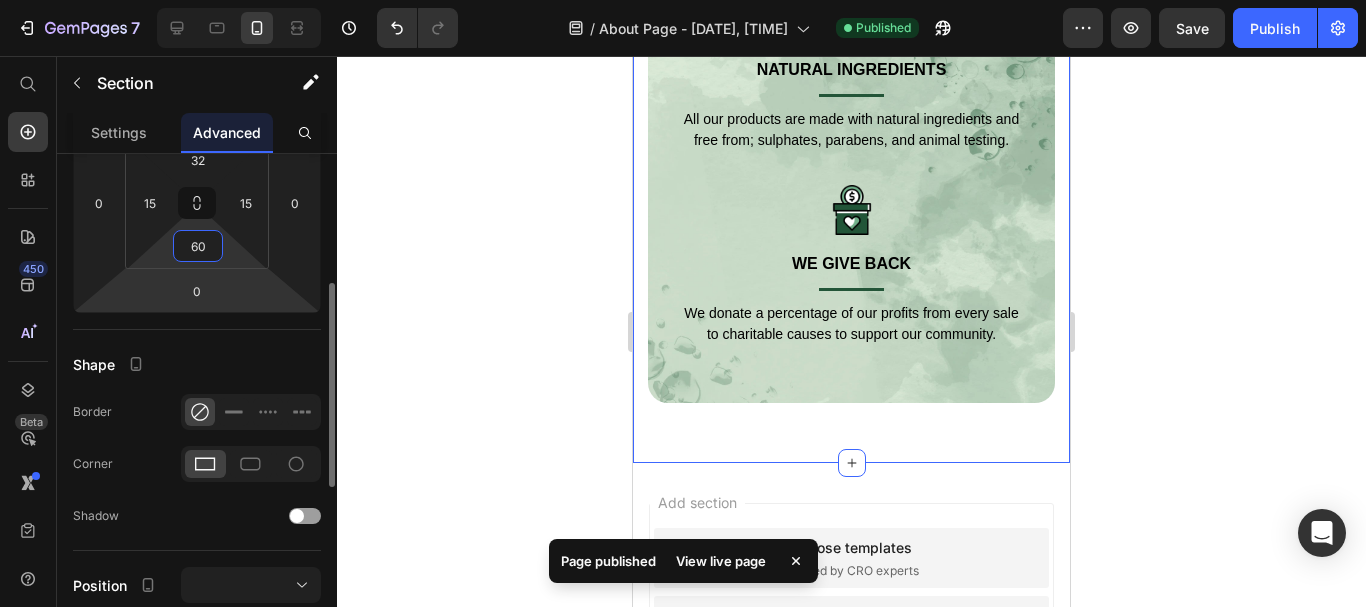 type on "60" 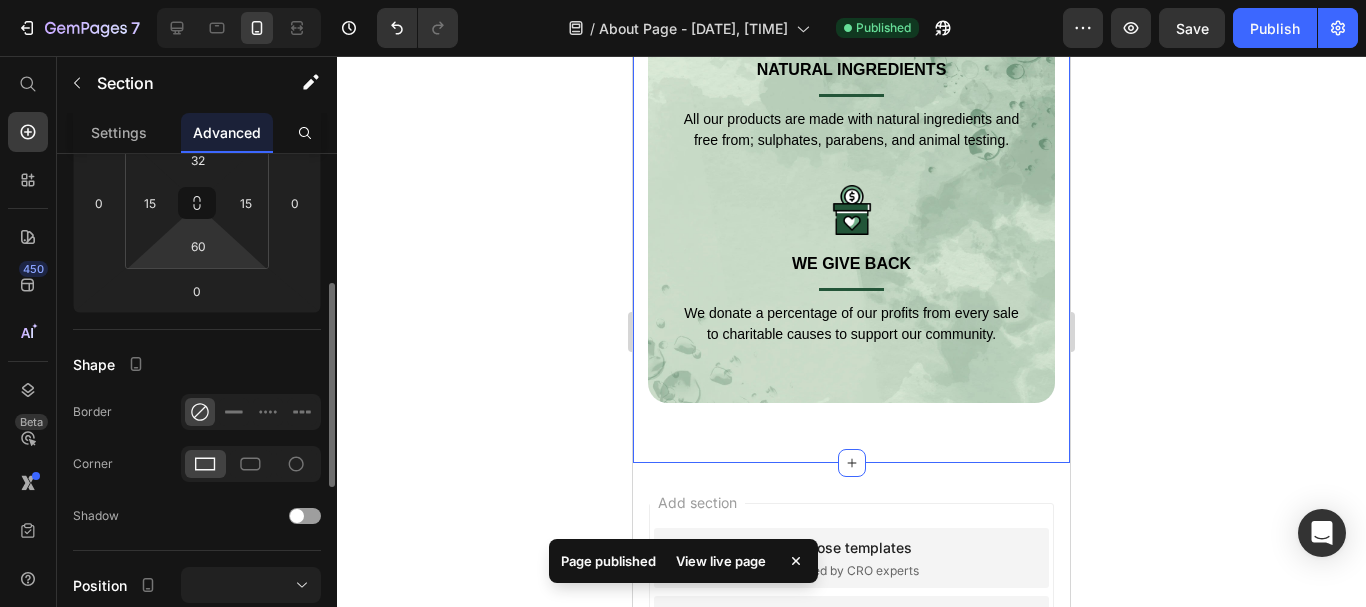 click on "Shape" at bounding box center (197, 364) 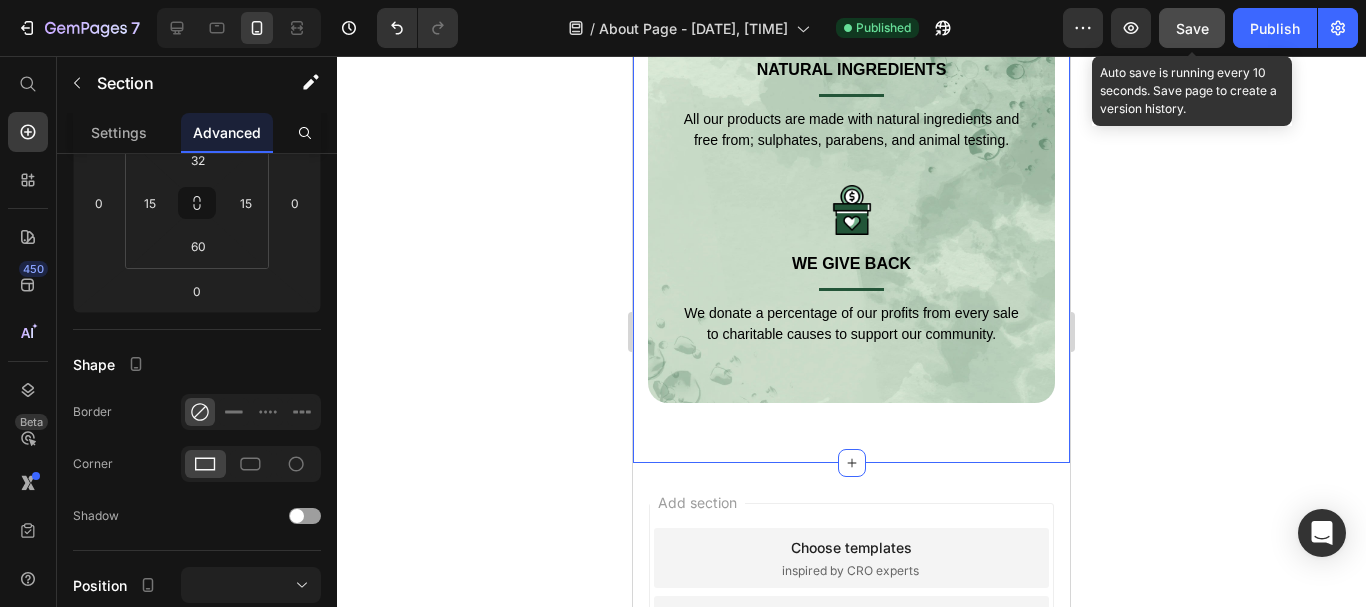 click on "Save" at bounding box center [1192, 28] 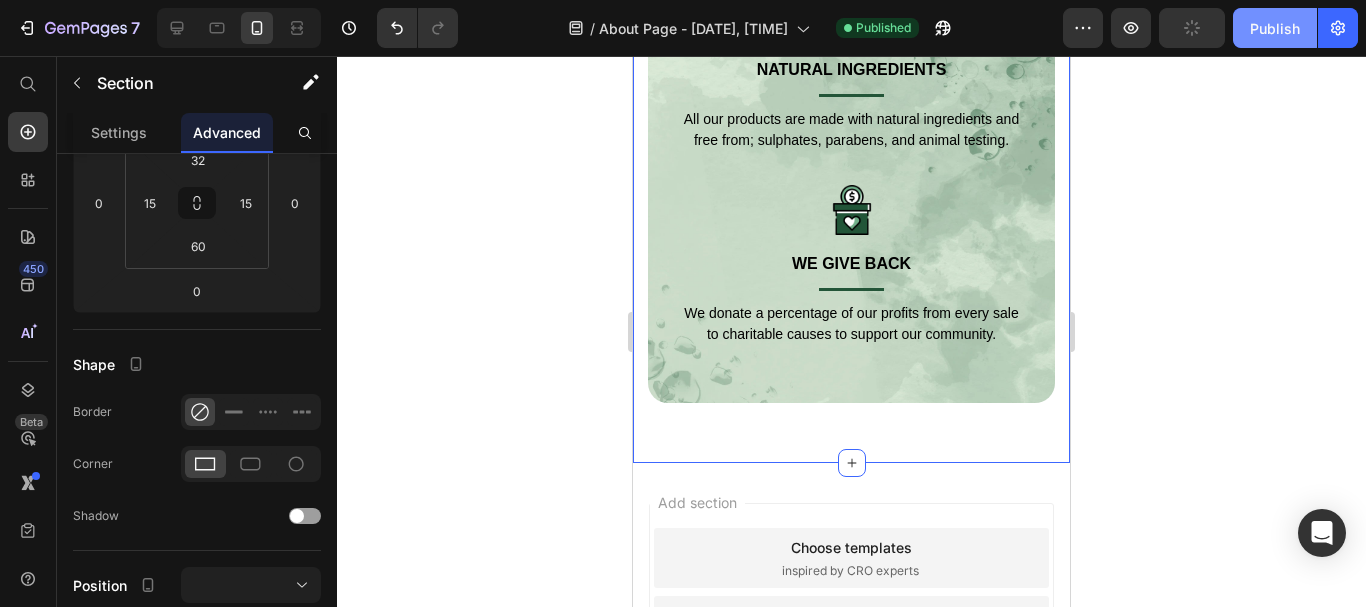click on "Publish" 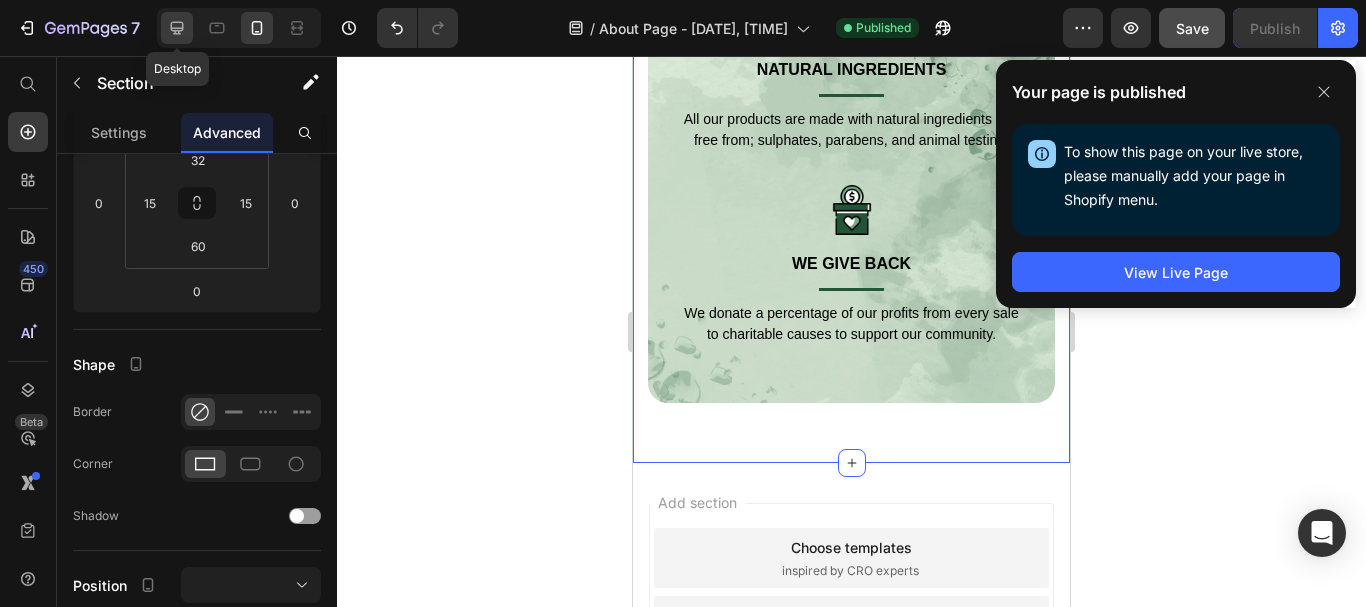 click 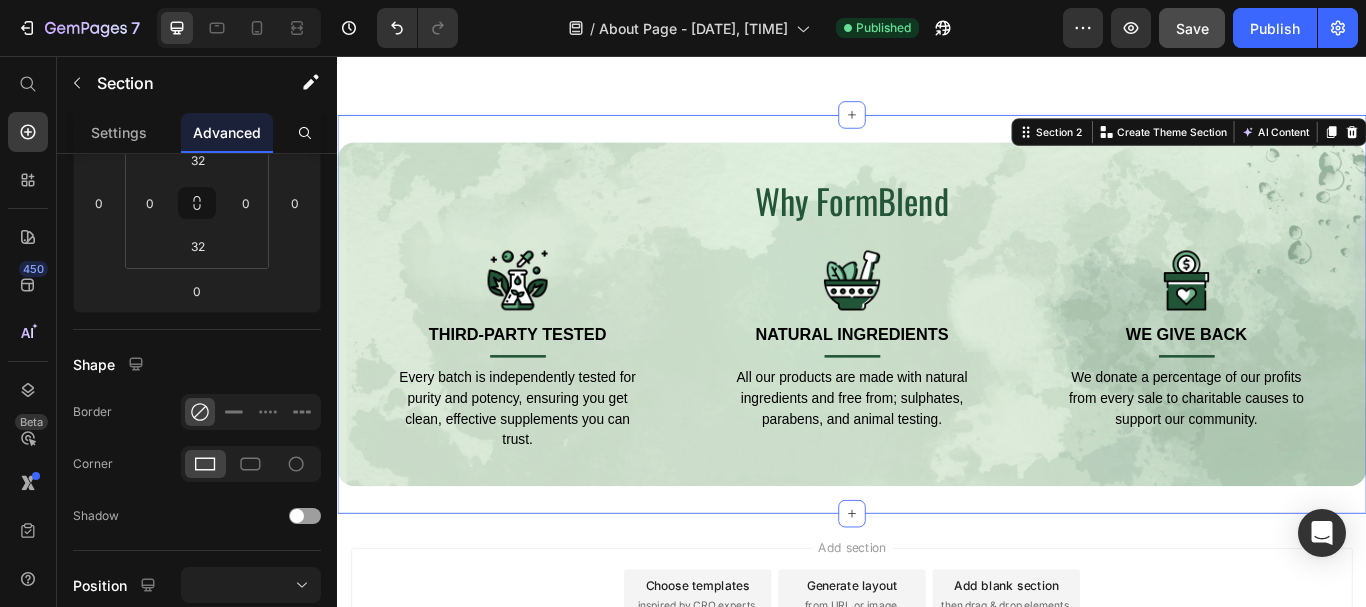 scroll, scrollTop: 993, scrollLeft: 0, axis: vertical 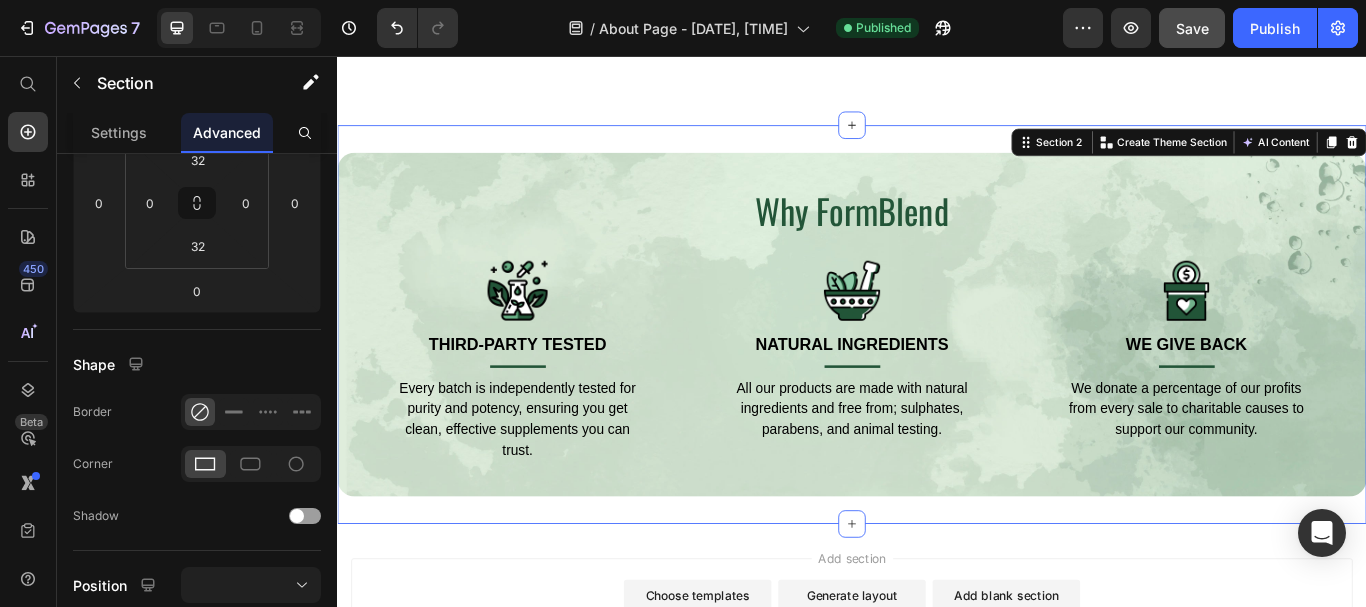 click on "Why FormBlend Heading Image Third-Party Tested Text block                Title Line Every batch is independently tested for purity and potency, ensuring you get clean, effective supplements you can trust. Text block Row Image NATURAL INGREDIENTS Text block                Title Line All our products are made with natural ingredients and free from; sulphates, parabens, and animal testing. Text block Row Image WE GIVE BACK Text block                Title Line We donate a percentage of our profits from every sale to charitable causes to support our community. Text block Row Row Row Section 2   Create Theme Section AI Content Write with GemAI What would you like to describe here? Tone and Voice Persuasive Product The Reset & Recharge Bundle Show more Generate" at bounding box center (937, 369) 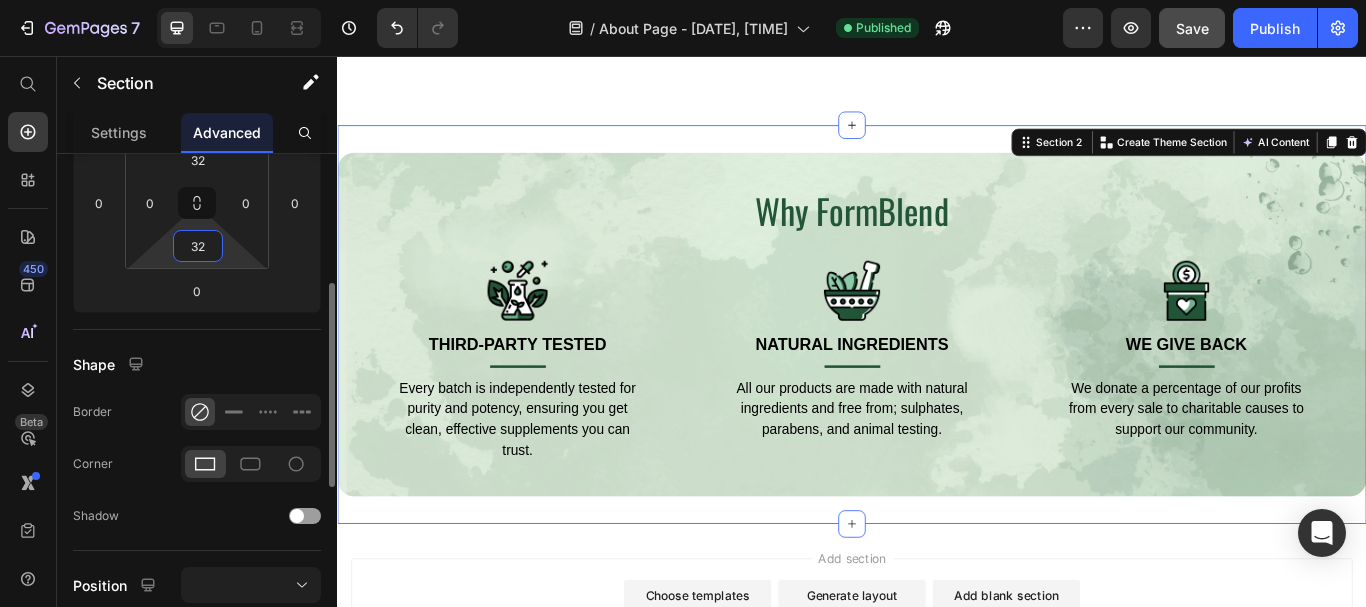 click on "32" at bounding box center (198, 246) 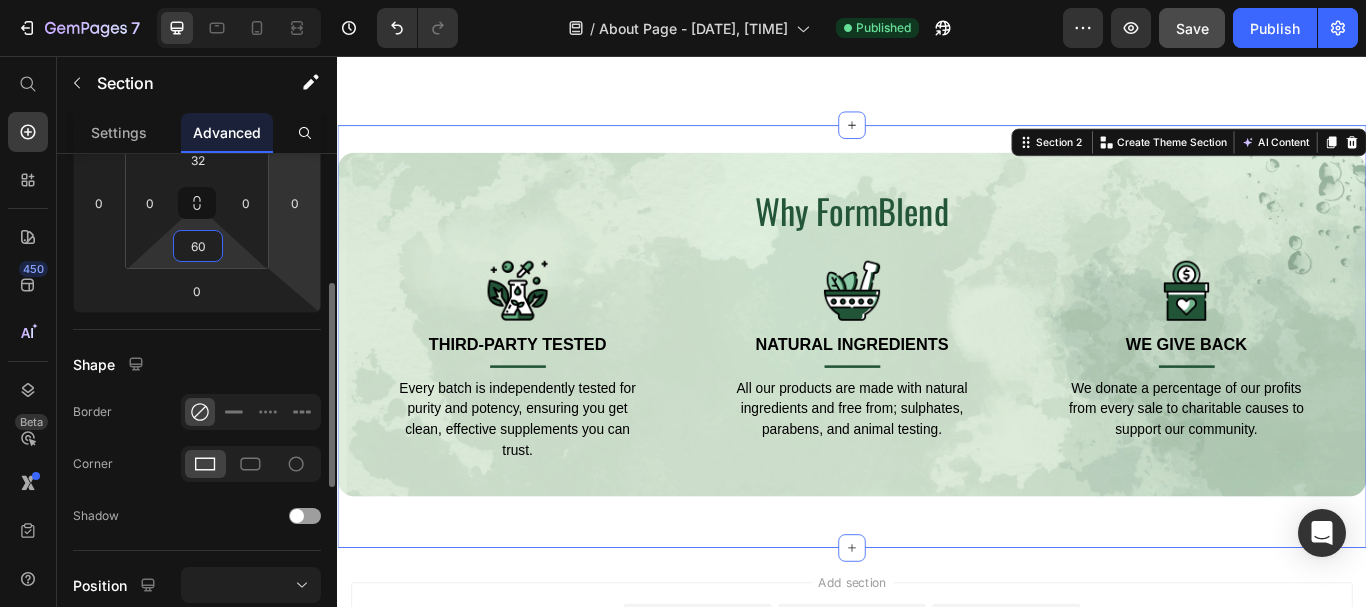 type on "6" 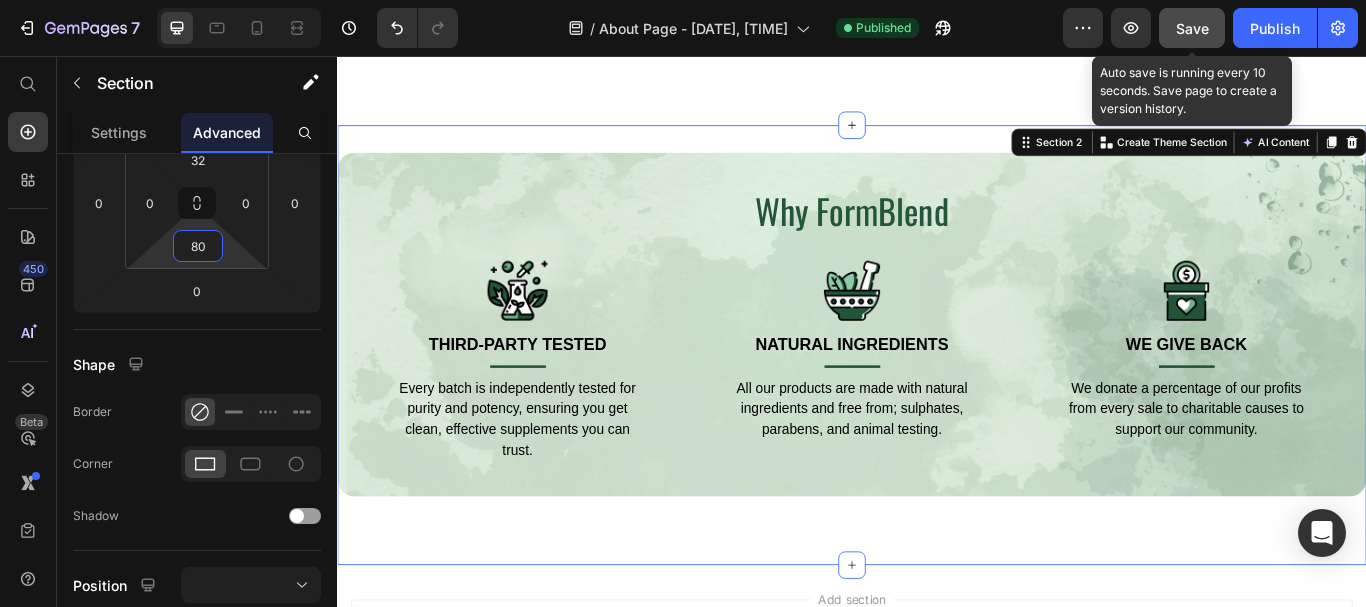 type on "80" 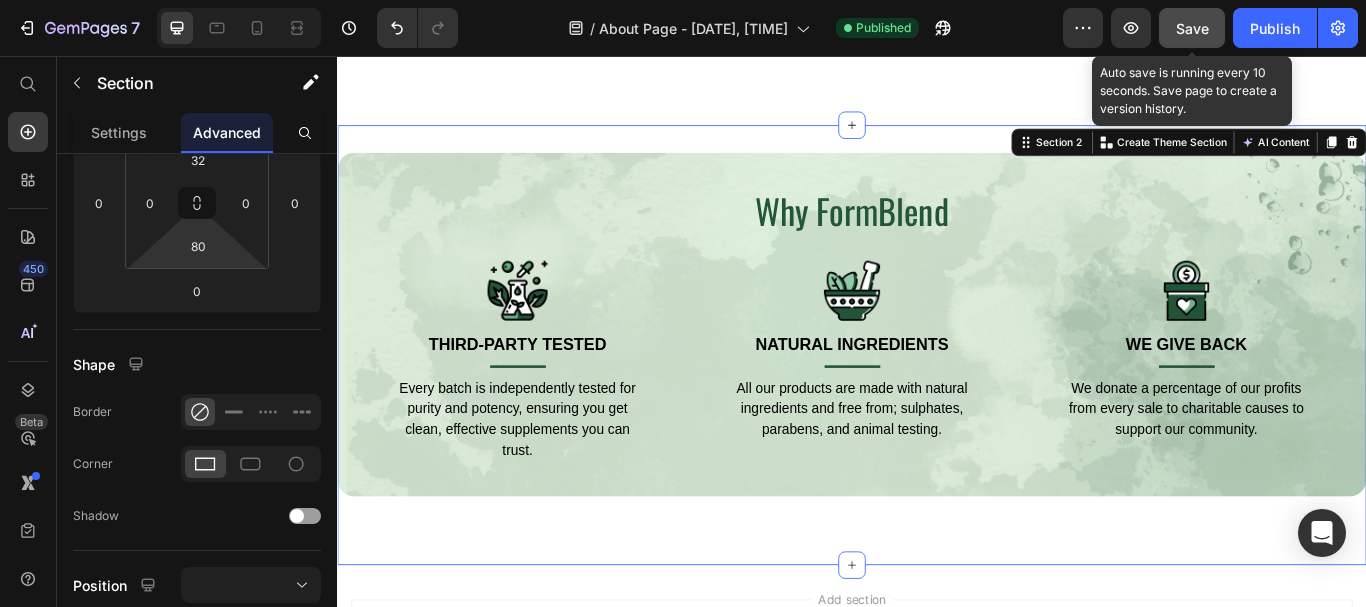 click on "Save" at bounding box center [1192, 28] 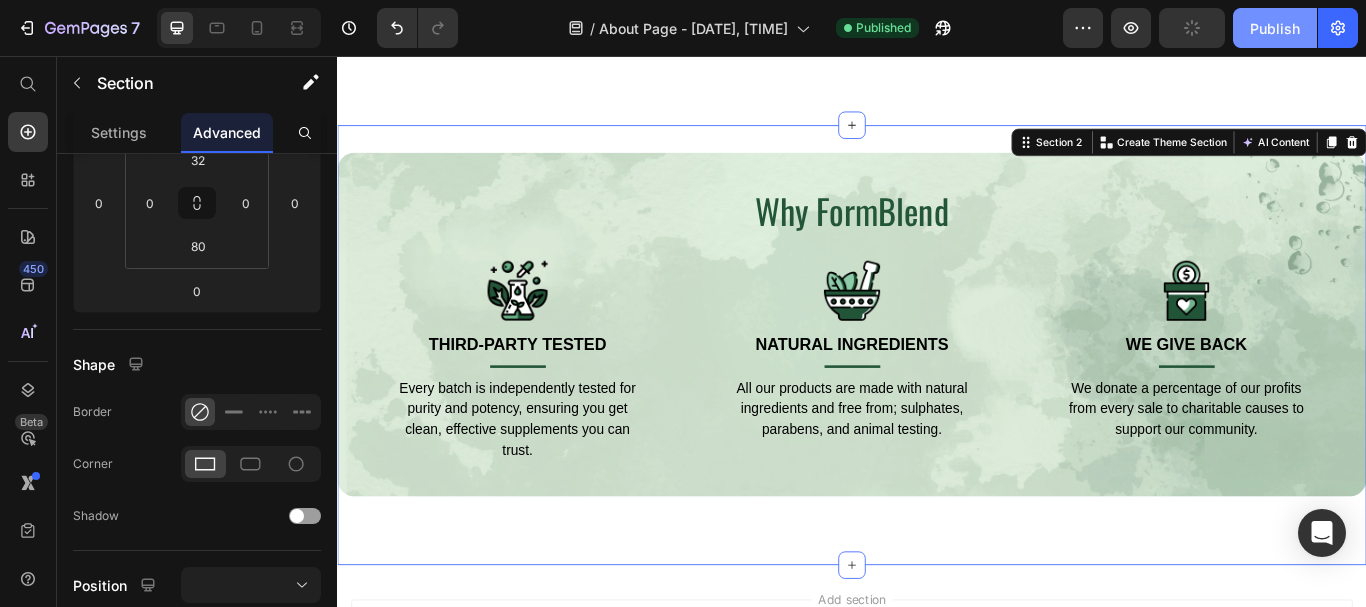 click on "Publish" at bounding box center (1275, 28) 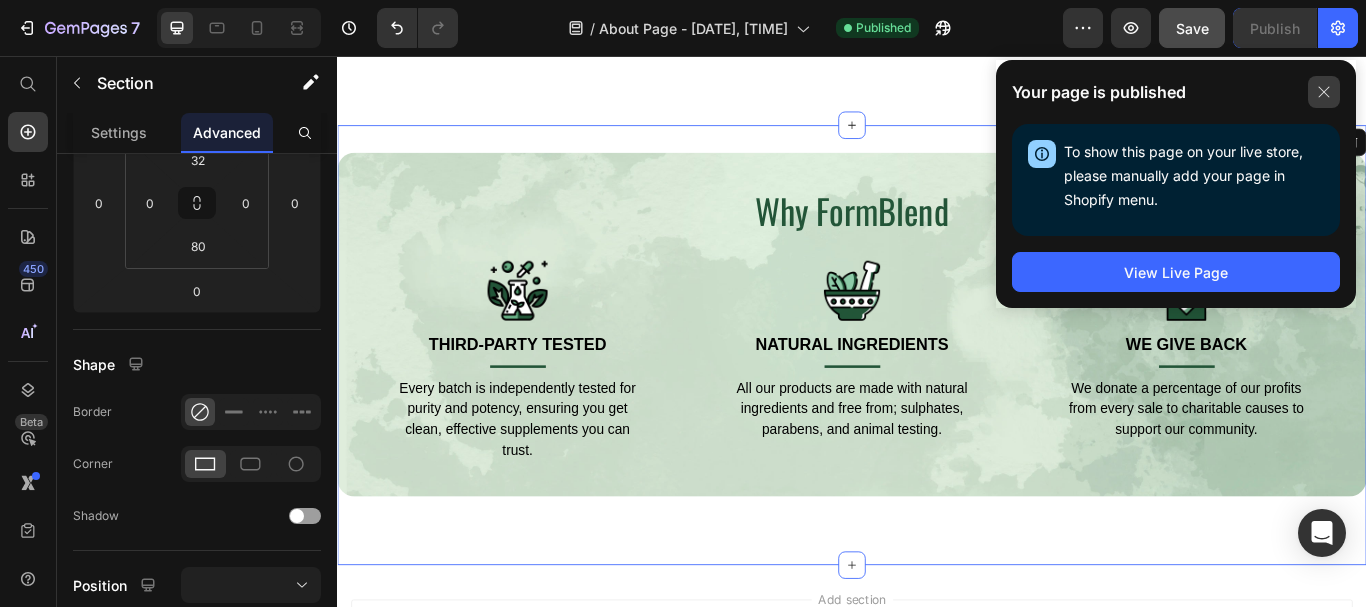 click 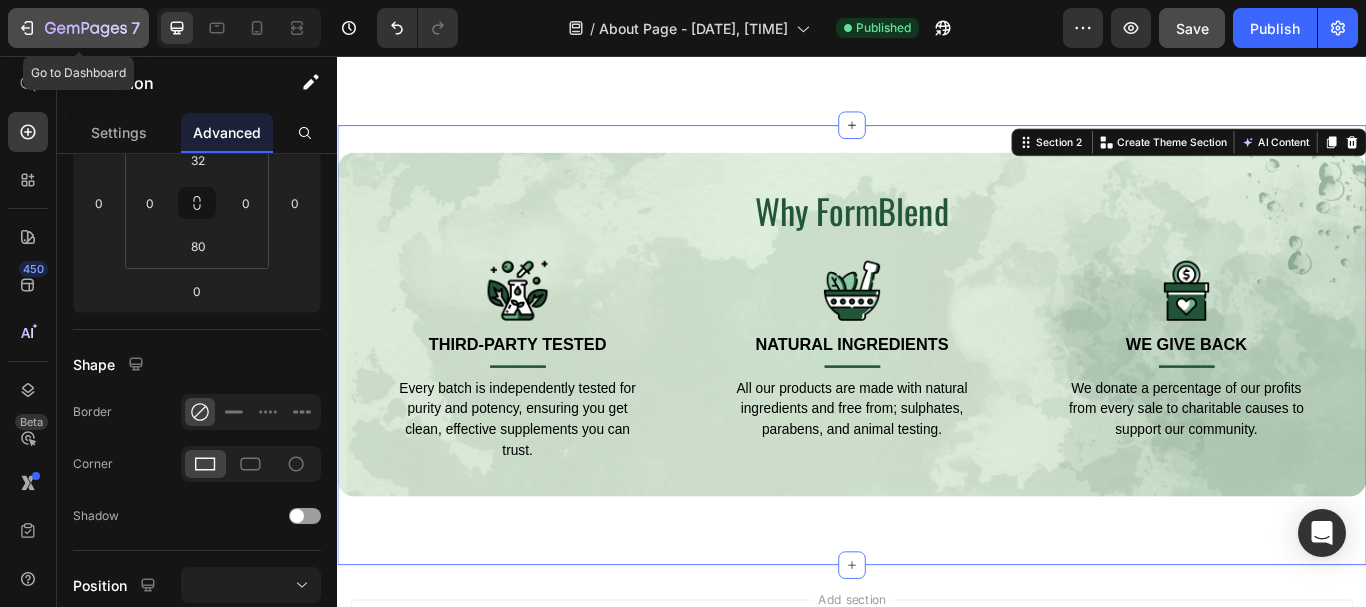 click 